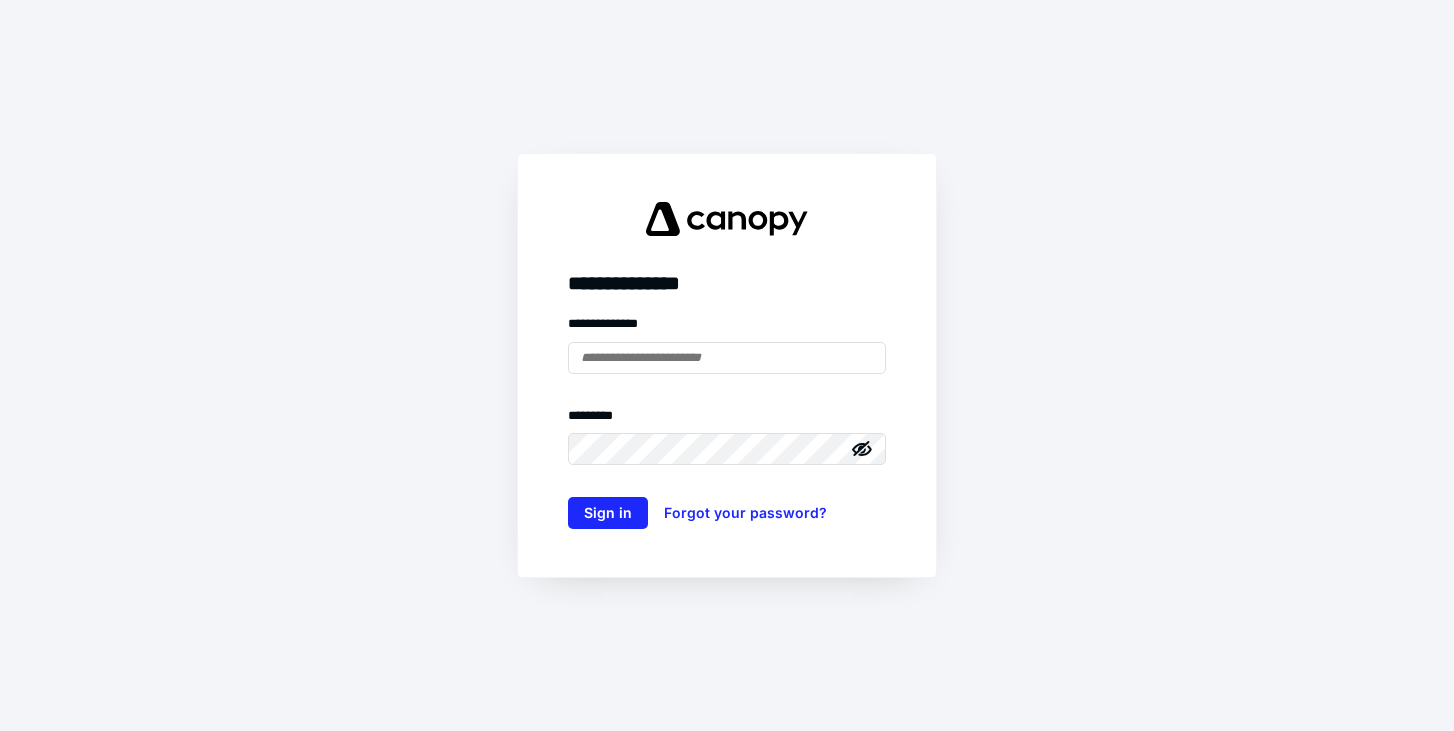 scroll, scrollTop: 0, scrollLeft: 0, axis: both 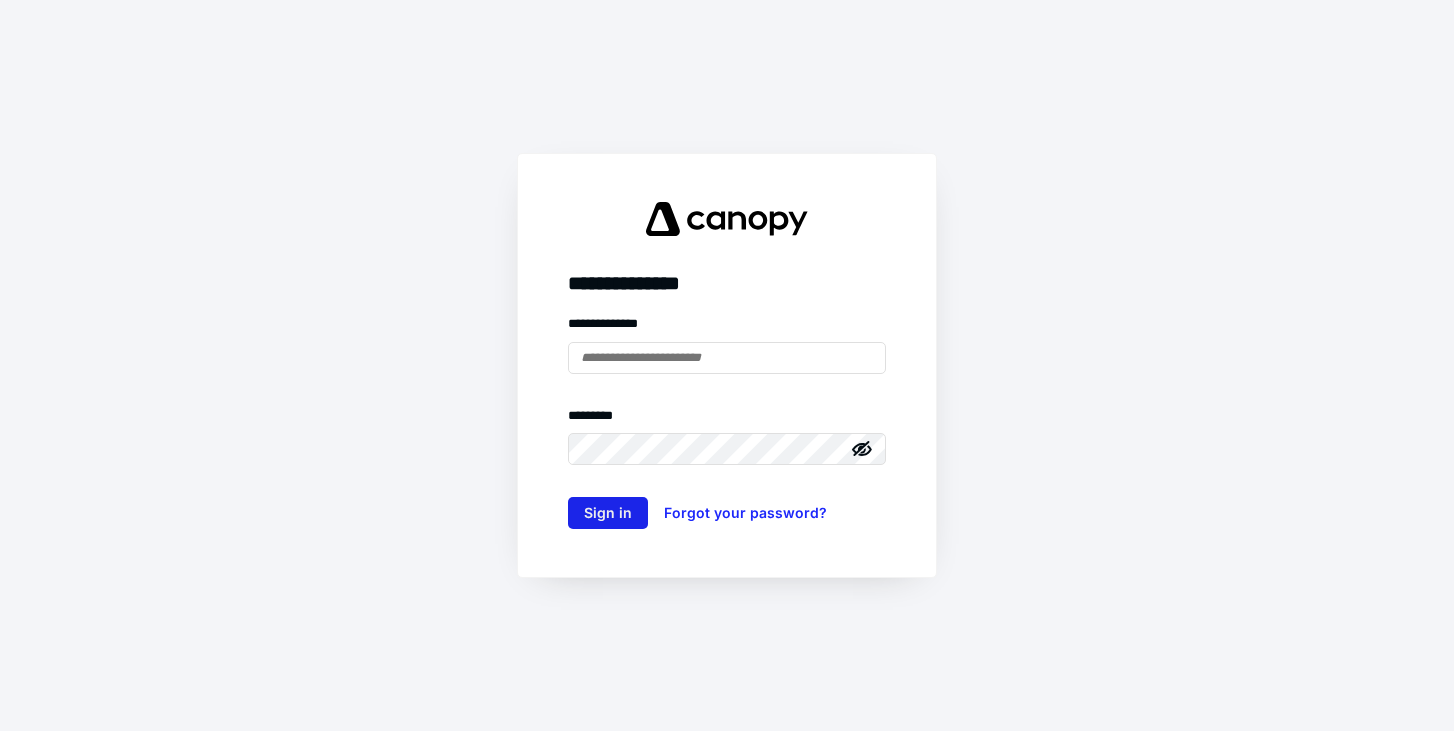 type on "**********" 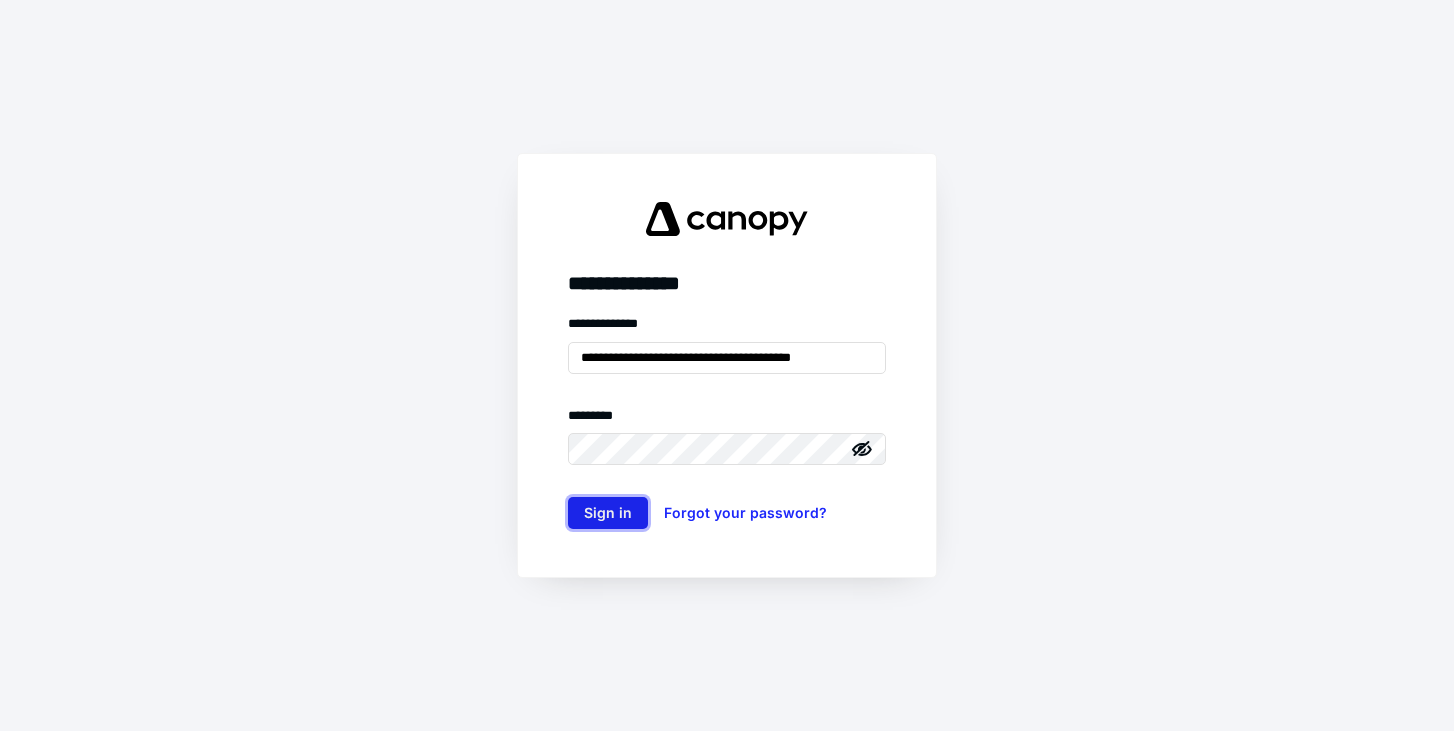 click on "Sign in" at bounding box center [608, 513] 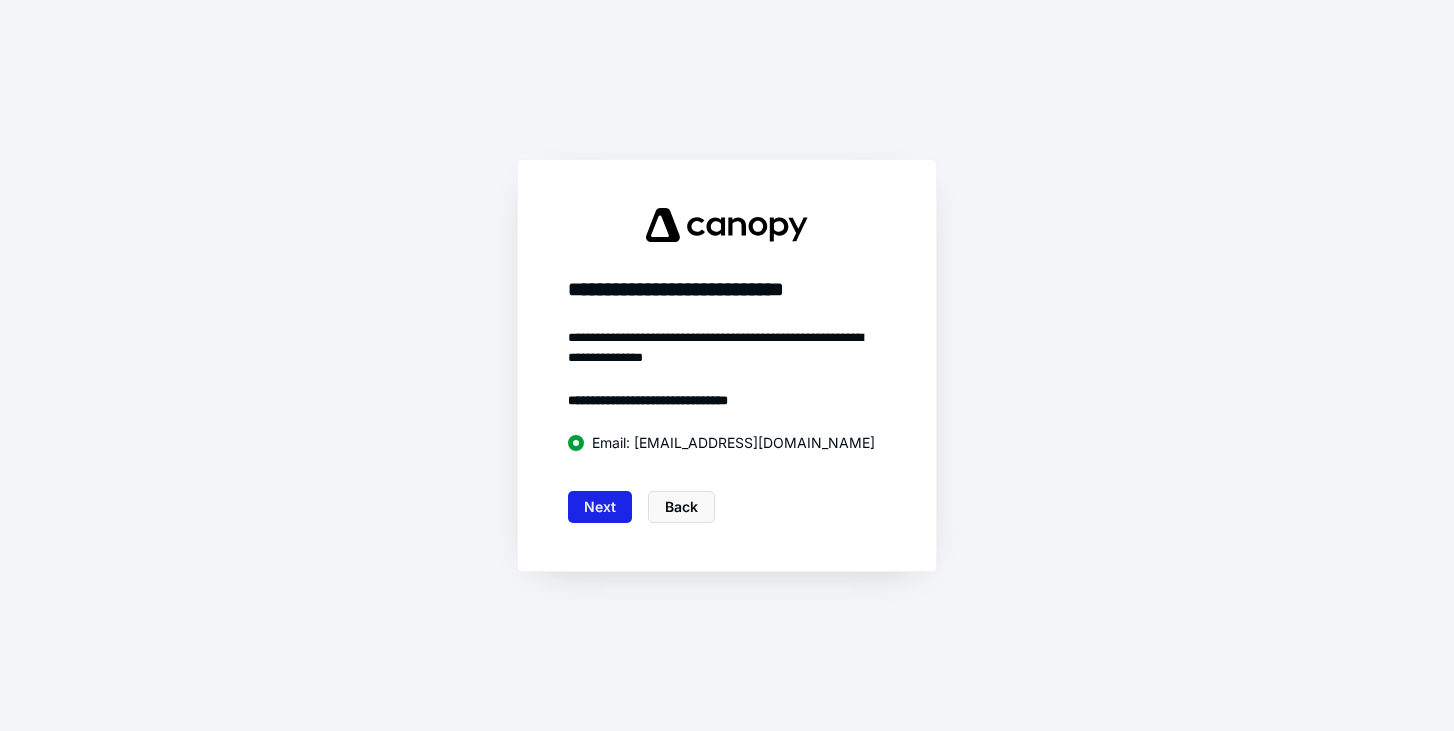 click on "Next" at bounding box center [600, 507] 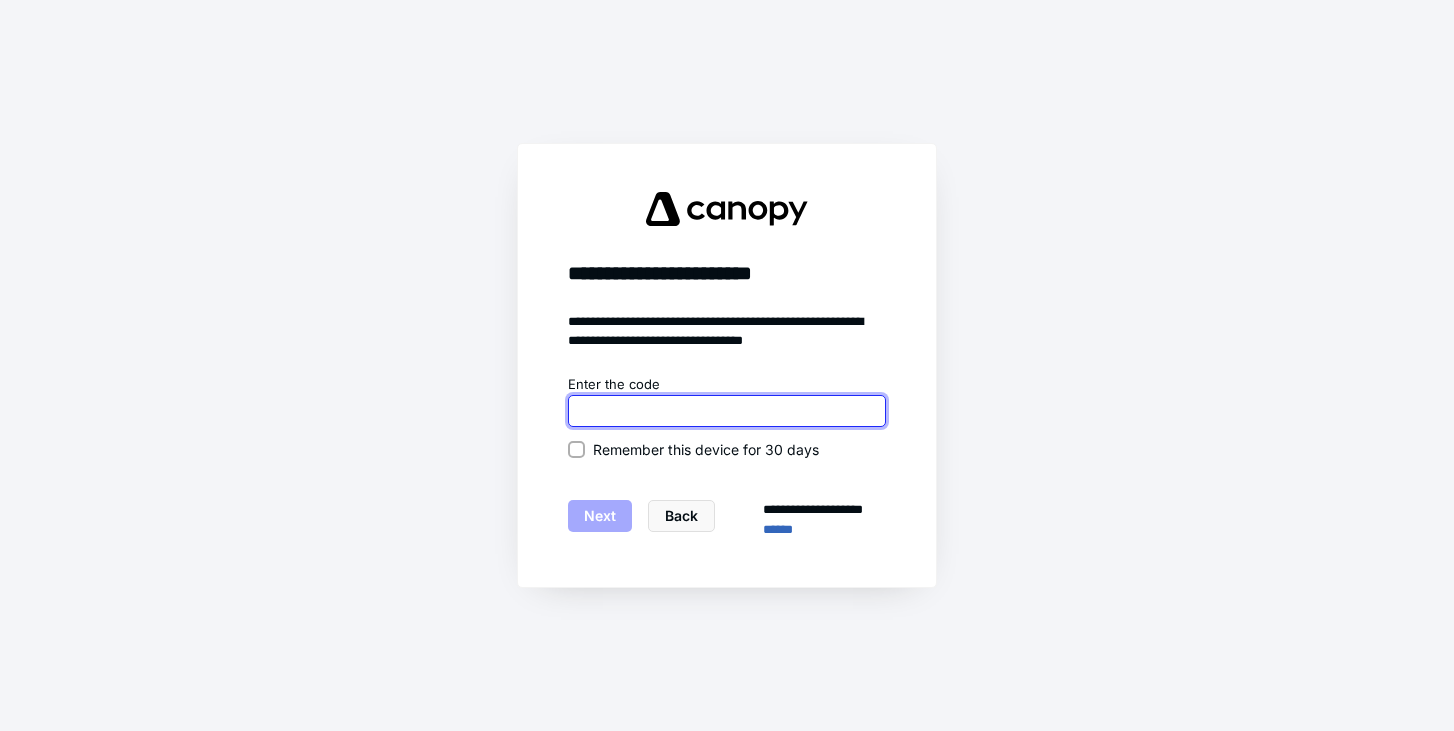 click at bounding box center [727, 411] 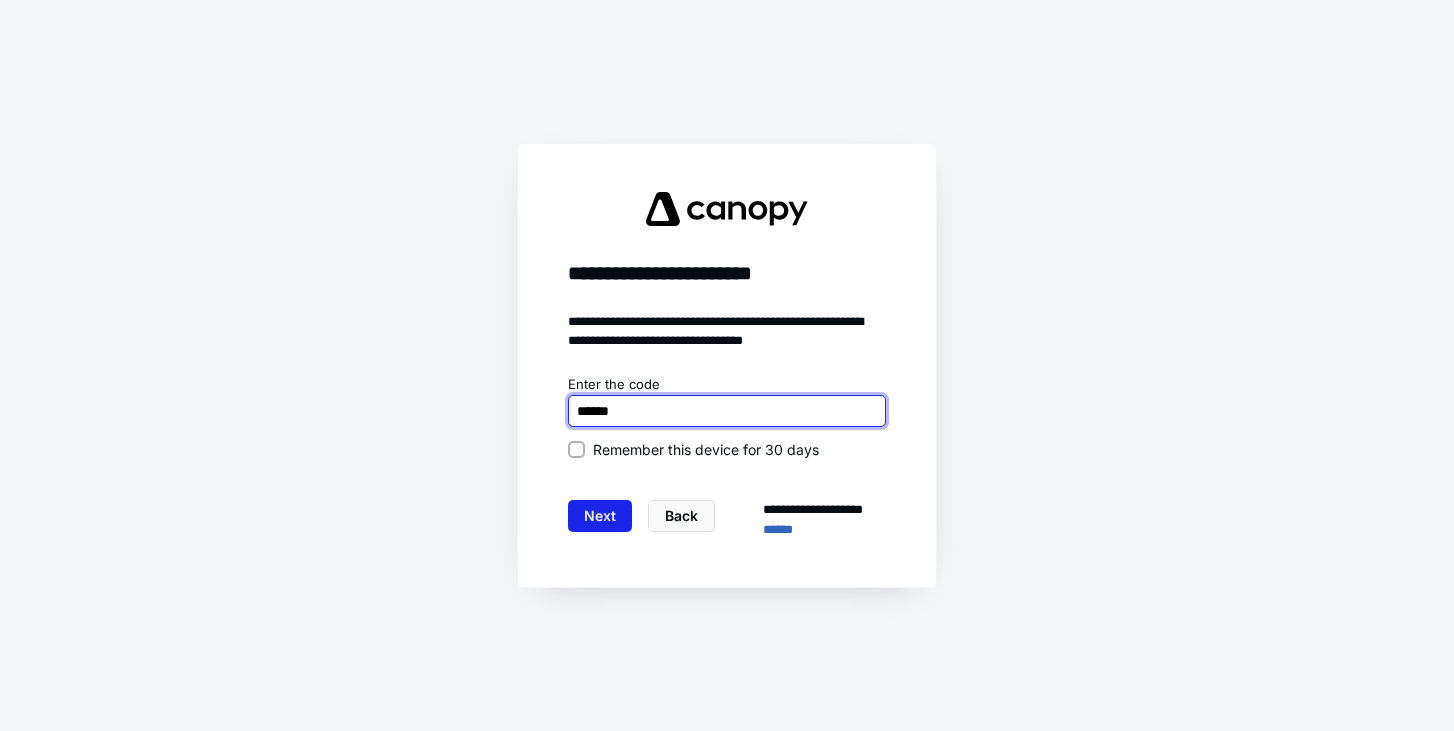 type on "******" 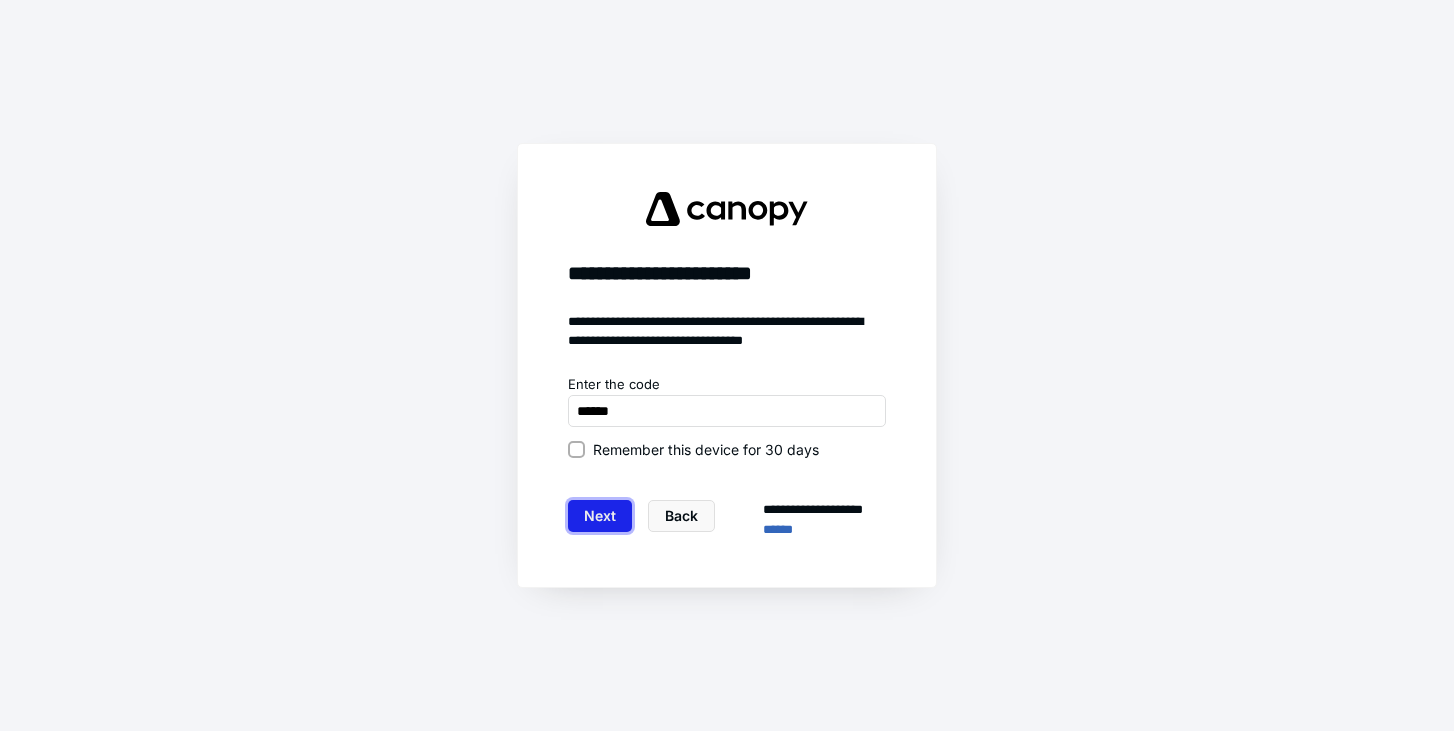 click on "Next" at bounding box center (600, 516) 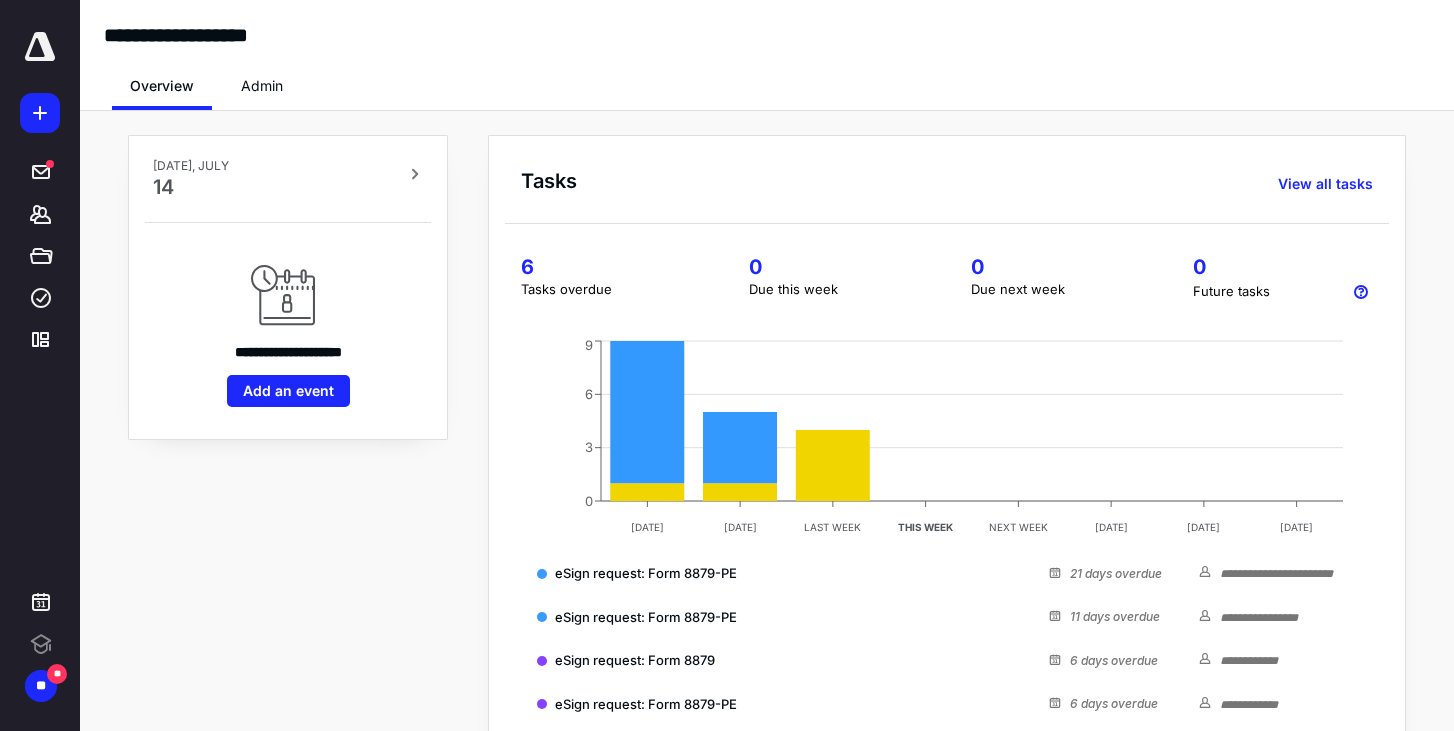 scroll, scrollTop: 0, scrollLeft: 0, axis: both 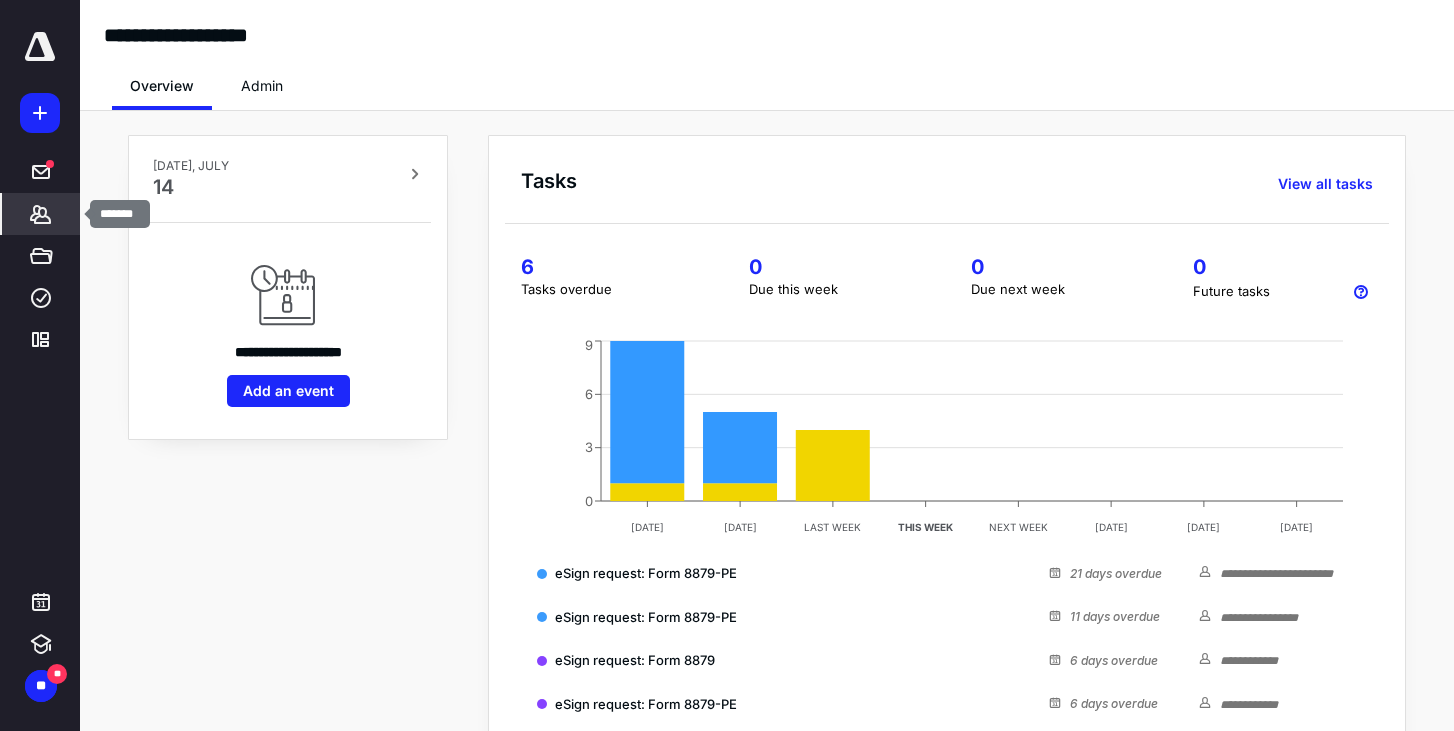 click on "*******" at bounding box center [41, 214] 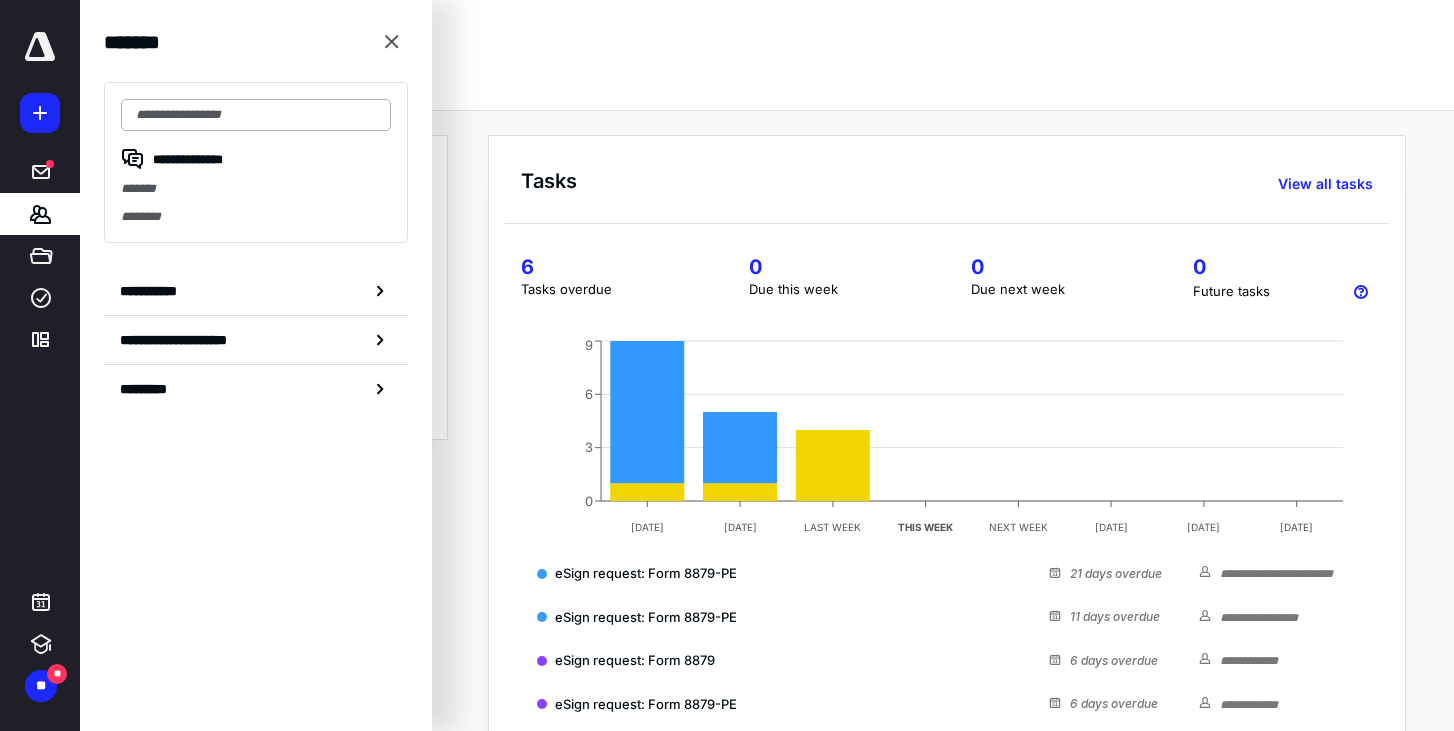 click at bounding box center (256, 115) 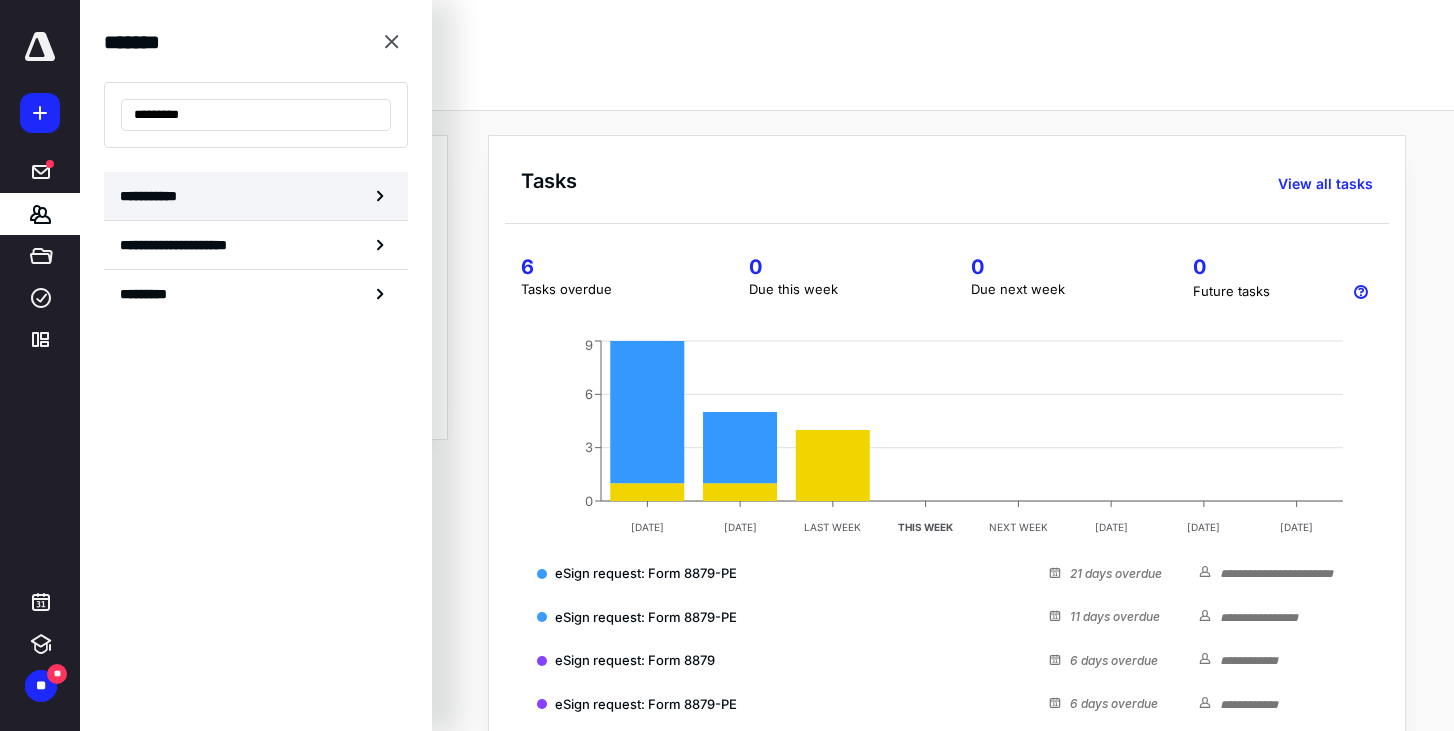 type on "*********" 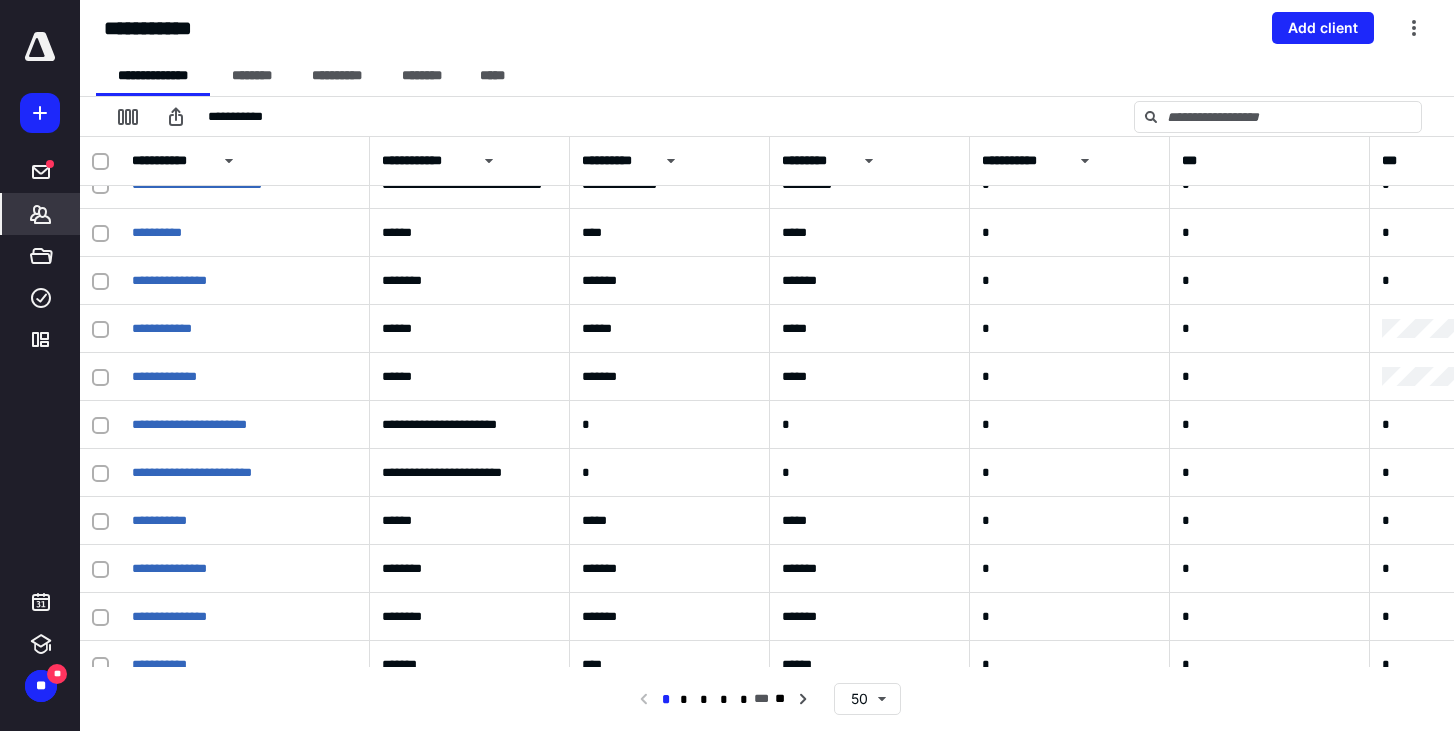 scroll, scrollTop: 0, scrollLeft: 0, axis: both 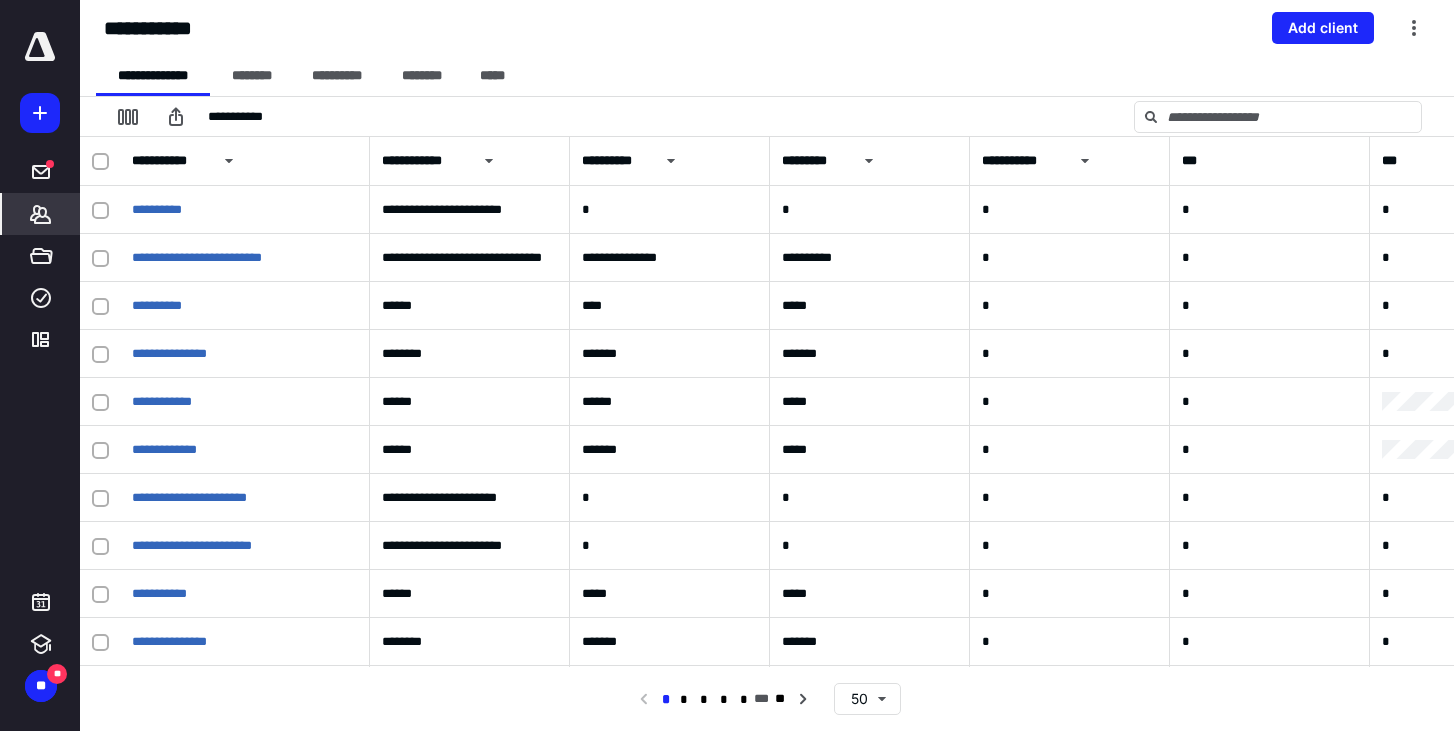click 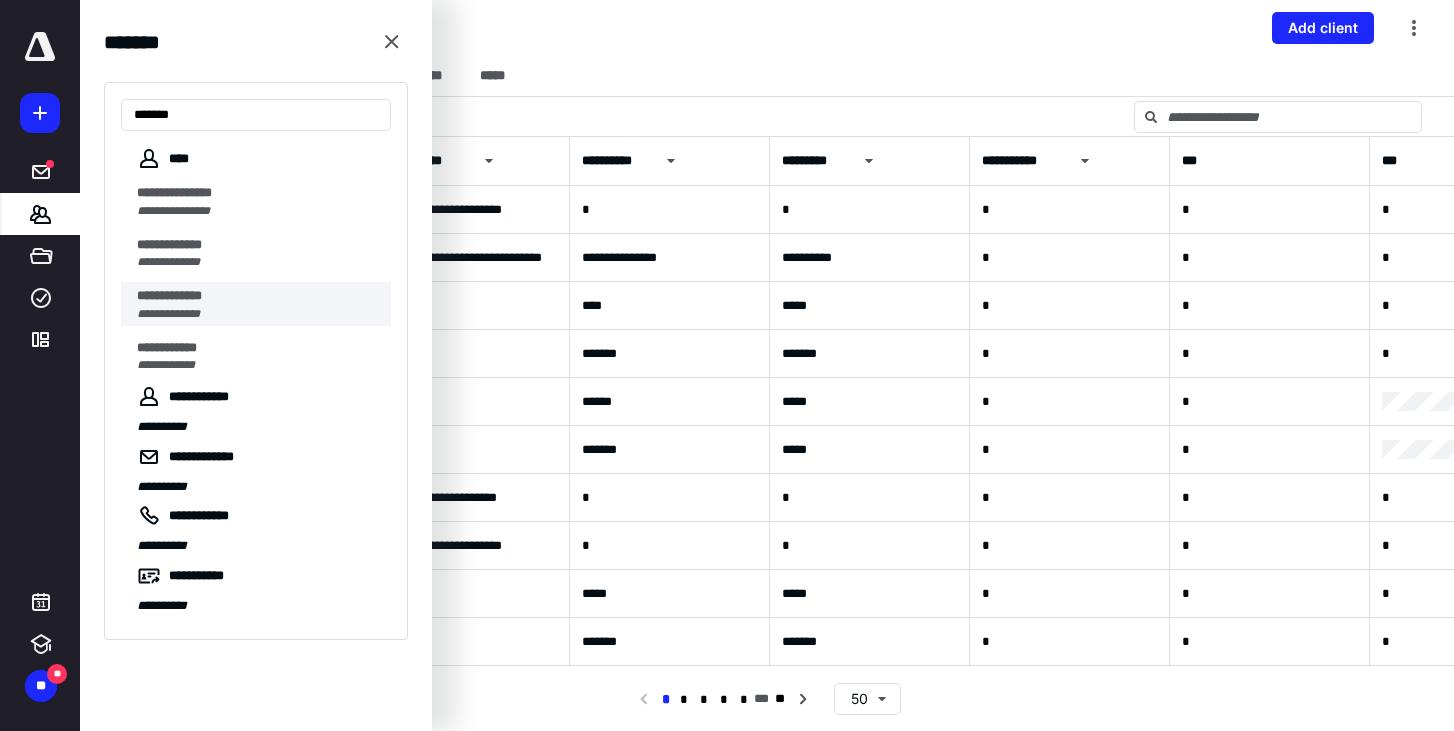 type on "*******" 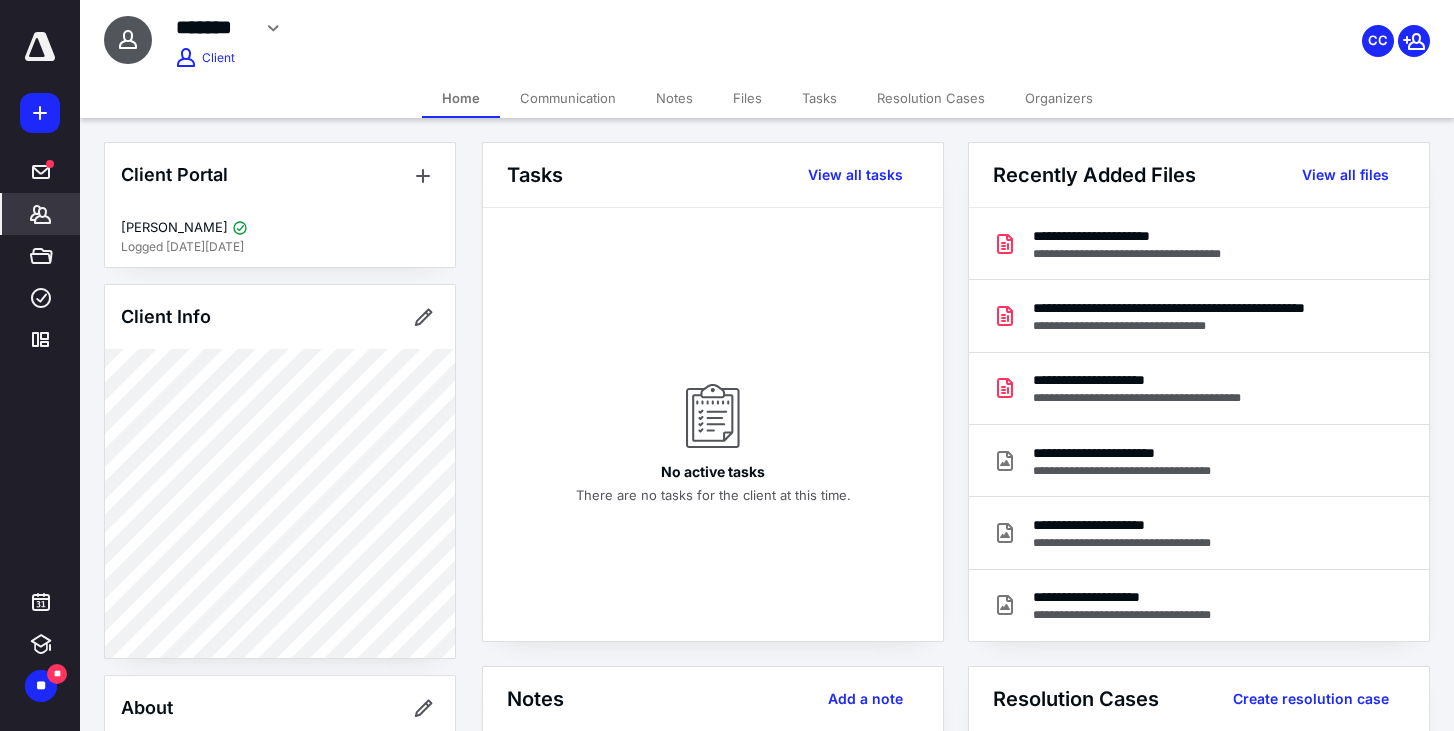 click on "Client Portal [PERSON_NAME] Logged [DATE][DATE] Client Info About Spouse Dependents Important clients Tags Manage all tags" at bounding box center (280, 674) 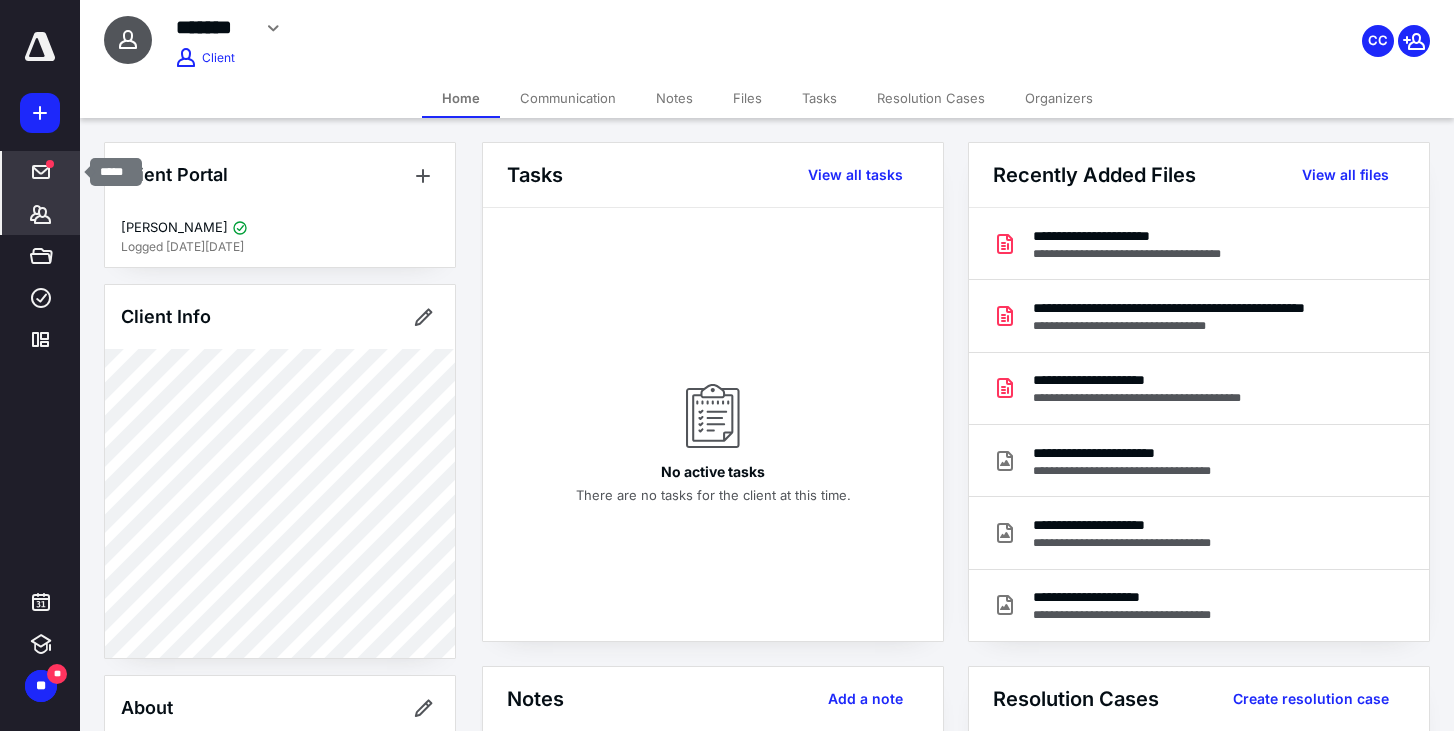 click 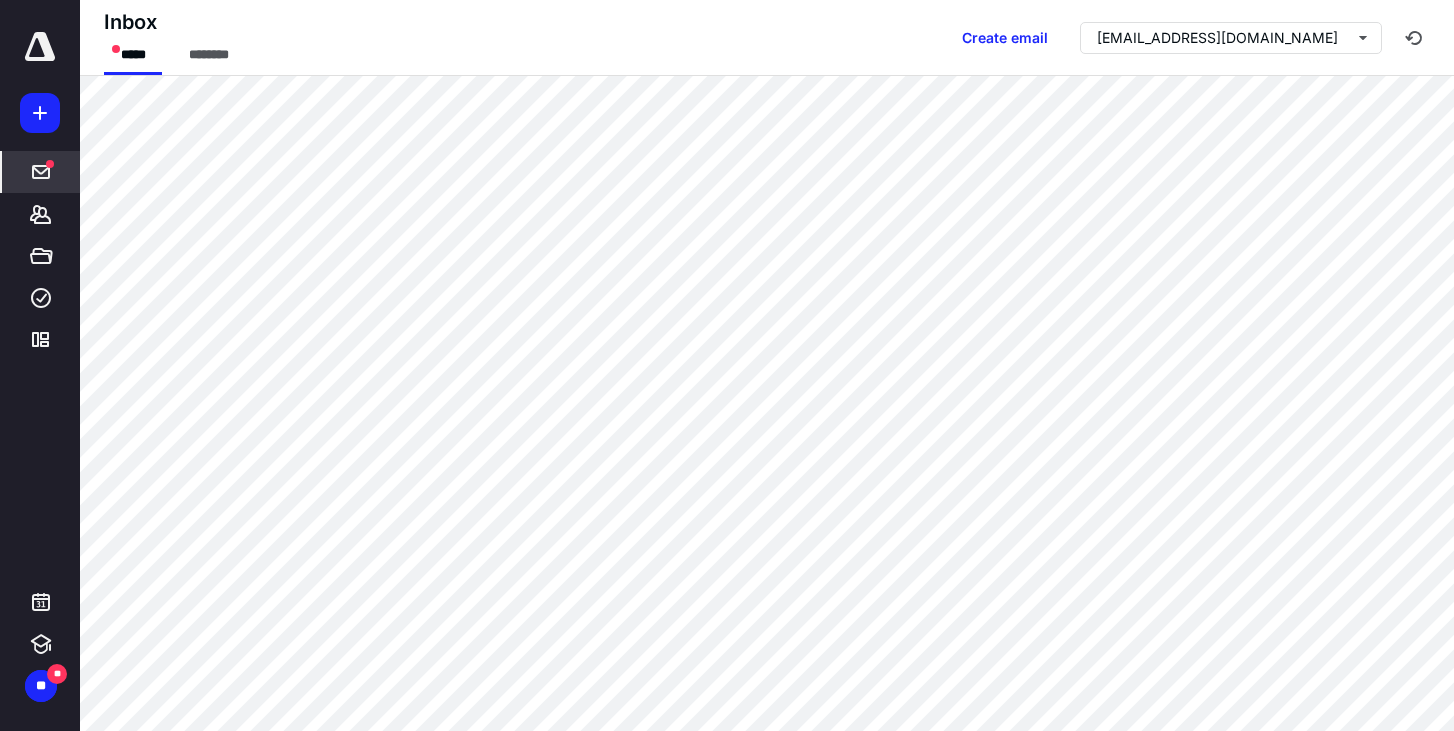 click at bounding box center [40, 47] 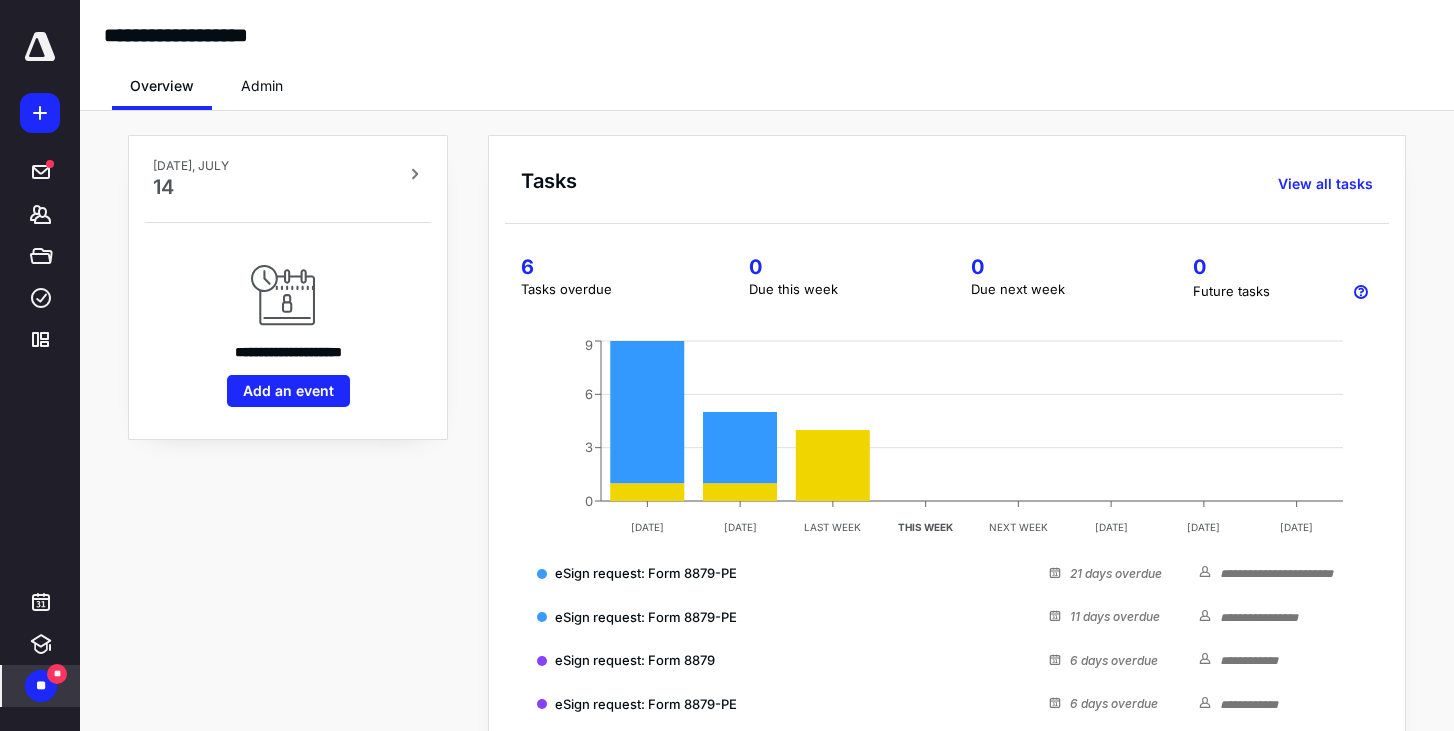 click on "**" at bounding box center [41, 686] 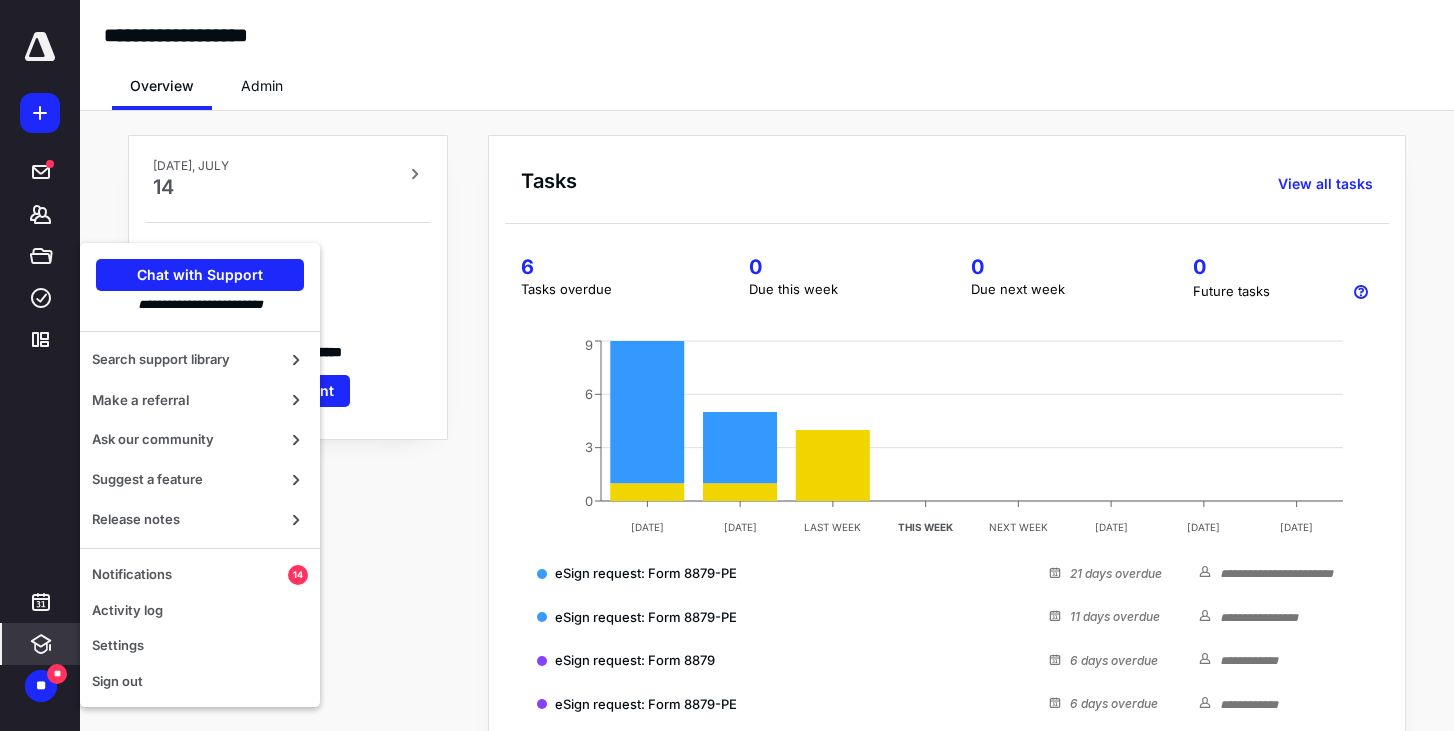 click 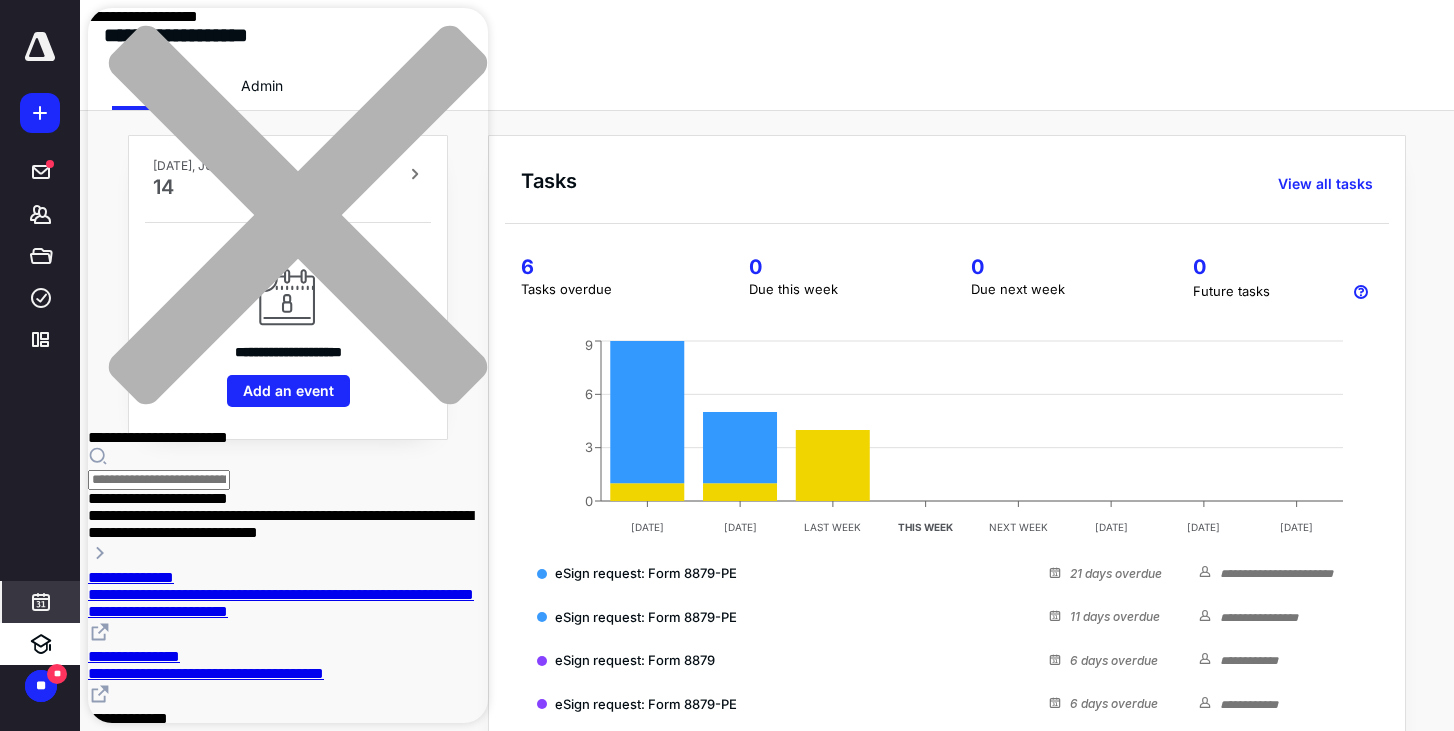 click 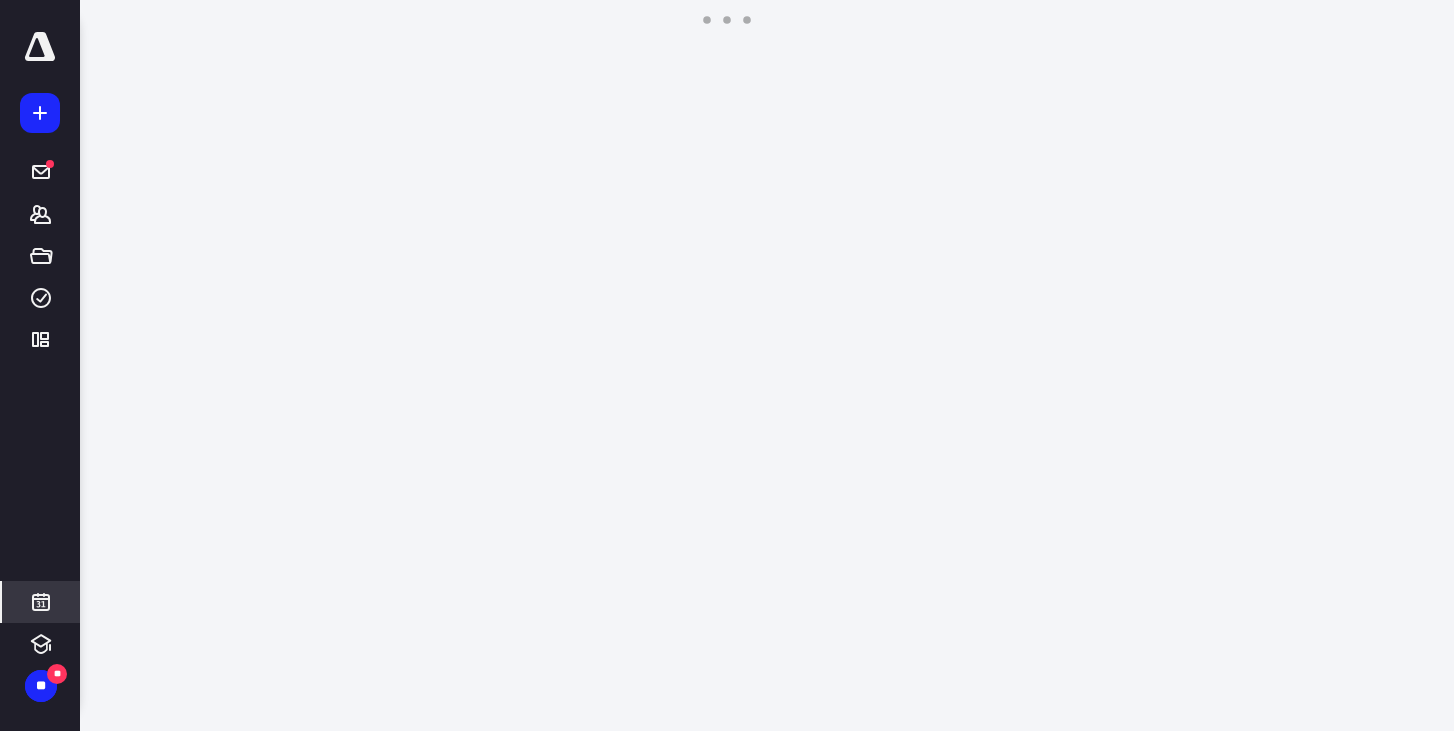 scroll, scrollTop: 385, scrollLeft: 0, axis: vertical 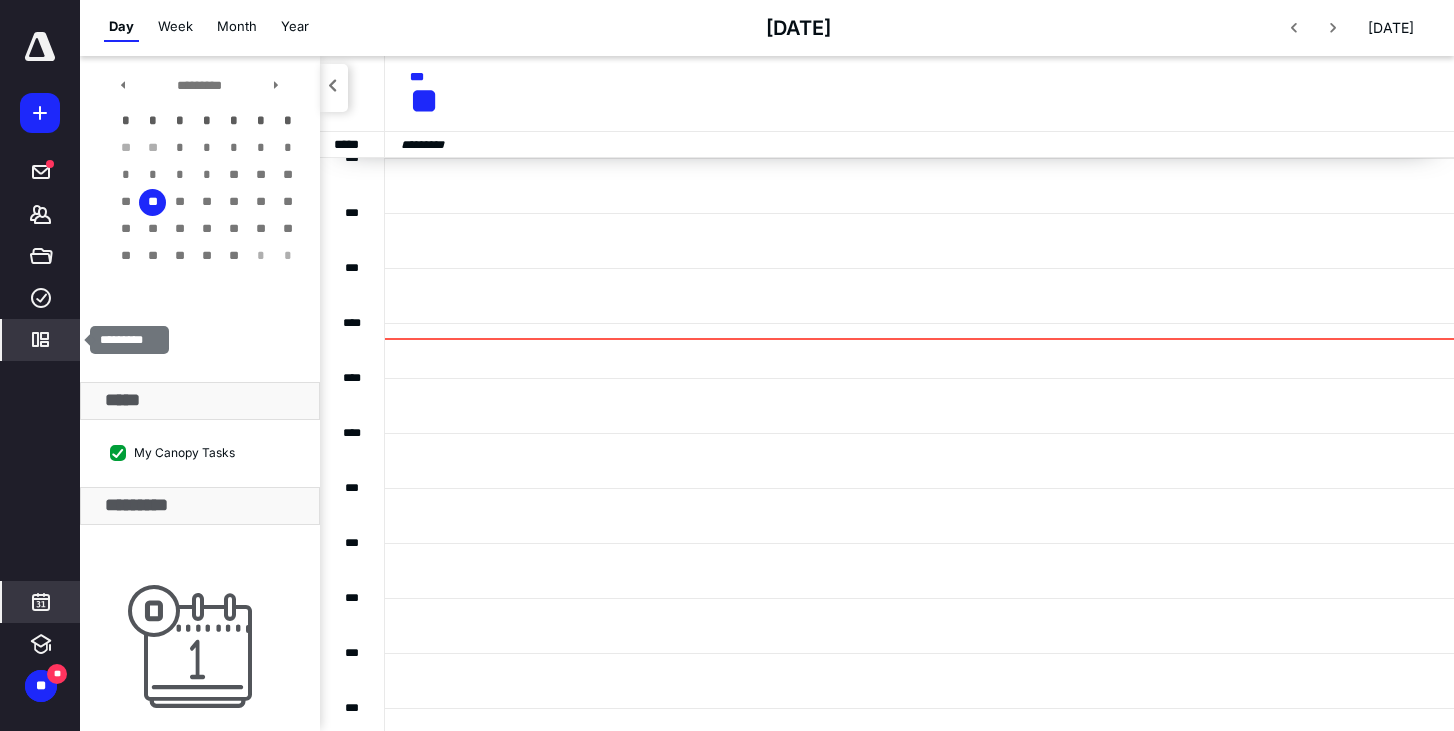 click 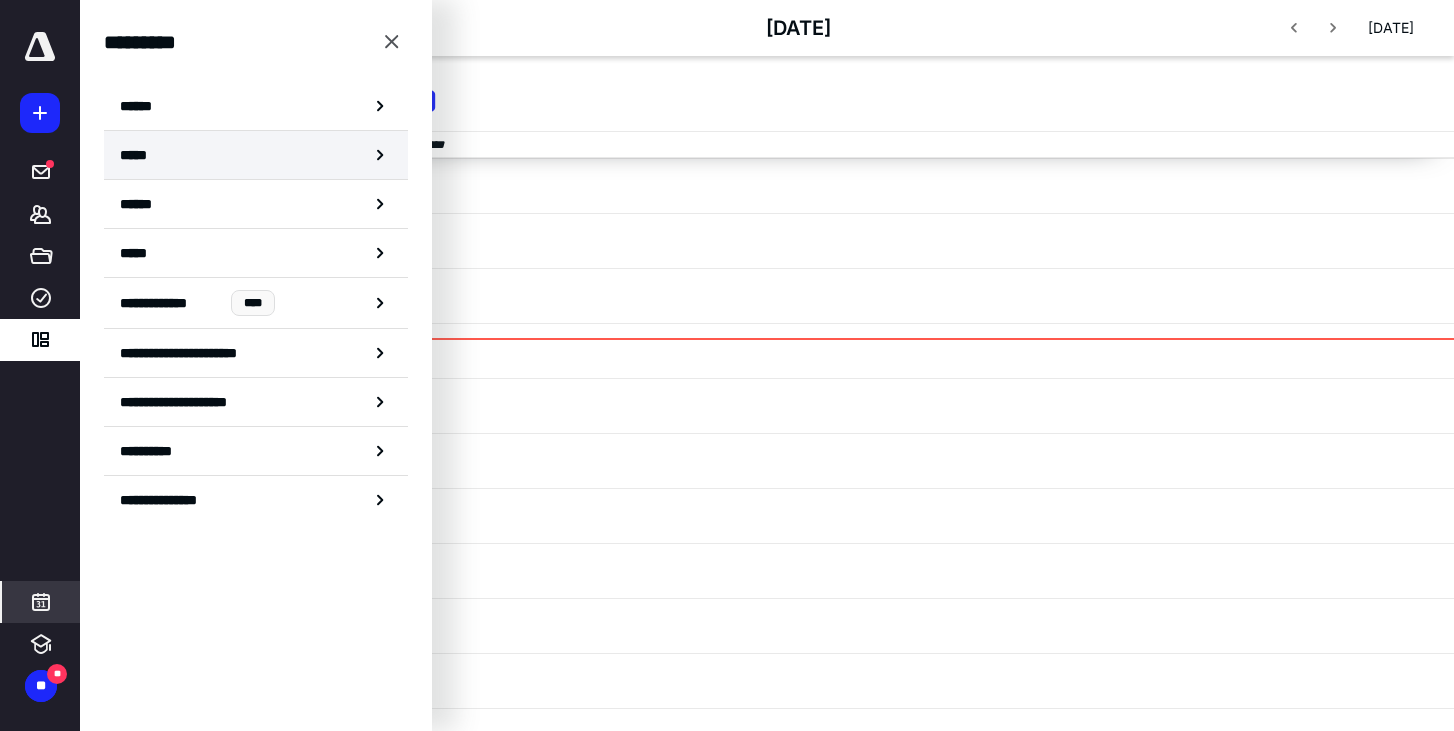 click on "*****" at bounding box center [256, 155] 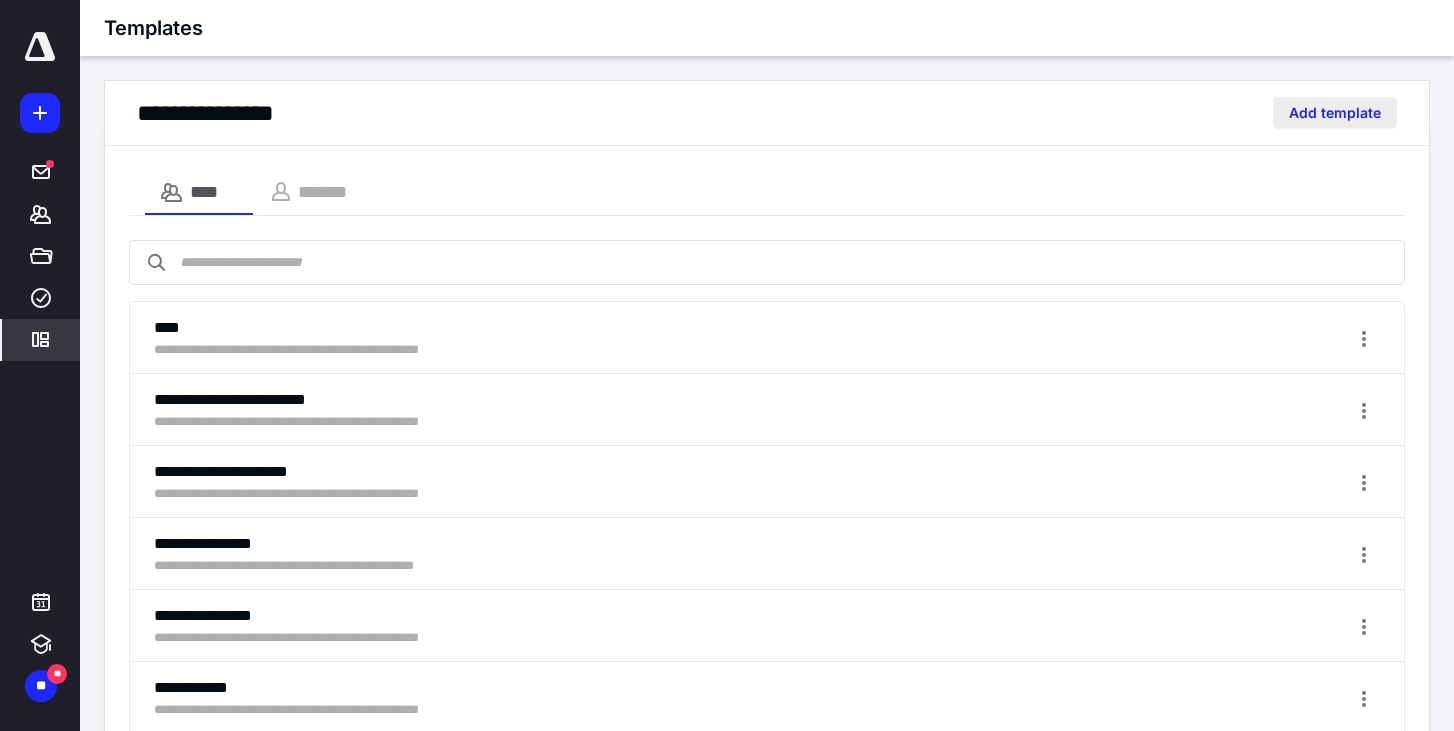 click on "Add template" at bounding box center [1335, 113] 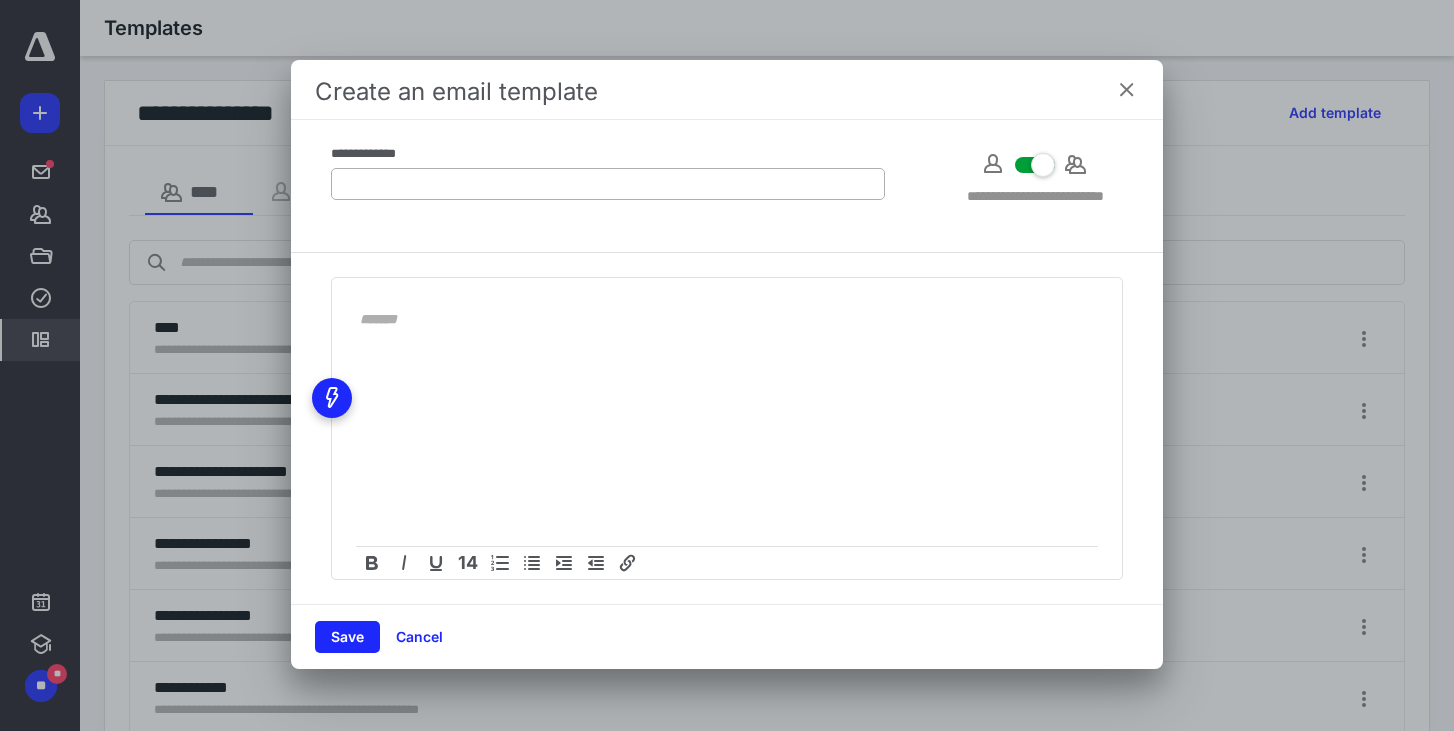 click at bounding box center (608, 184) 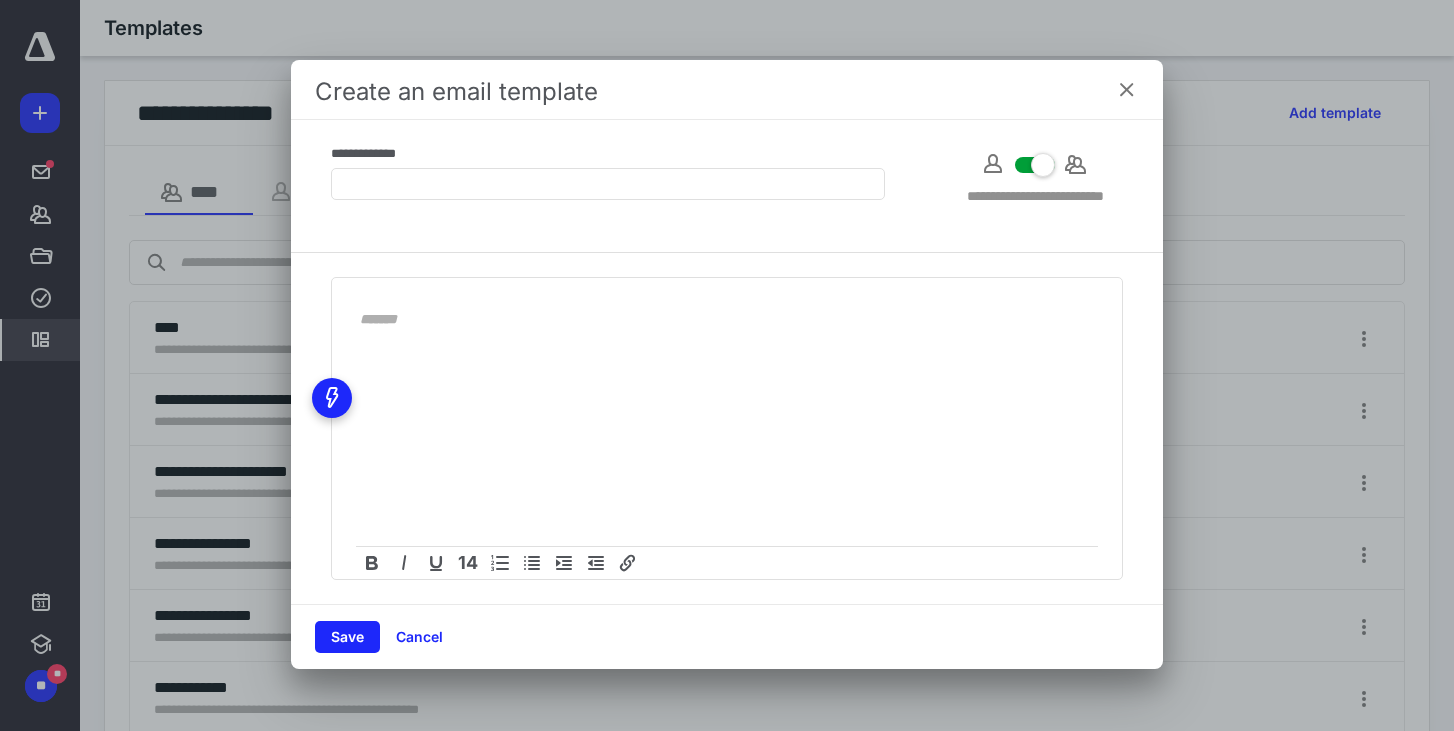 click on "14" at bounding box center [727, 428] 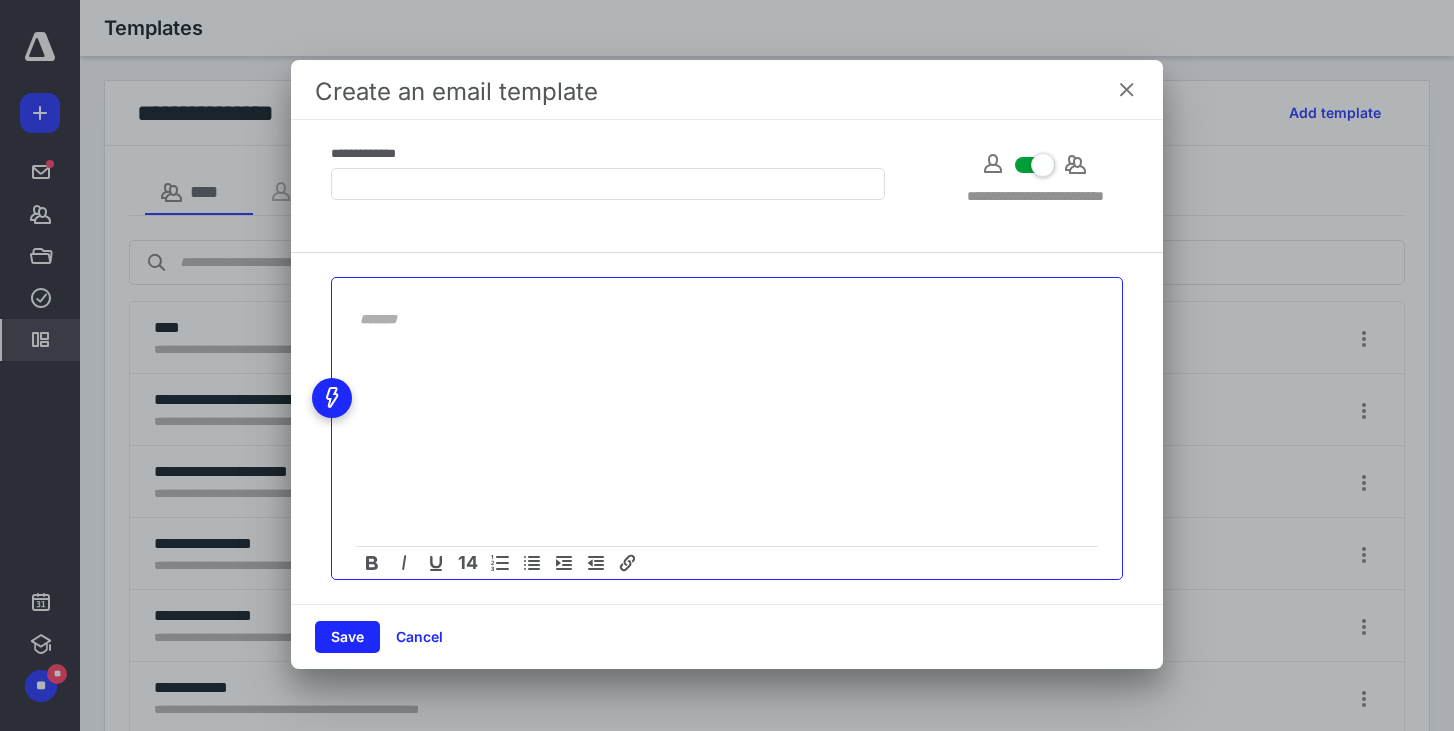 click at bounding box center [715, 319] 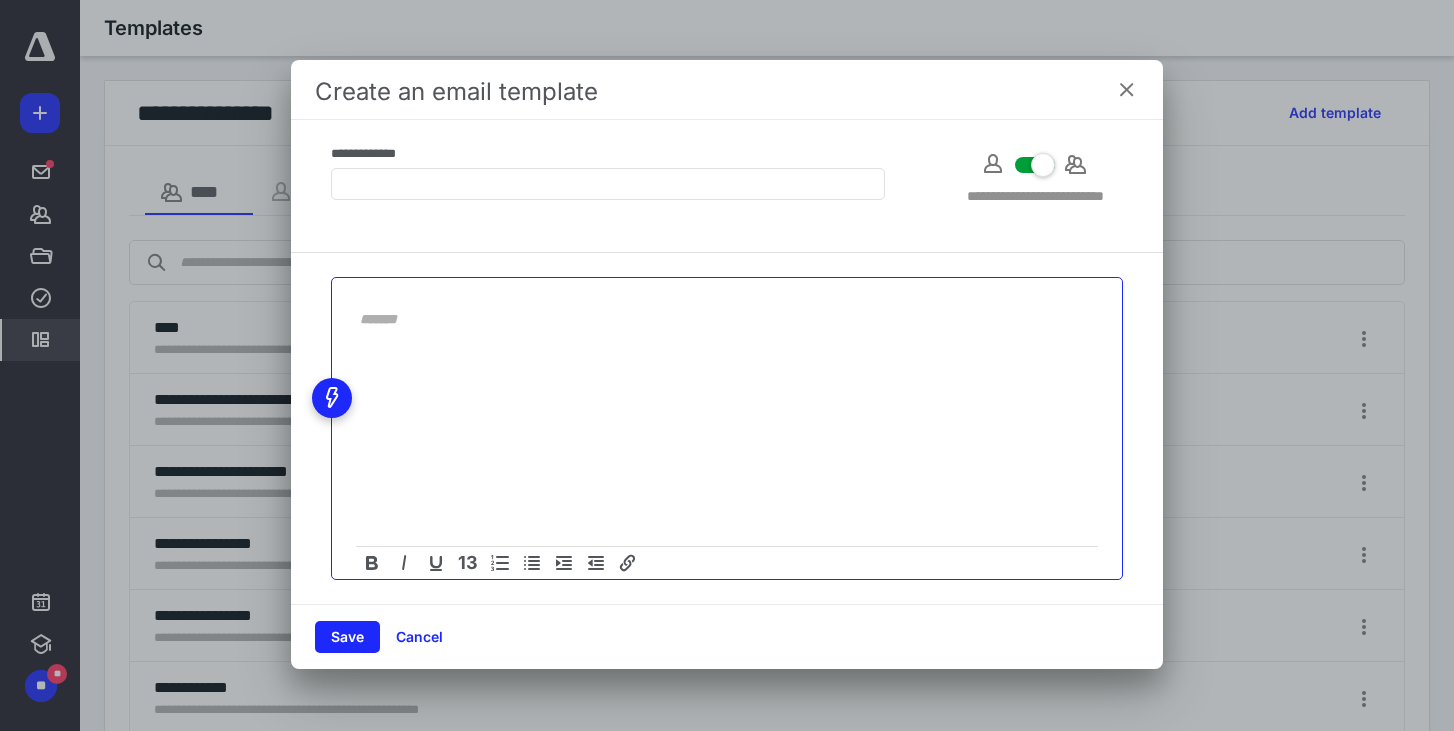 click at bounding box center (727, 446) 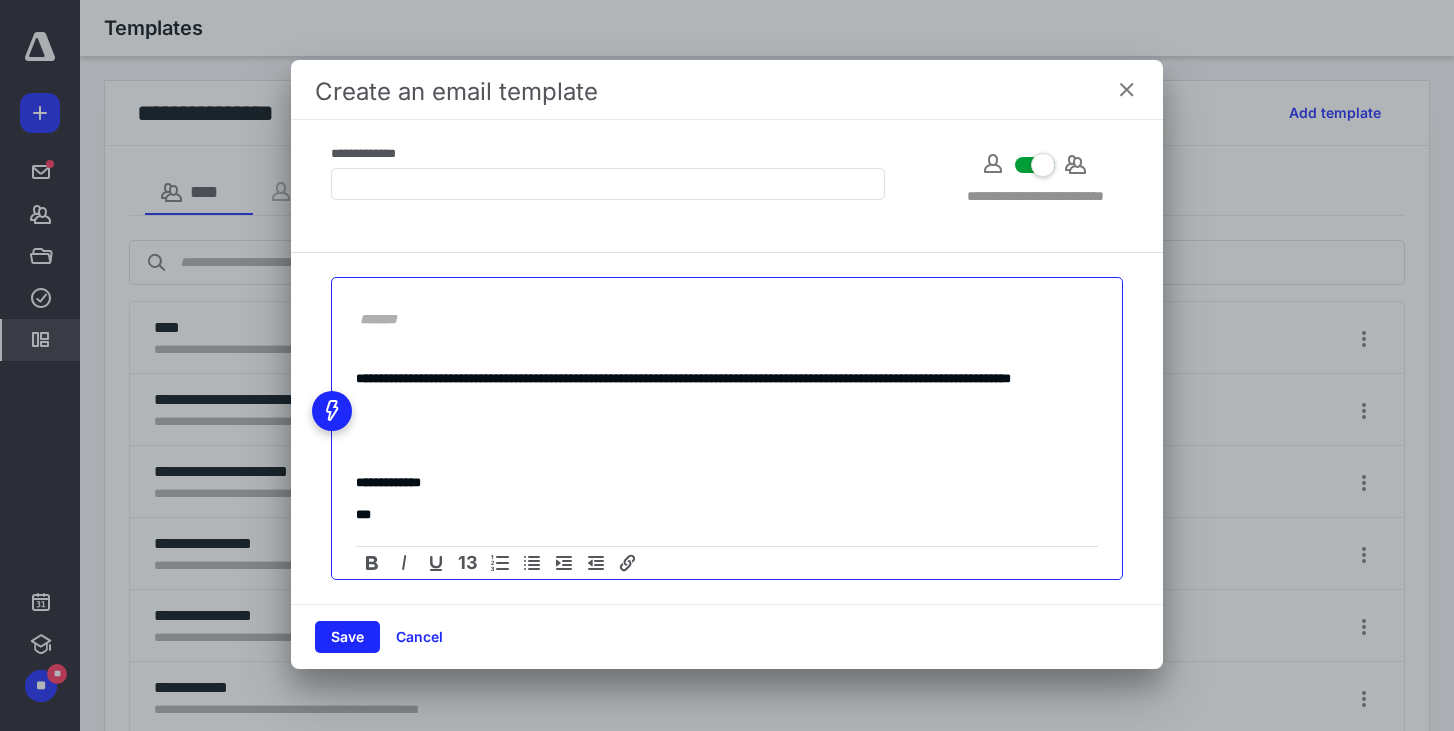 scroll, scrollTop: 209, scrollLeft: 0, axis: vertical 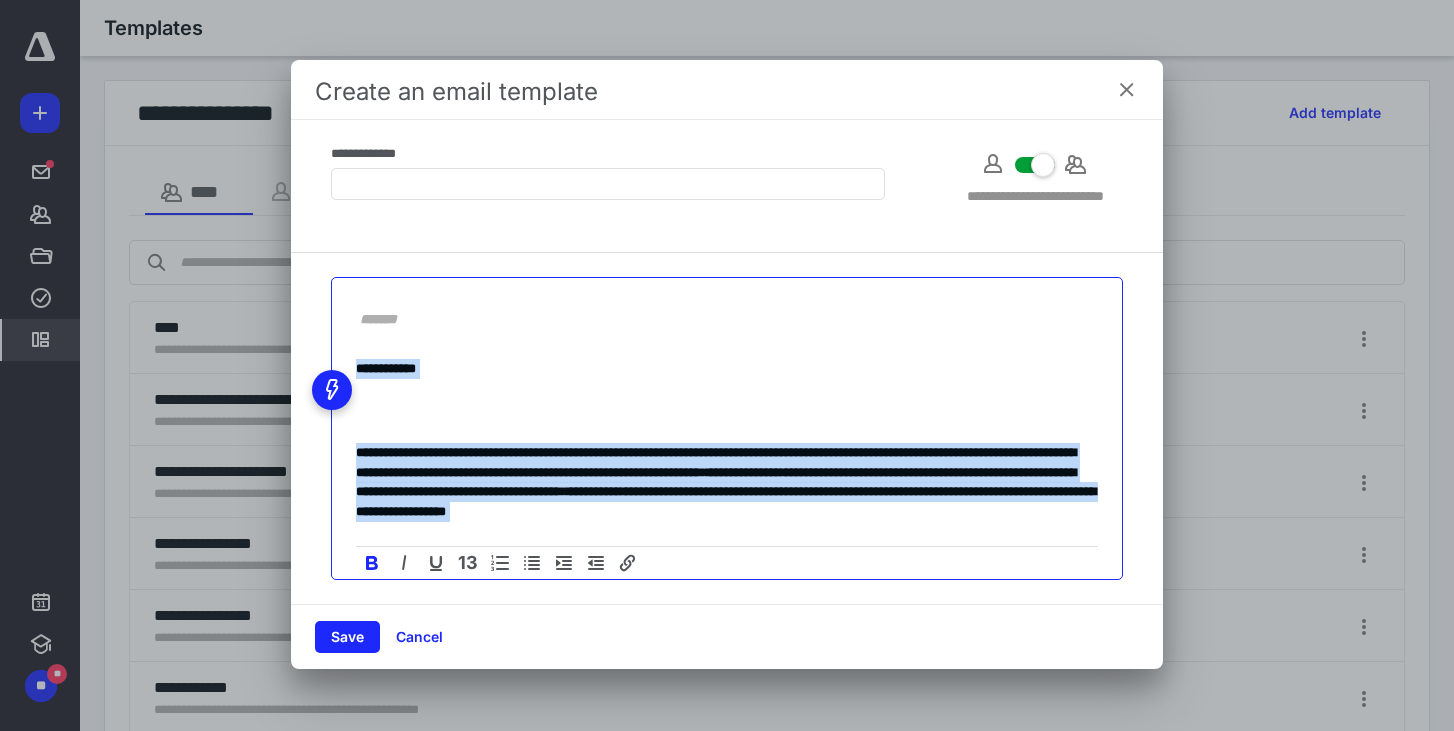 drag, startPoint x: 423, startPoint y: 497, endPoint x: 349, endPoint y: 350, distance: 164.57521 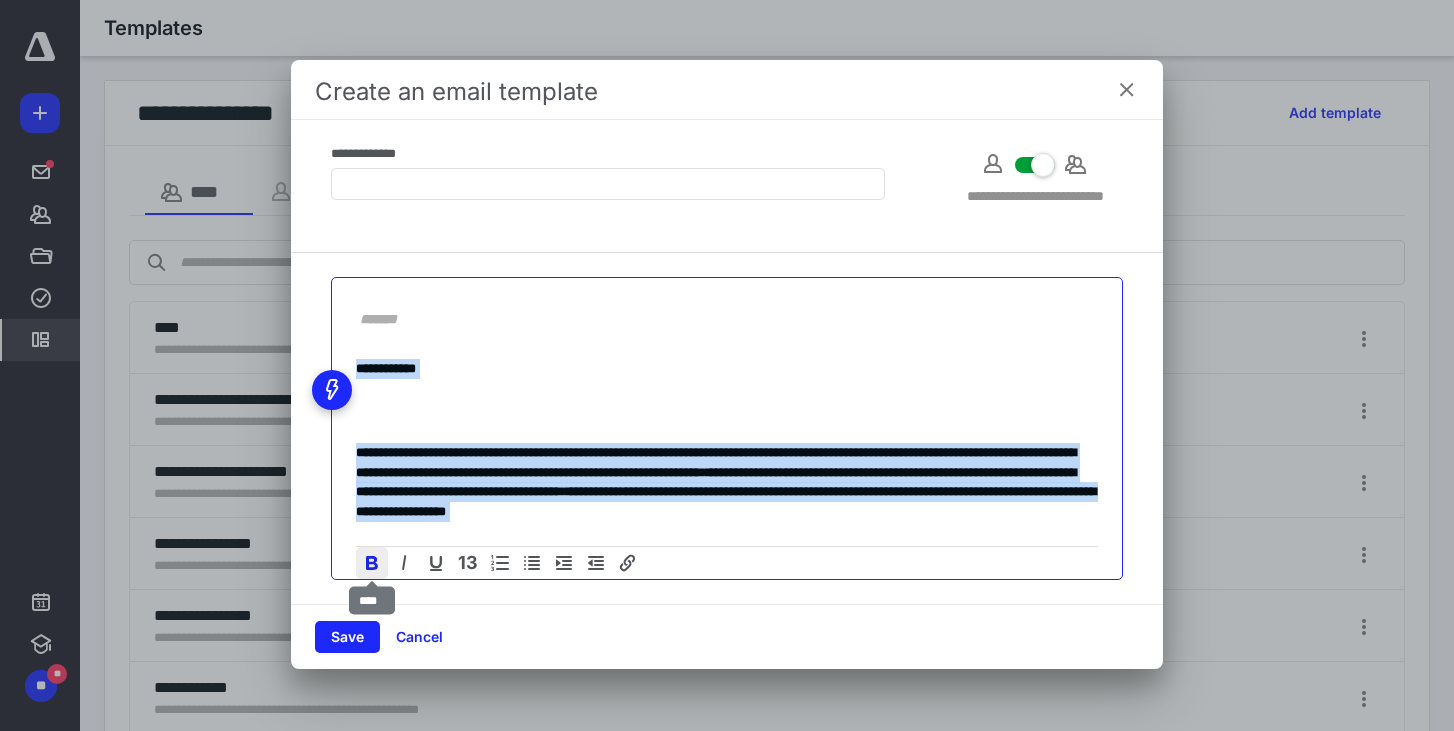 click at bounding box center [372, 563] 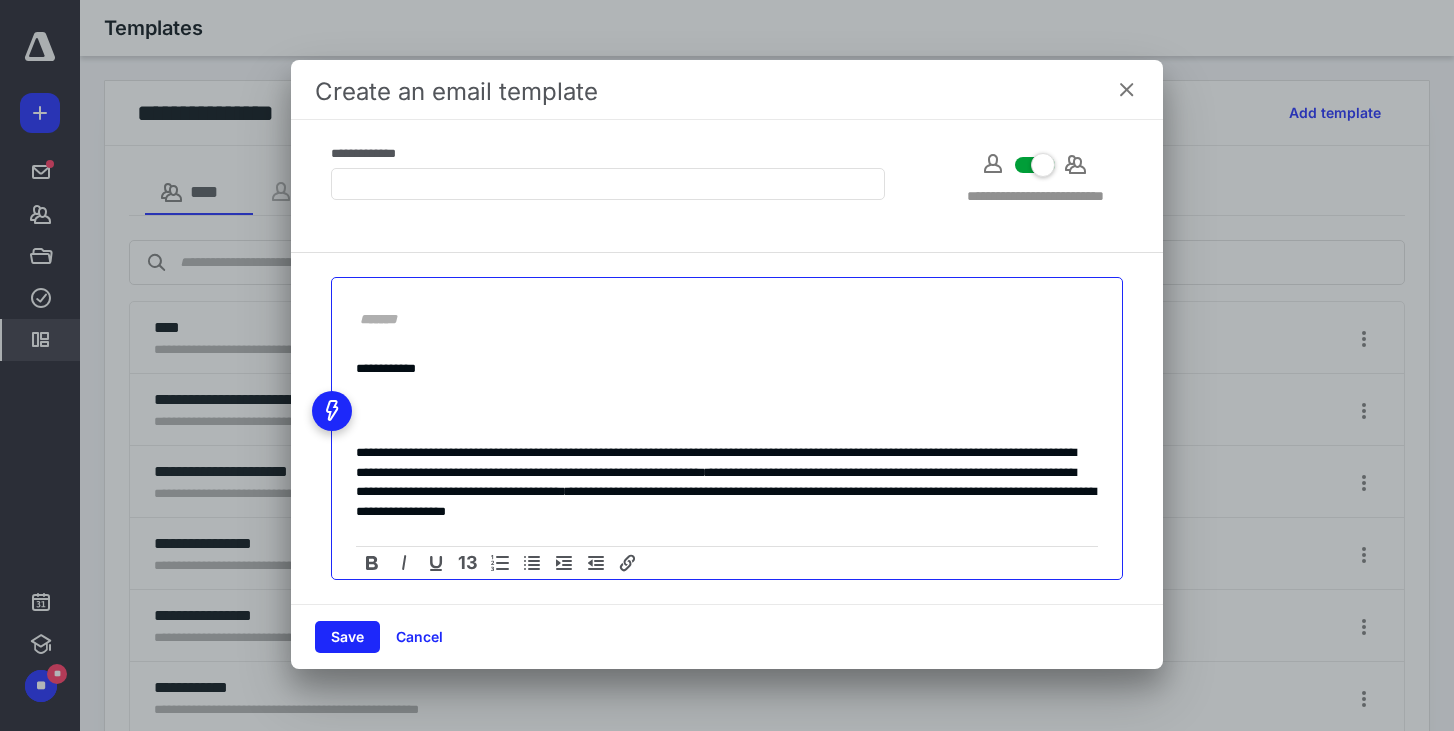 click on "**********" at bounding box center [727, 557] 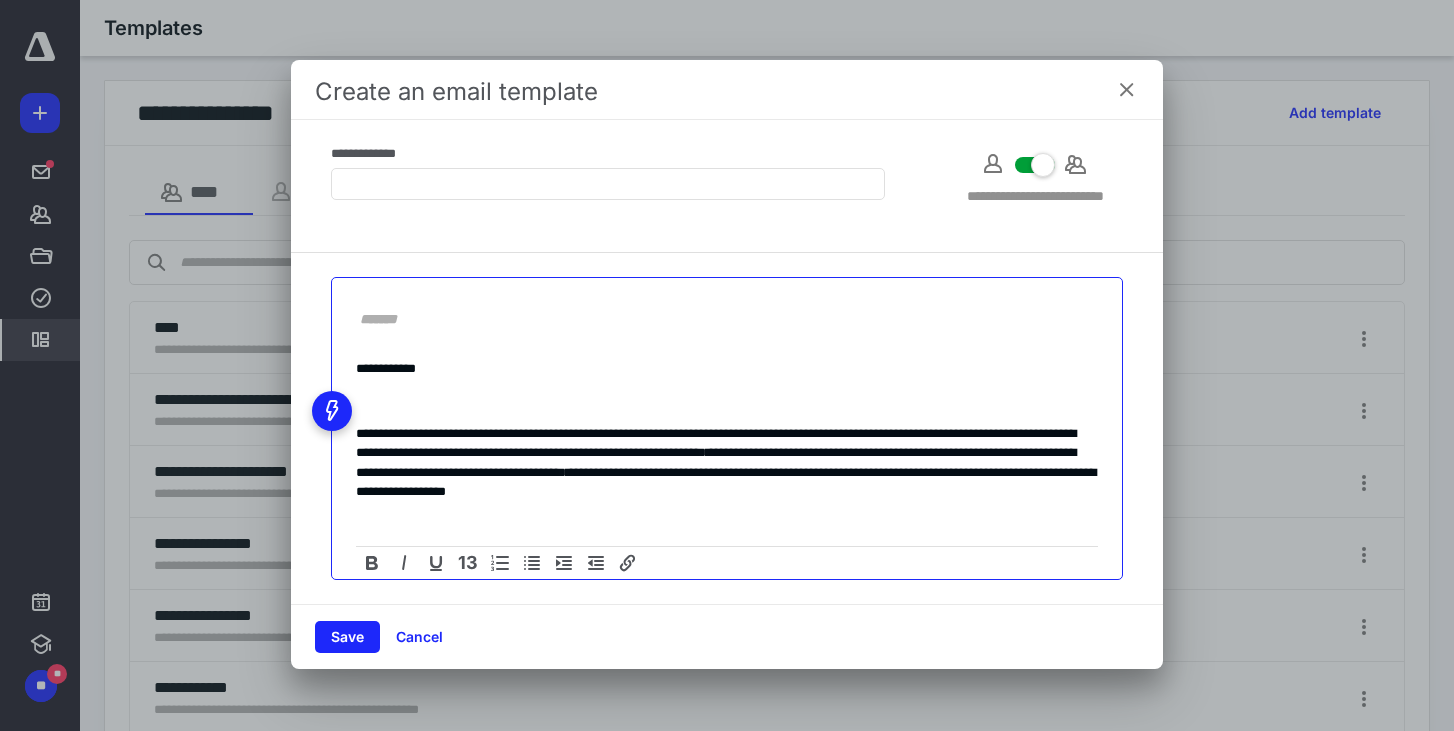 click on "**********" at bounding box center [727, 547] 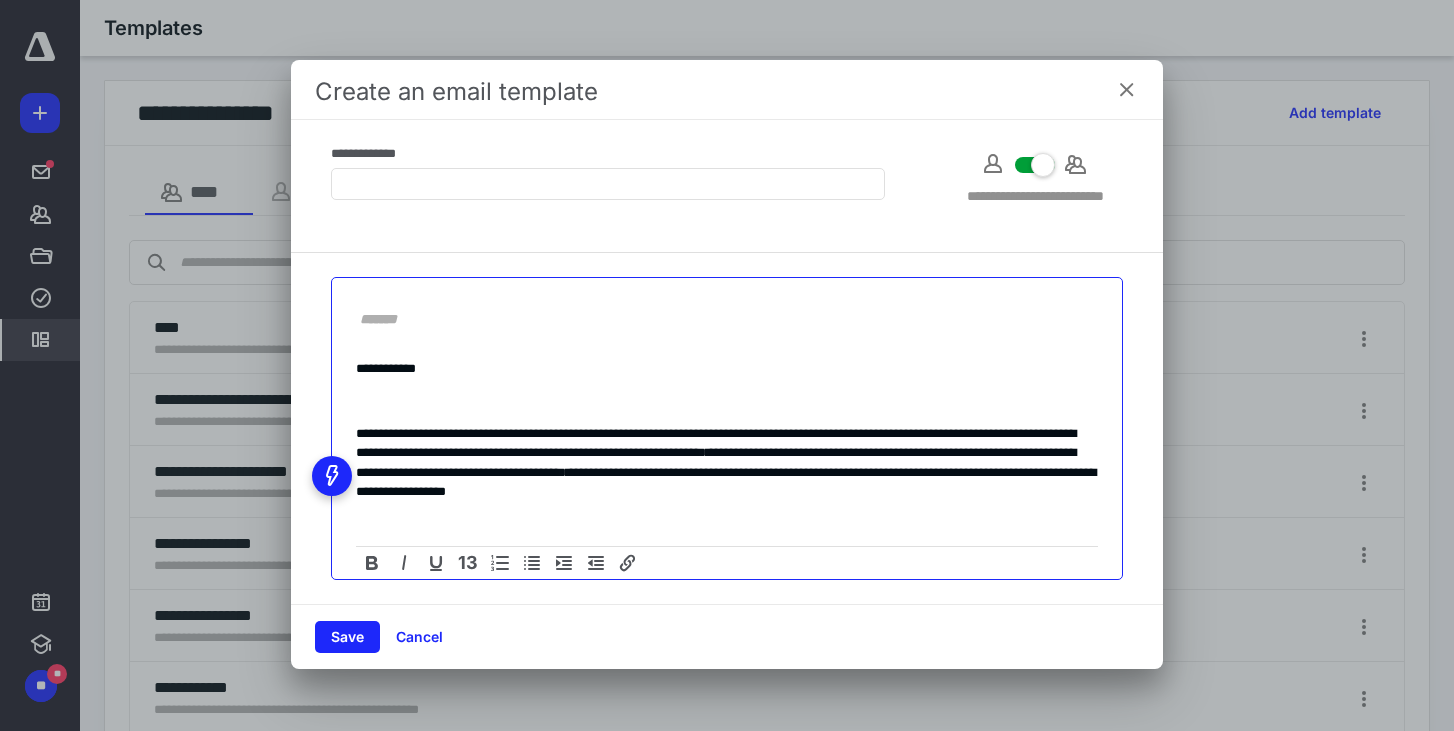 click on "**********" at bounding box center [727, 547] 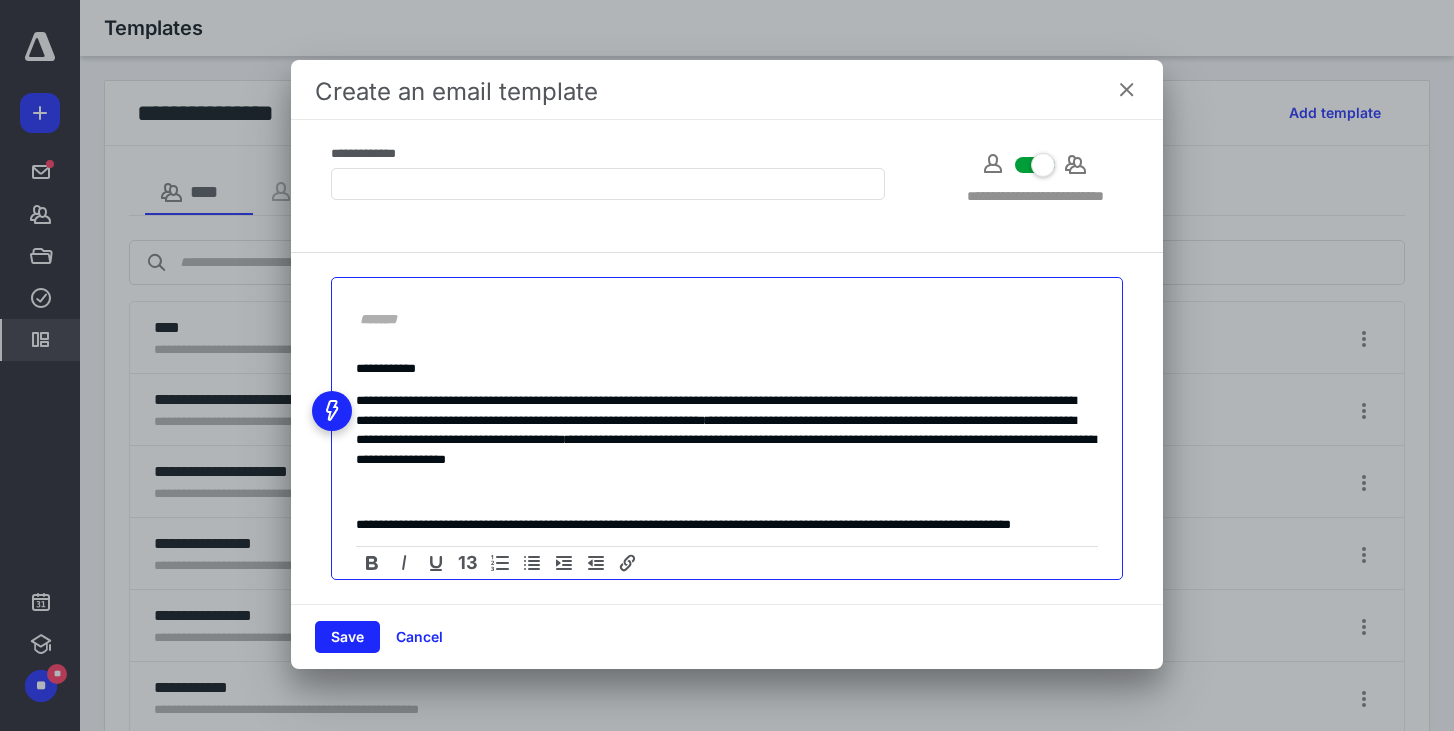 click on "**********" at bounding box center [727, 531] 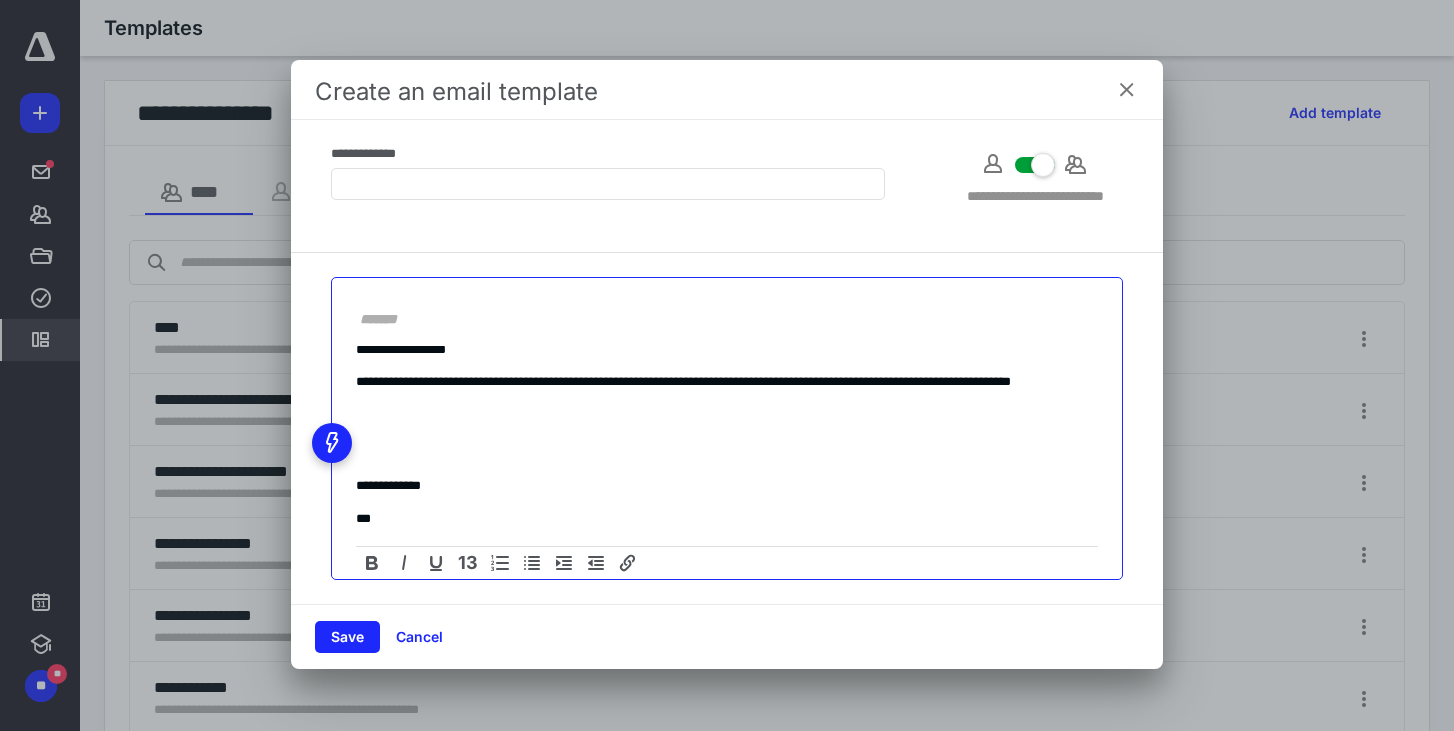 scroll, scrollTop: 111, scrollLeft: 0, axis: vertical 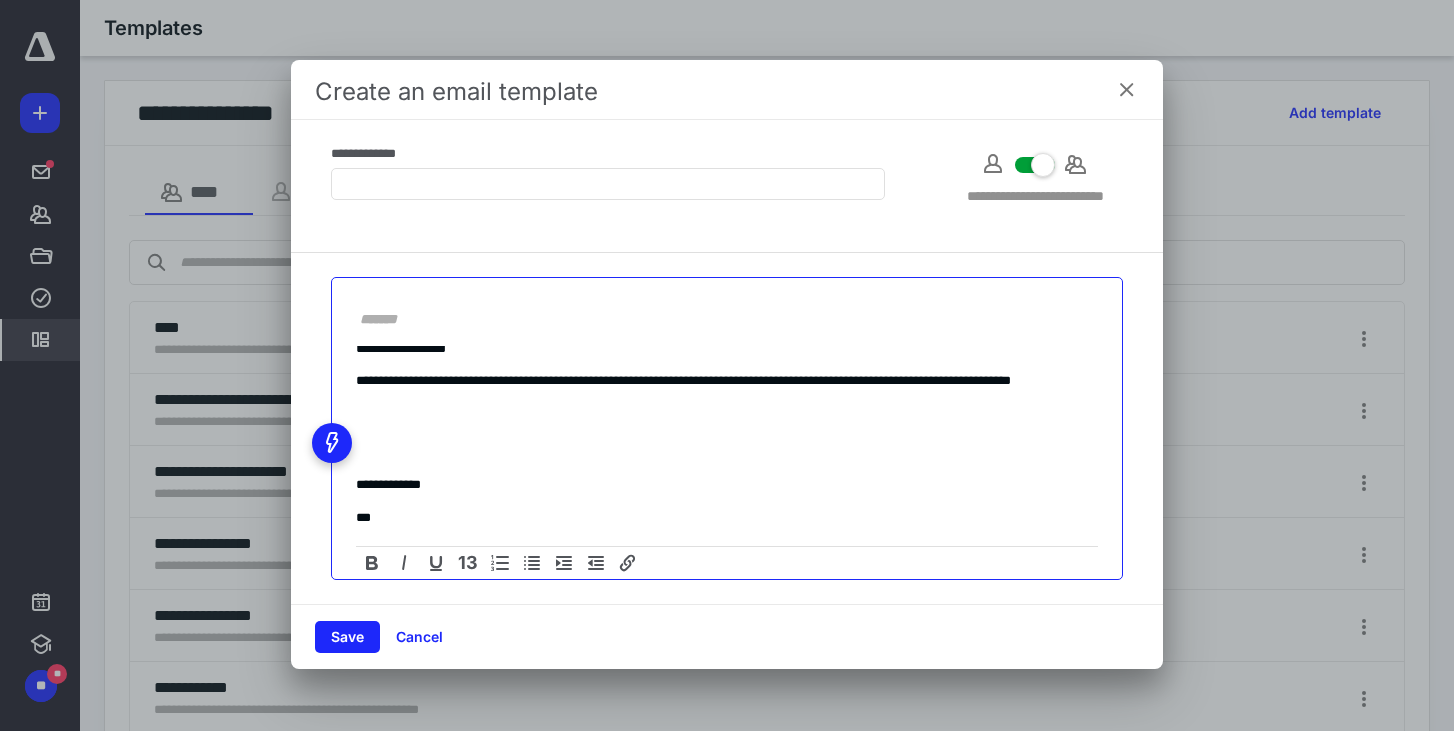 click on "**********" at bounding box center [727, 404] 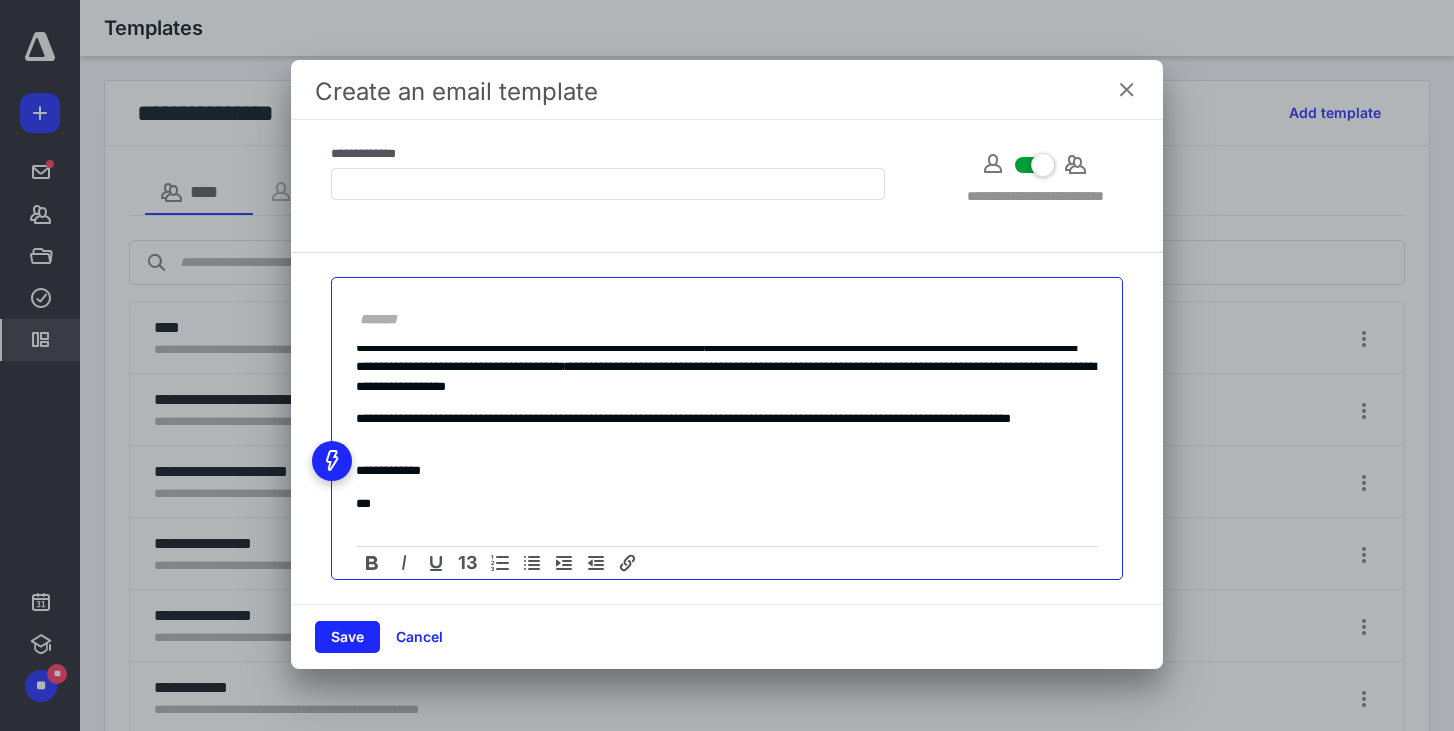 scroll, scrollTop: 0, scrollLeft: 0, axis: both 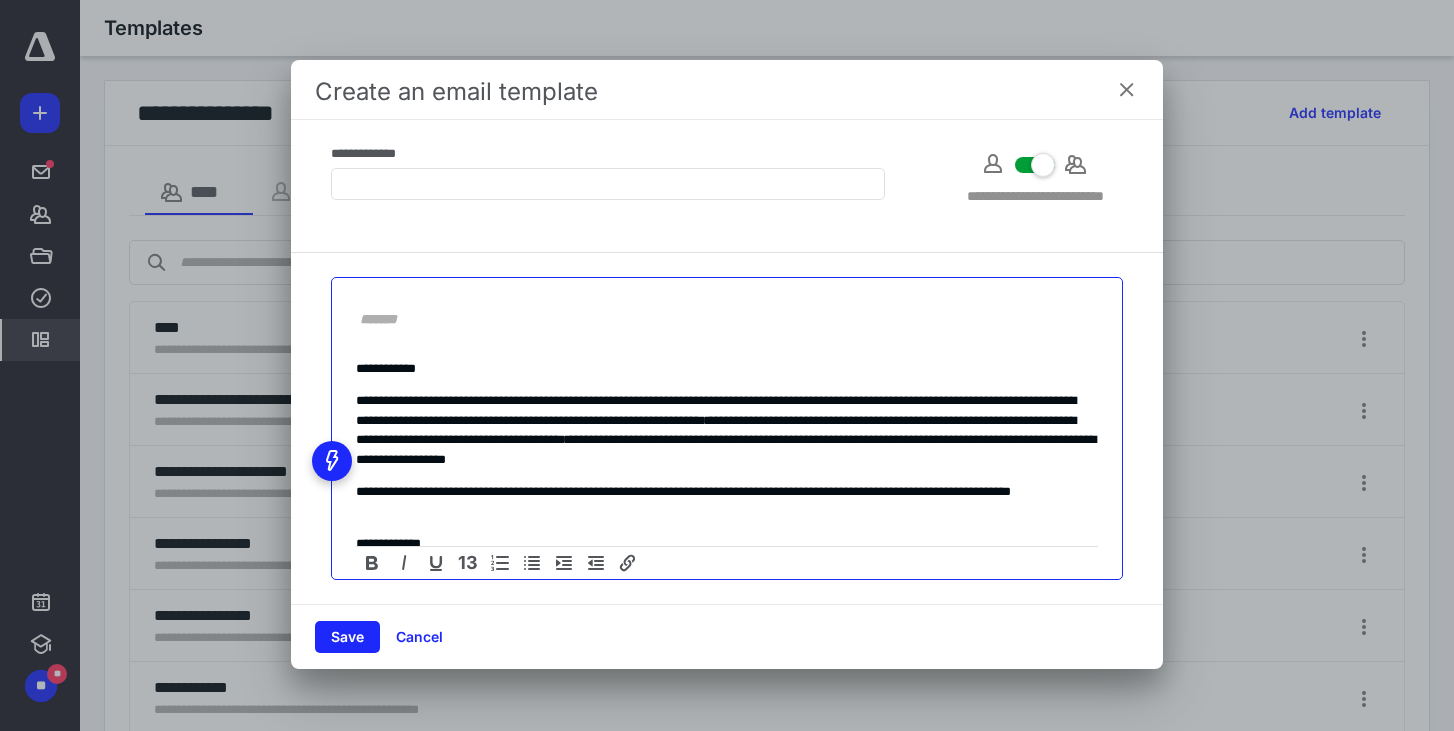 click at bounding box center [715, 319] 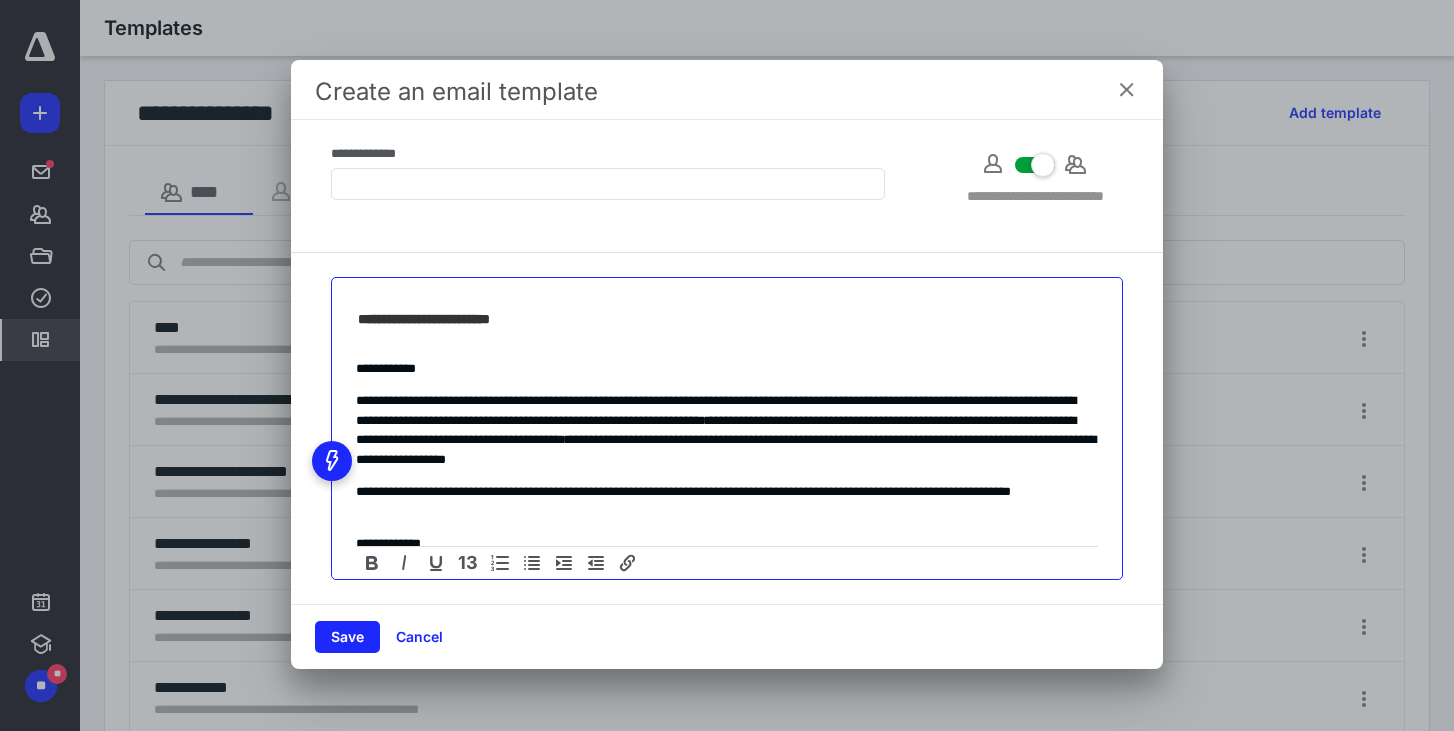drag, startPoint x: 475, startPoint y: 318, endPoint x: 582, endPoint y: 320, distance: 107.01869 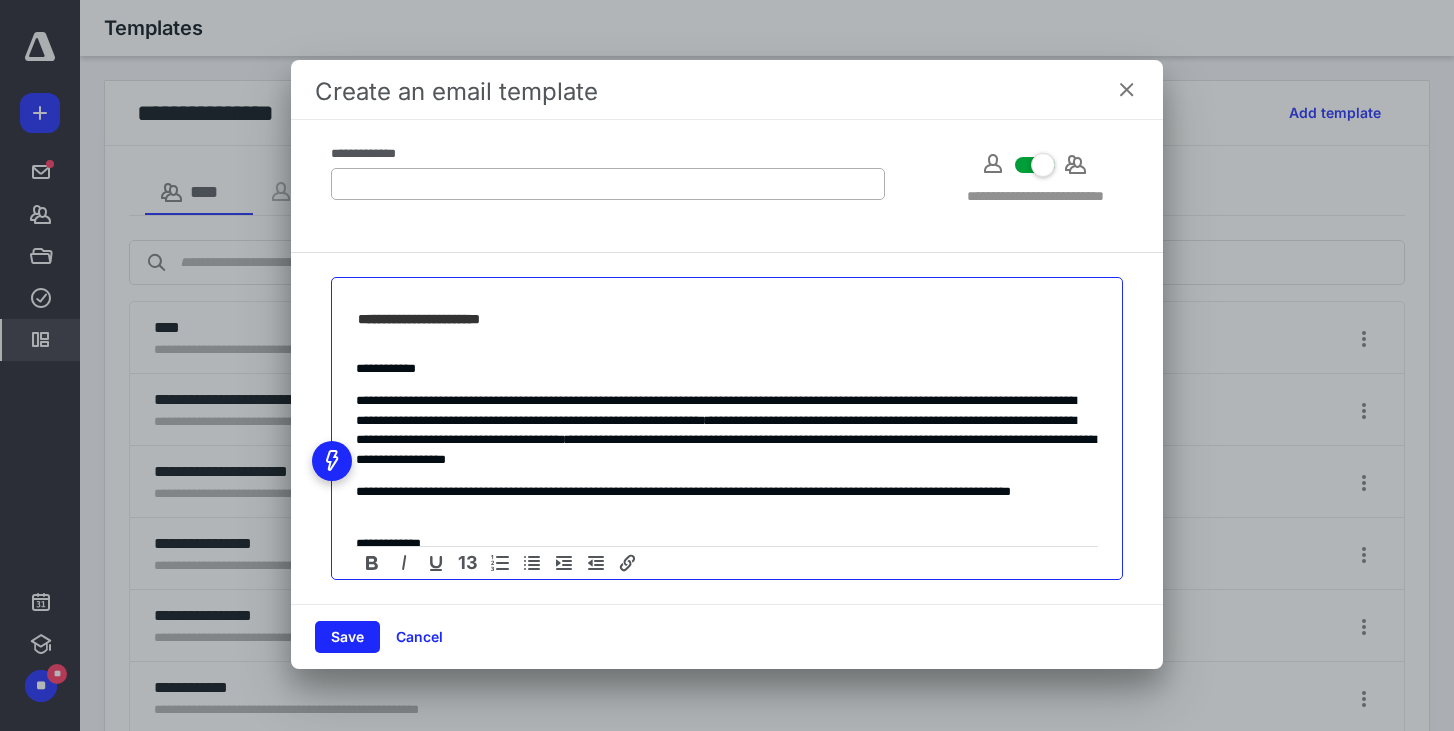 type on "**********" 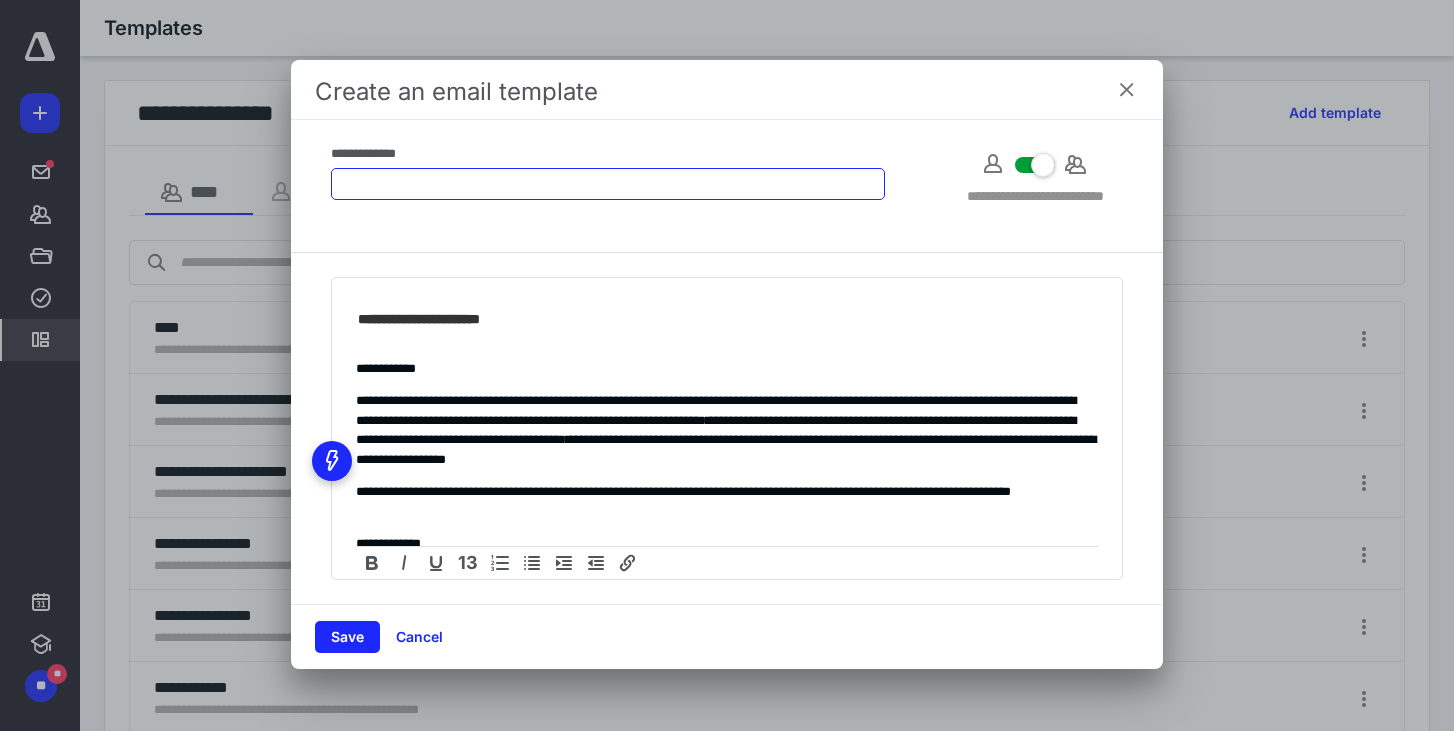 click at bounding box center [608, 184] 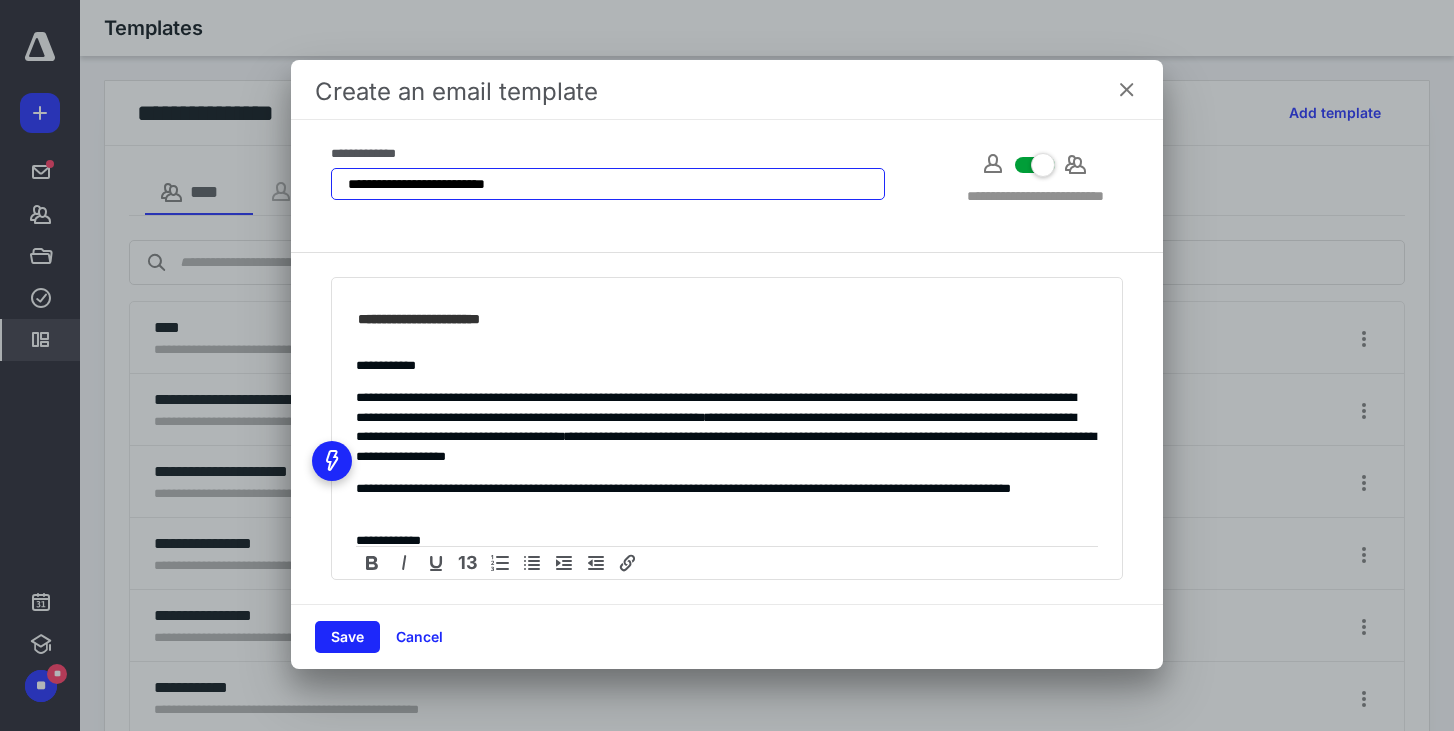 scroll, scrollTop: 0, scrollLeft: 0, axis: both 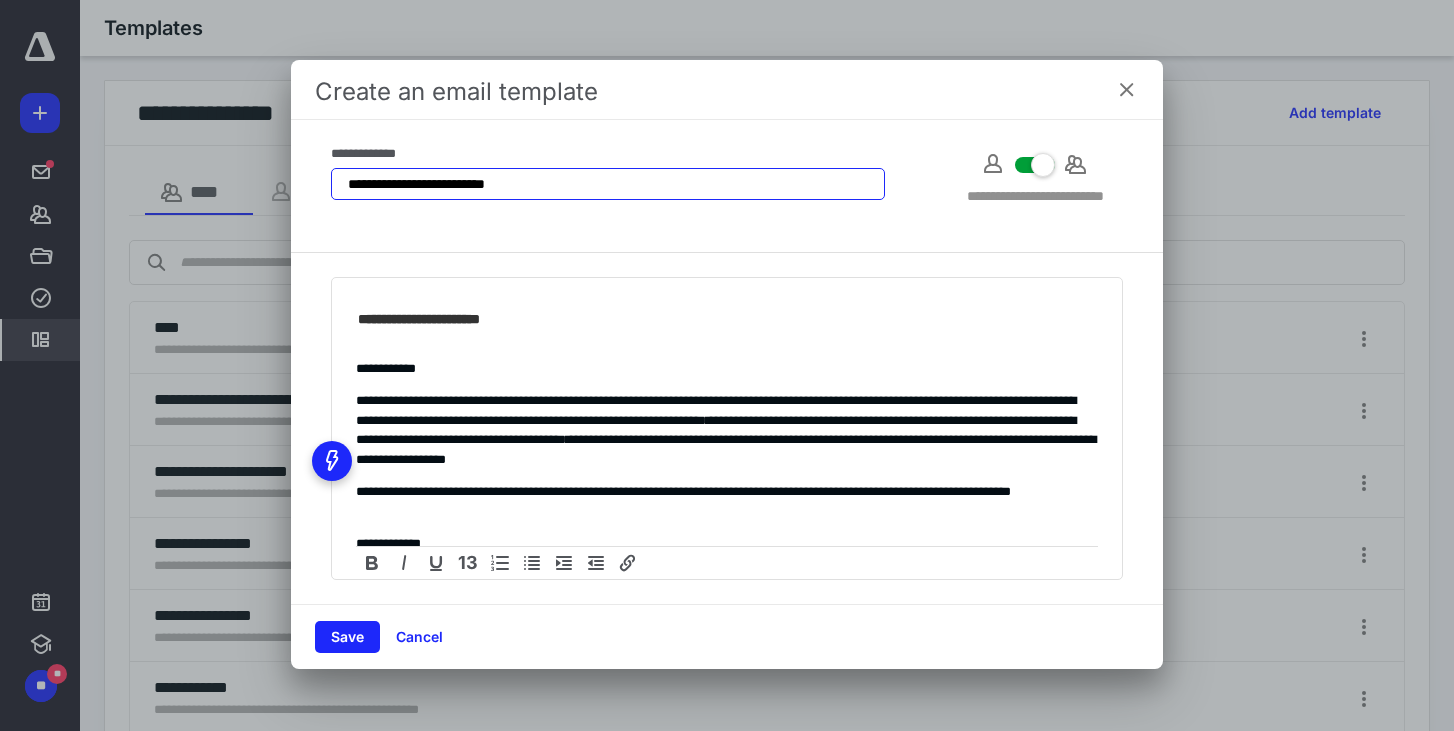 type on "**********" 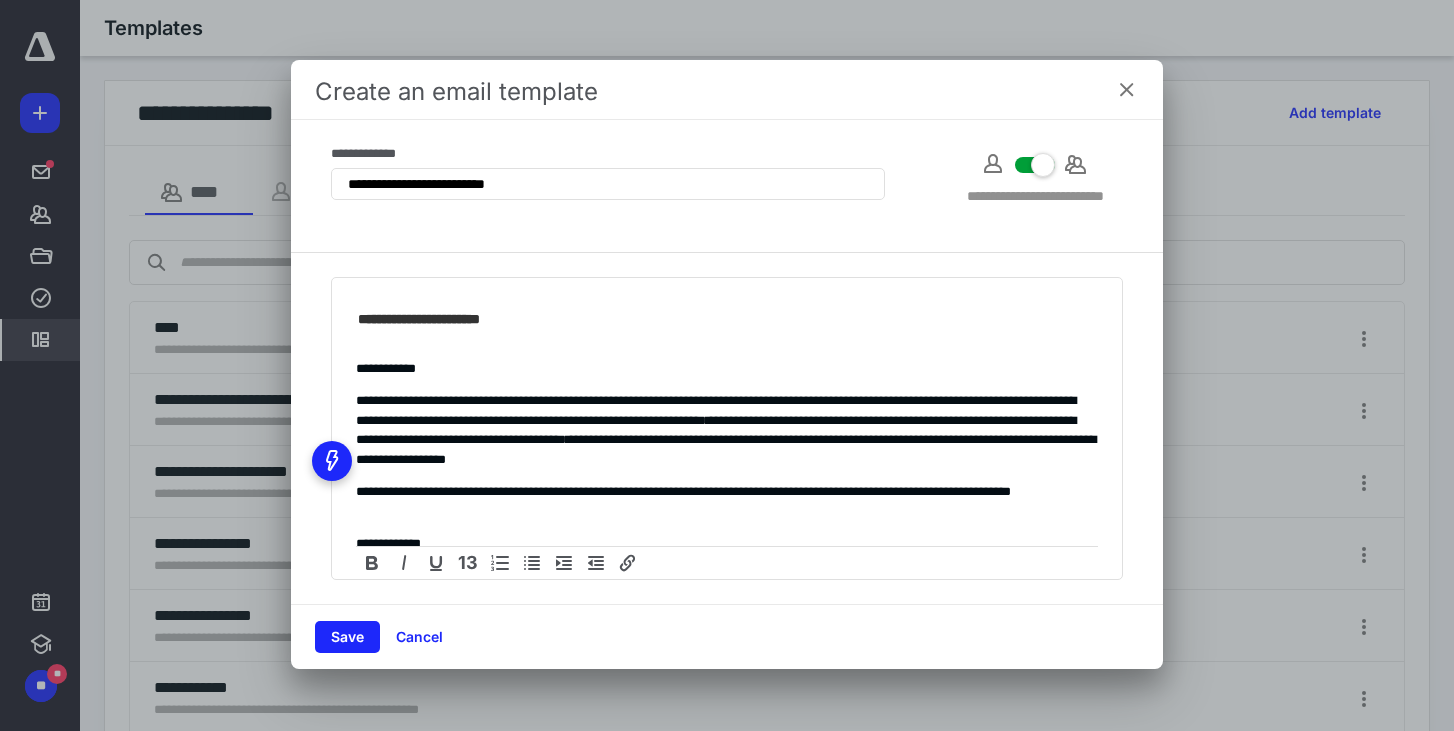 click on "**********" at bounding box center (727, 428) 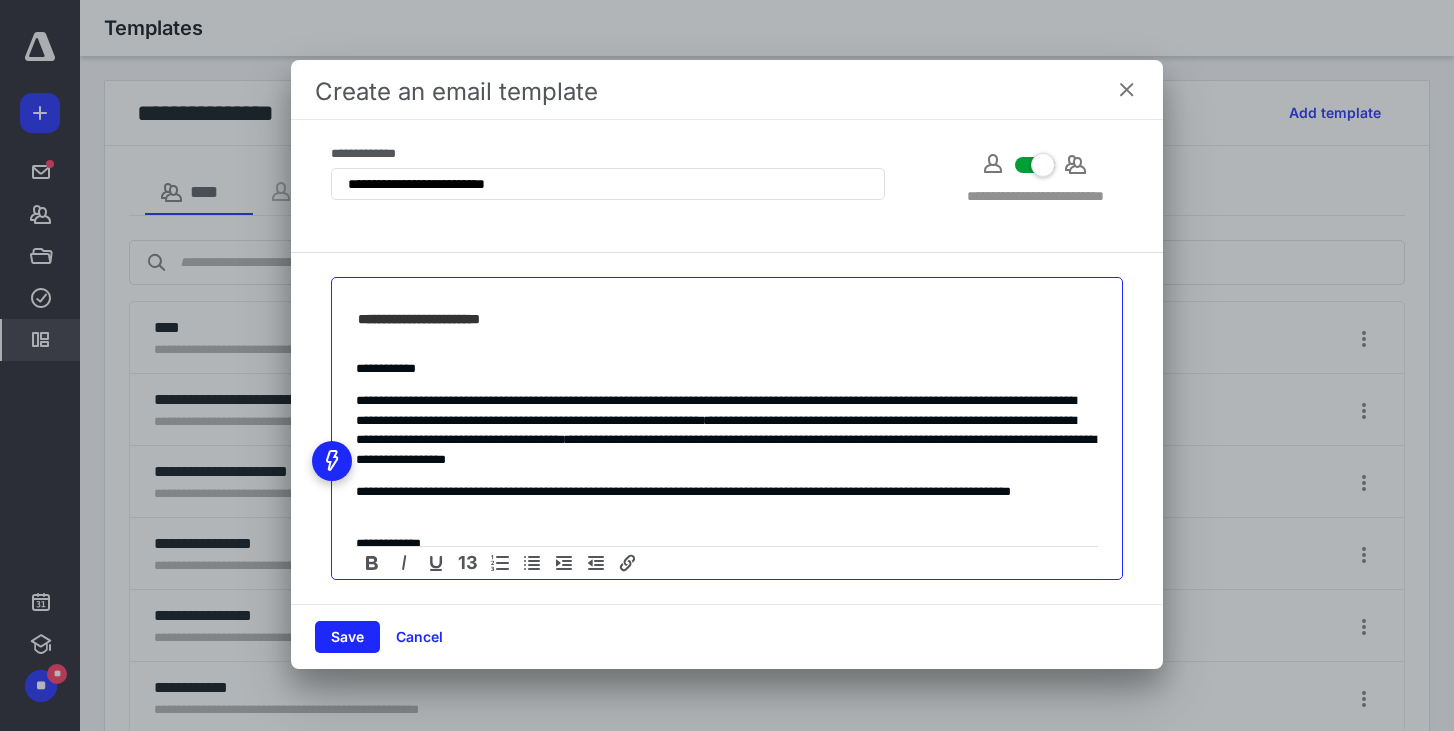 click on "**********" at bounding box center (715, 319) 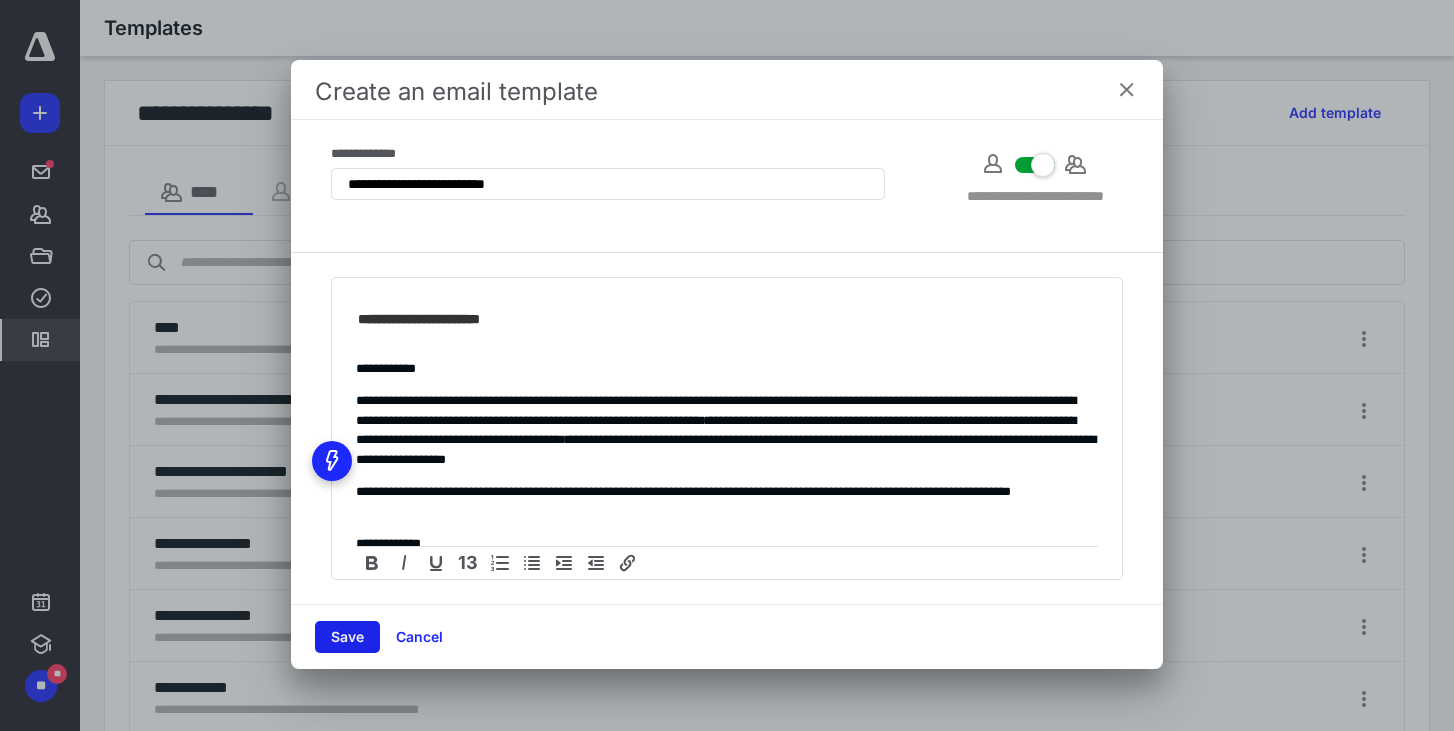 click on "Save" at bounding box center (347, 637) 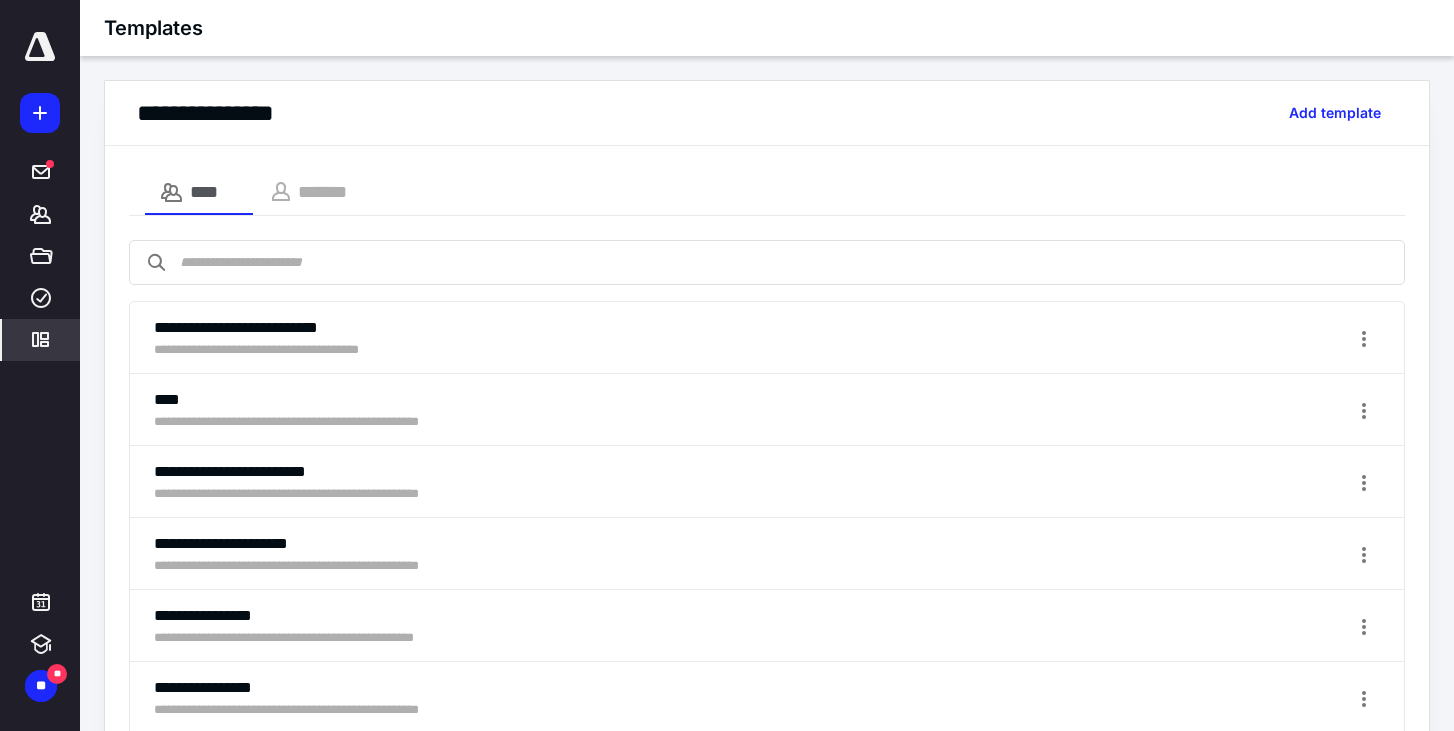 click at bounding box center [40, 47] 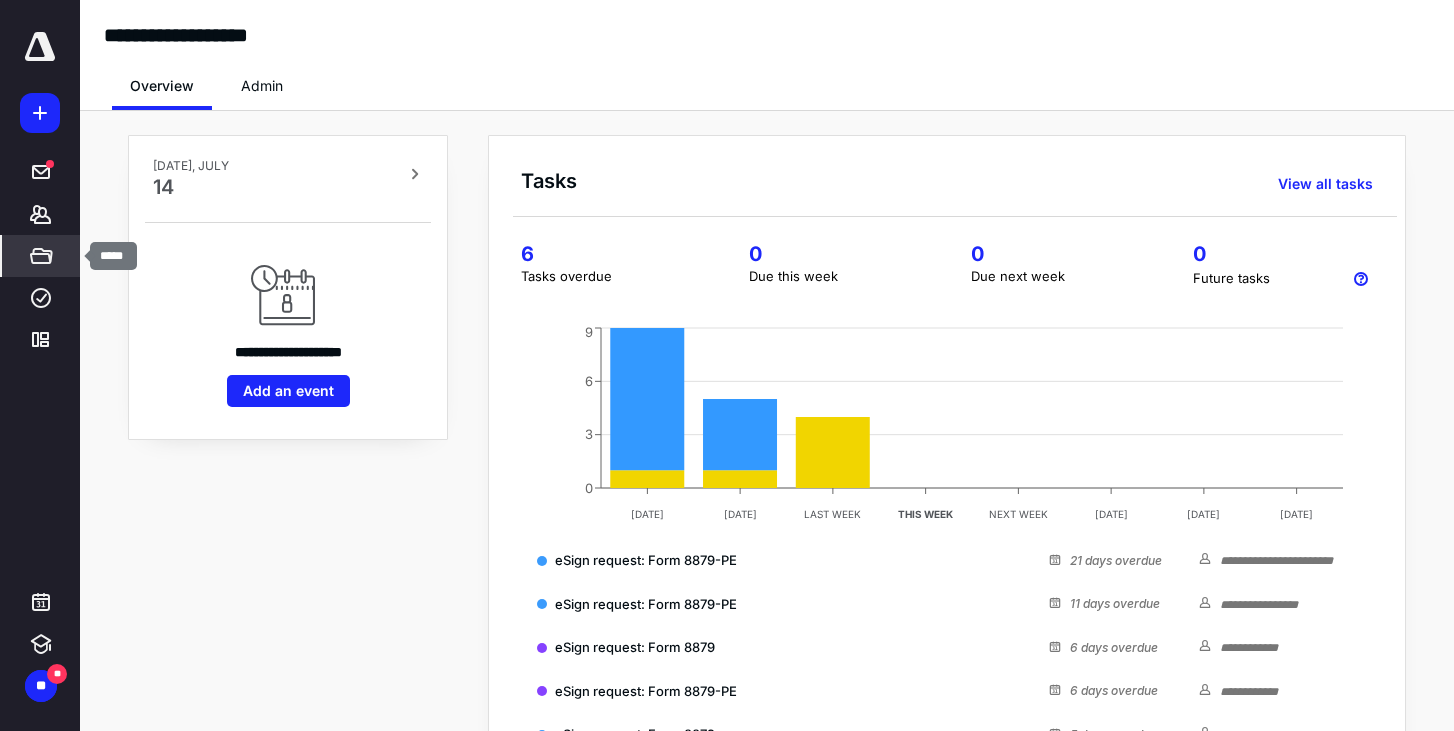 click on "*****" at bounding box center [41, 256] 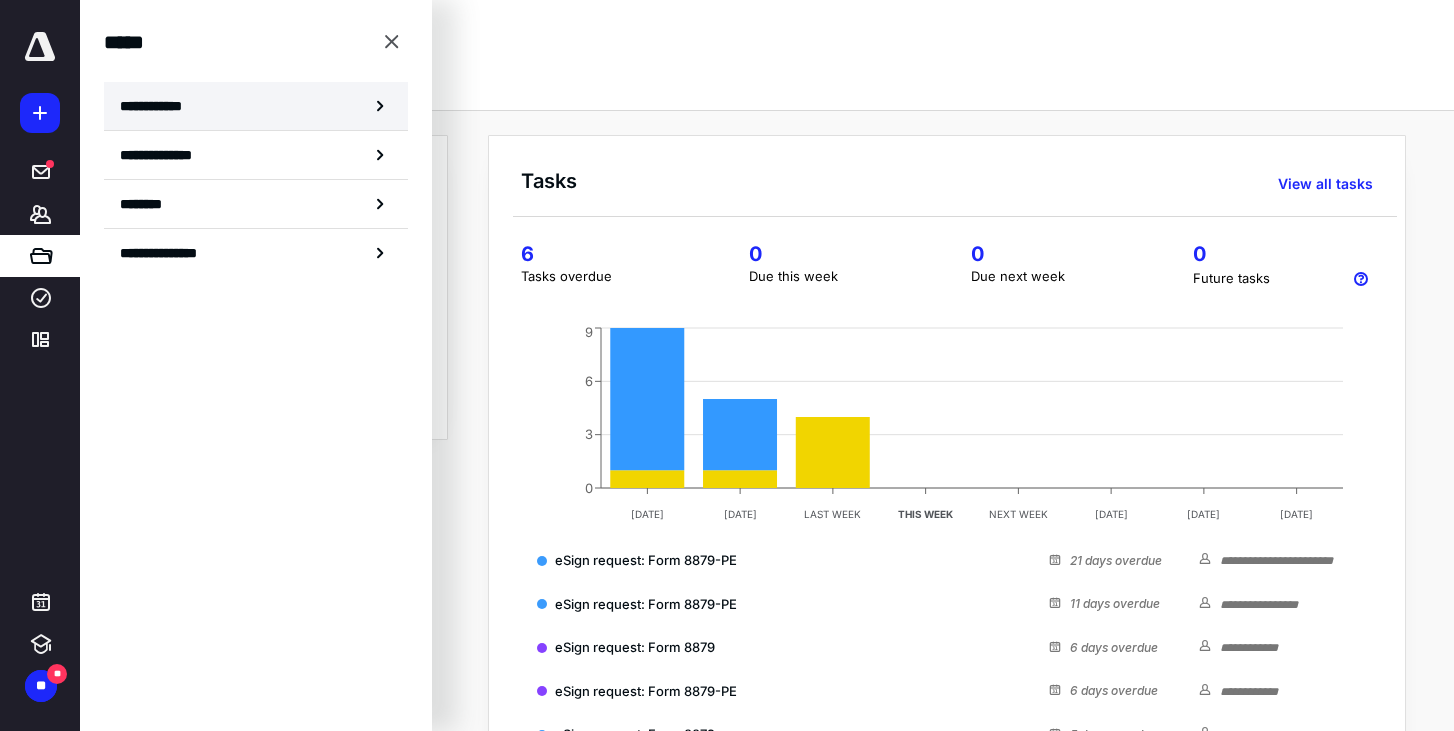 click on "**********" at bounding box center [256, 106] 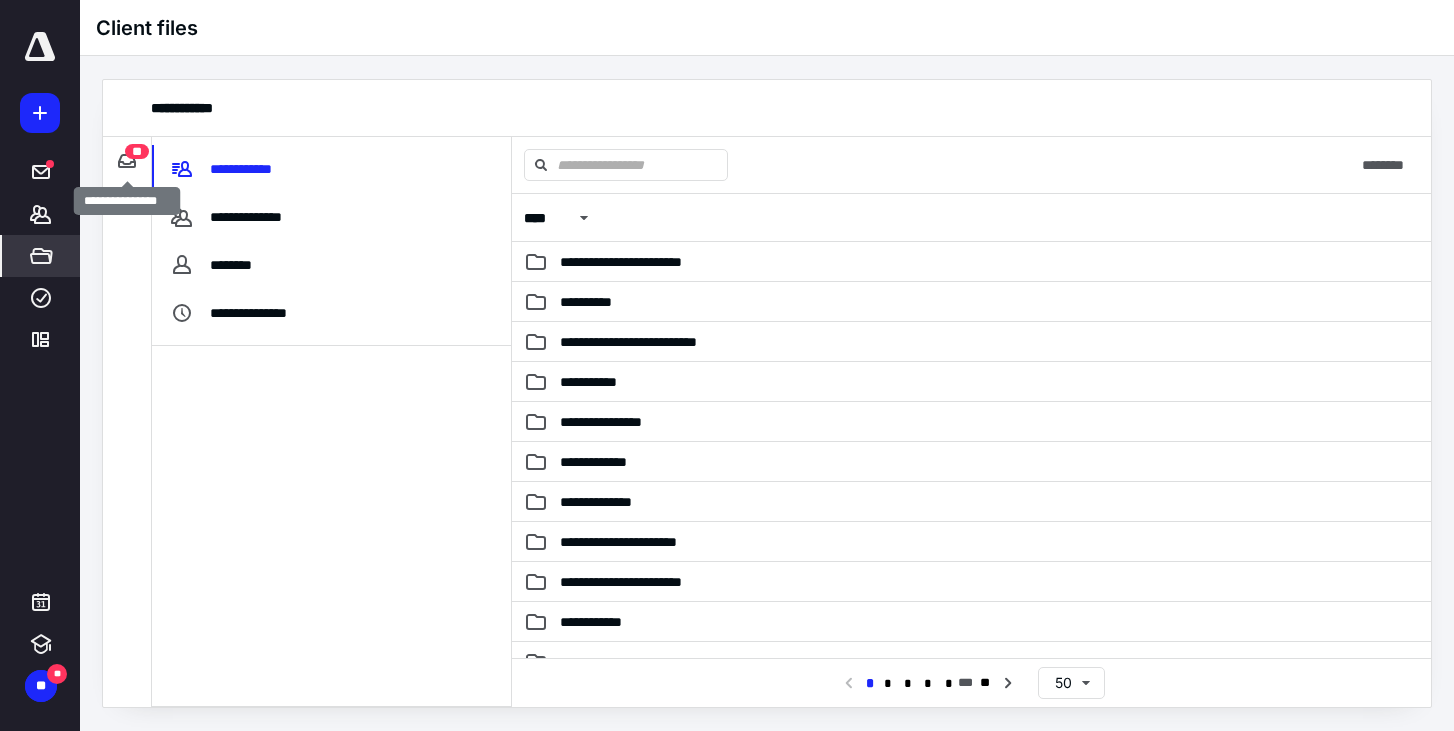 click on "**" at bounding box center [137, 151] 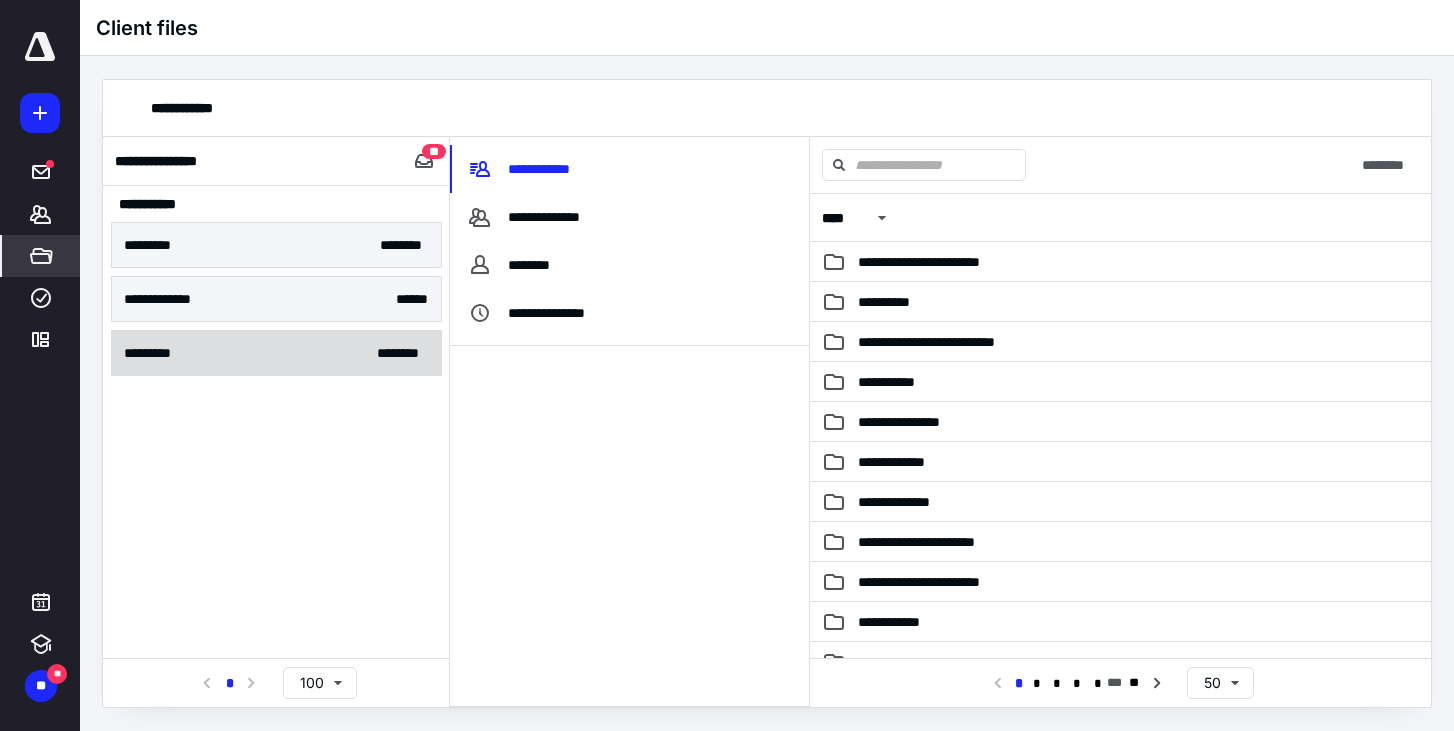 click on "********* **   *****" at bounding box center [276, 353] 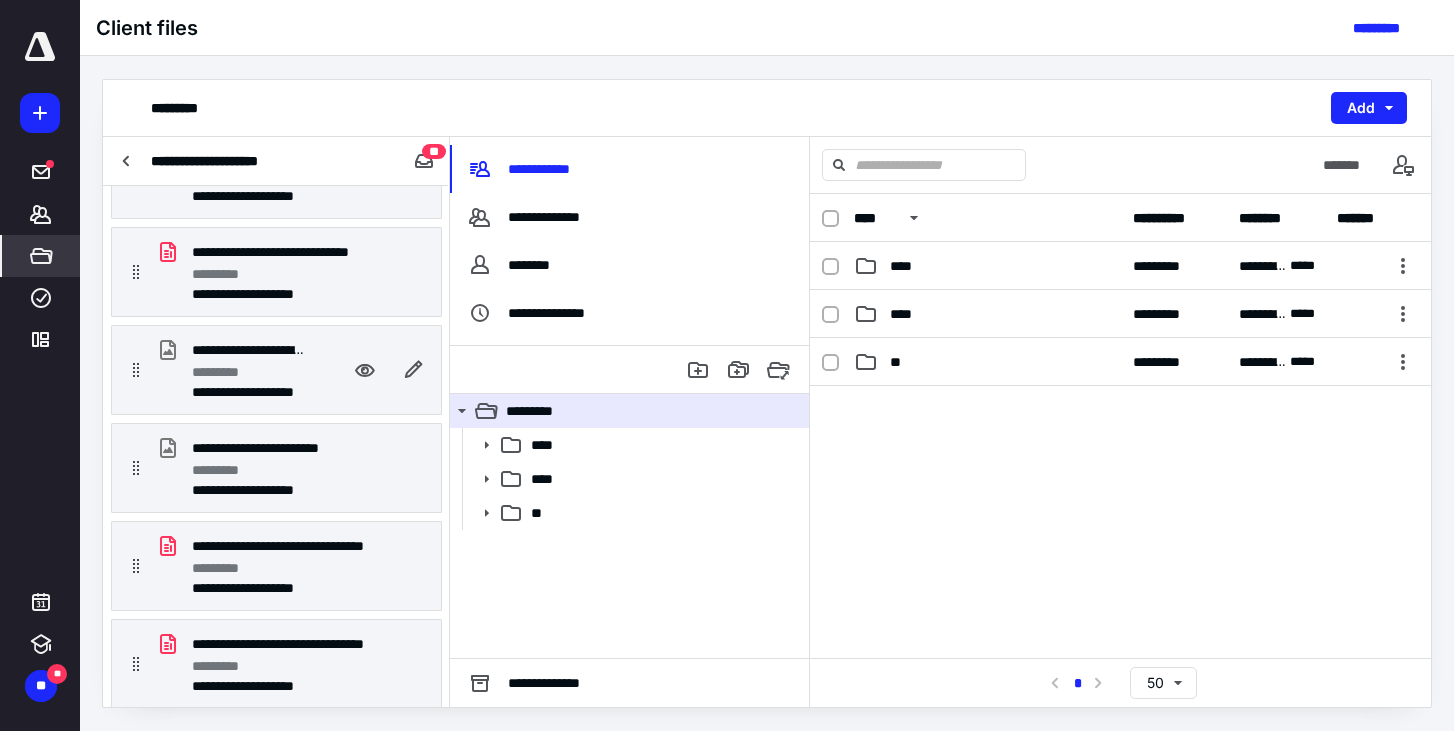 scroll, scrollTop: 2099, scrollLeft: 0, axis: vertical 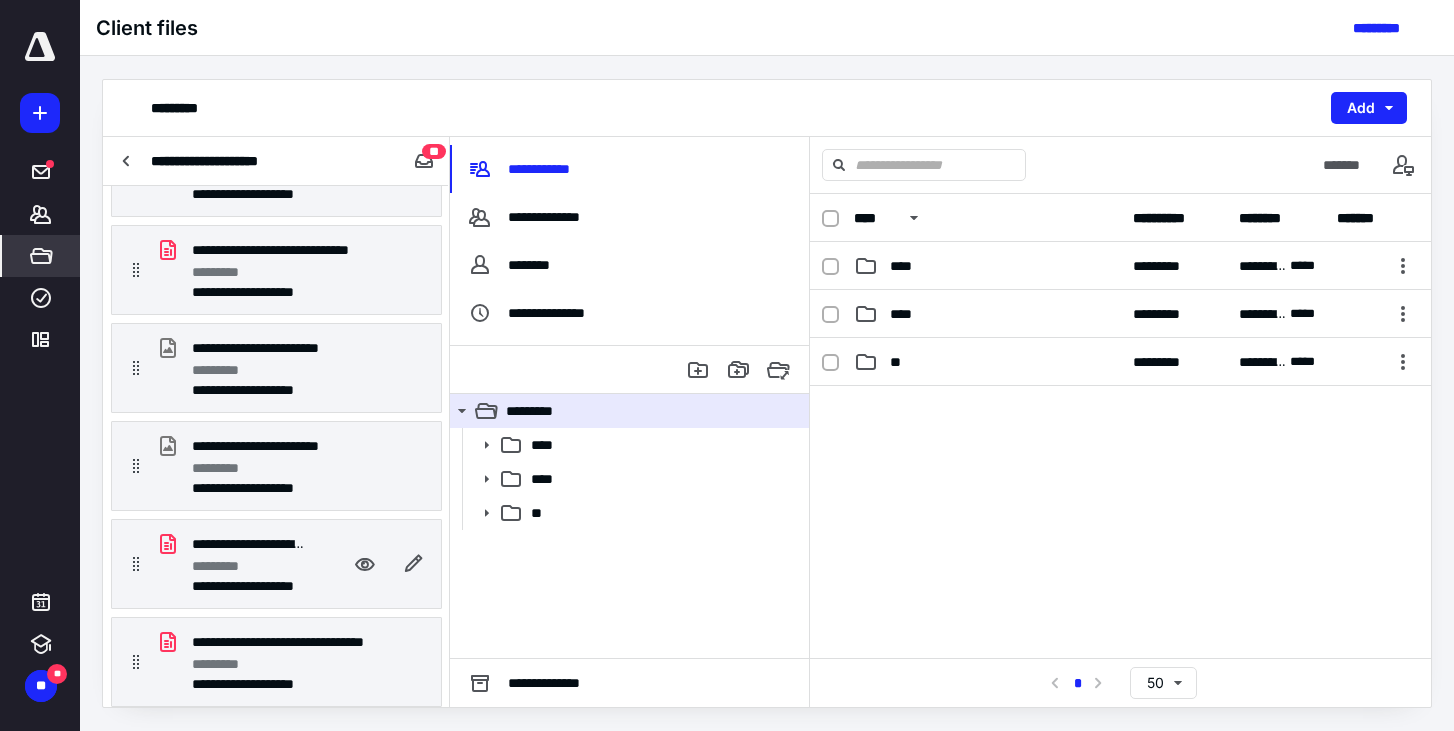 click on "**********" at bounding box center [248, 586] 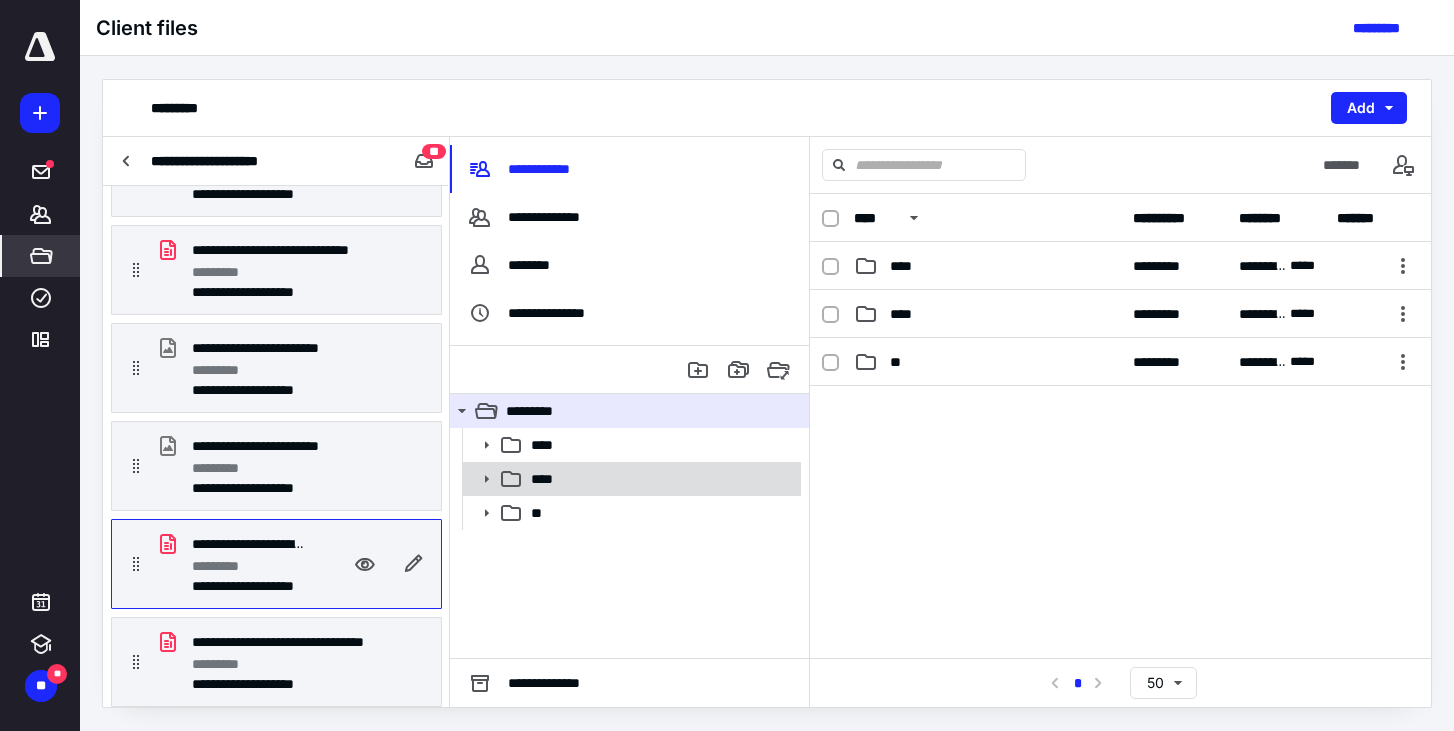 click 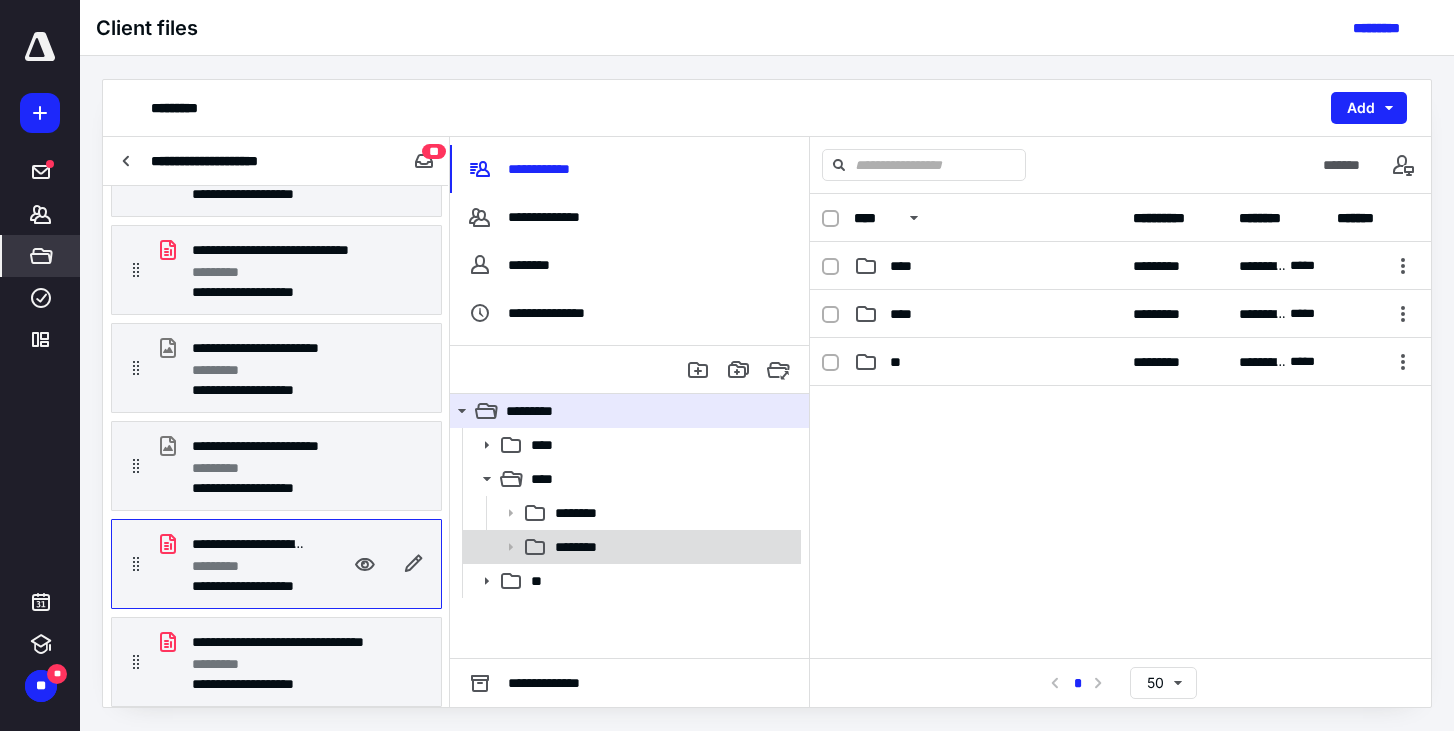 click 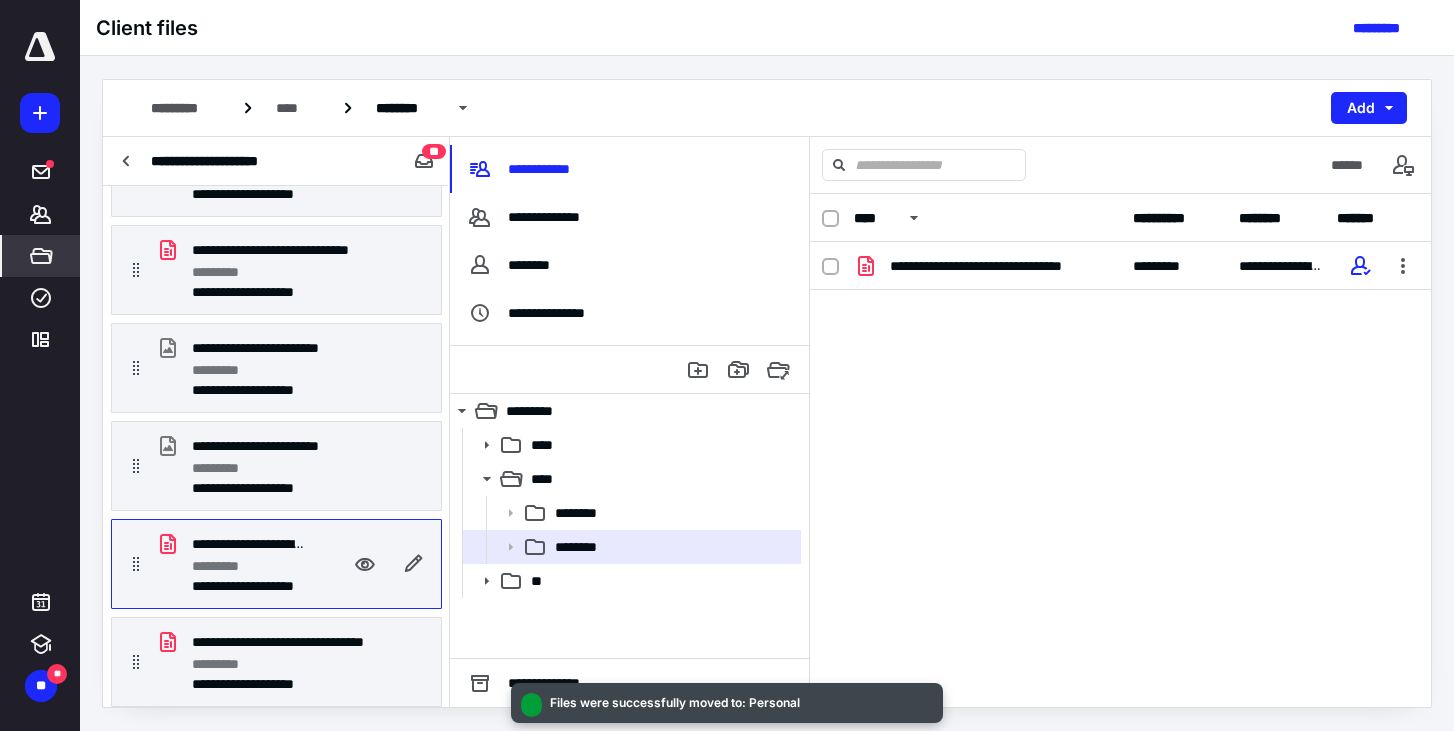 scroll, scrollTop: 2001, scrollLeft: 0, axis: vertical 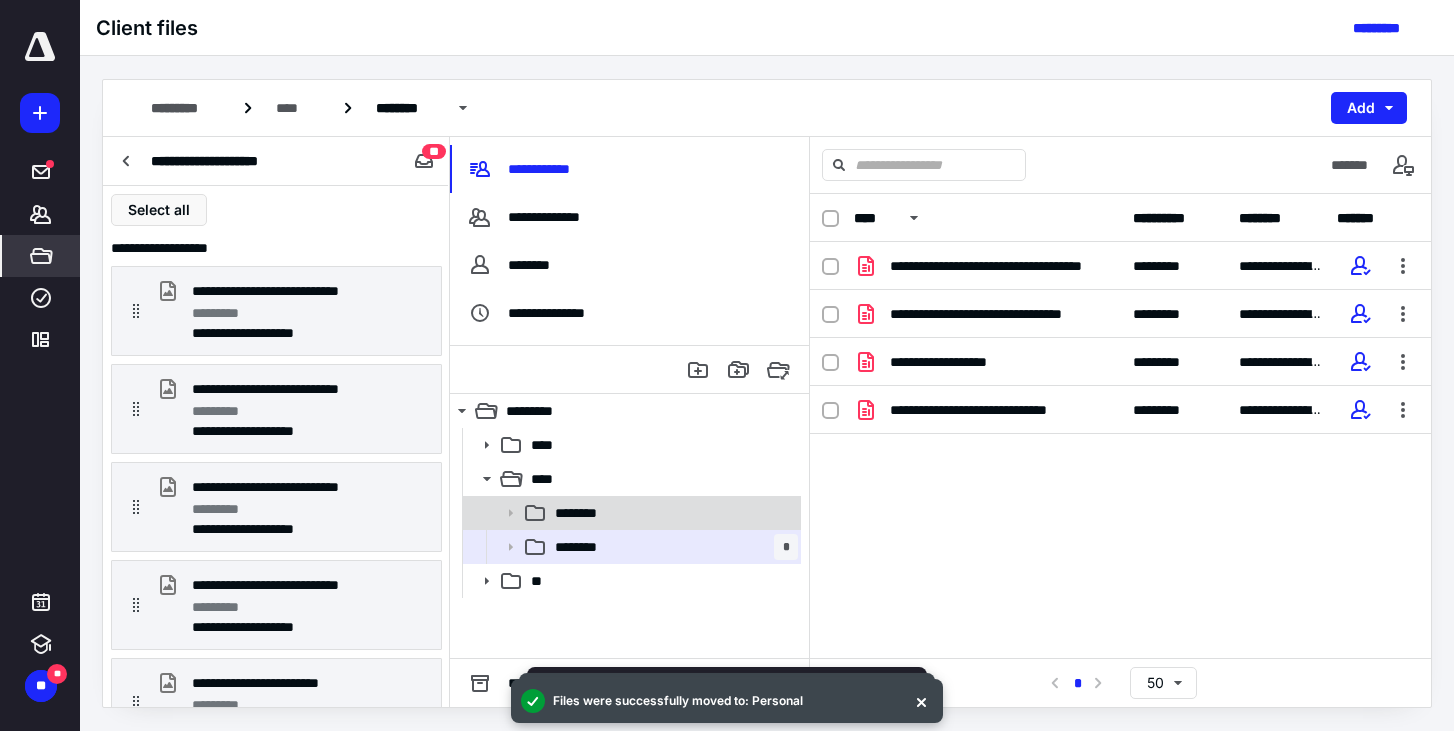 click on "********" at bounding box center (584, 513) 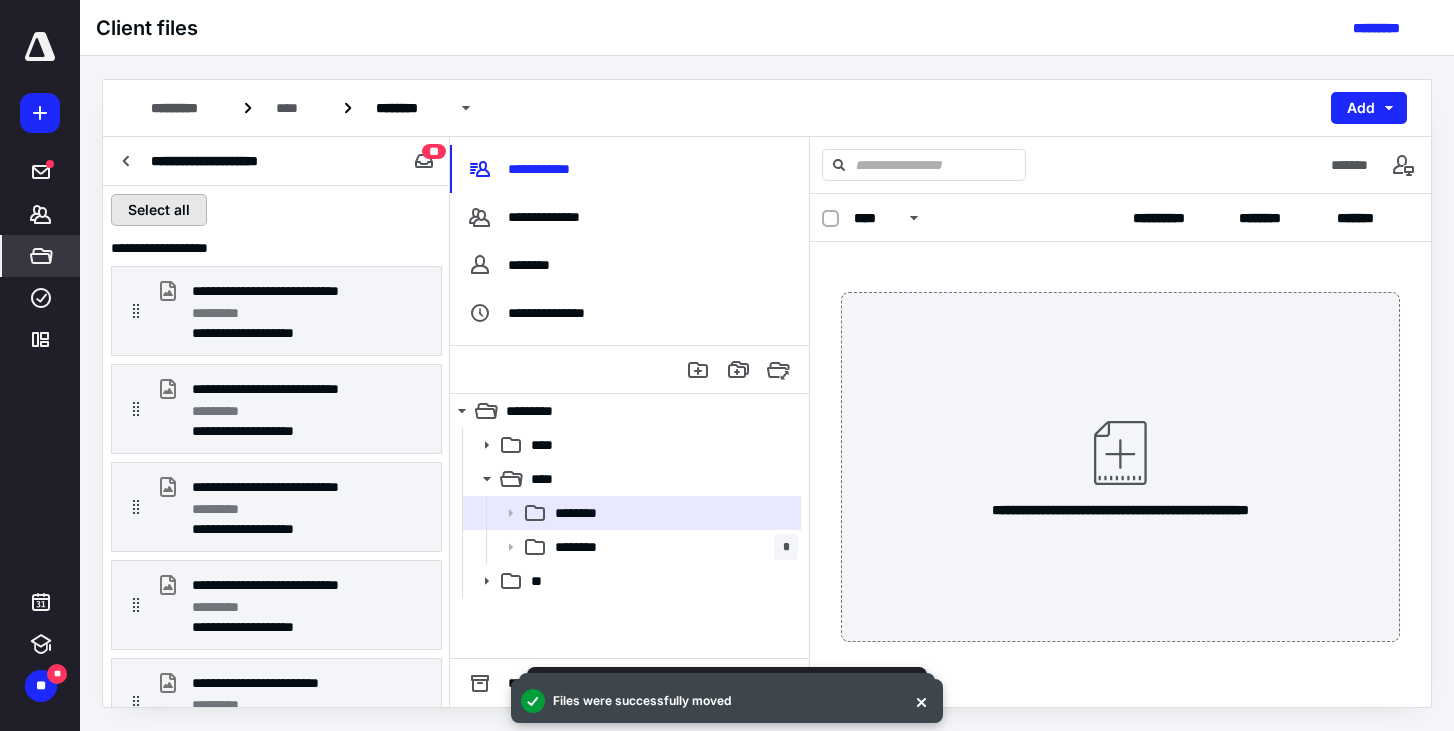 click on "Select all" at bounding box center [159, 210] 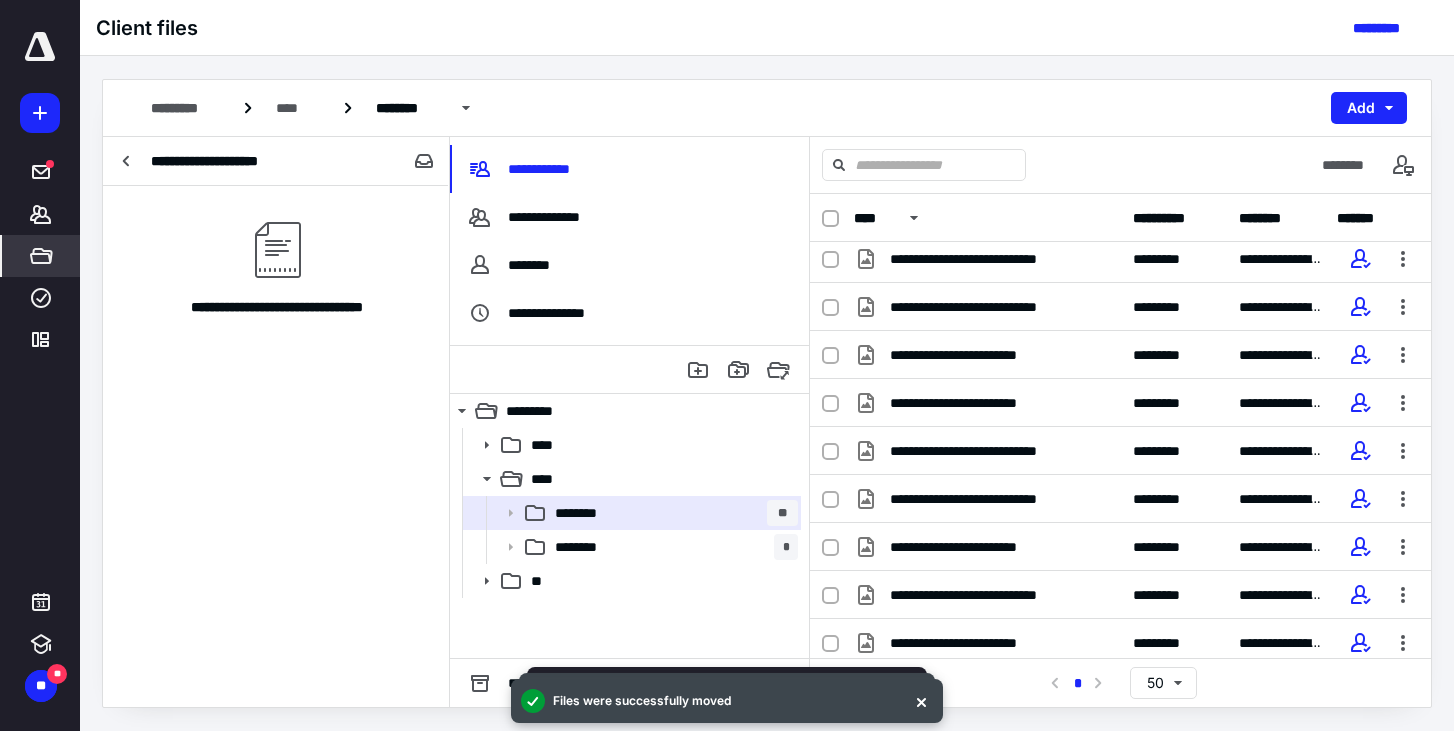 scroll, scrollTop: 0, scrollLeft: 0, axis: both 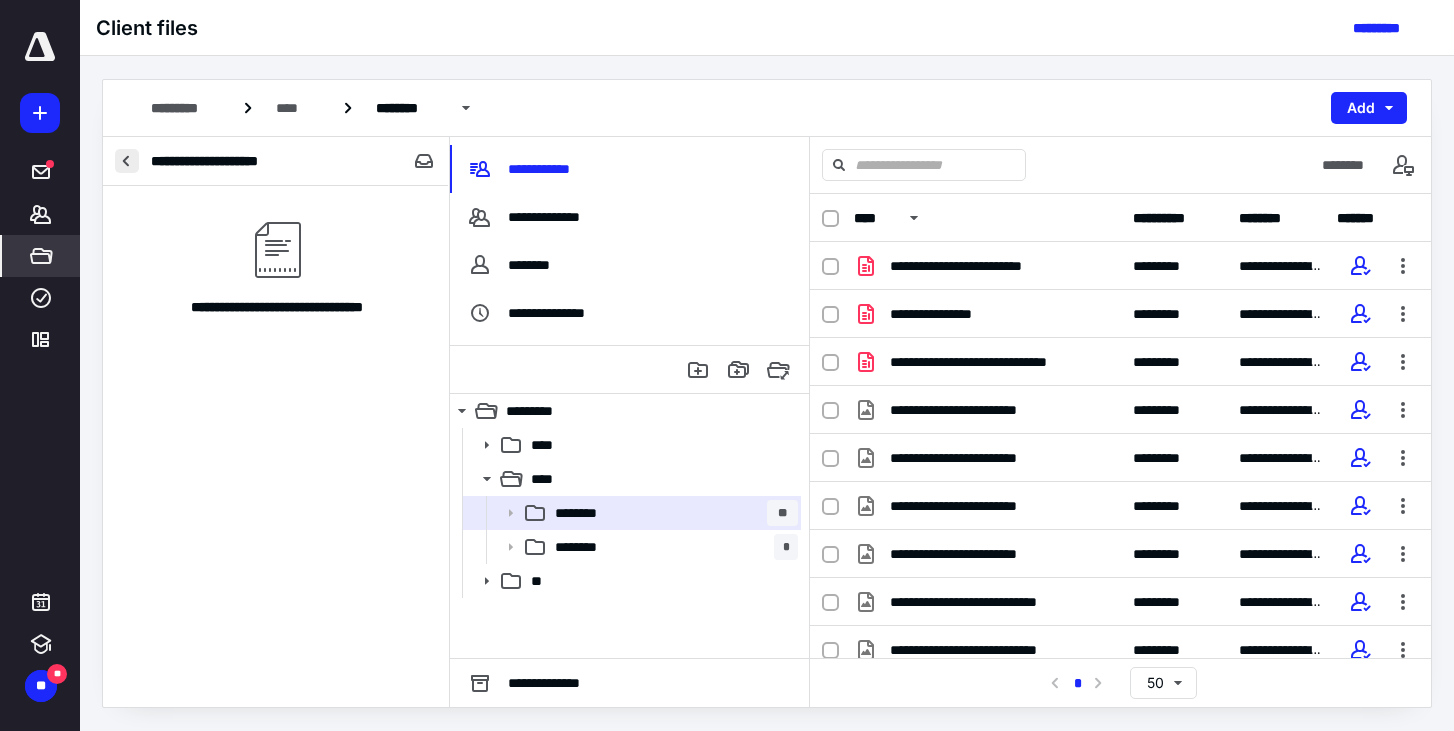 click at bounding box center (127, 161) 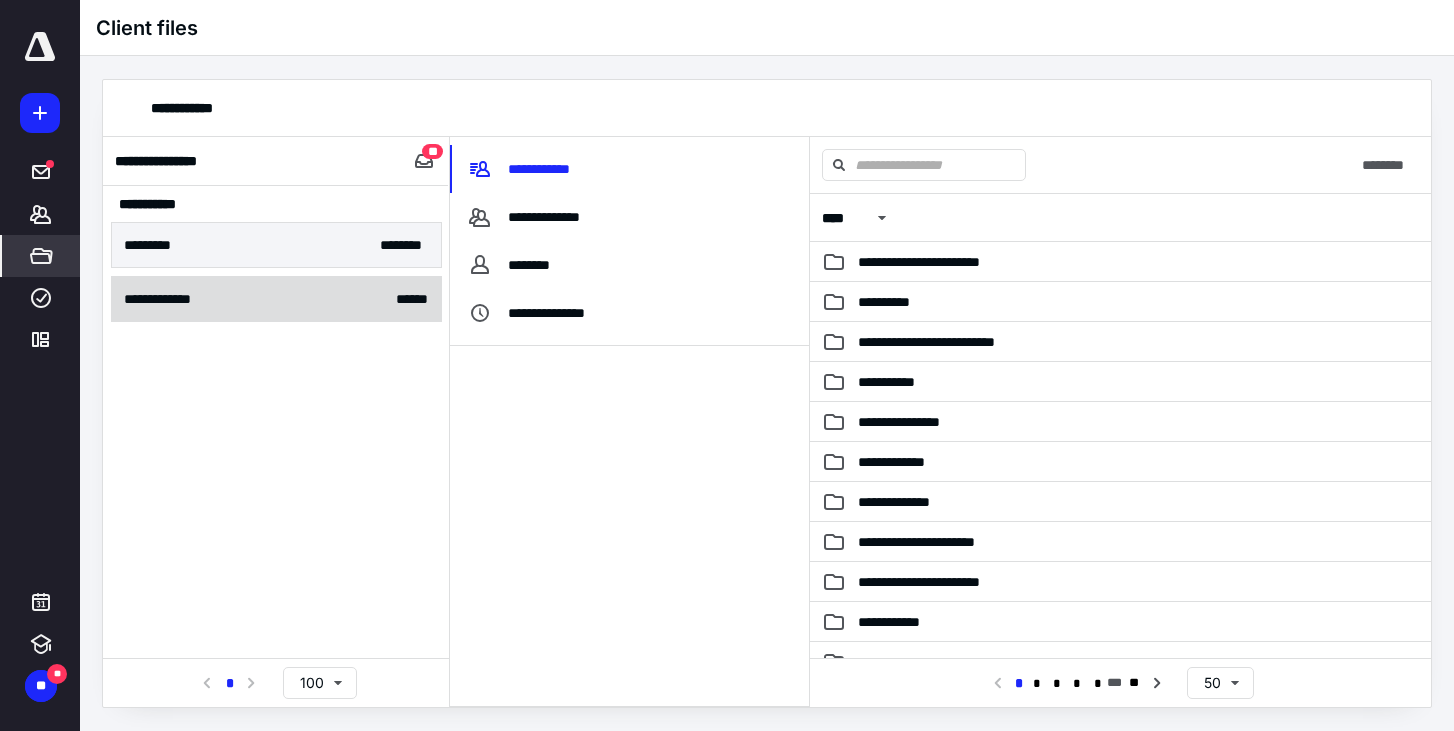 click on "**********" at bounding box center [276, 299] 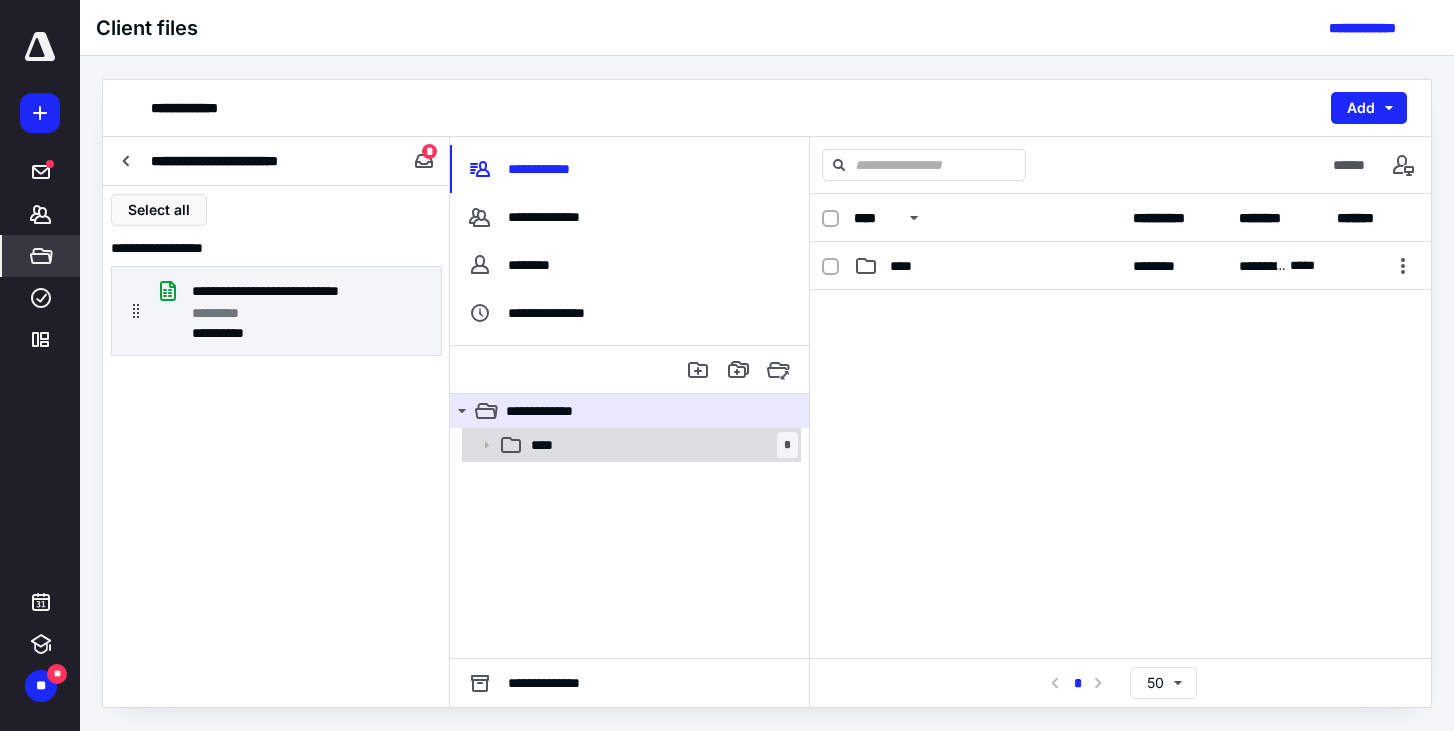 click 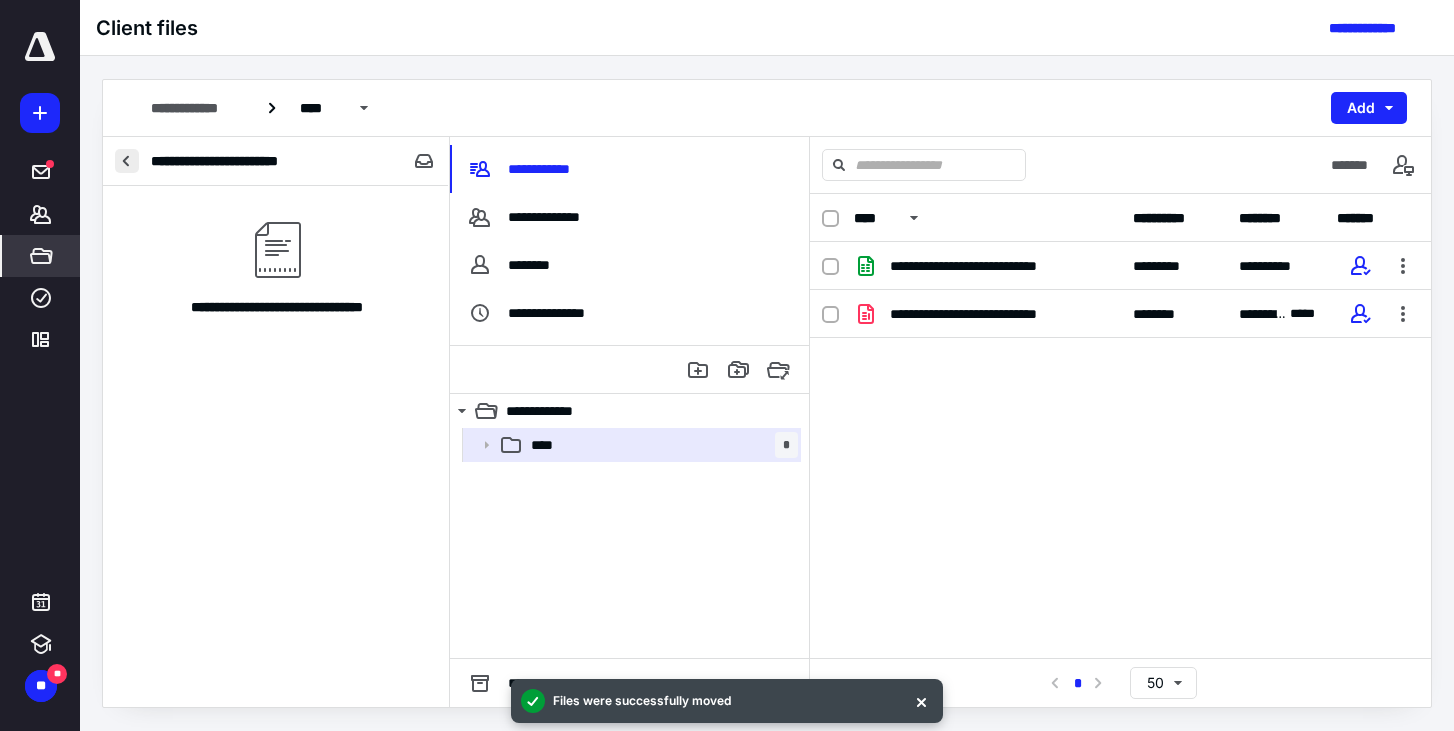 click at bounding box center [127, 161] 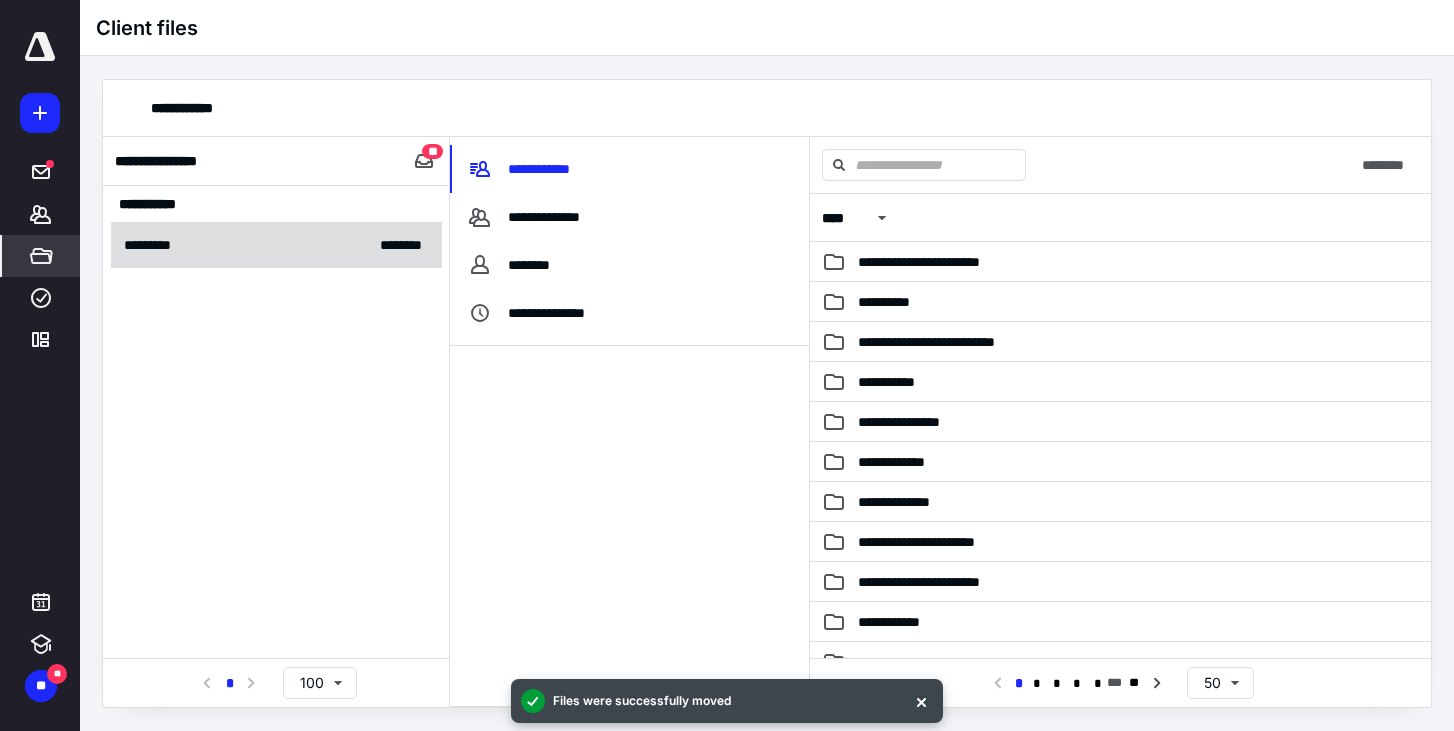 click on "********* **   *****" at bounding box center [276, 245] 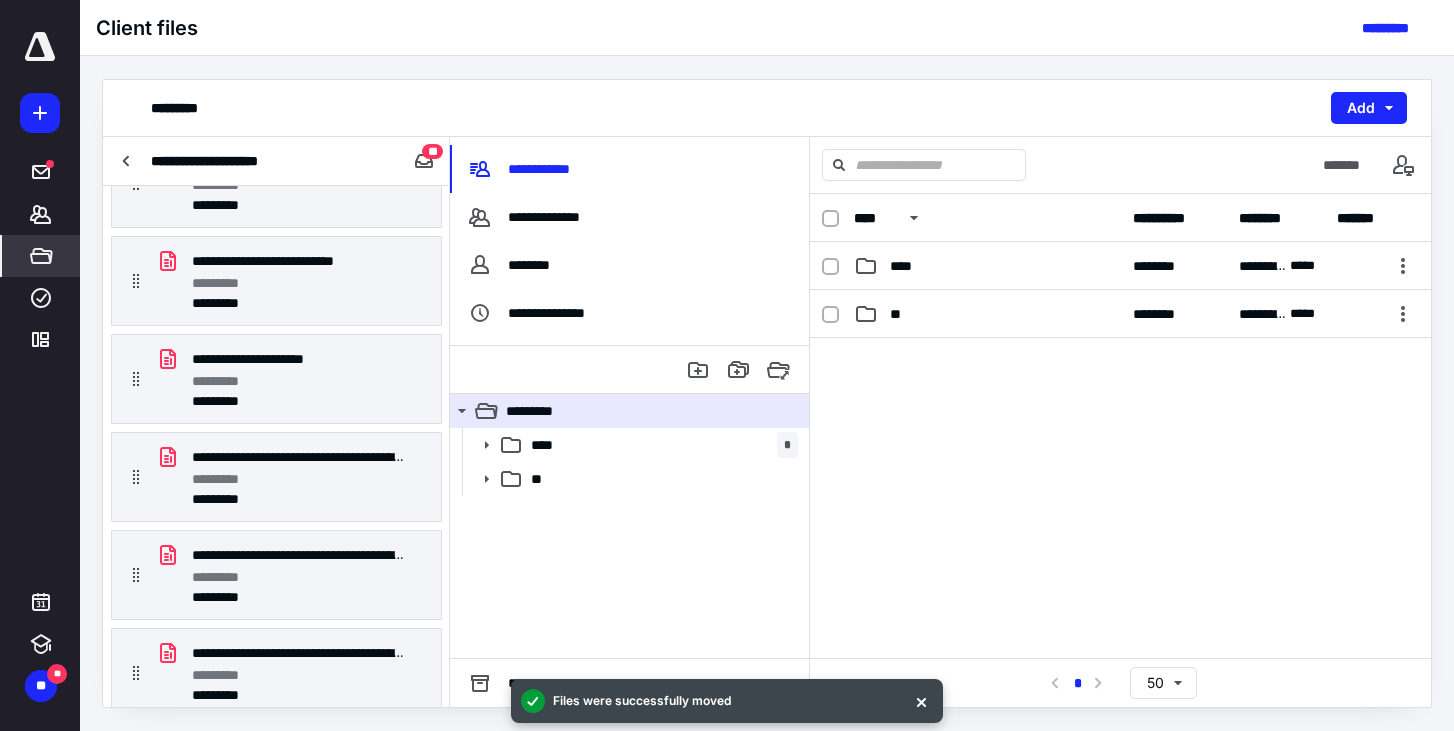 scroll, scrollTop: 1021, scrollLeft: 0, axis: vertical 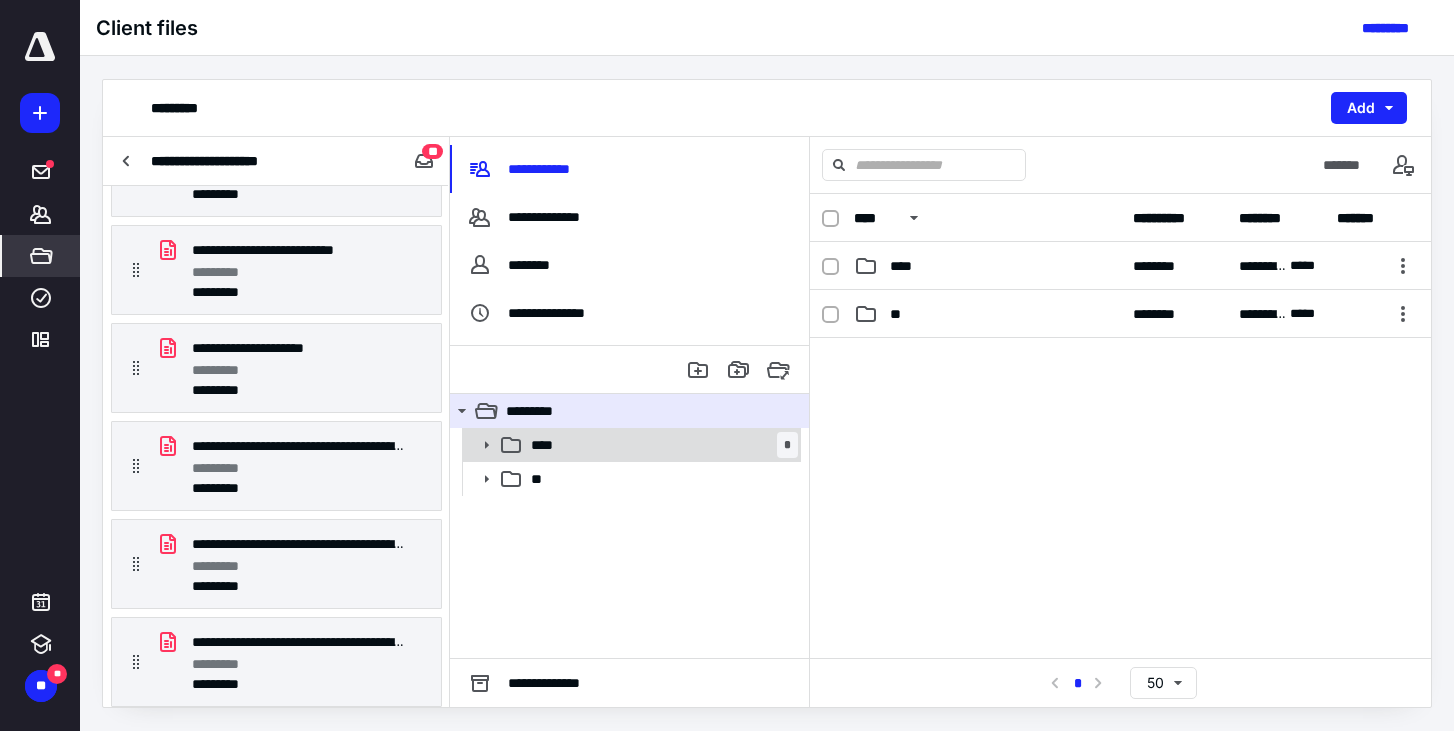 click 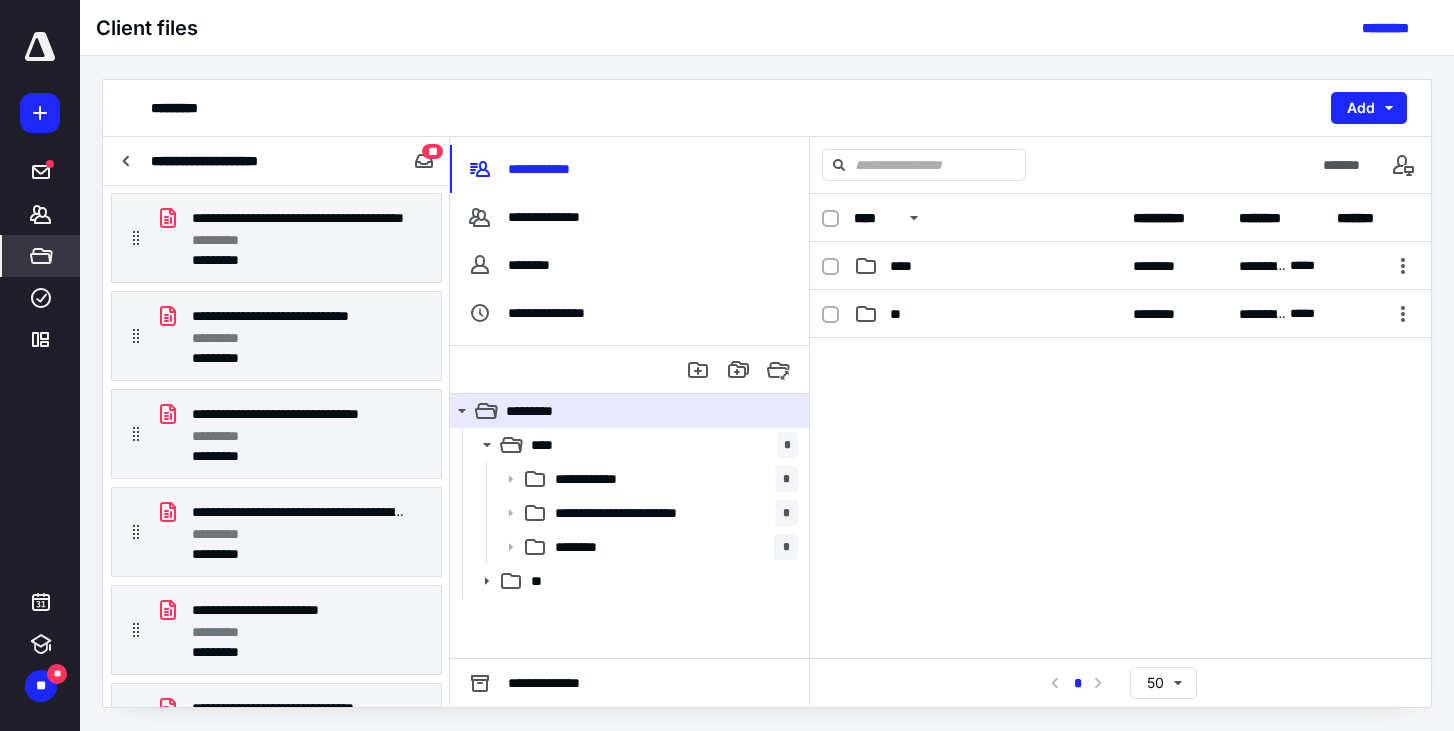 scroll, scrollTop: 0, scrollLeft: 0, axis: both 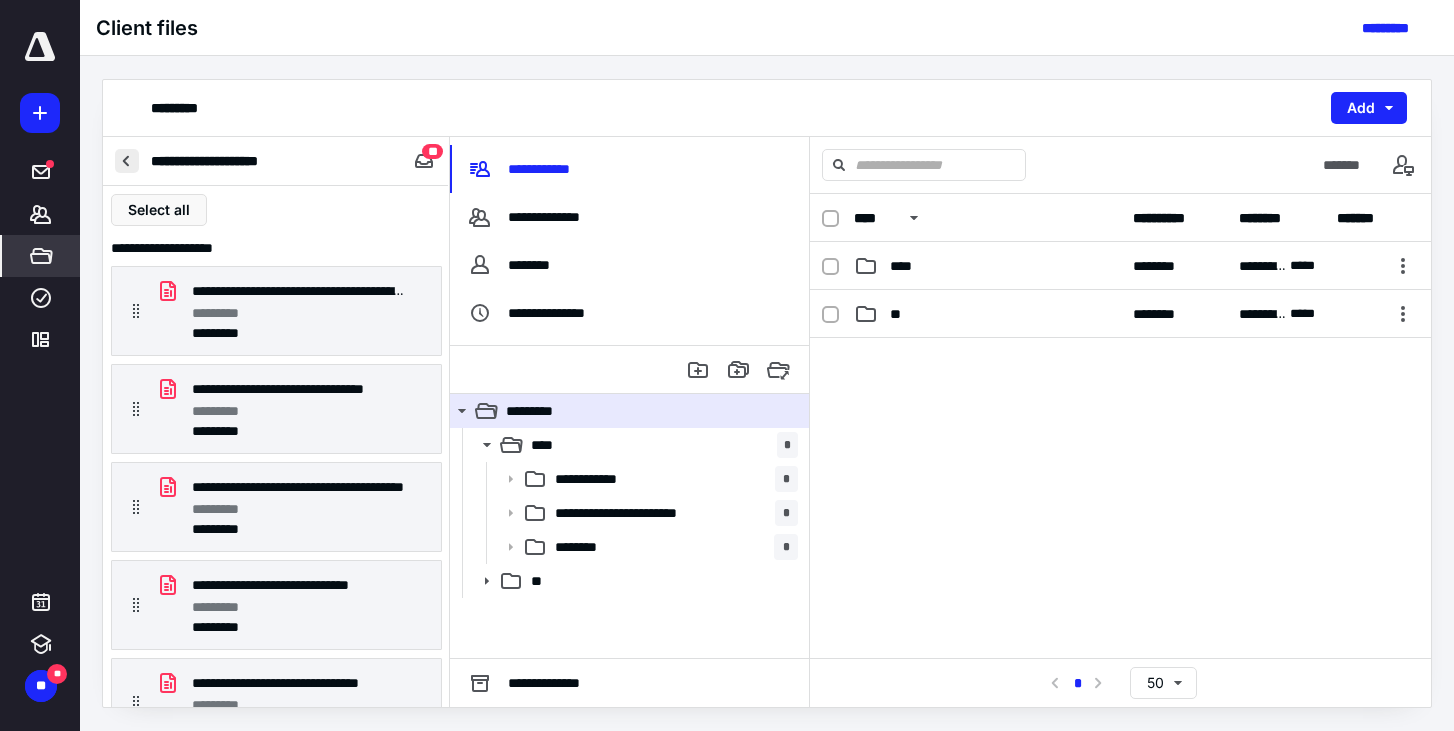click at bounding box center [127, 161] 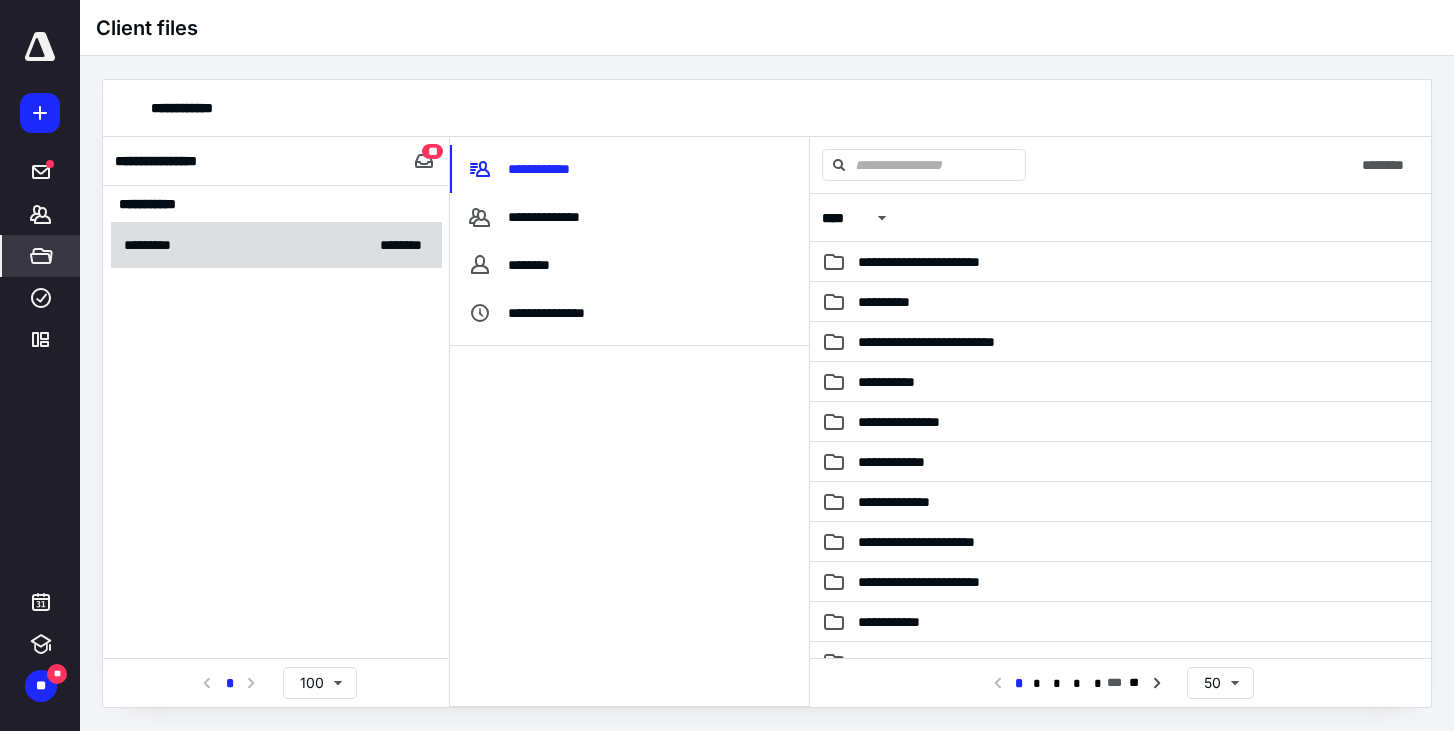 click on "********* **   *****" at bounding box center (276, 245) 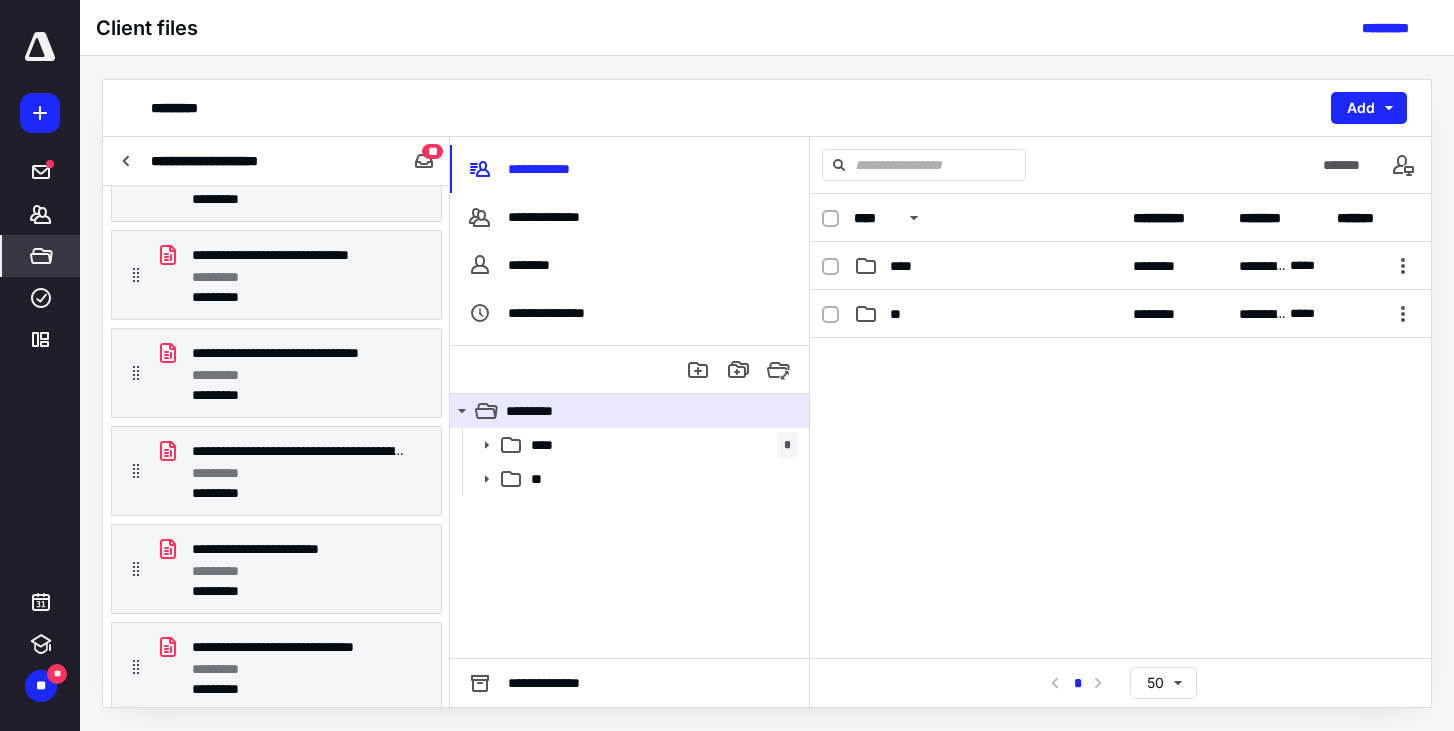 scroll, scrollTop: 0, scrollLeft: 0, axis: both 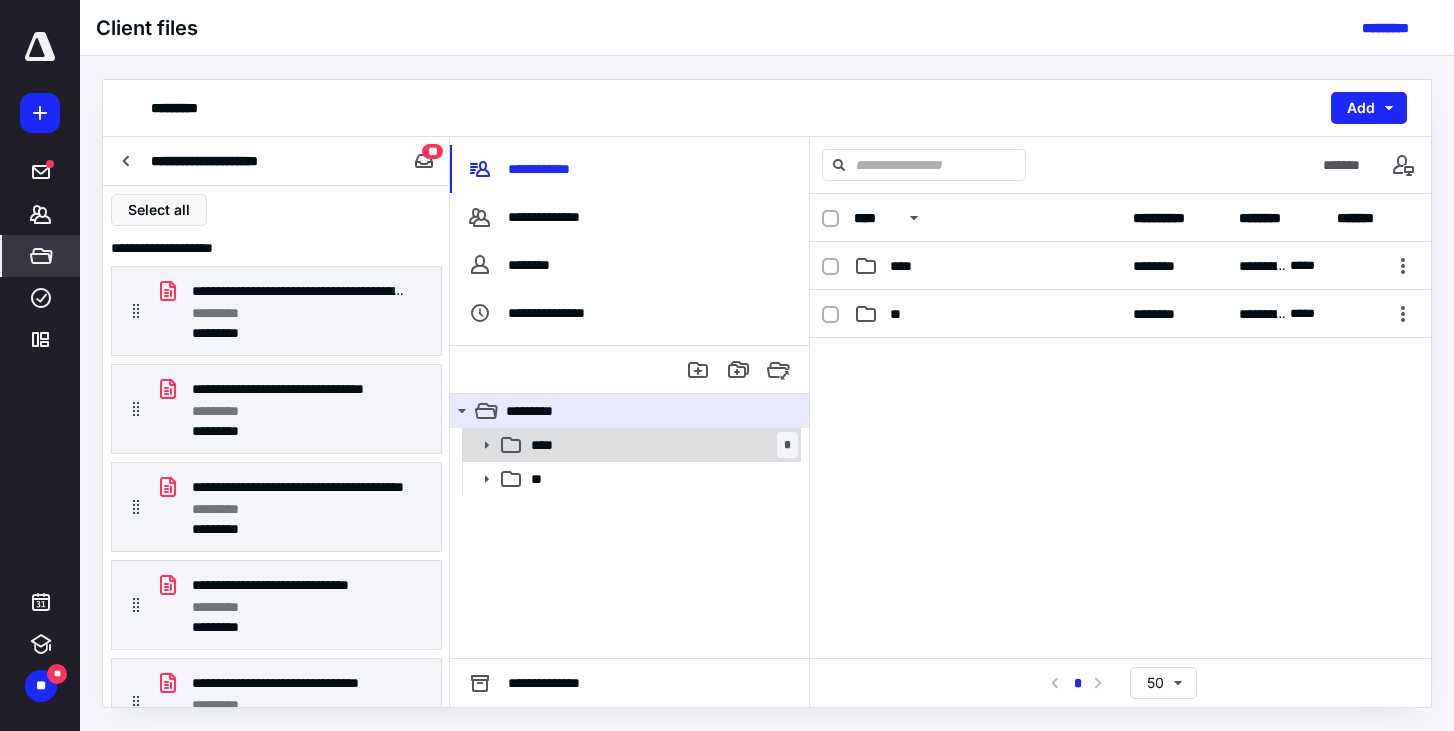 click 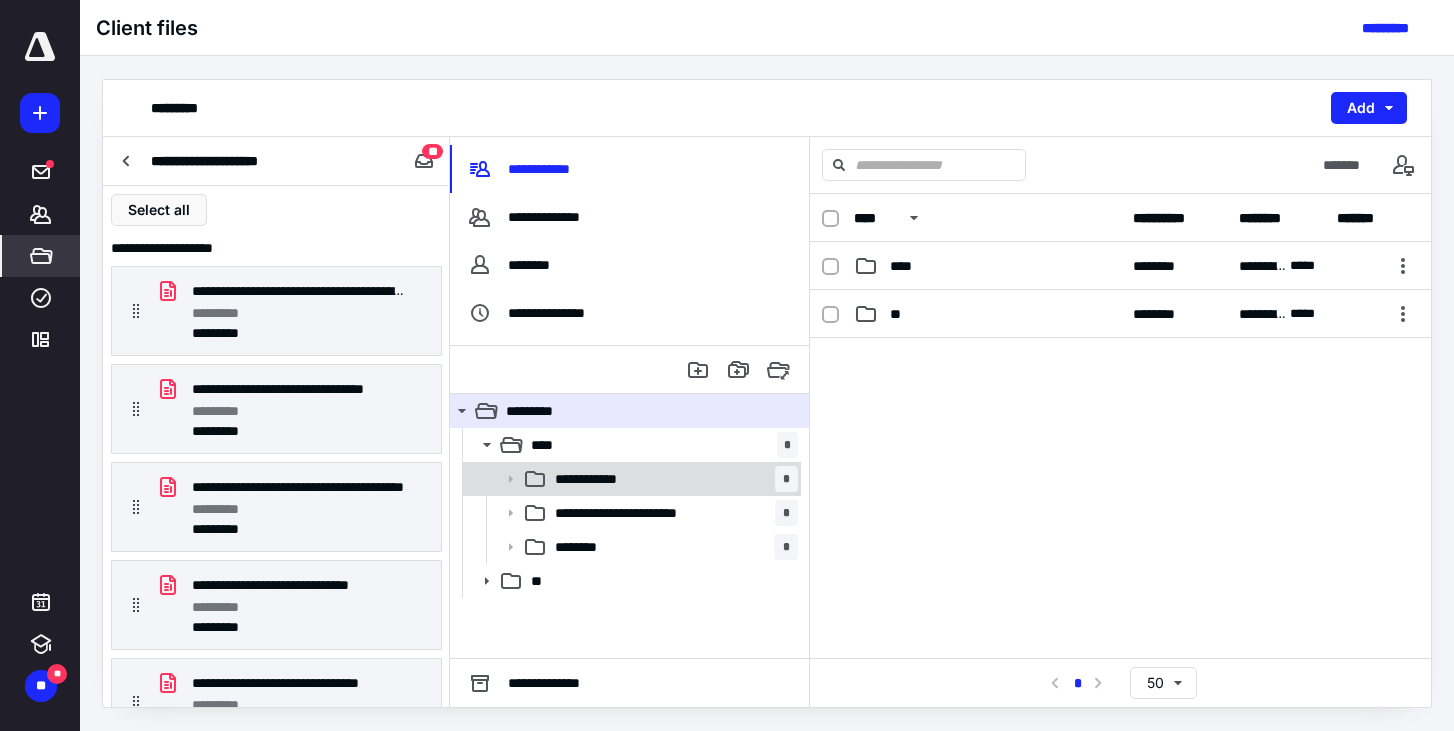 click 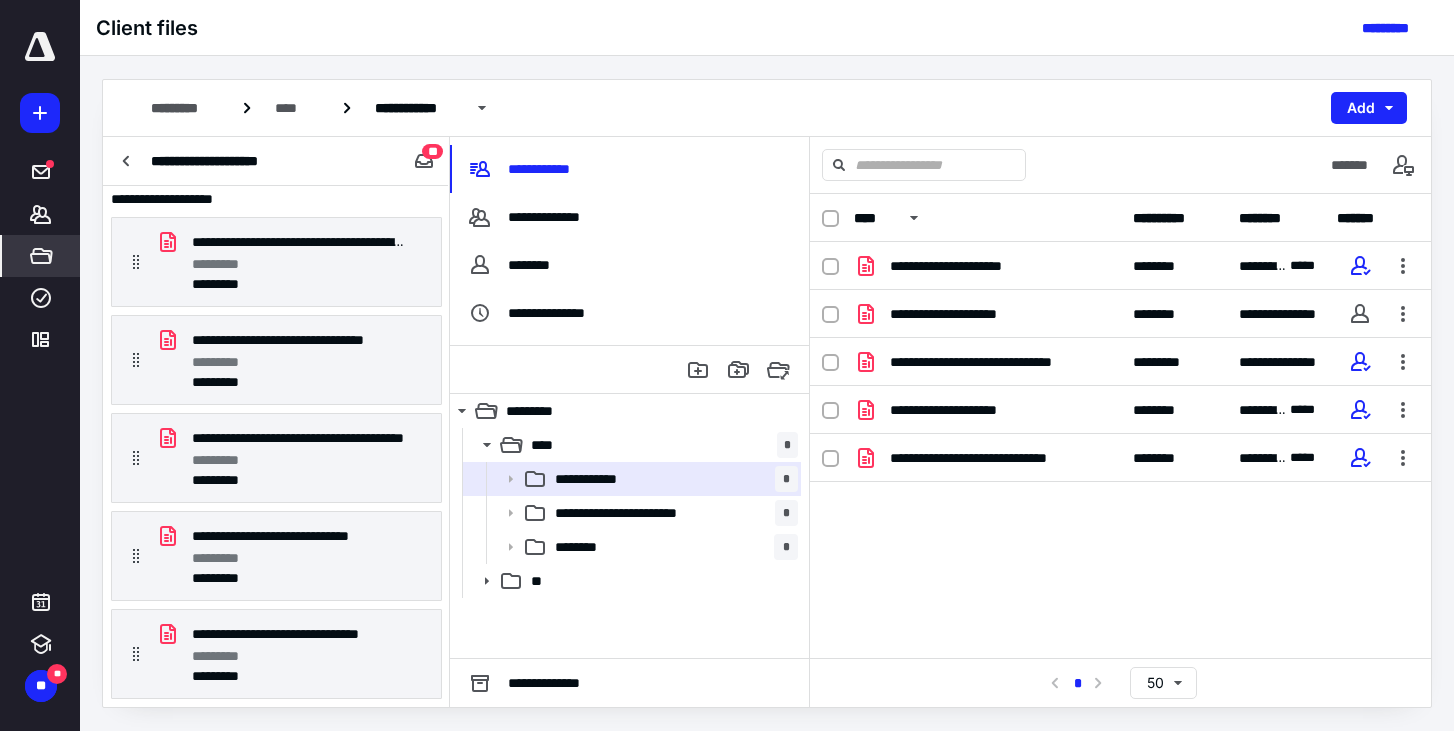 scroll, scrollTop: 0, scrollLeft: 0, axis: both 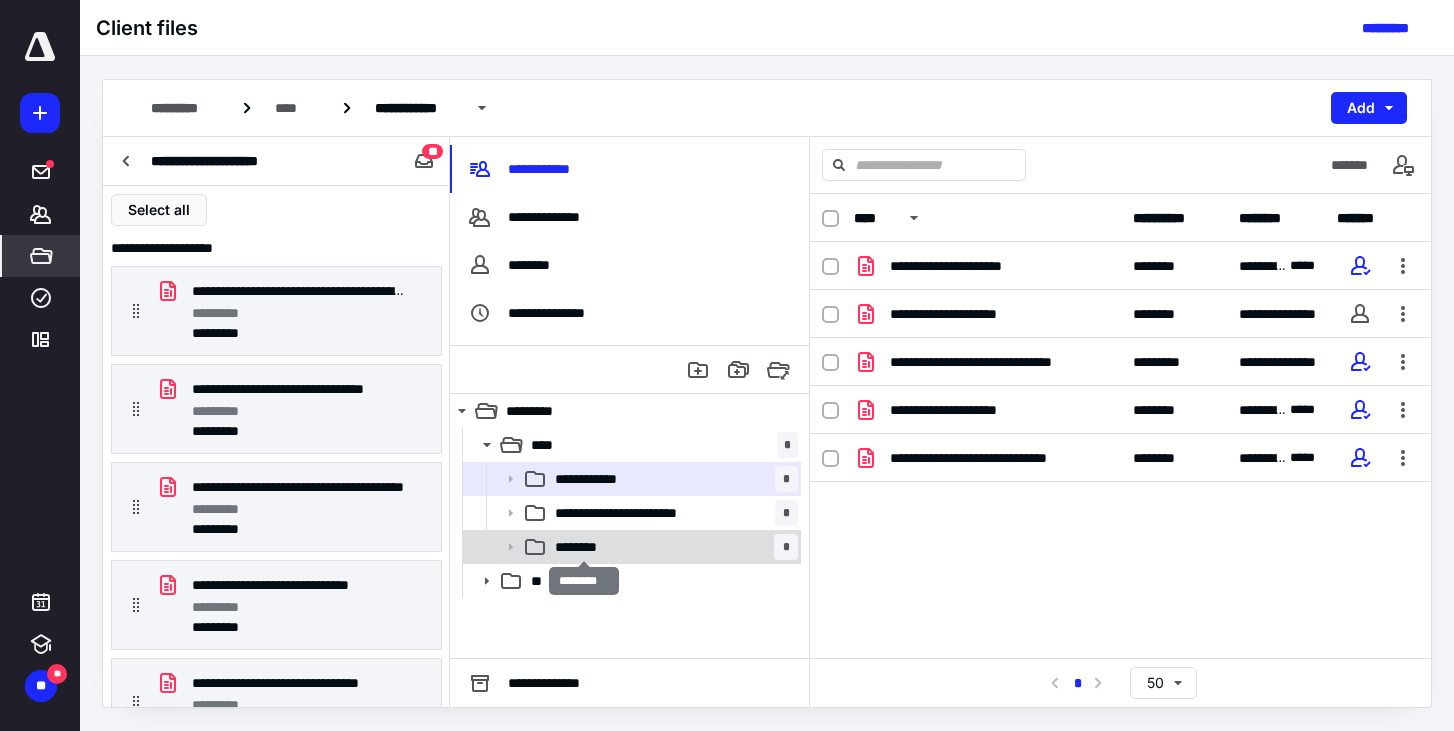 click on "********" at bounding box center [584, 547] 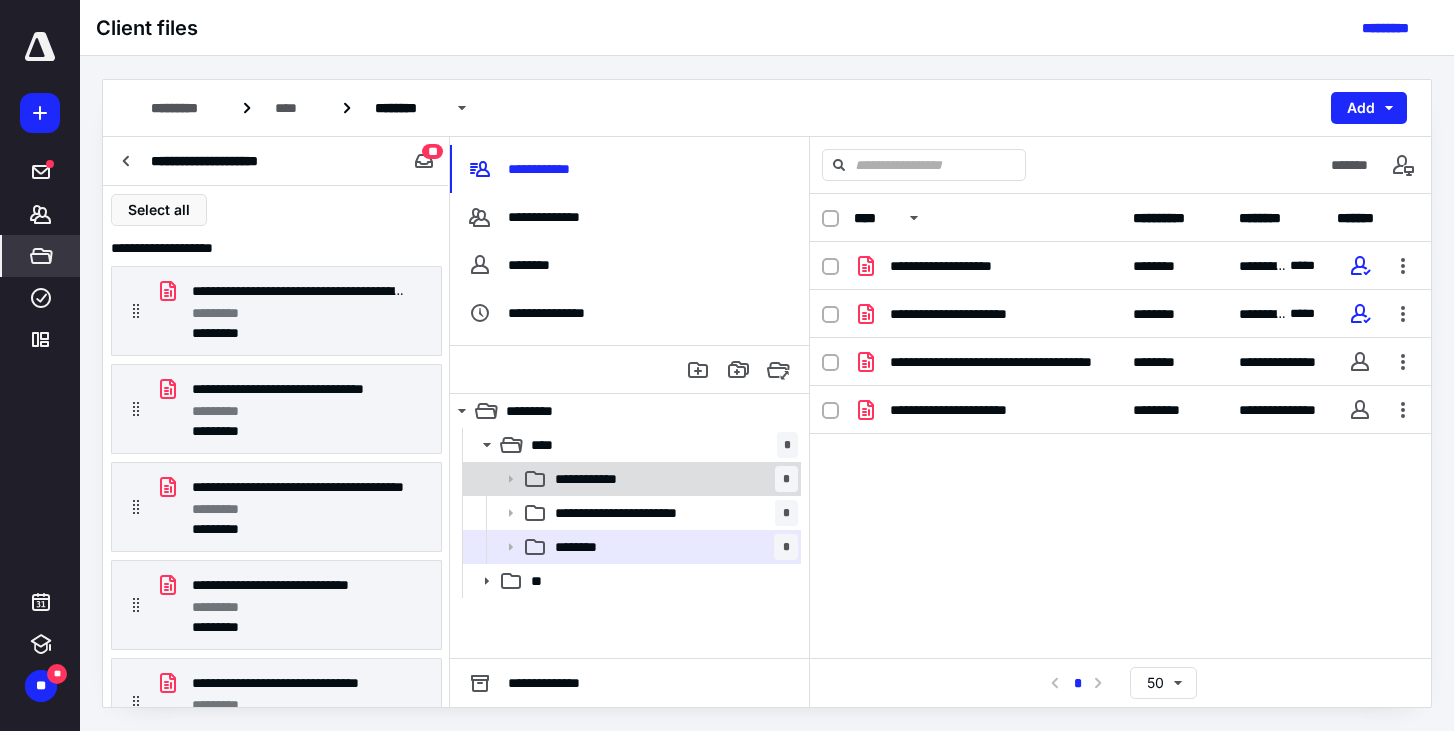click on "**********" at bounding box center (594, 479) 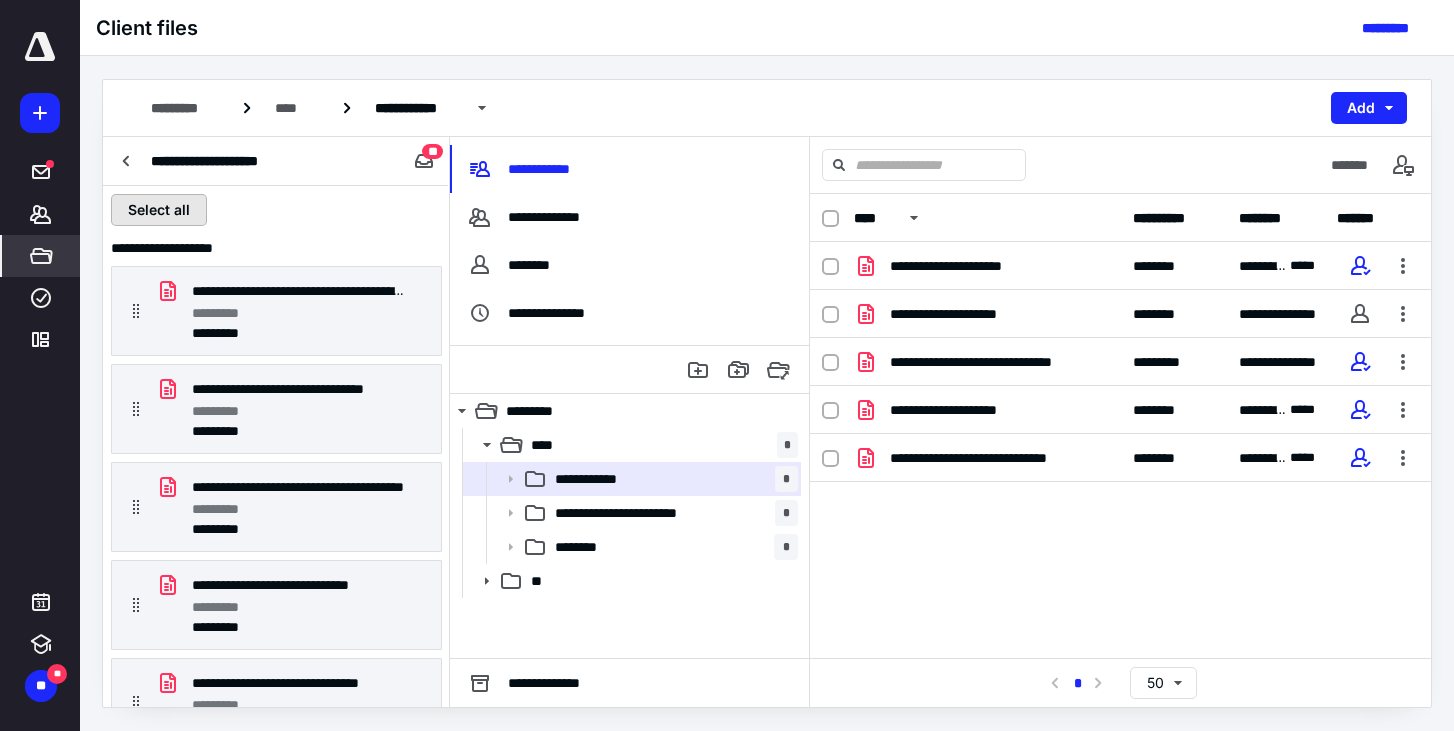 click on "Select all" at bounding box center [159, 210] 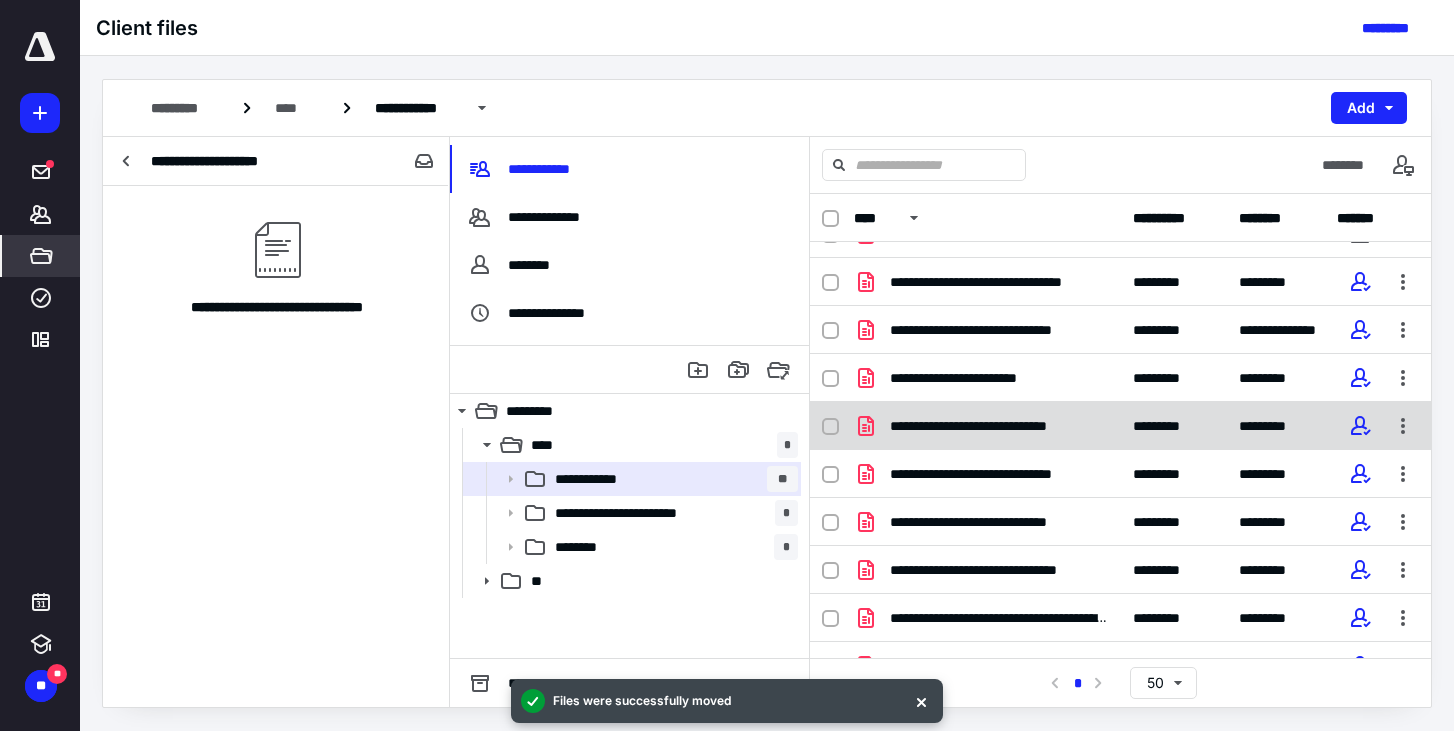 scroll, scrollTop: 0, scrollLeft: 0, axis: both 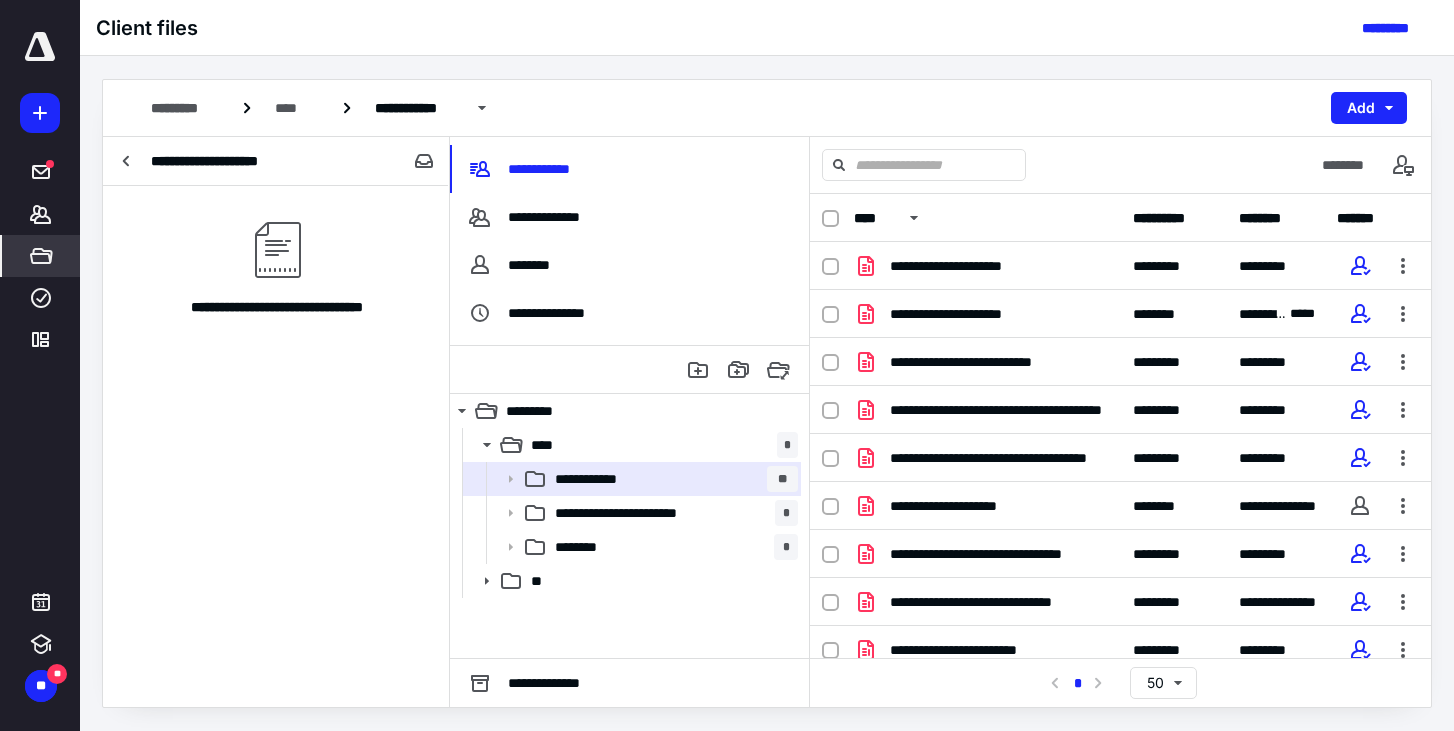 click at bounding box center [40, 47] 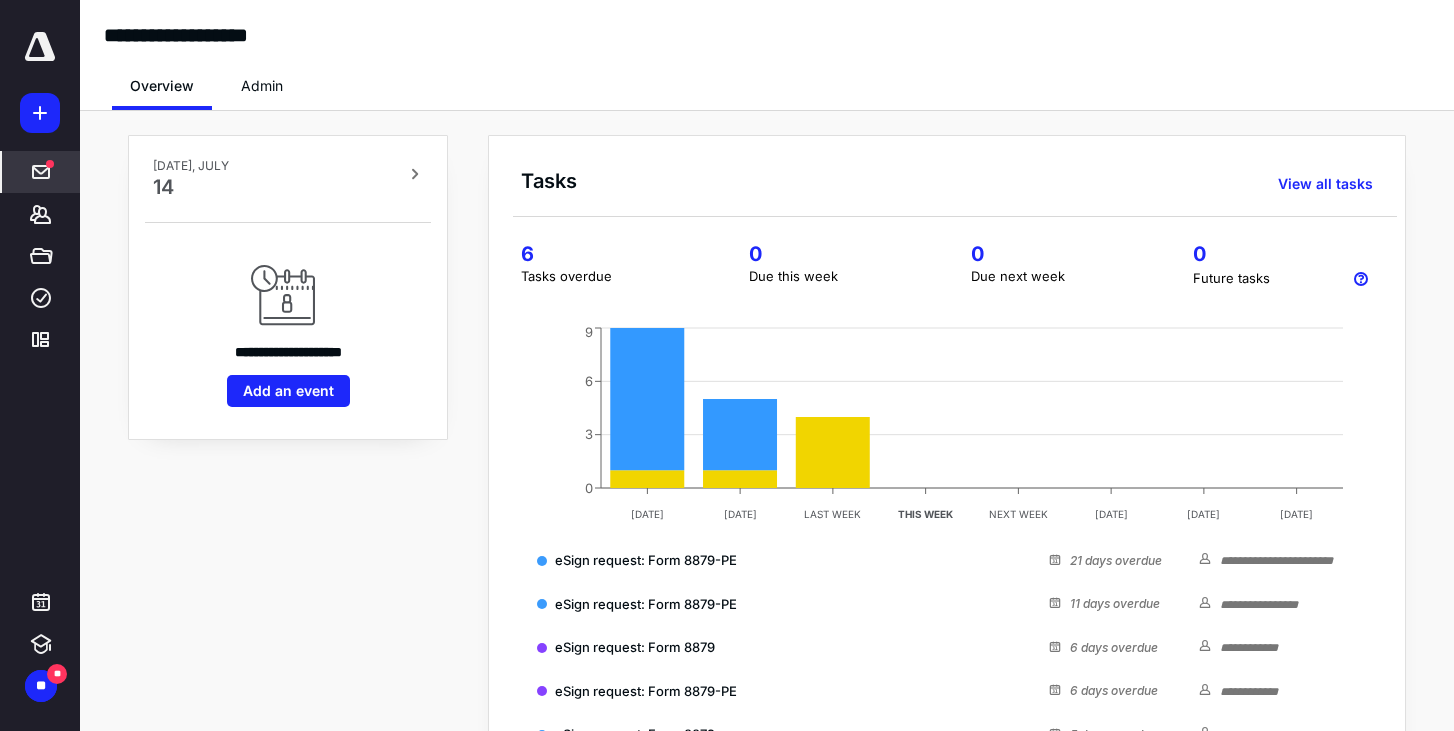 click 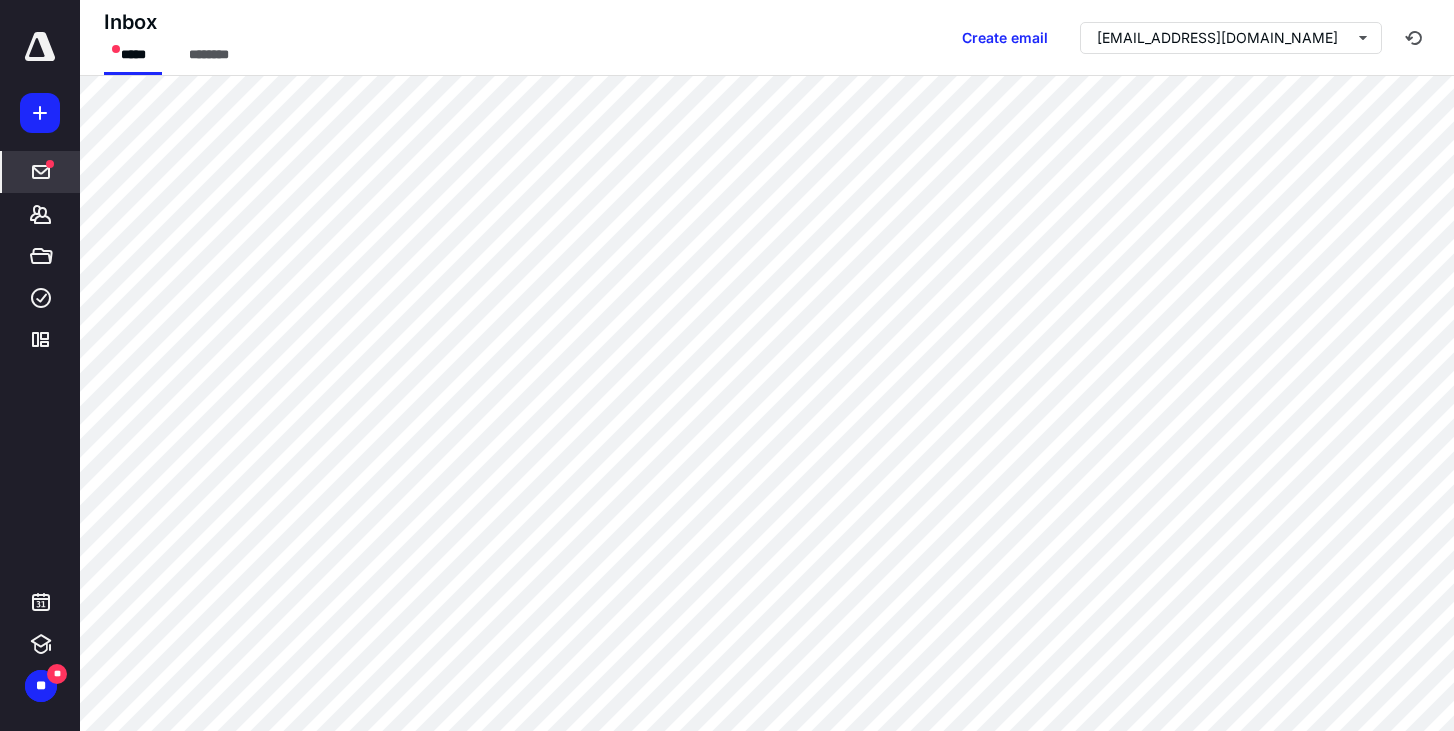 click at bounding box center (40, 47) 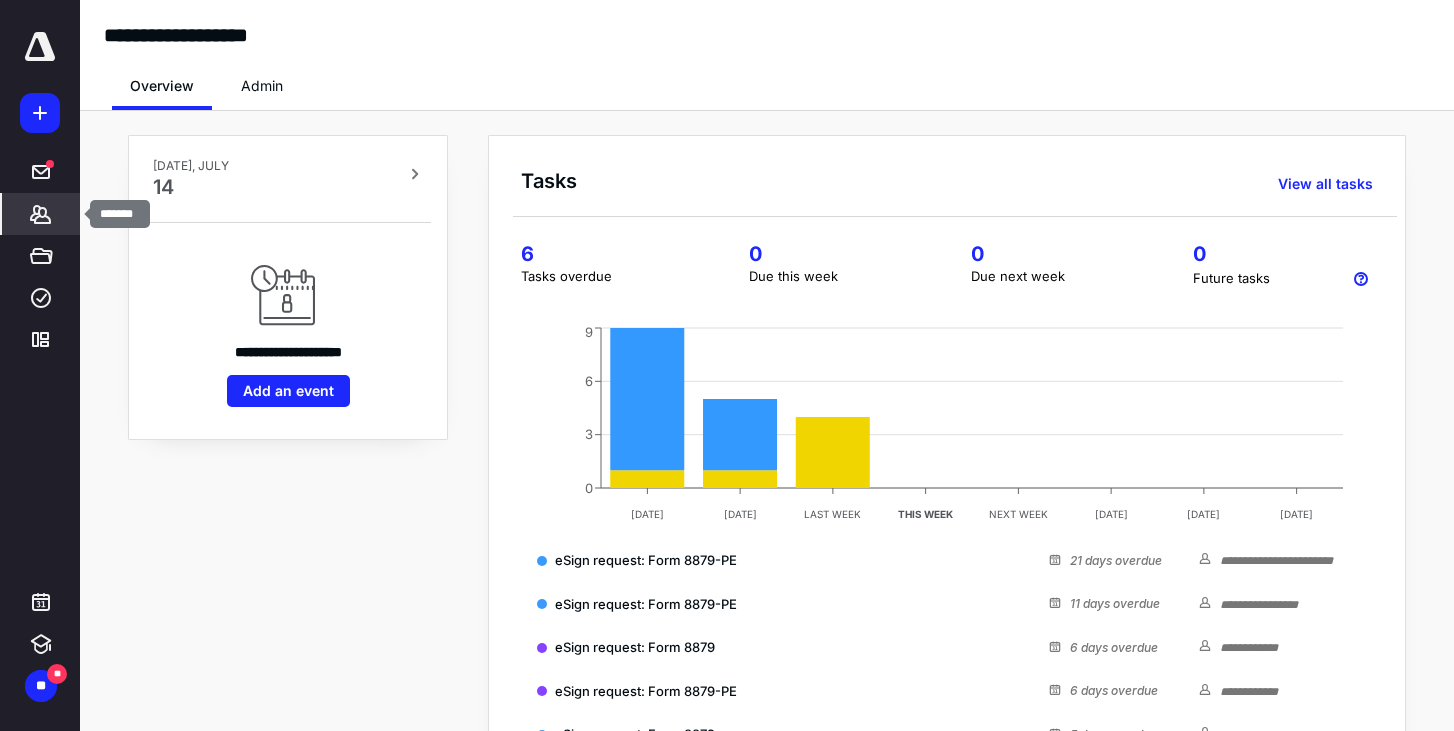 click 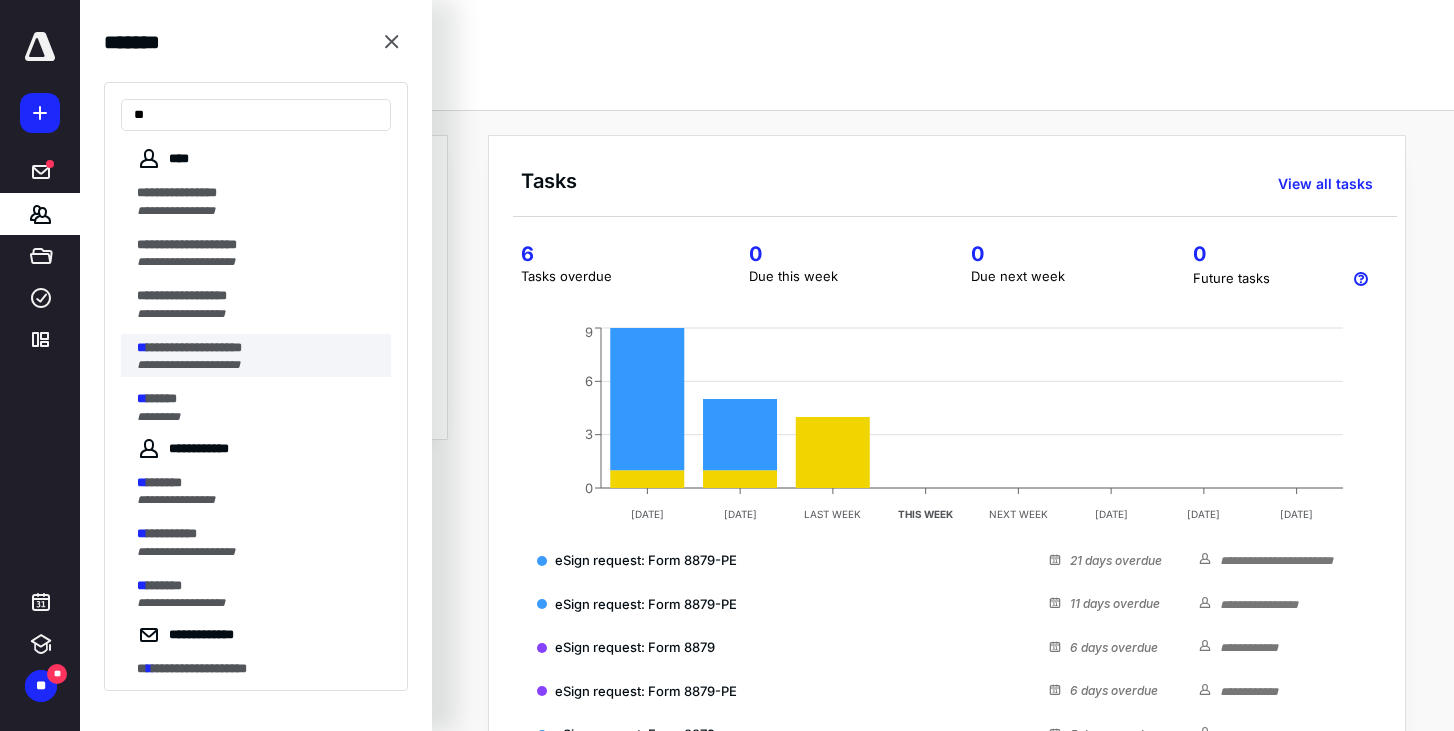 type on "**" 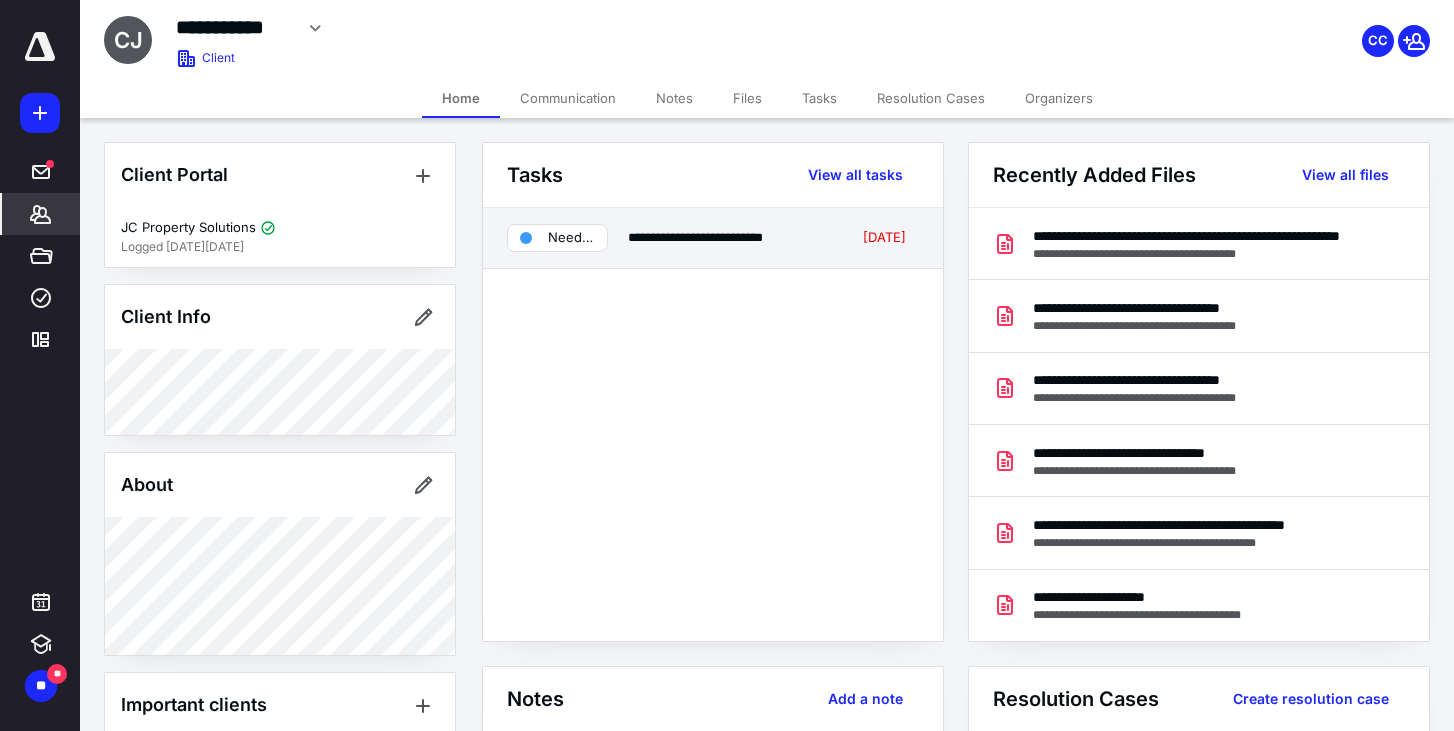 click on "Needs review" at bounding box center [571, 238] 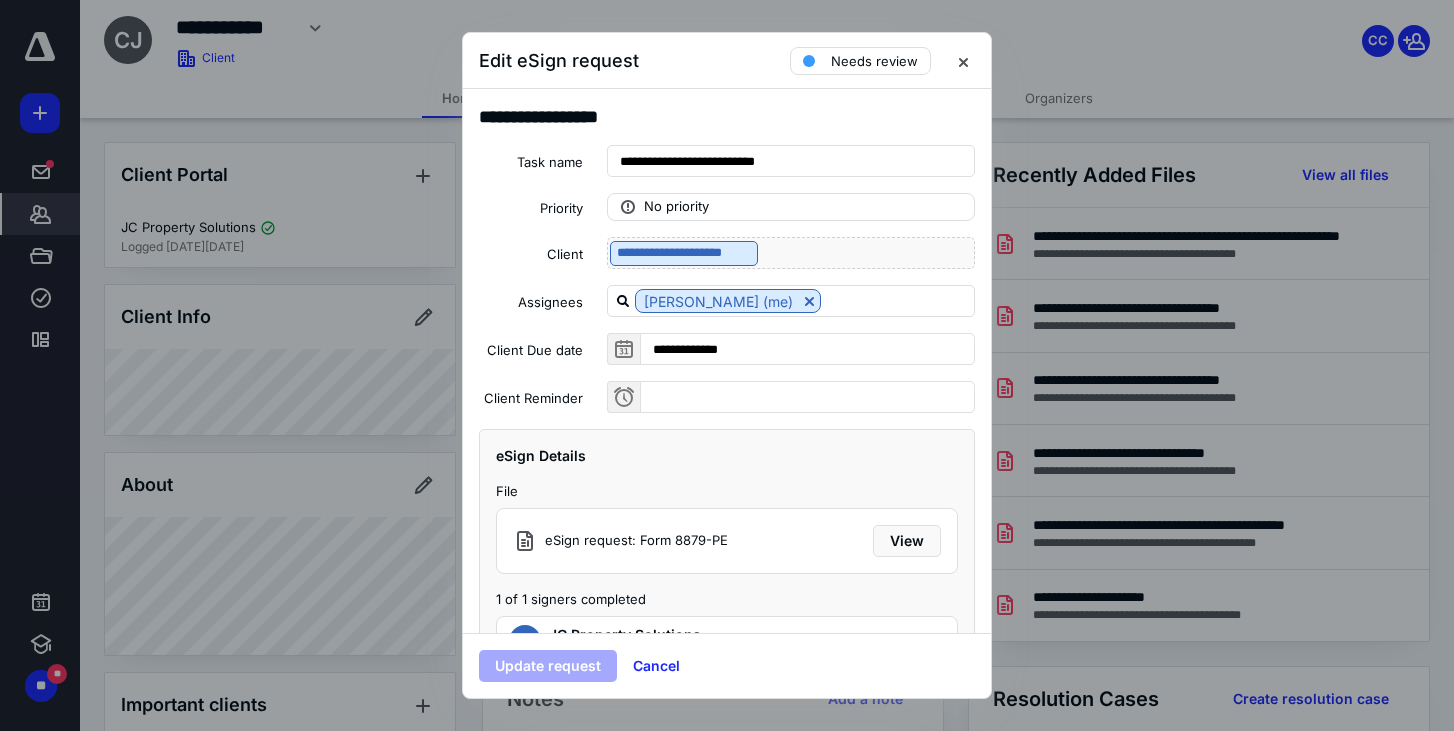 click on "Needs review" at bounding box center [884, 61] 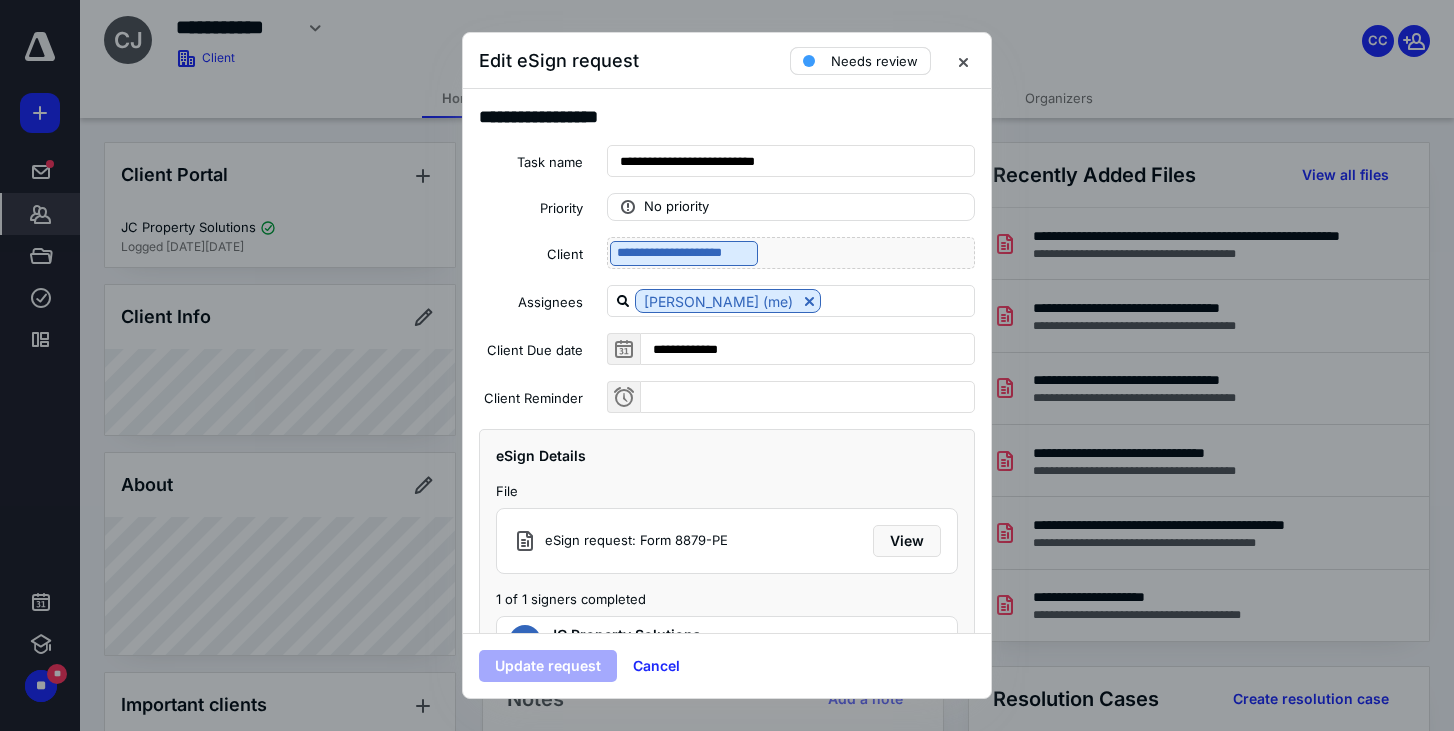 click on "Needs review" at bounding box center (874, 61) 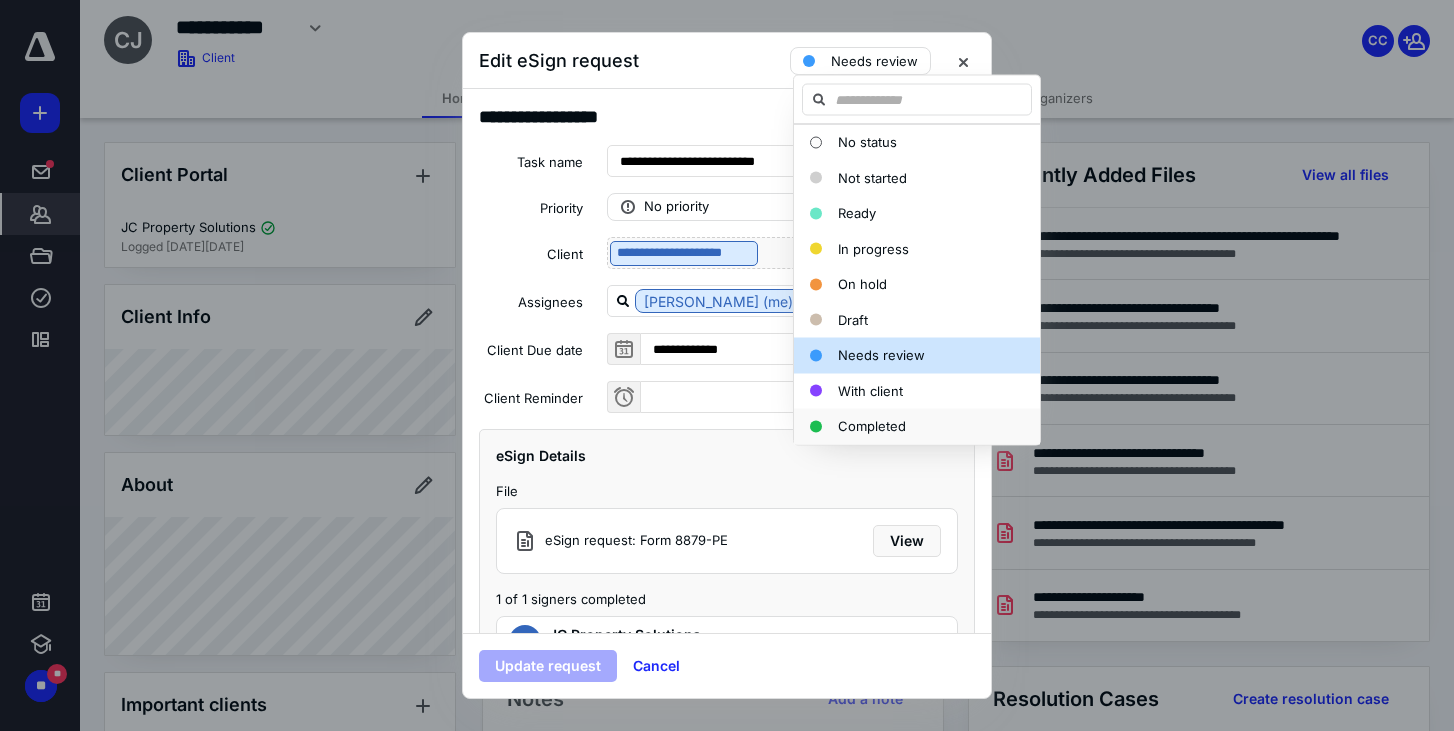click on "Completed" at bounding box center (872, 426) 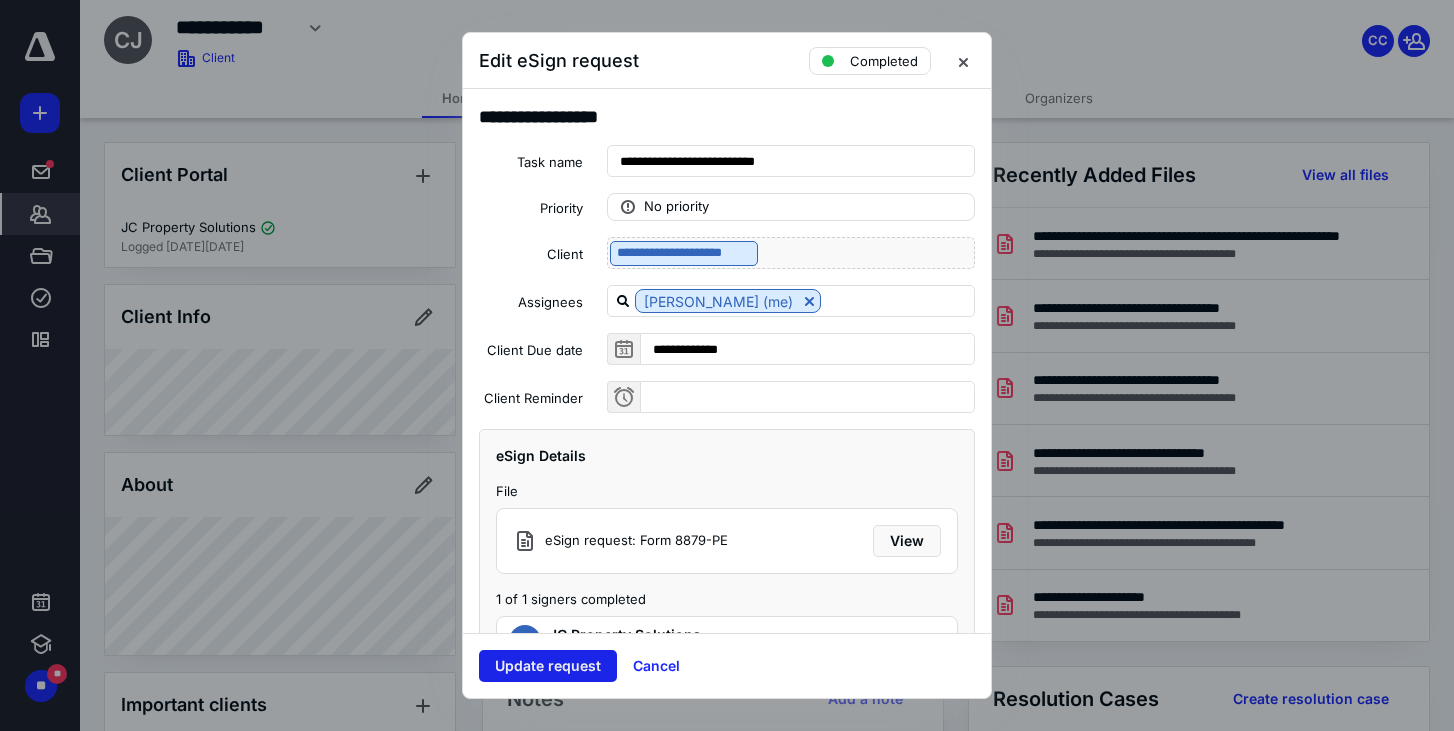 click on "Update request" at bounding box center (548, 666) 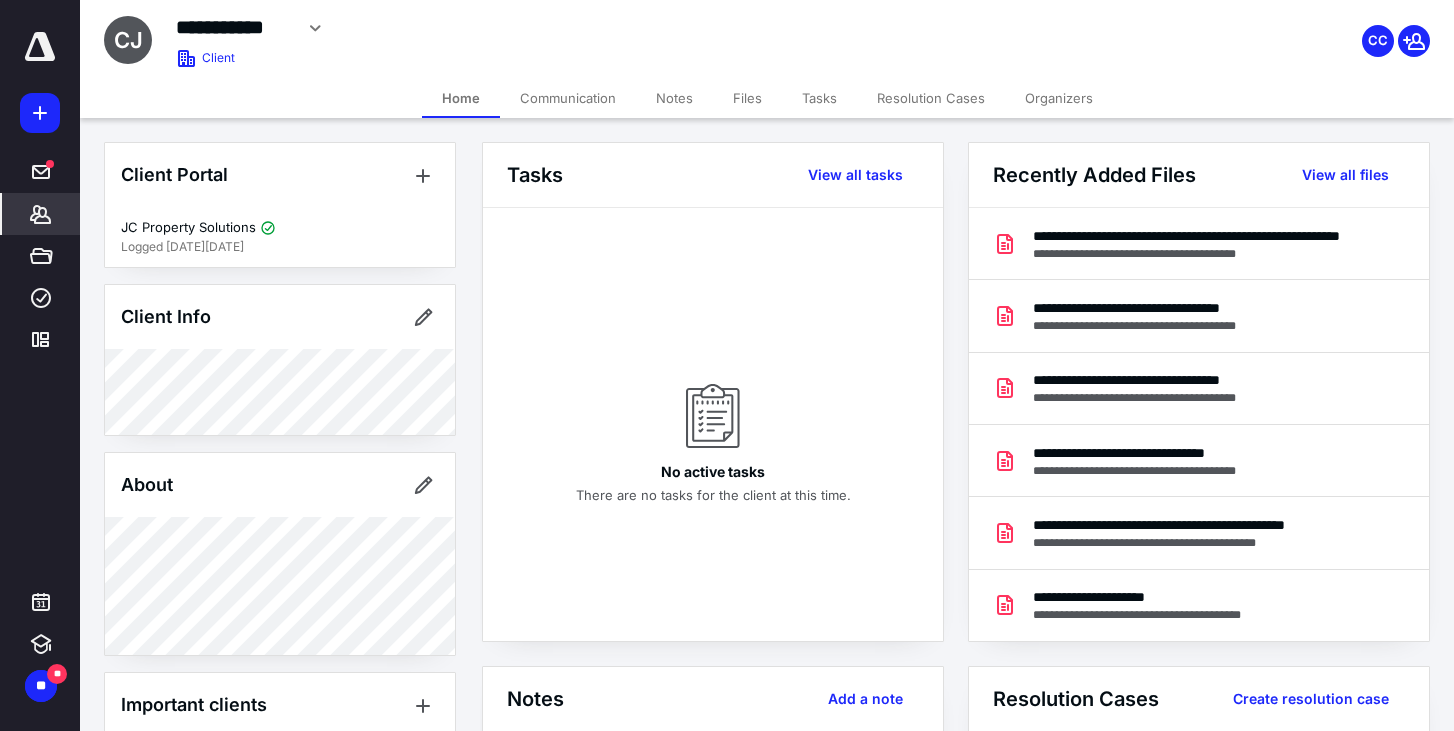 click on "Files" at bounding box center (747, 98) 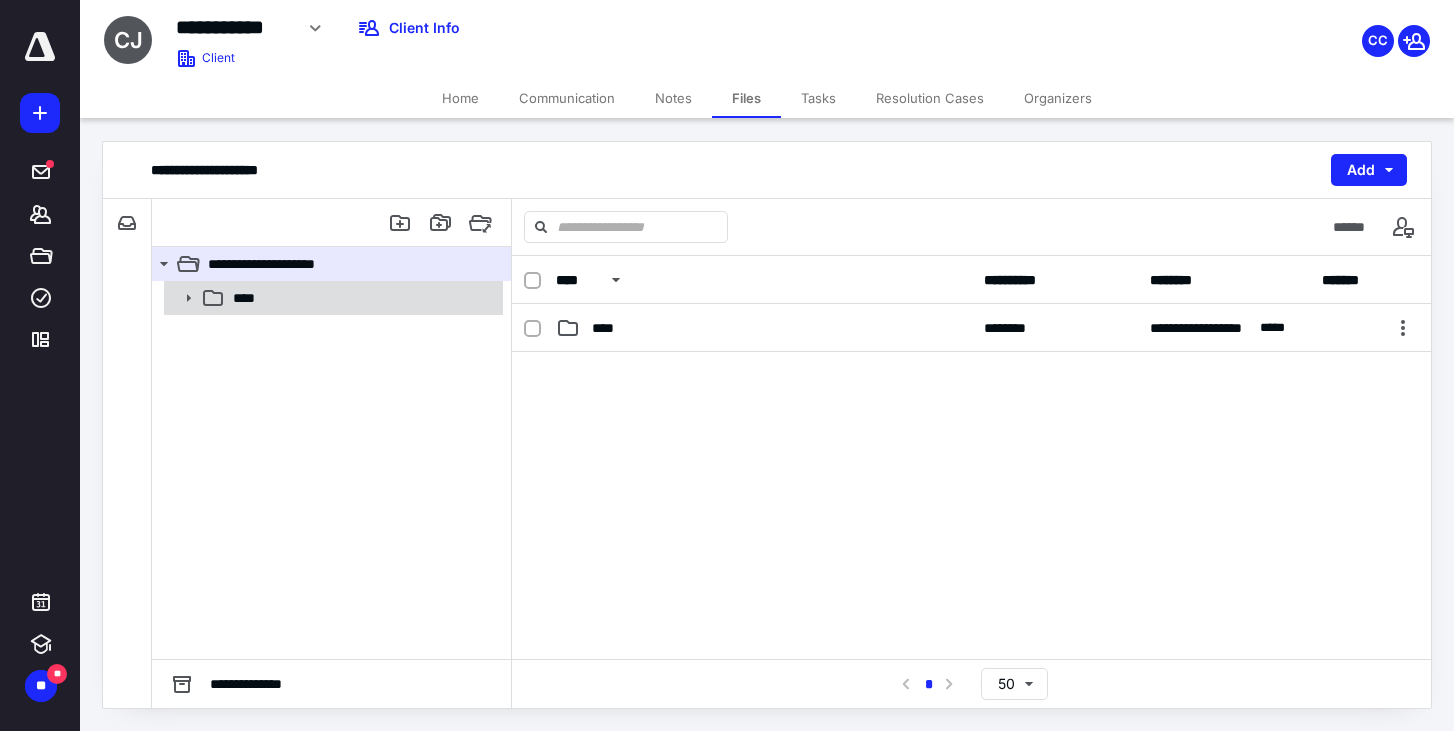 click 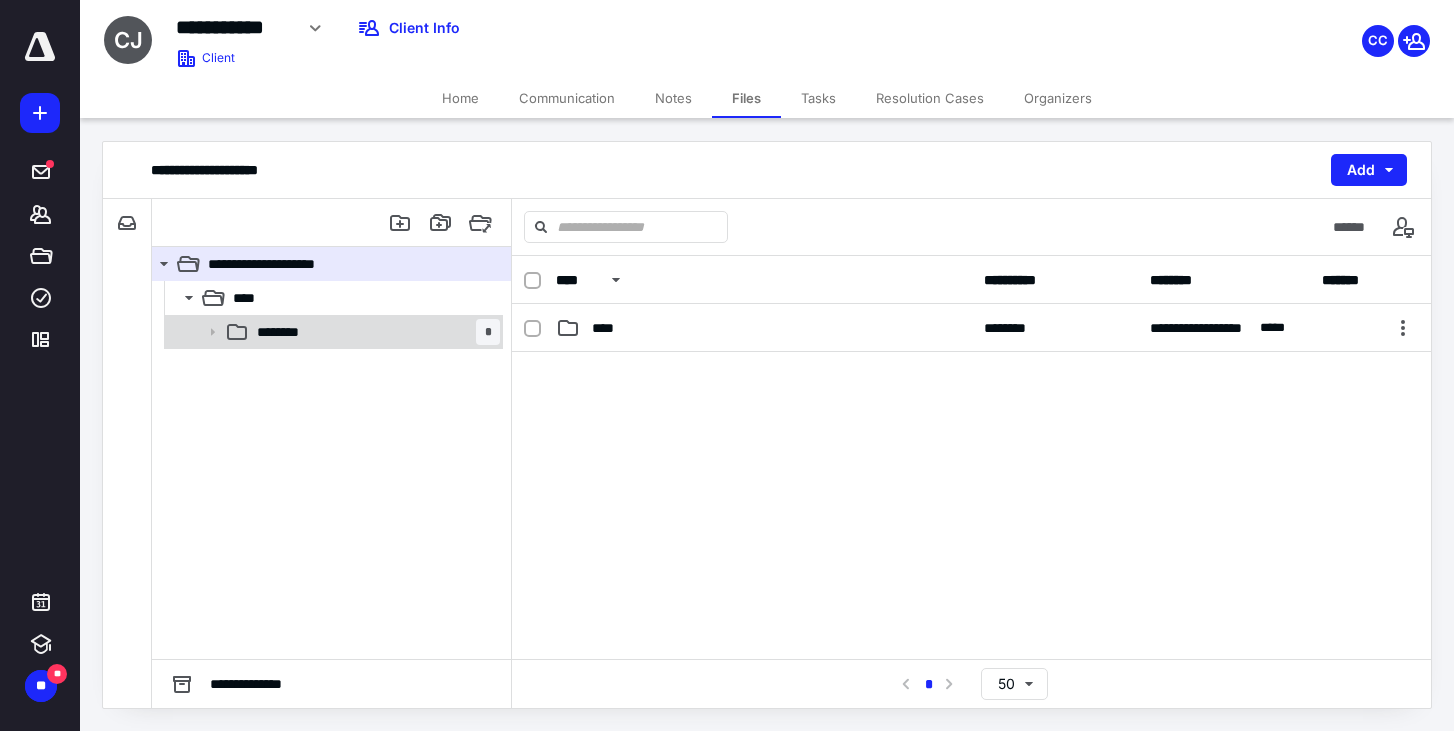click 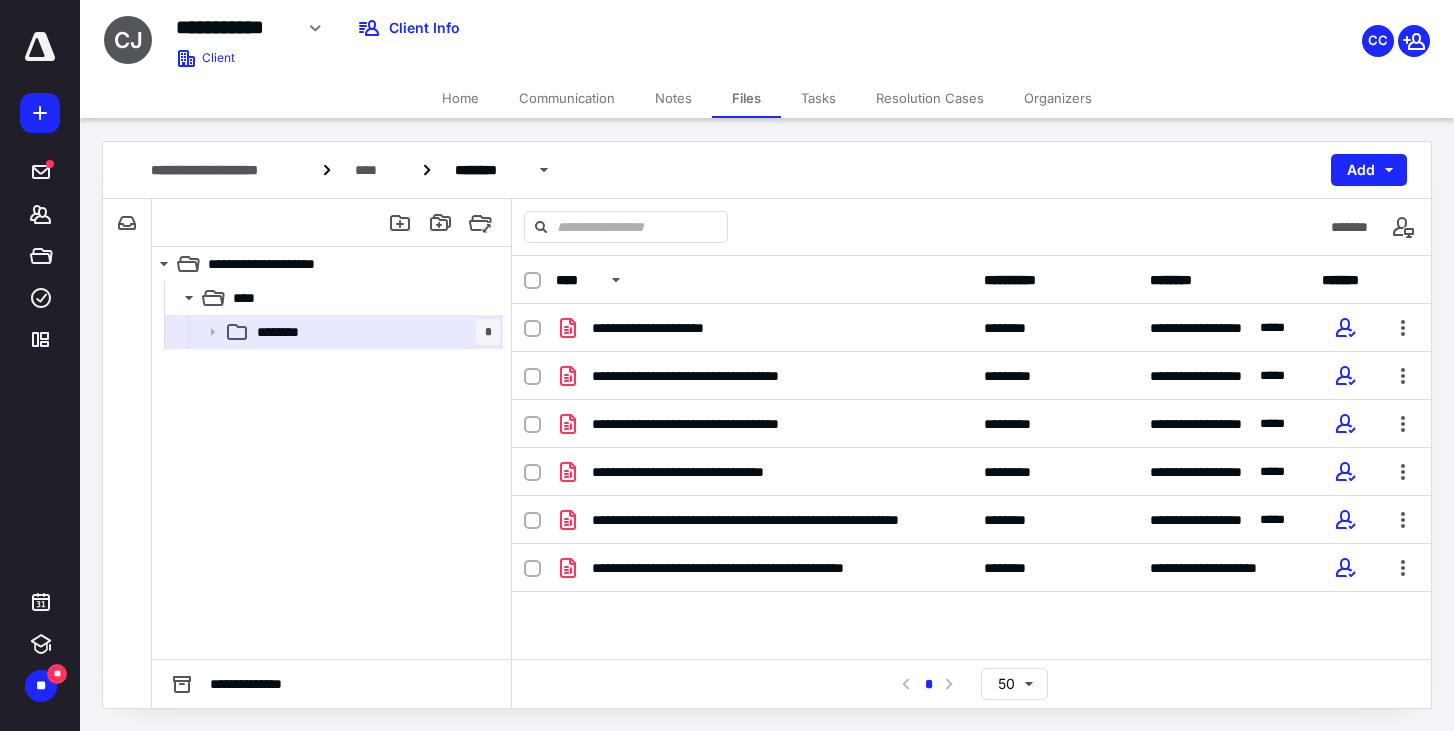 click at bounding box center (40, 47) 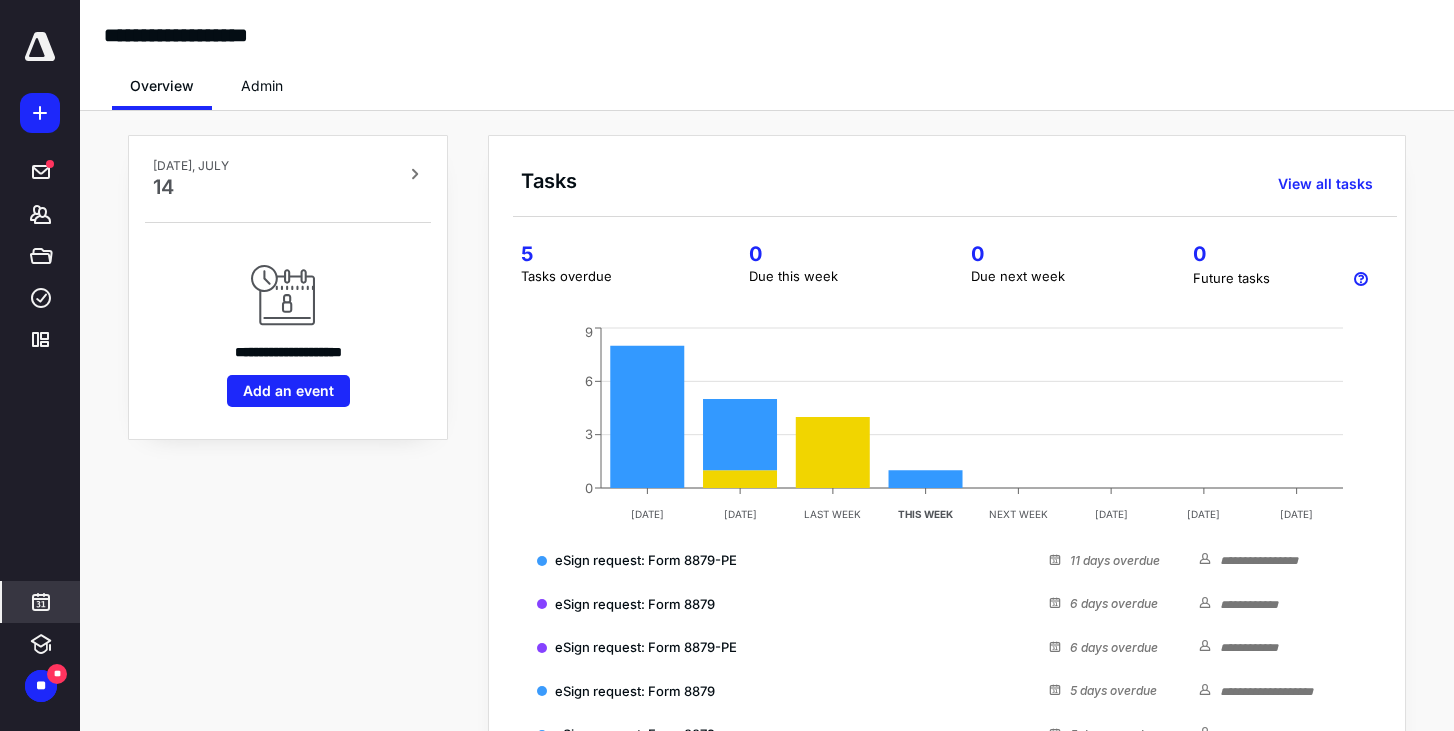 click at bounding box center [41, 602] 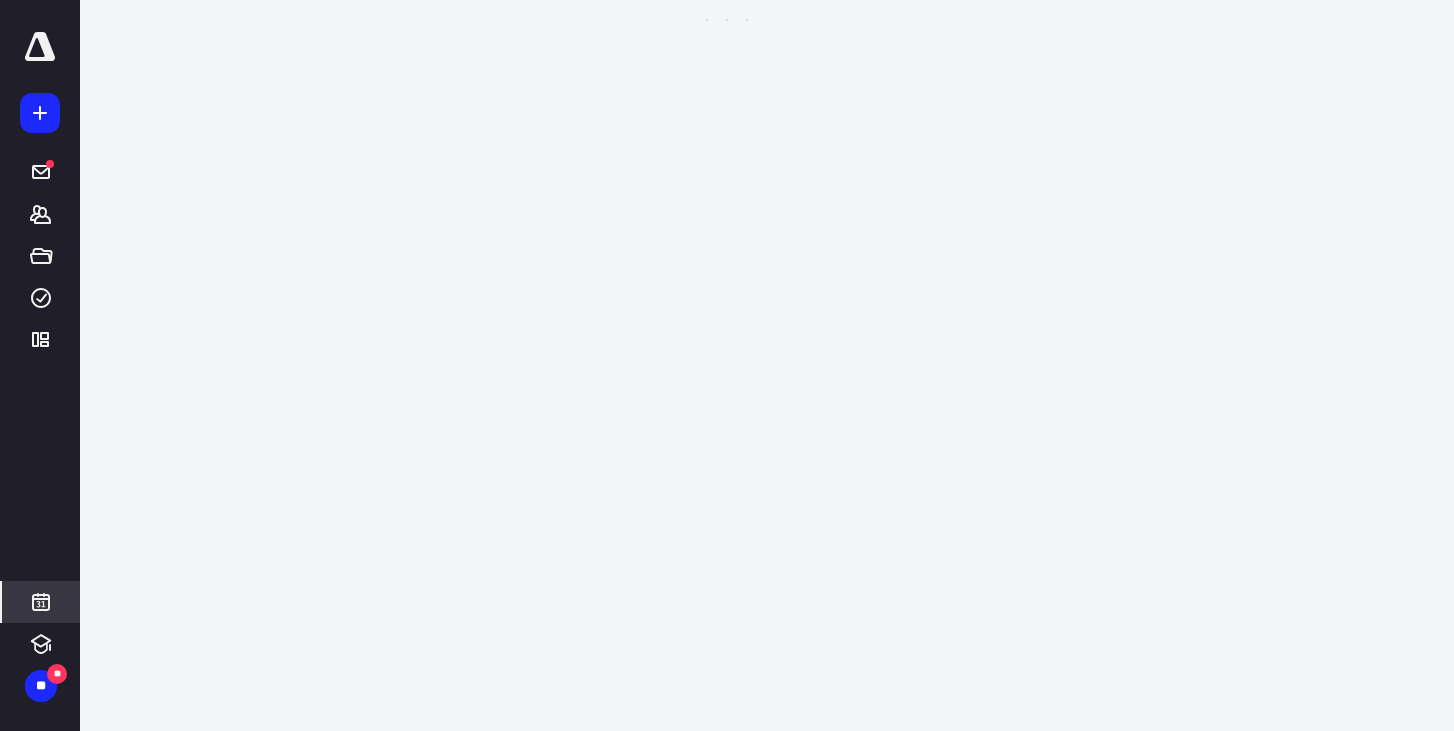 scroll, scrollTop: 385, scrollLeft: 0, axis: vertical 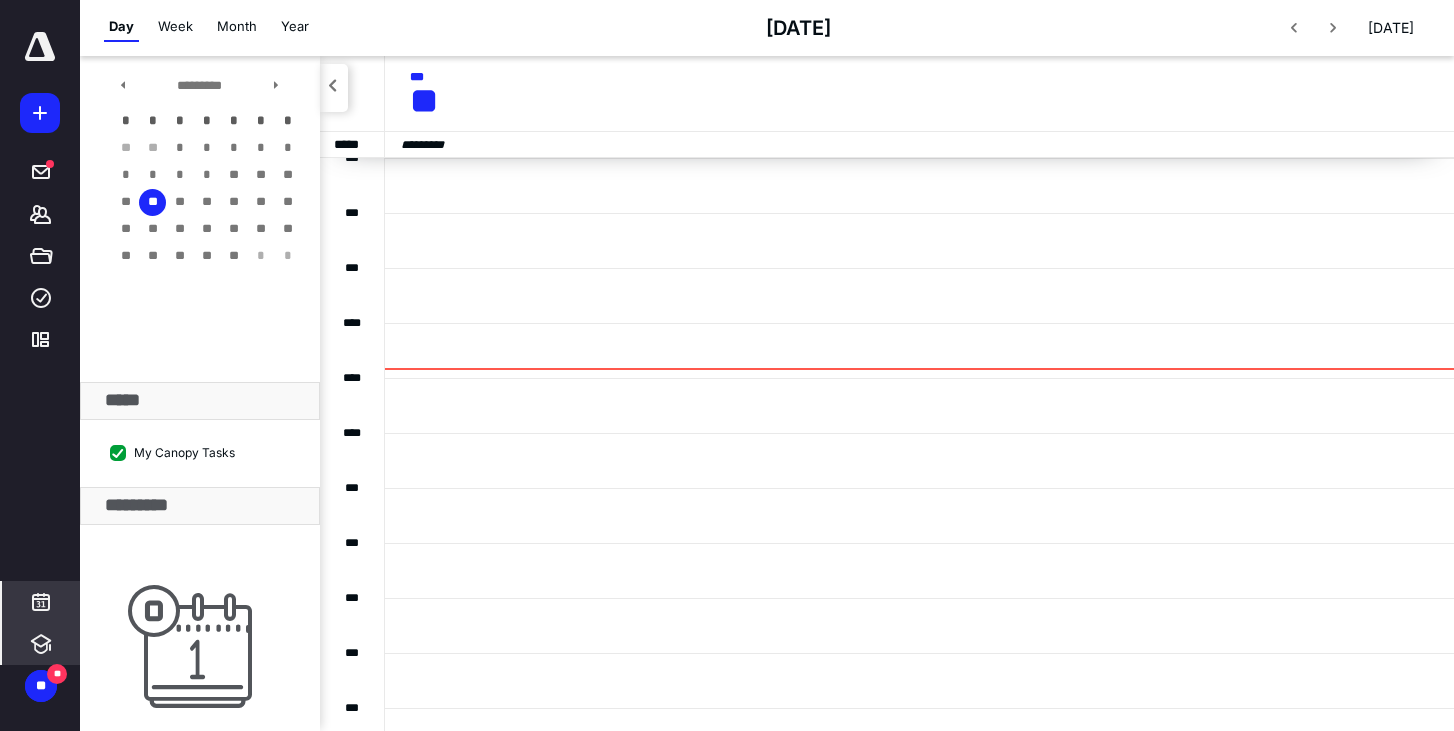 click 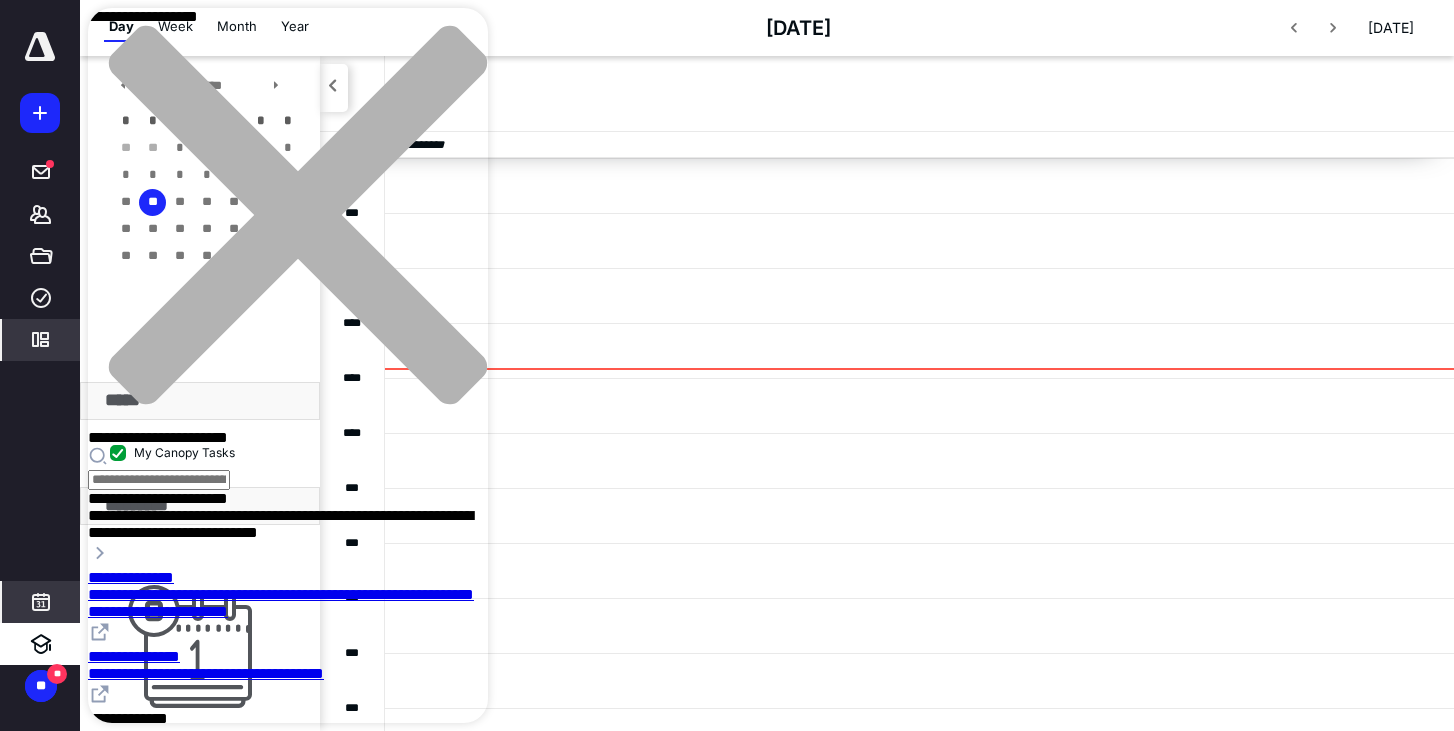 click 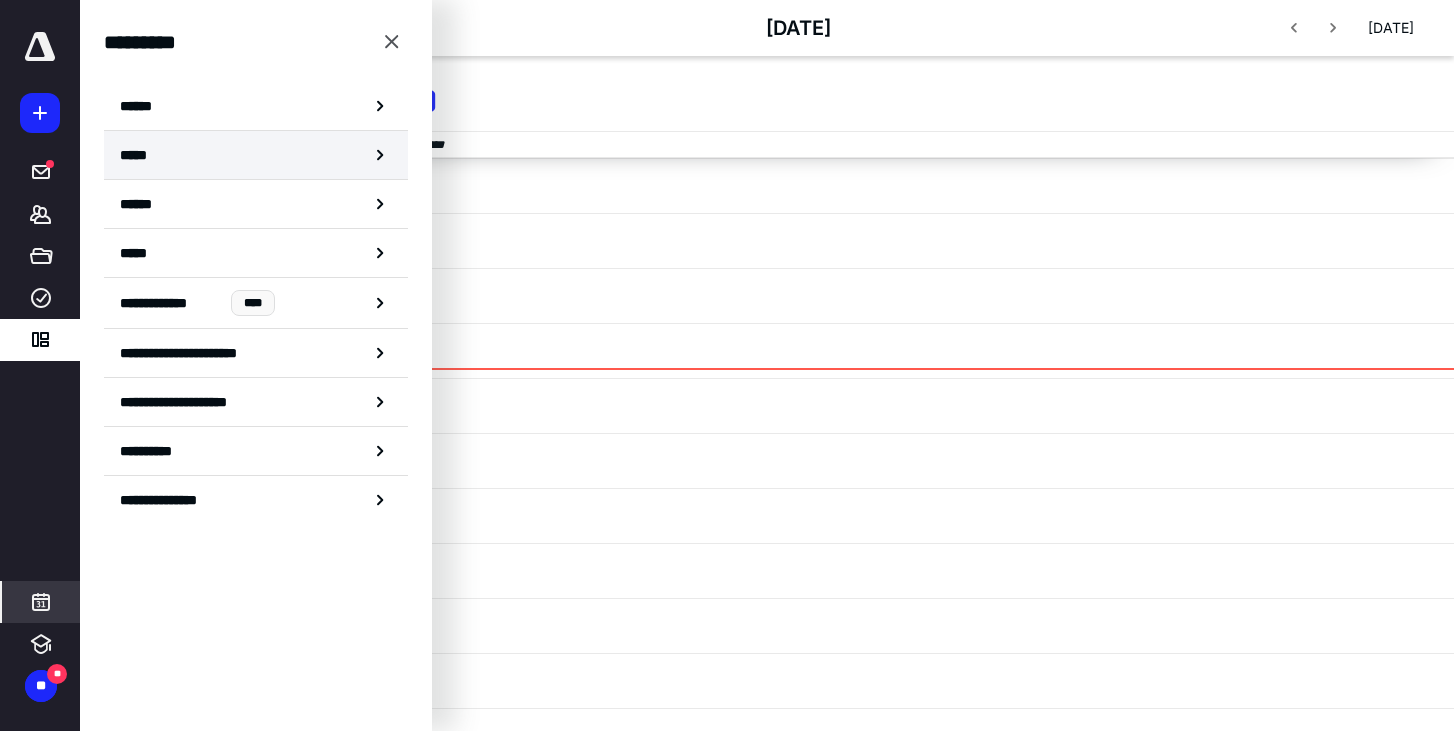click on "*****" at bounding box center (256, 155) 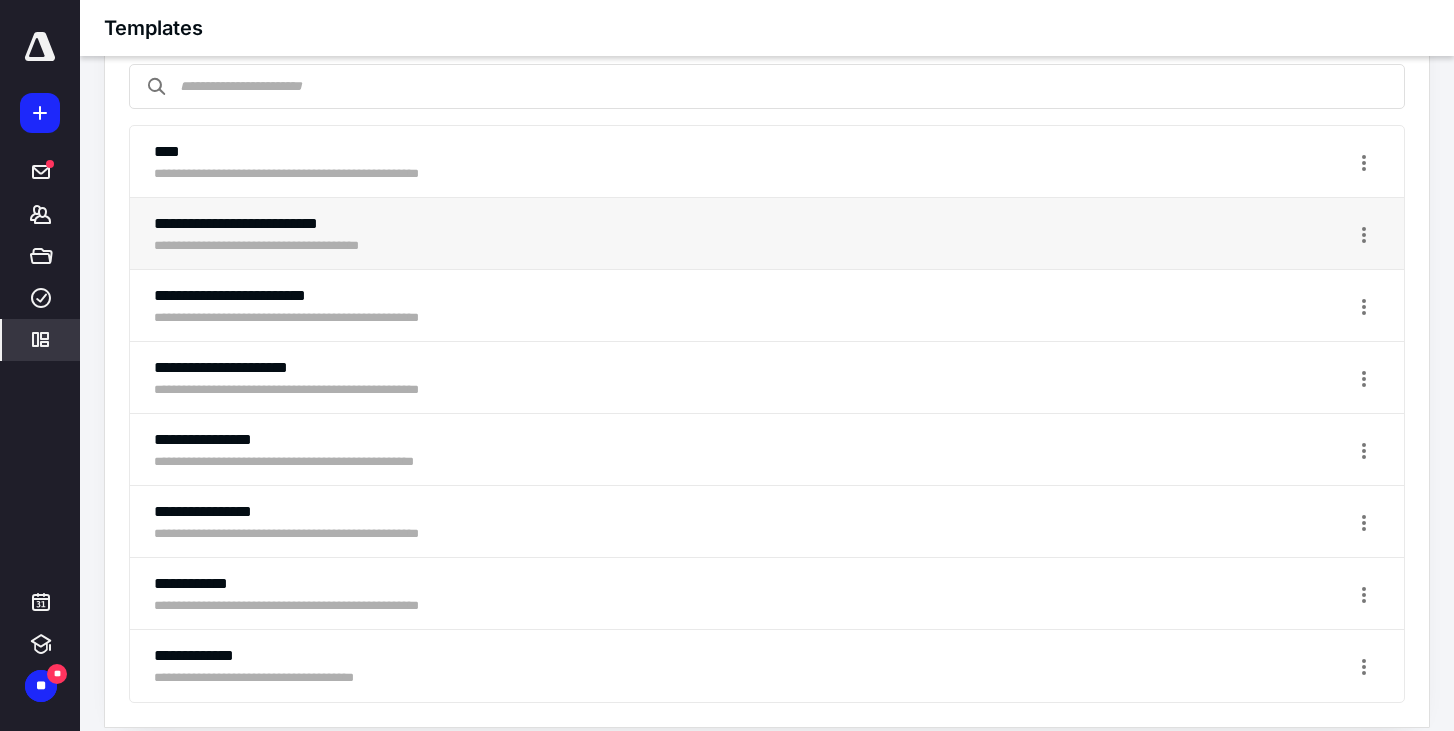 scroll, scrollTop: 197, scrollLeft: 0, axis: vertical 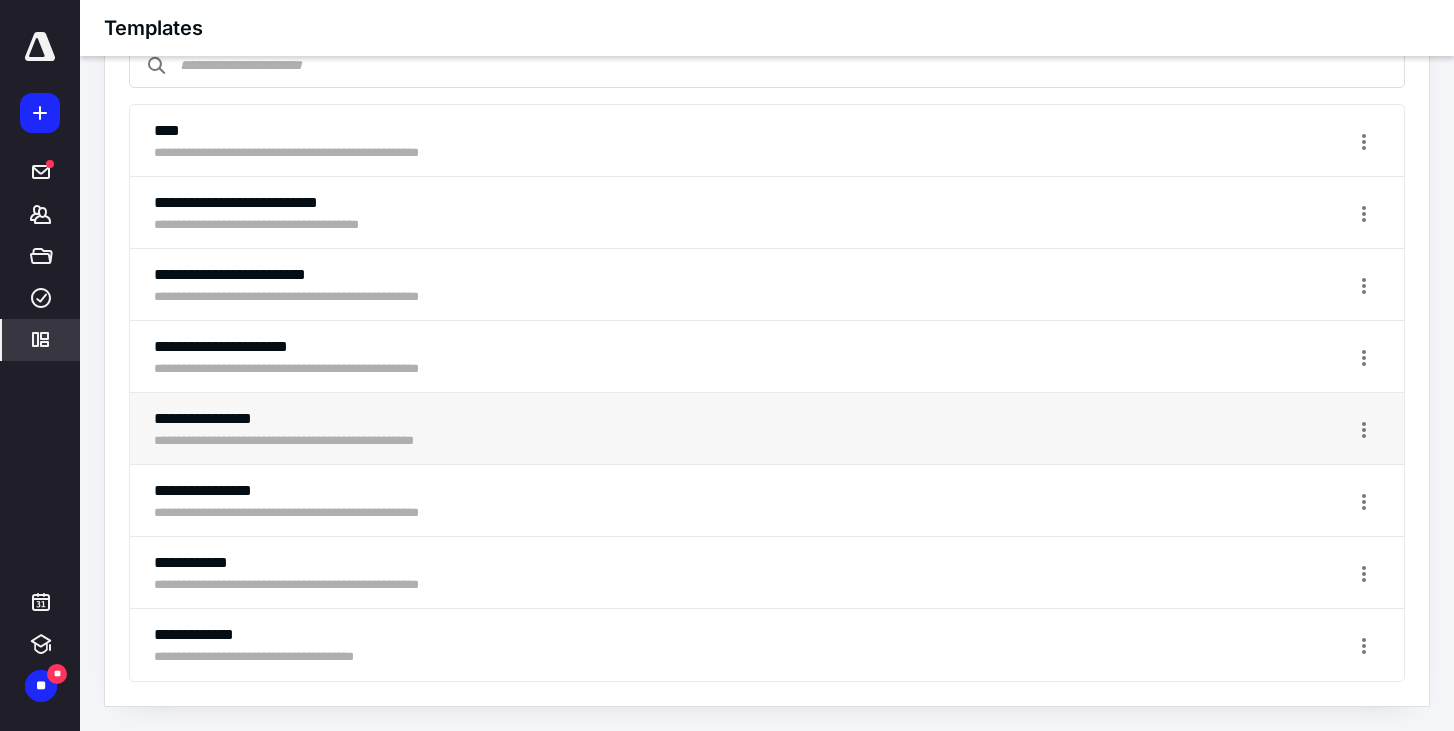 click on "**********" at bounding box center (318, 419) 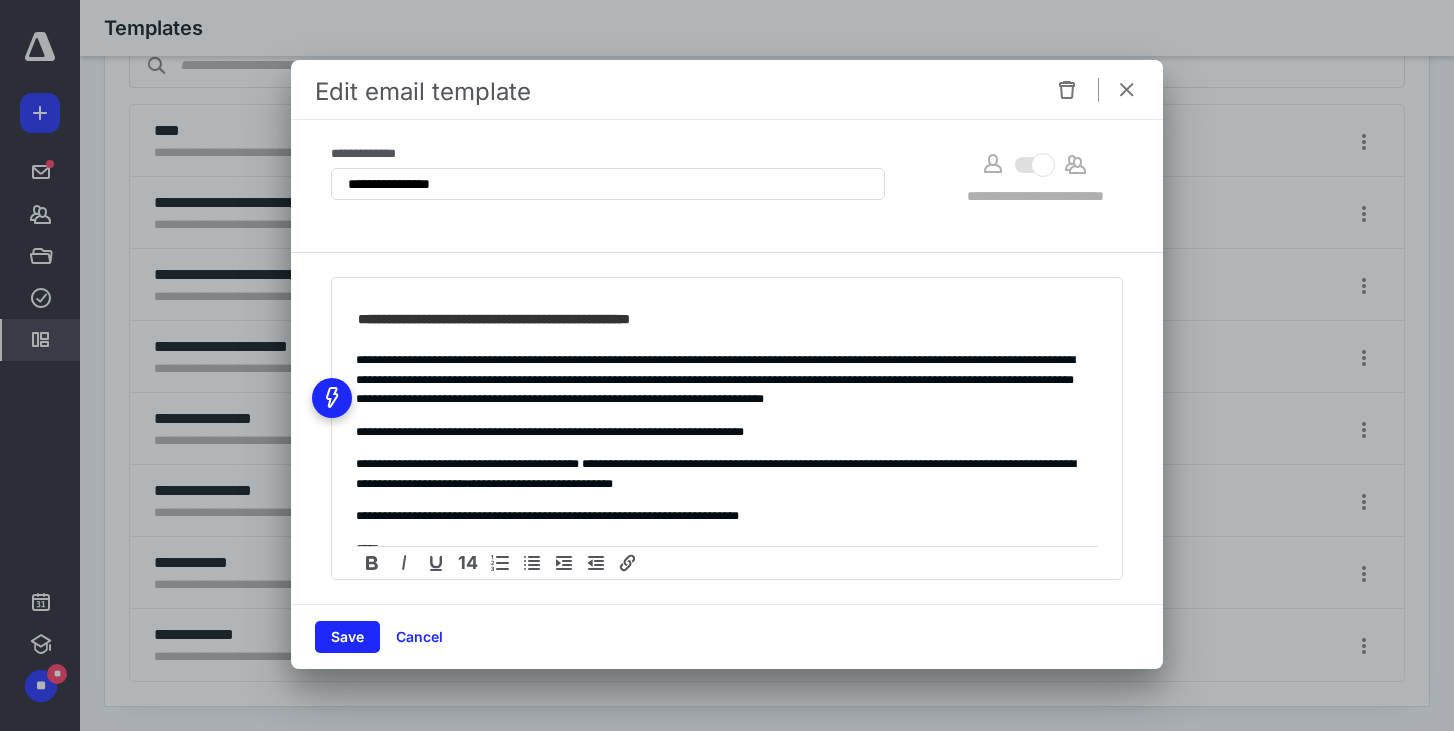 scroll, scrollTop: 160, scrollLeft: 0, axis: vertical 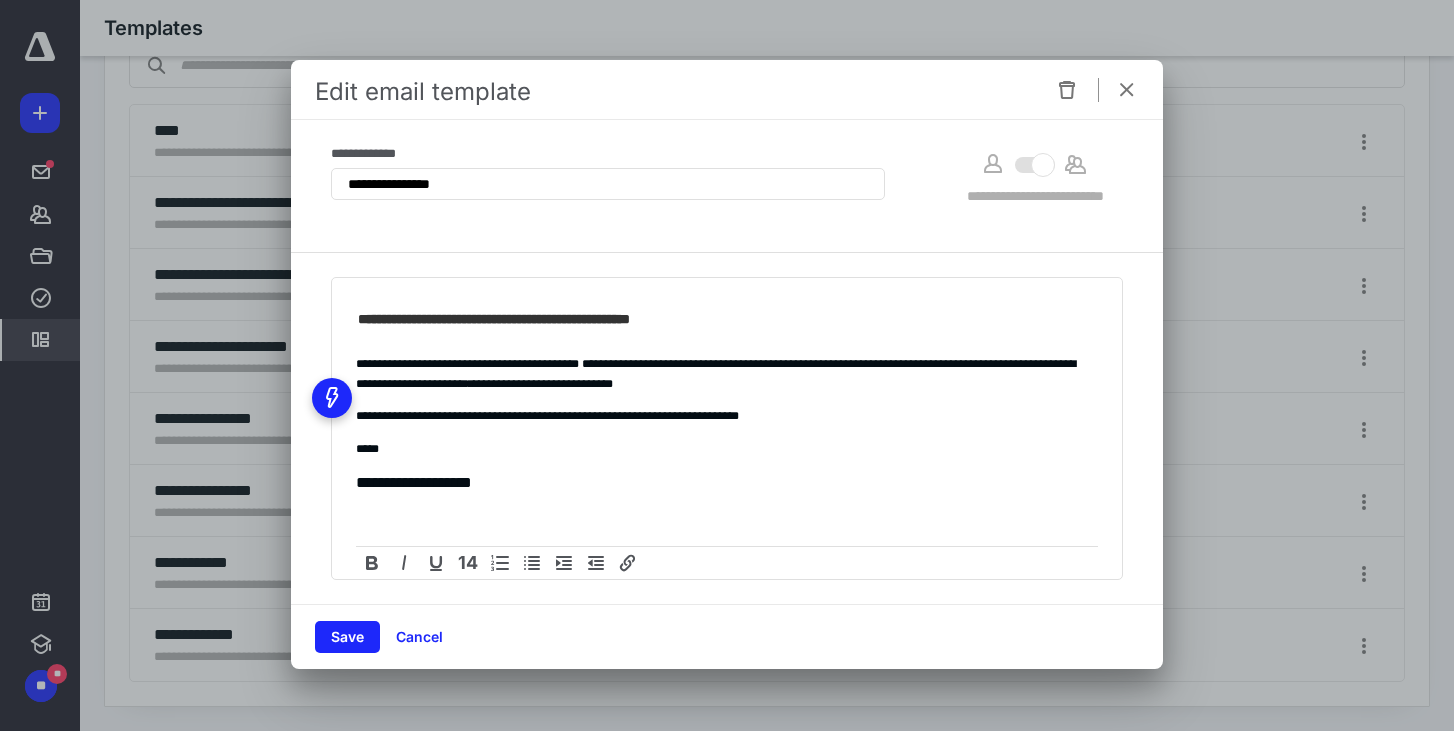 click at bounding box center [1127, 90] 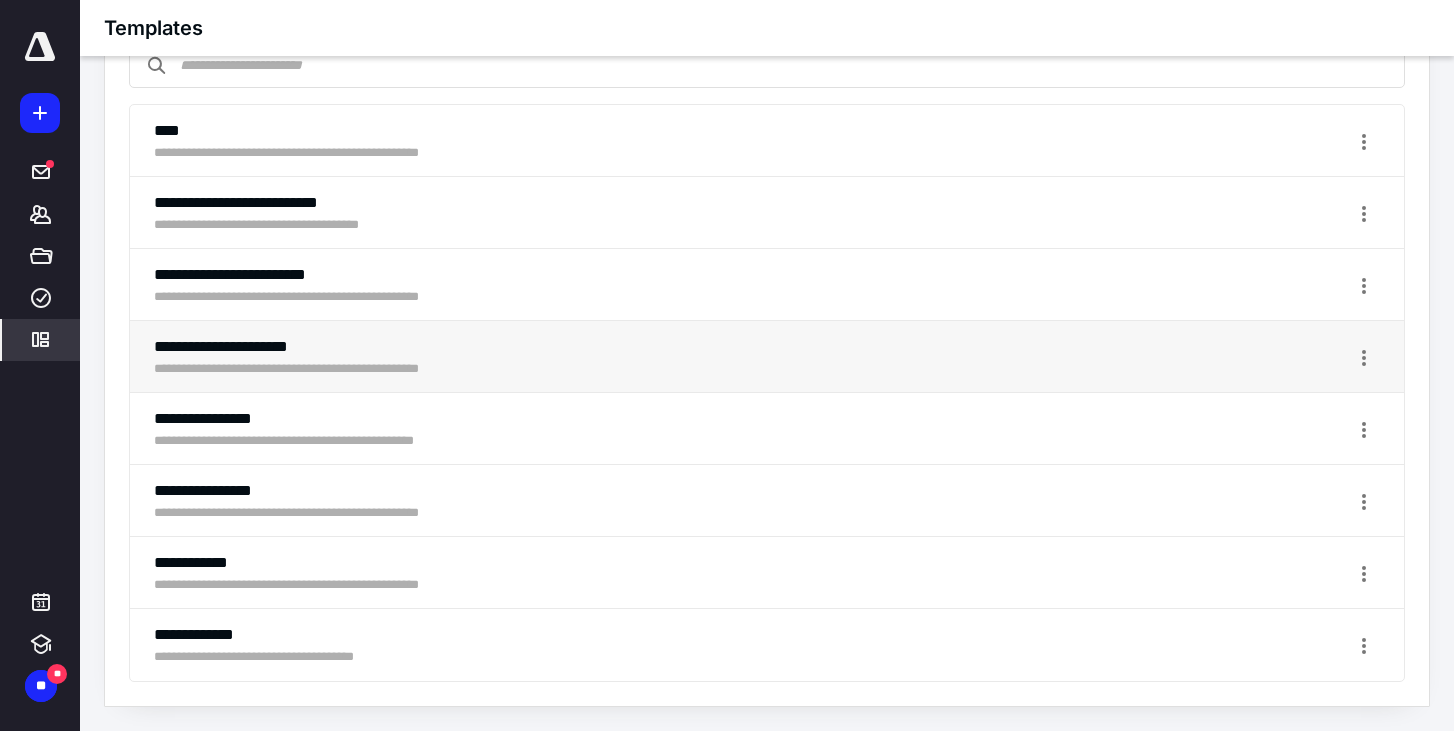 click on "**********" at bounding box center (321, 347) 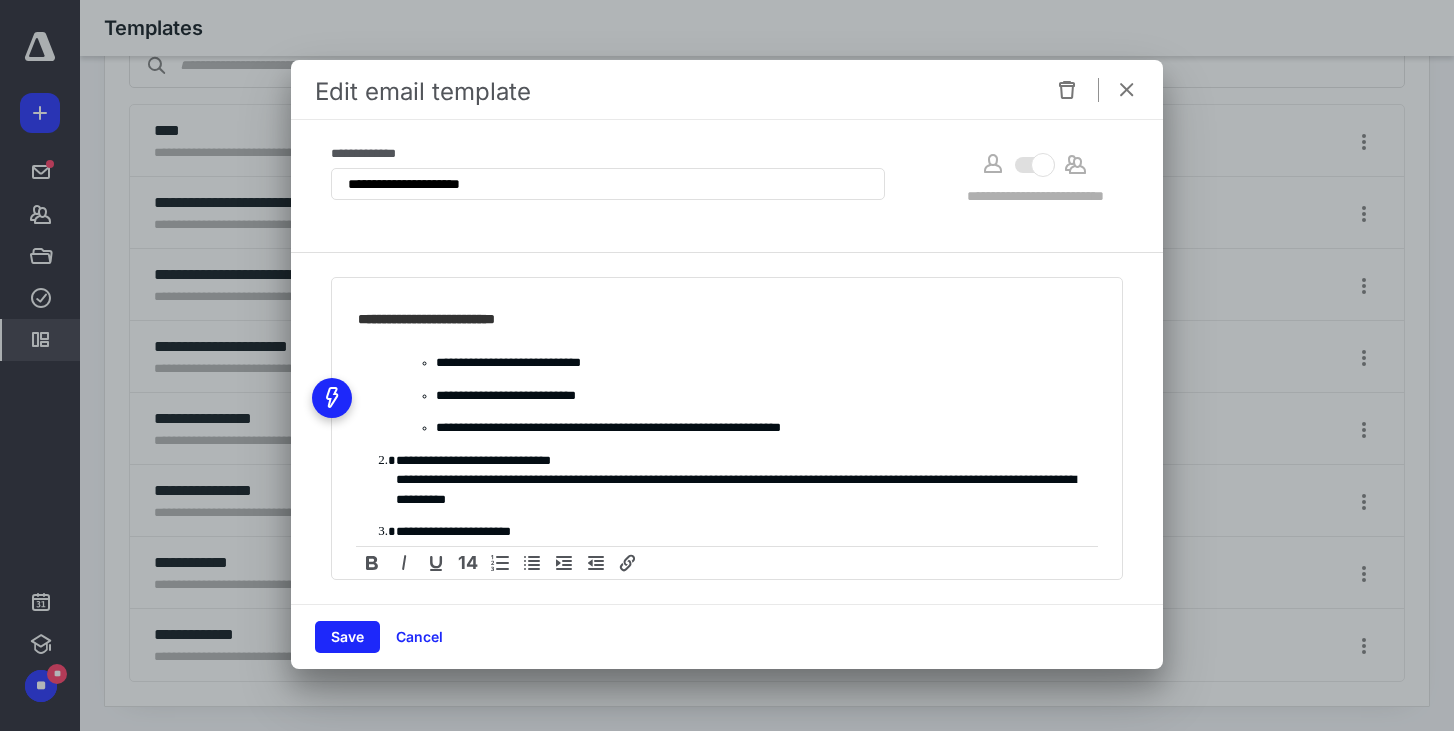 scroll, scrollTop: 0, scrollLeft: 0, axis: both 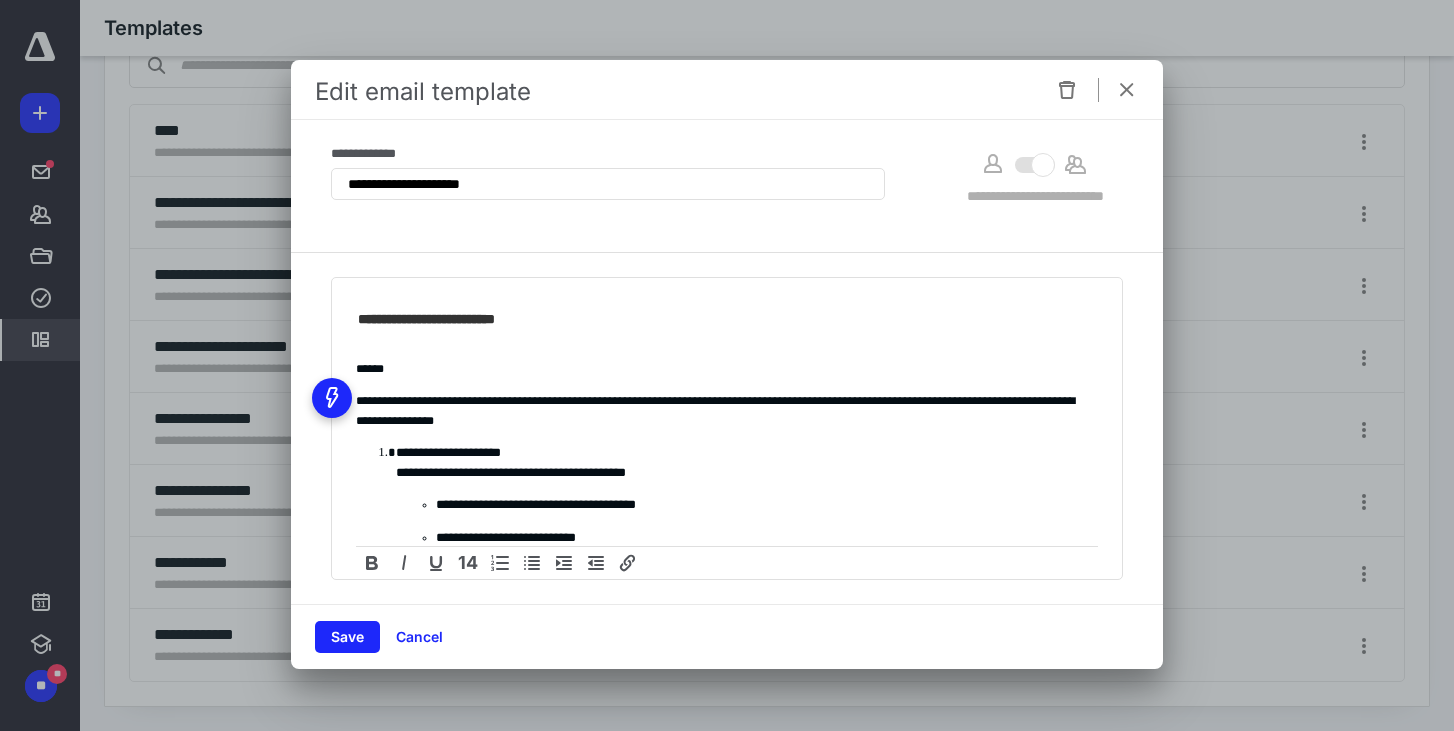 click at bounding box center [1127, 90] 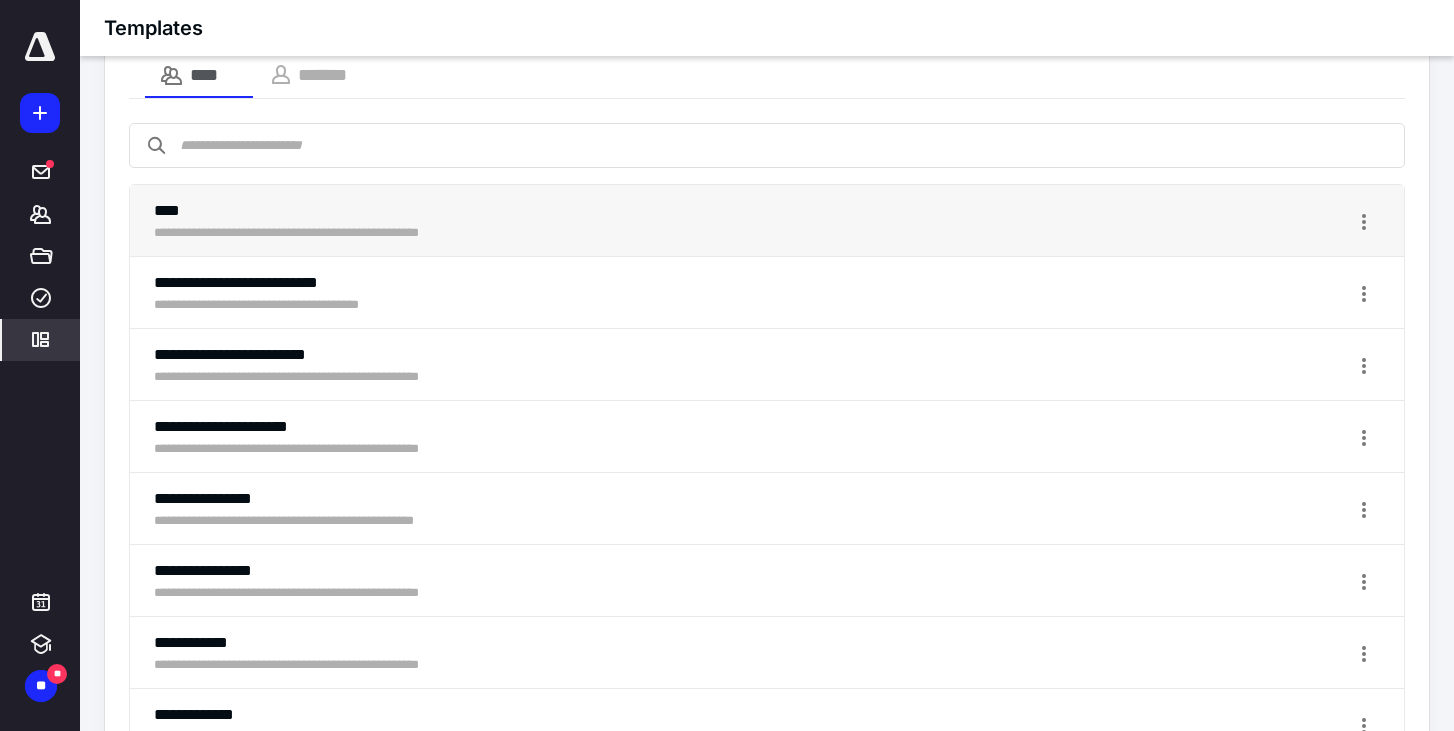 scroll, scrollTop: 0, scrollLeft: 0, axis: both 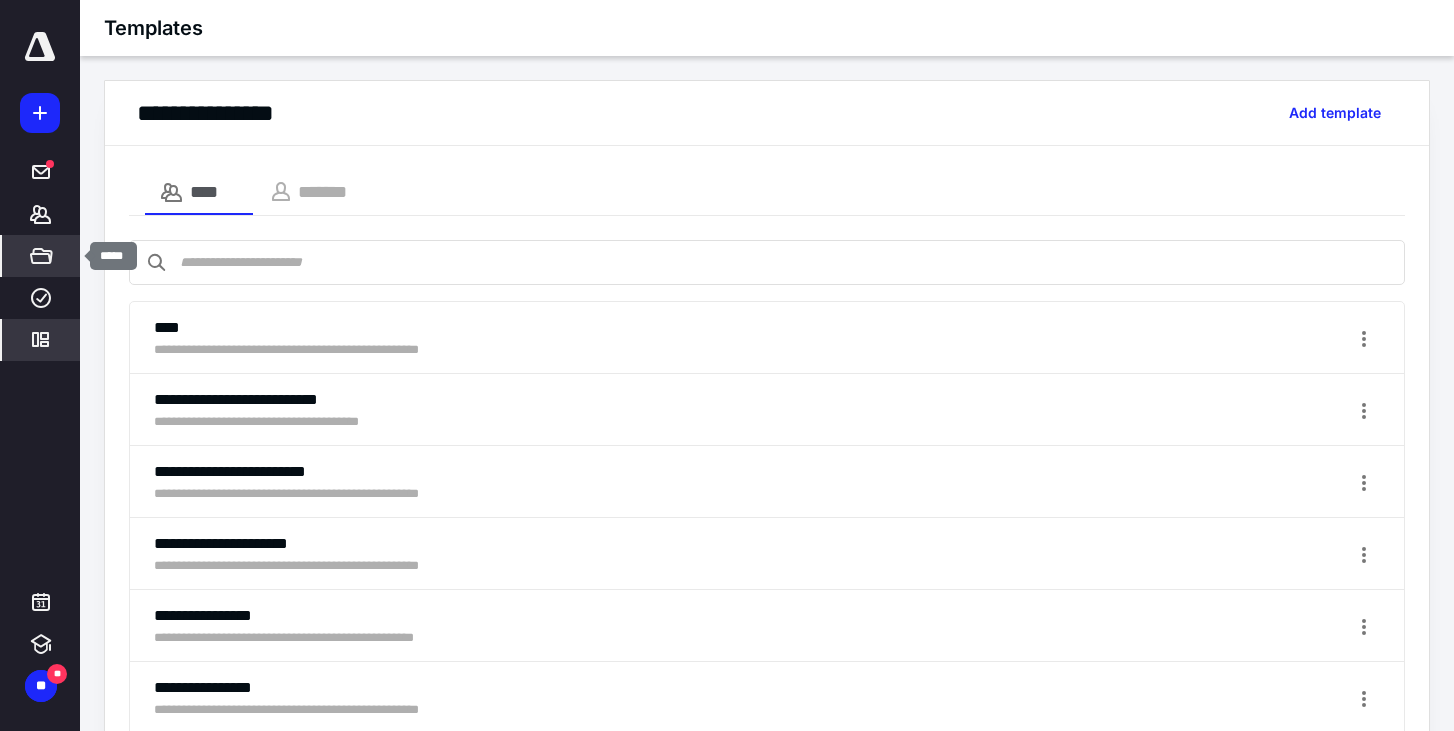click 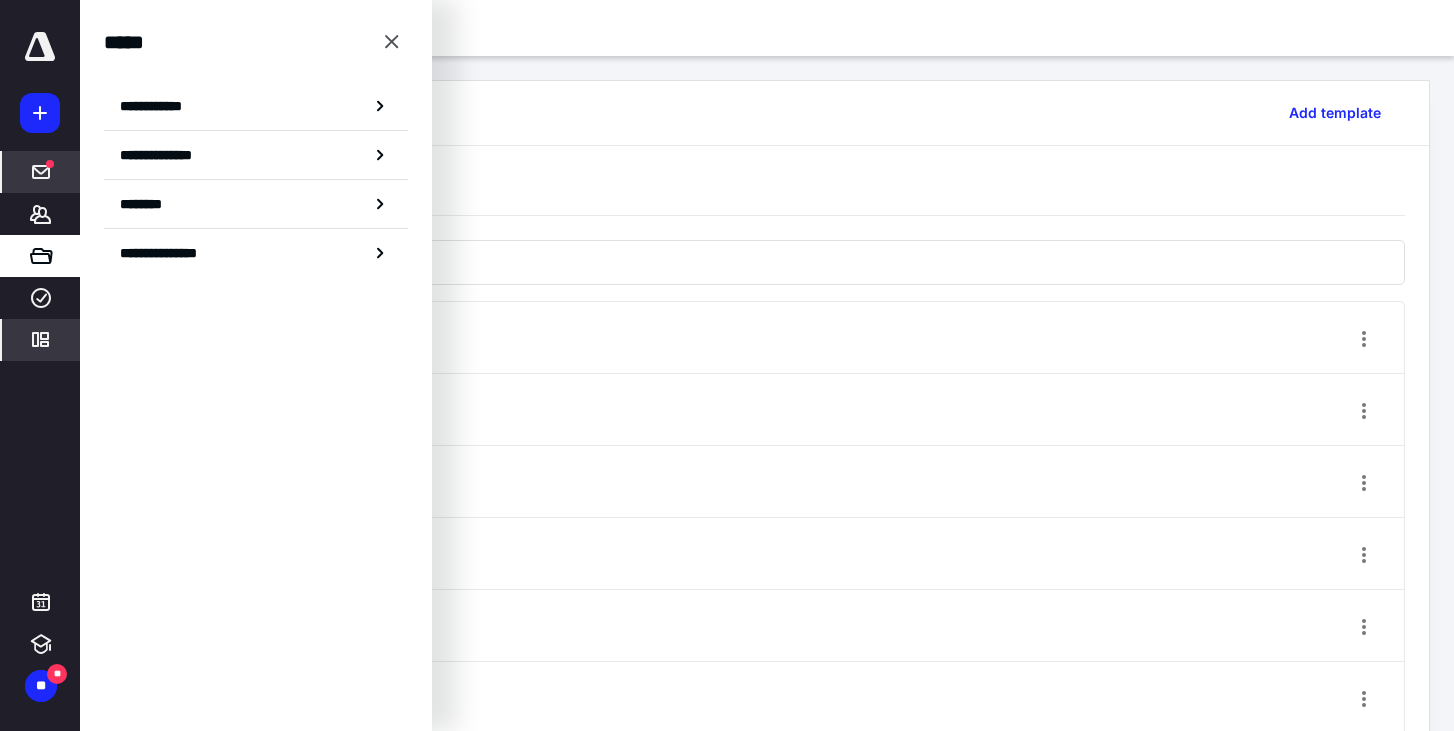 click 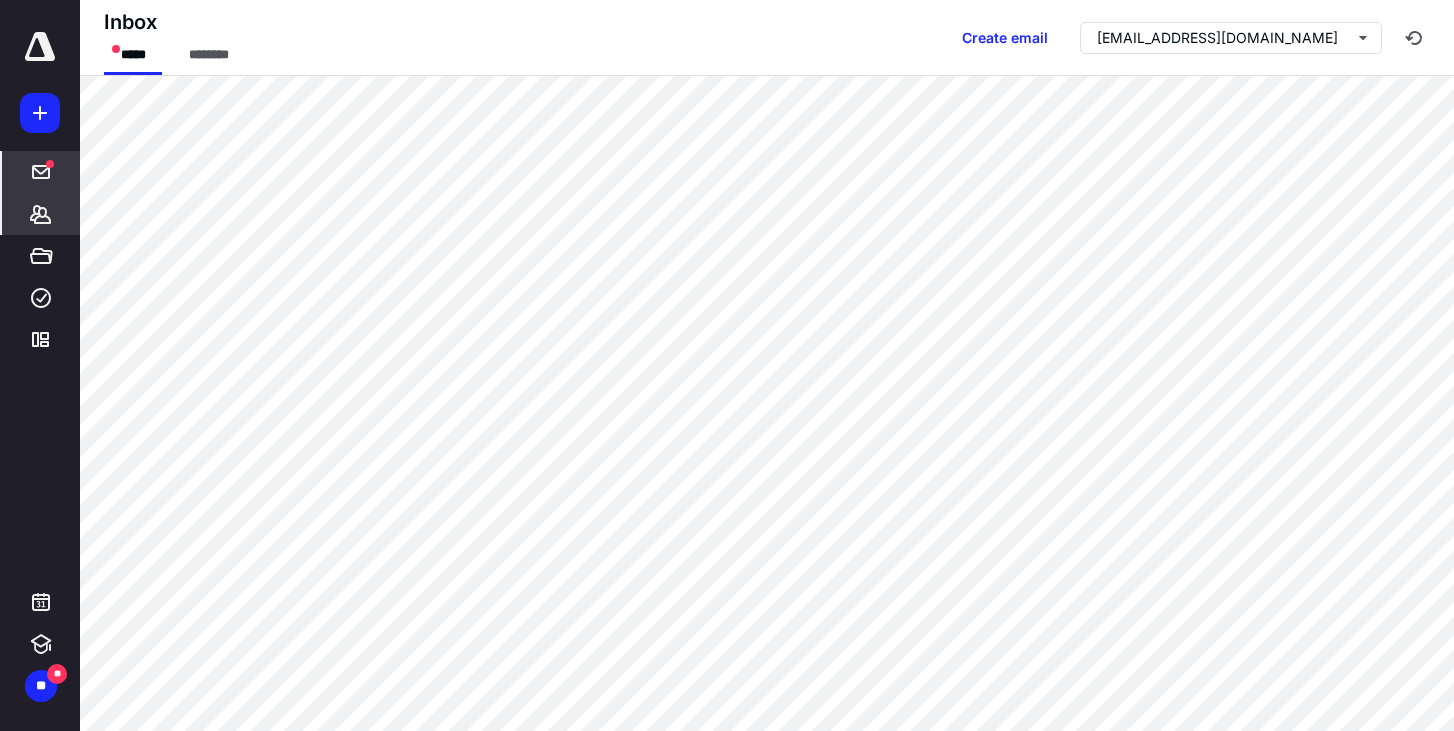 click 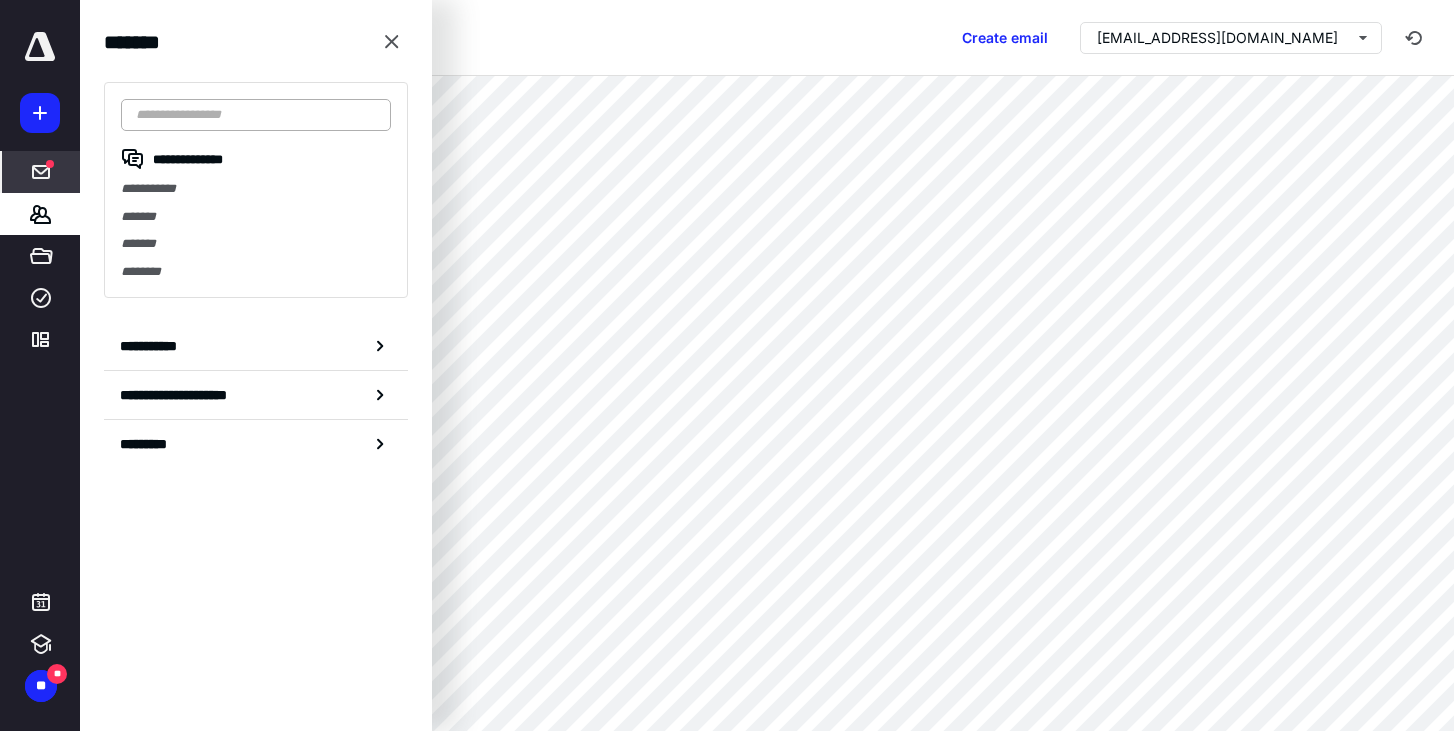 click at bounding box center [256, 115] 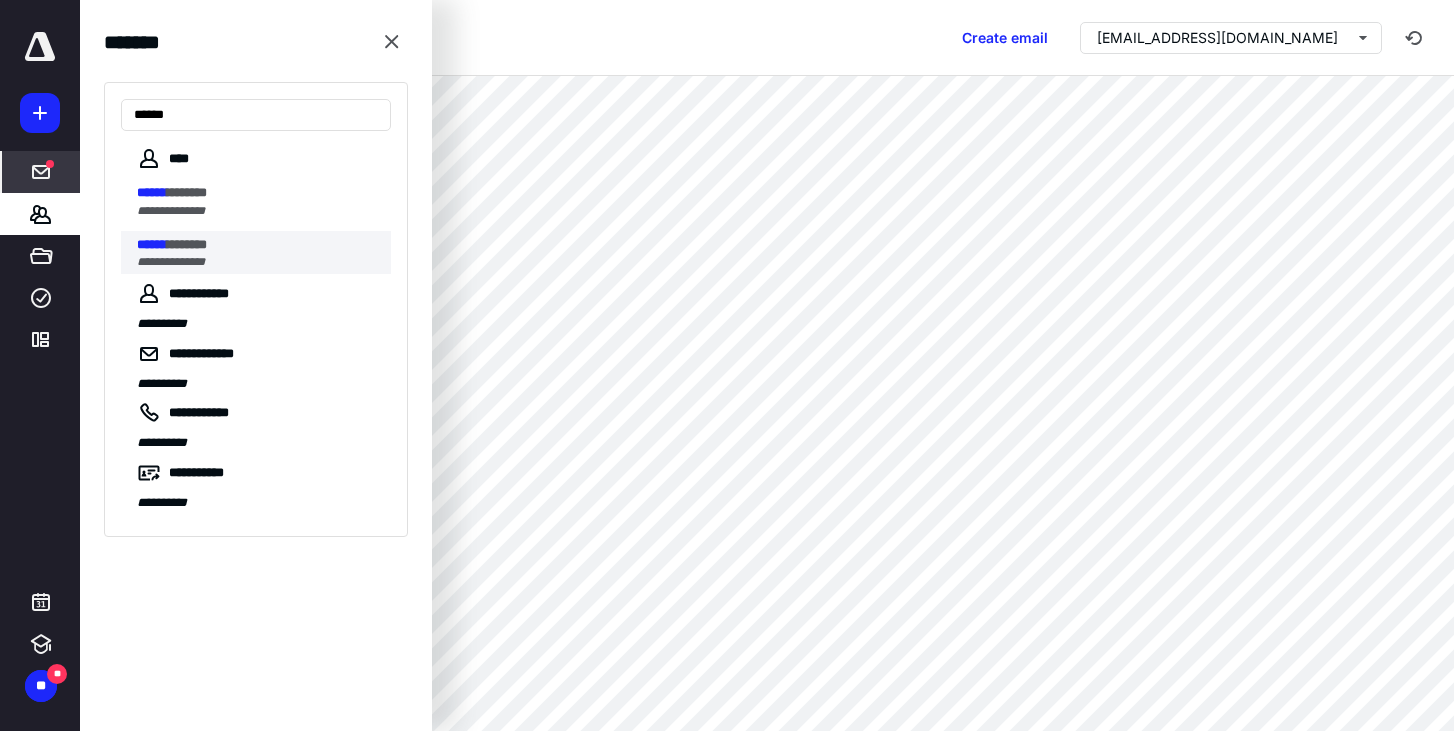 type on "******" 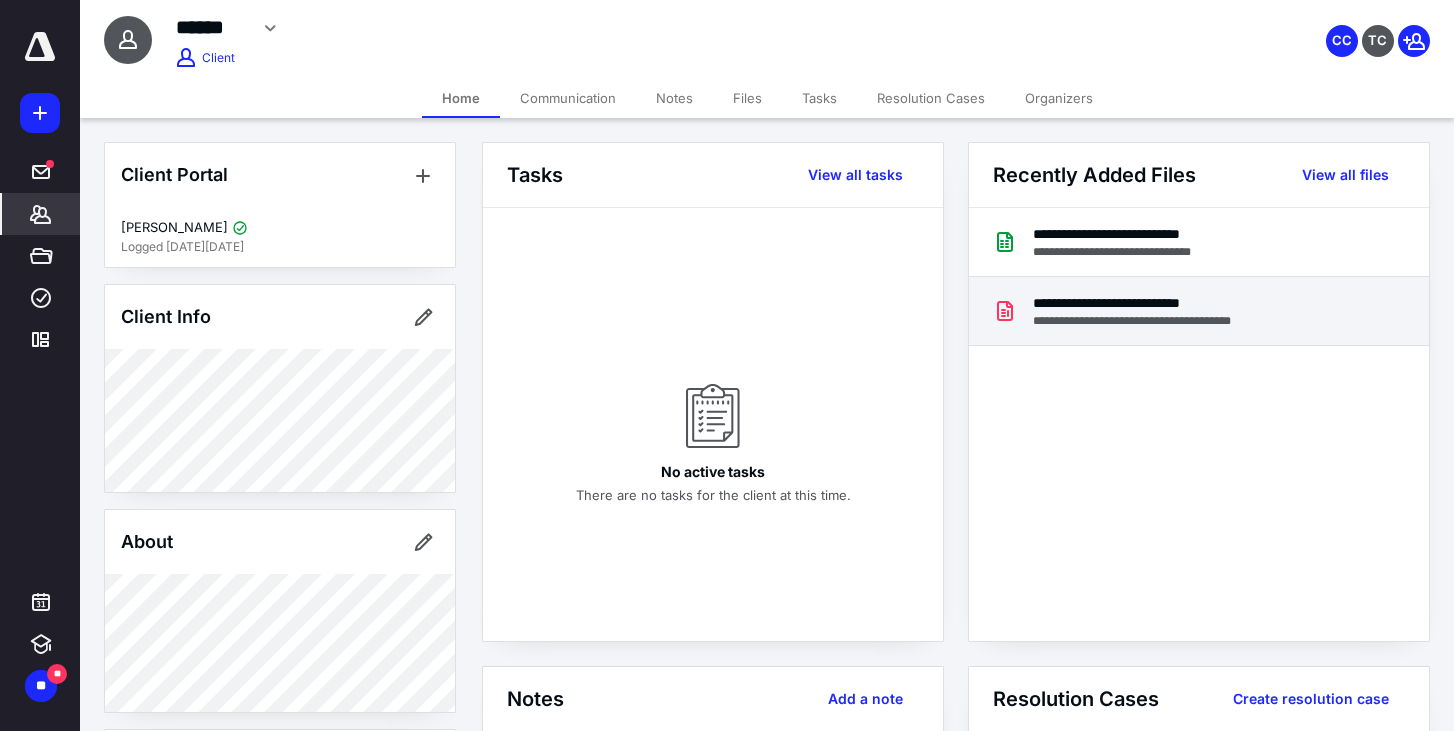 click on "**********" at bounding box center [1146, 321] 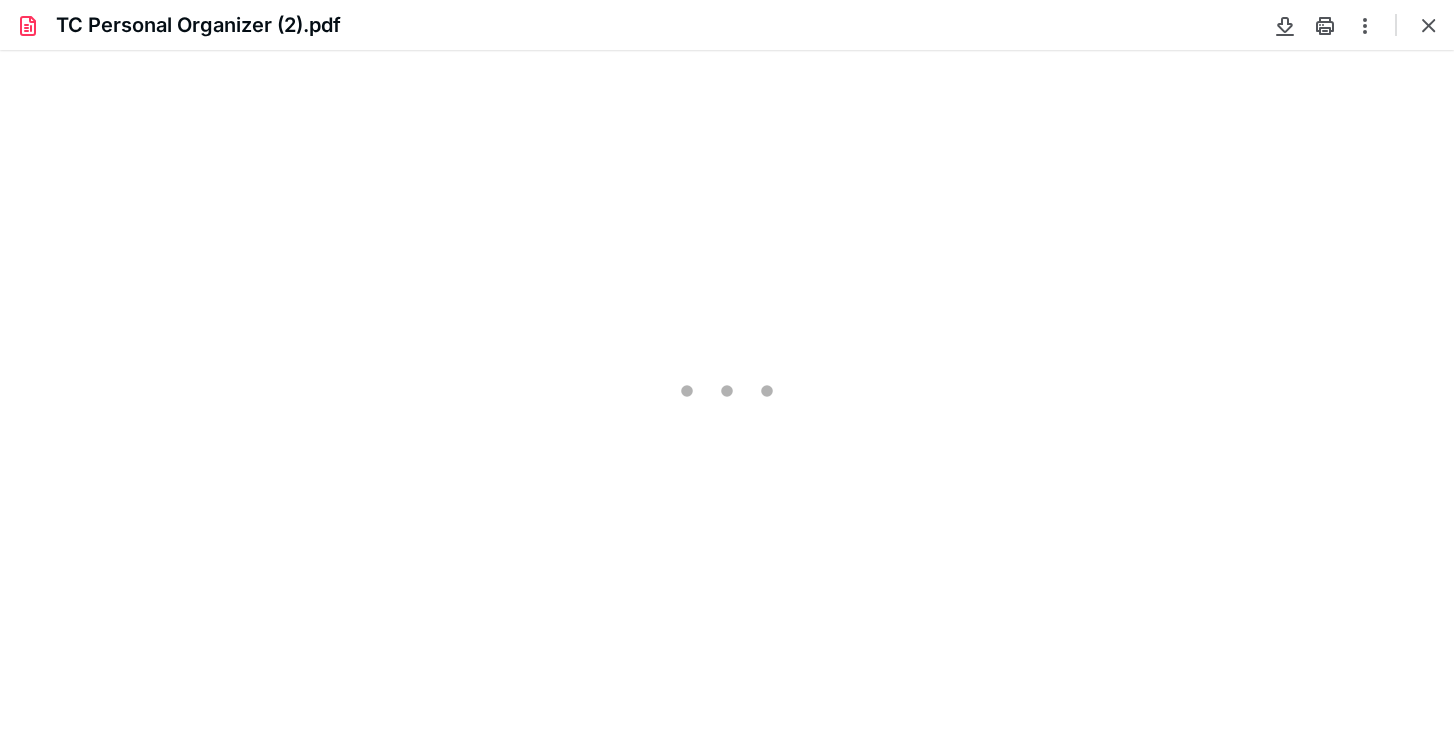 scroll, scrollTop: 0, scrollLeft: 0, axis: both 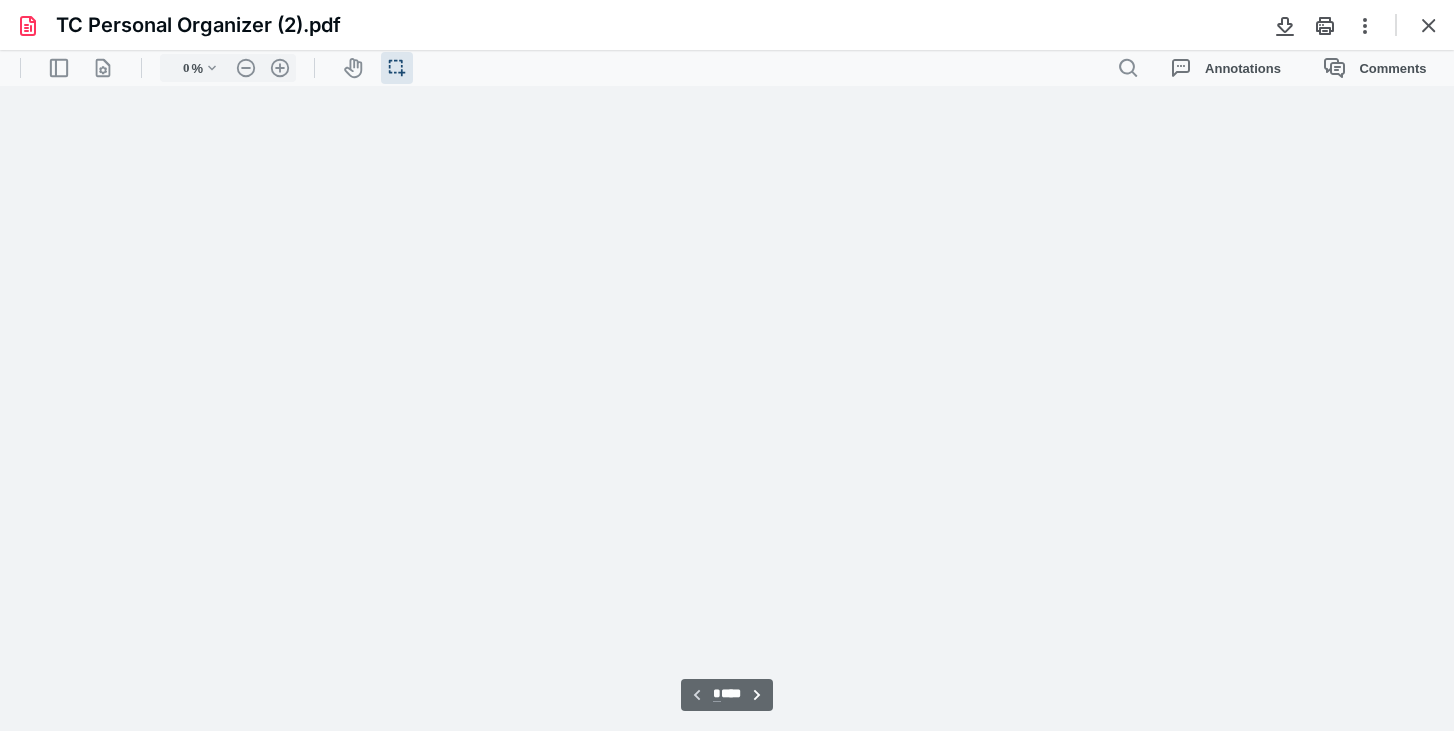 type on "81" 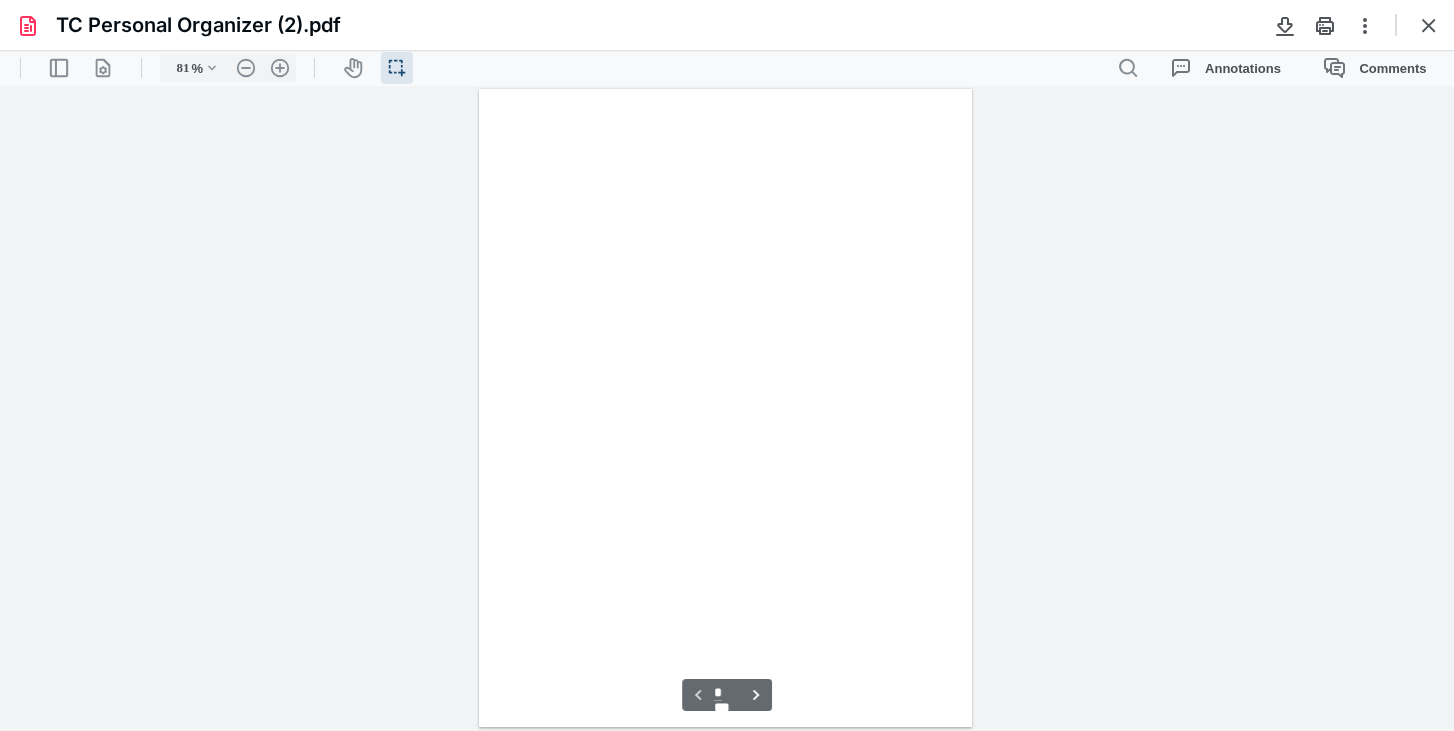 scroll, scrollTop: 39, scrollLeft: 0, axis: vertical 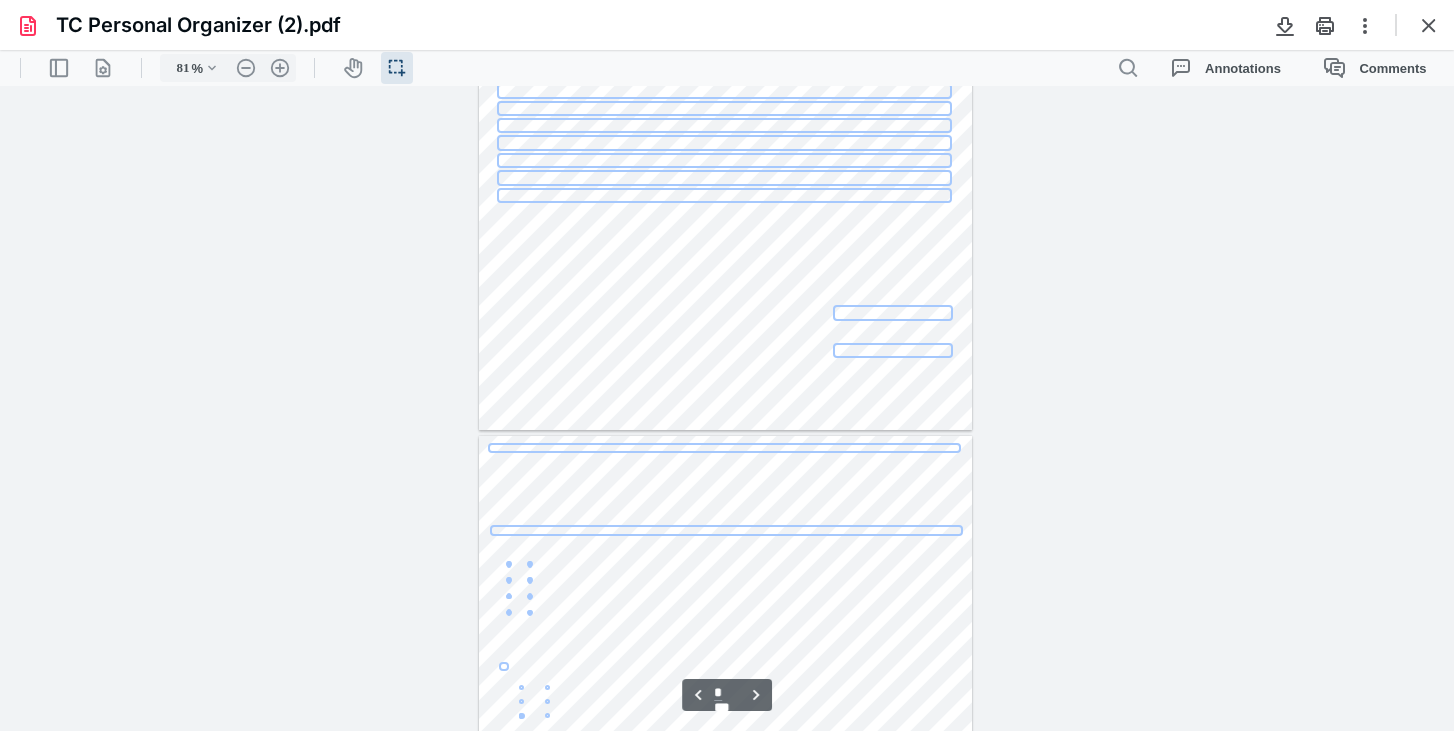 type on "*" 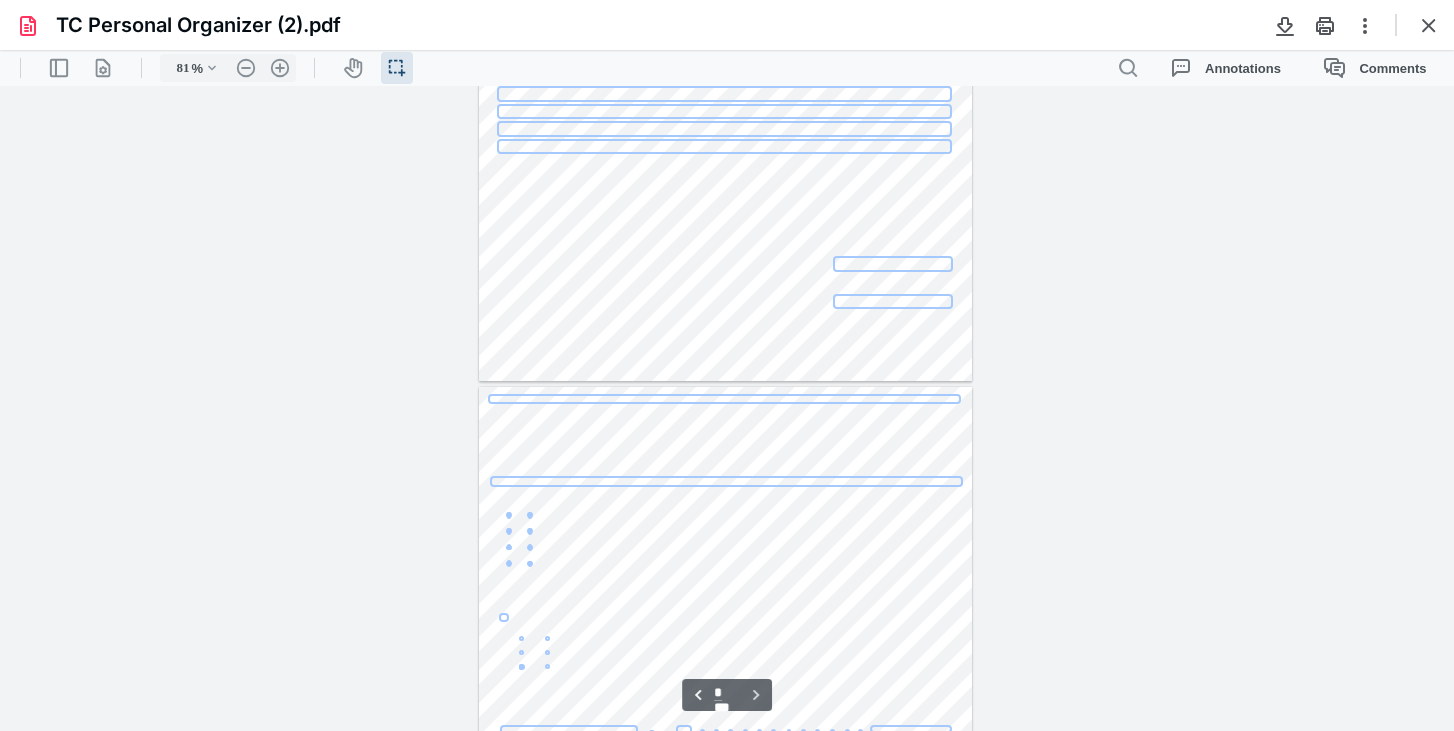 scroll, scrollTop: 5151, scrollLeft: 0, axis: vertical 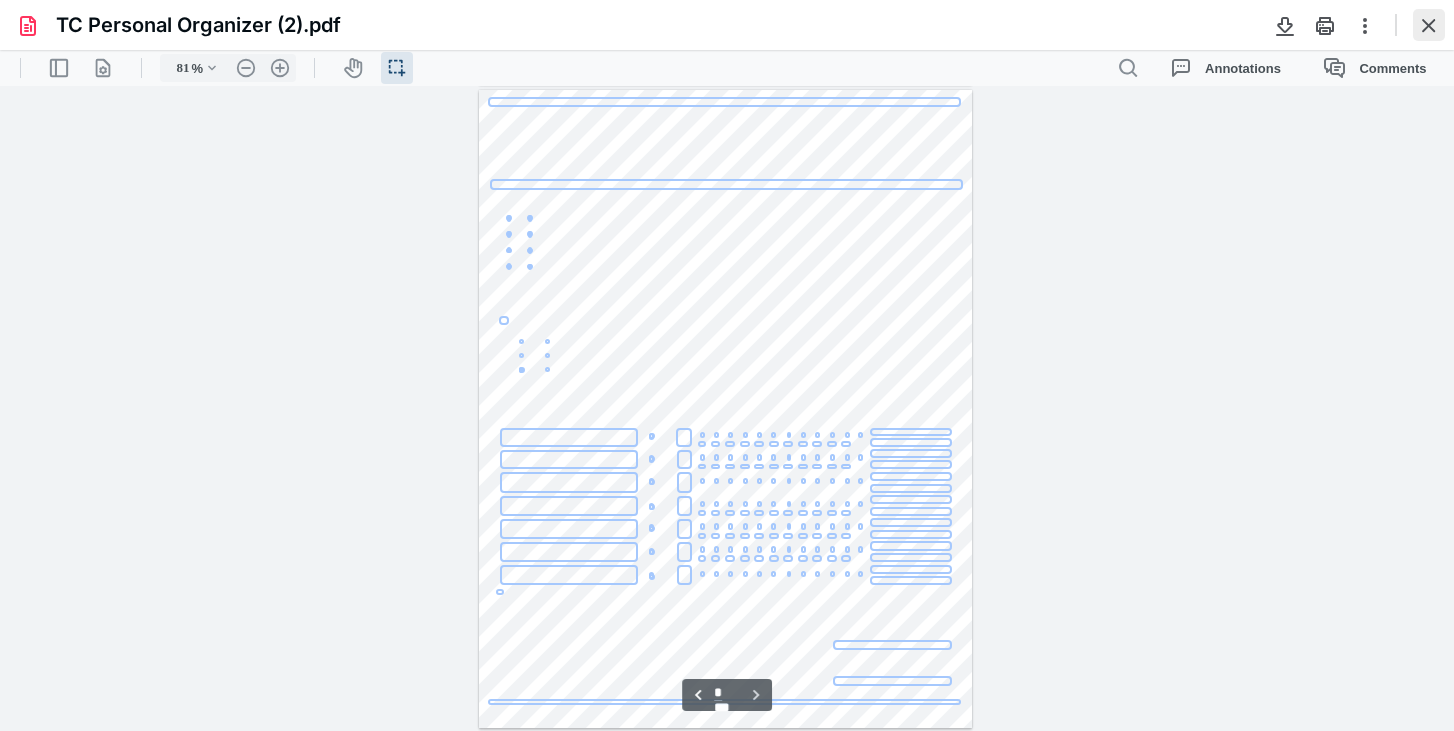 click at bounding box center [1429, 25] 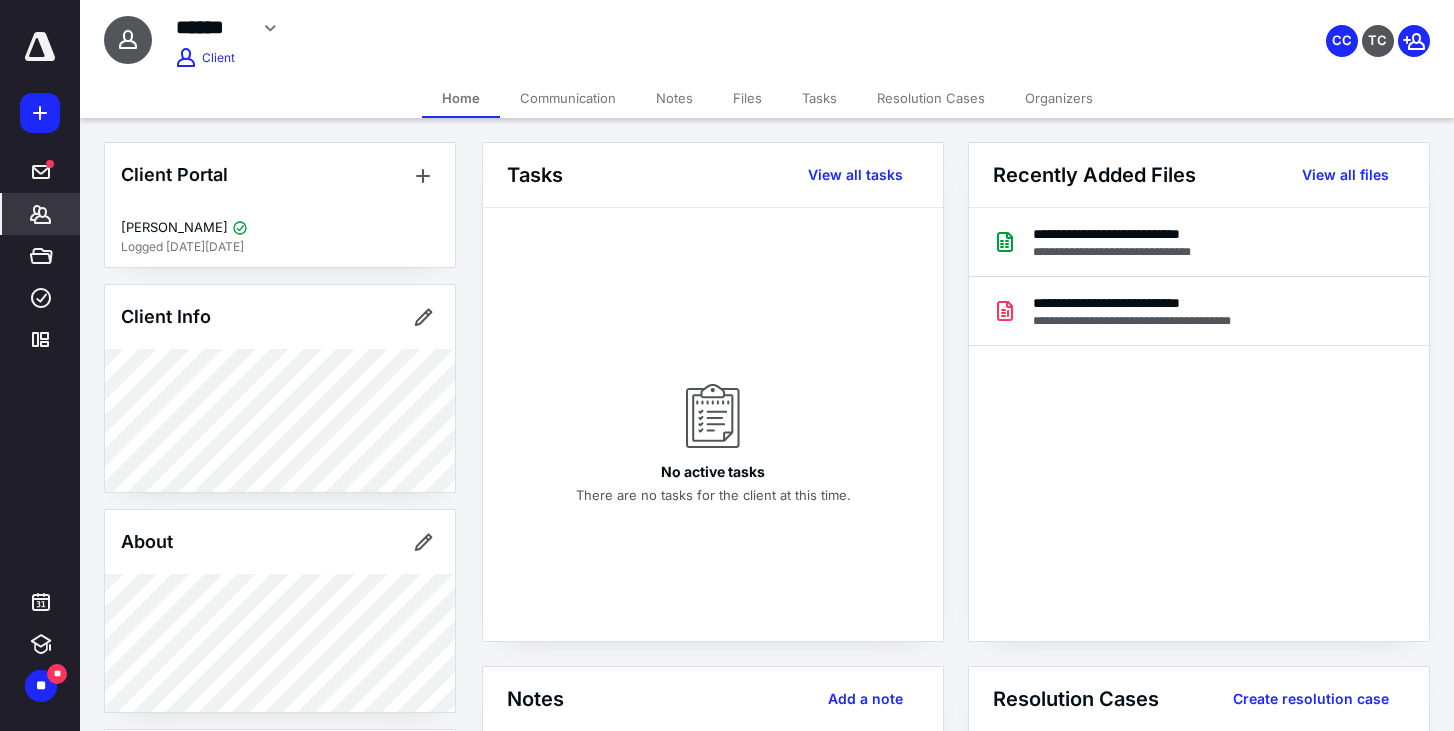 click on "Files" at bounding box center (747, 98) 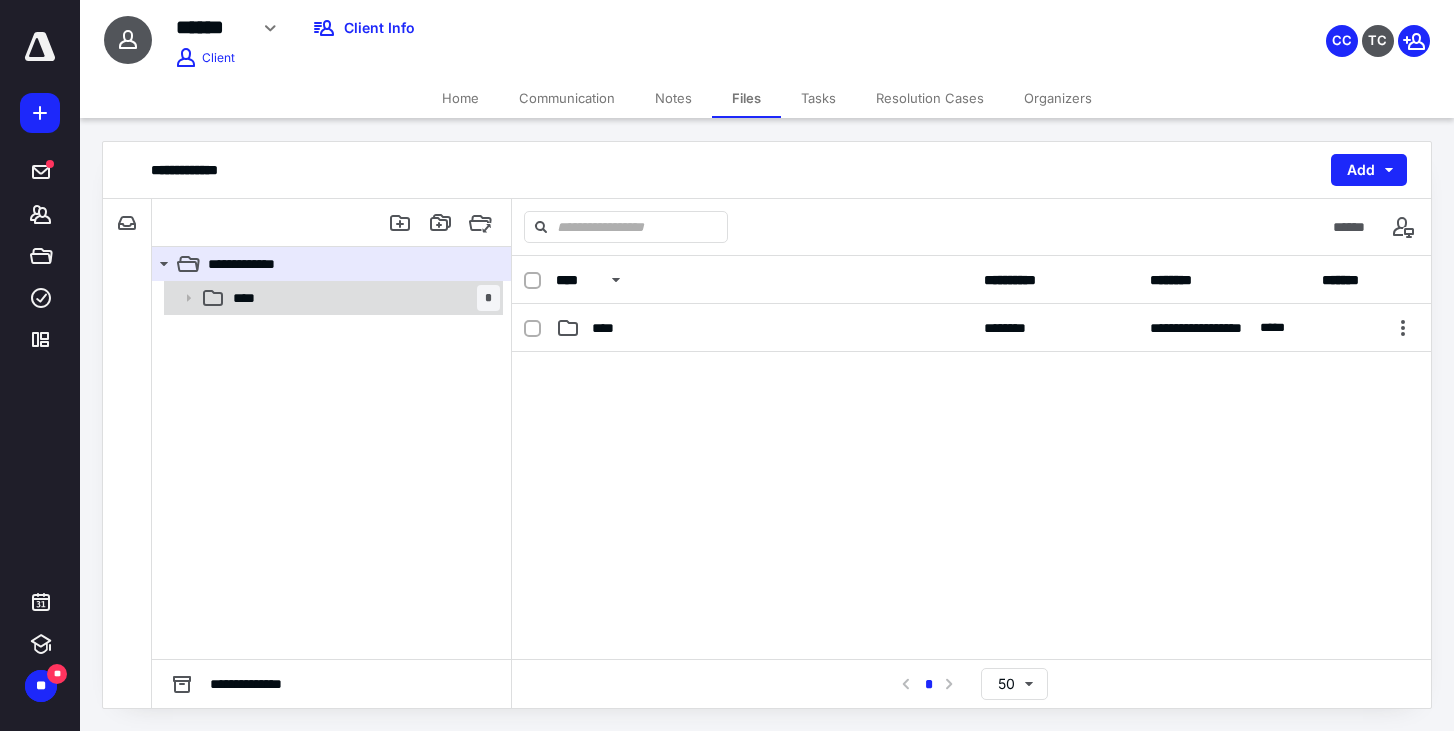 click 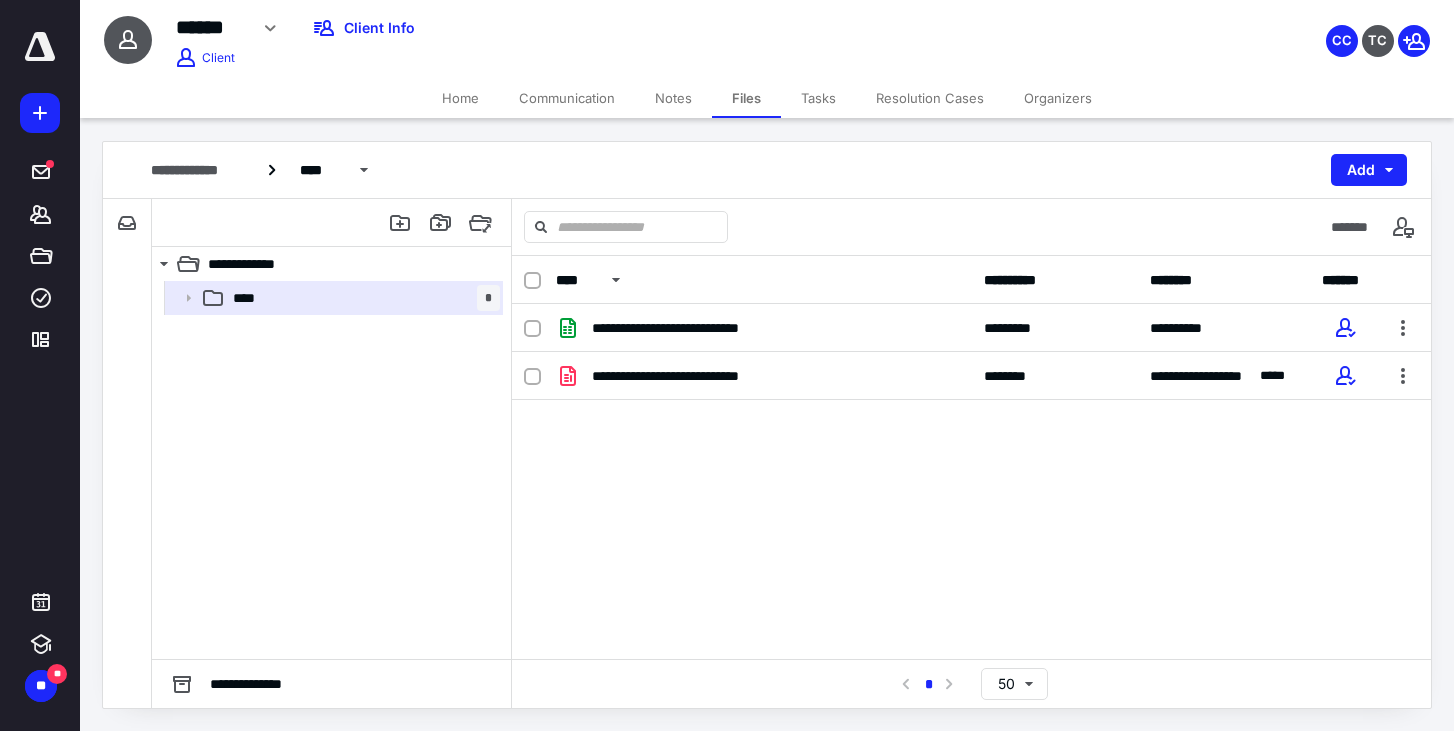 click on "Home" at bounding box center (460, 98) 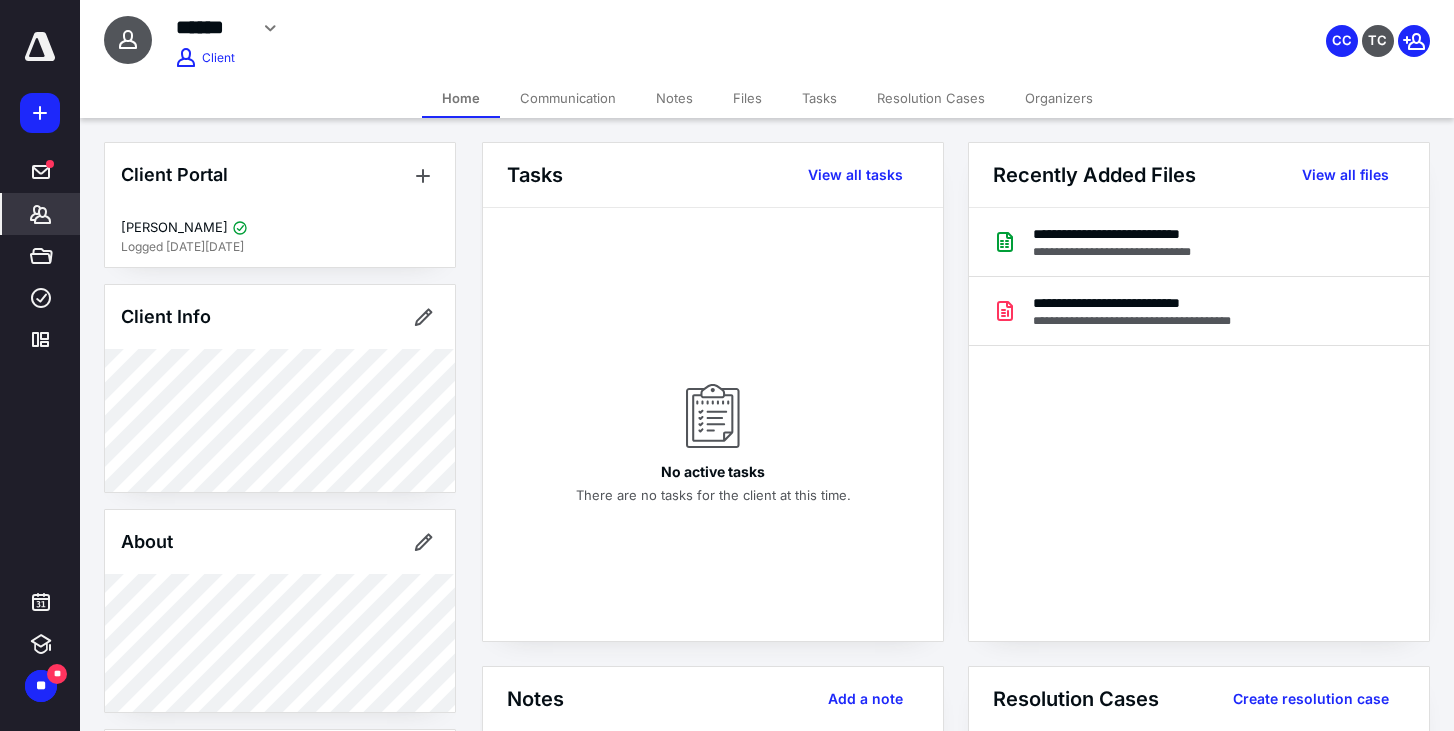 click 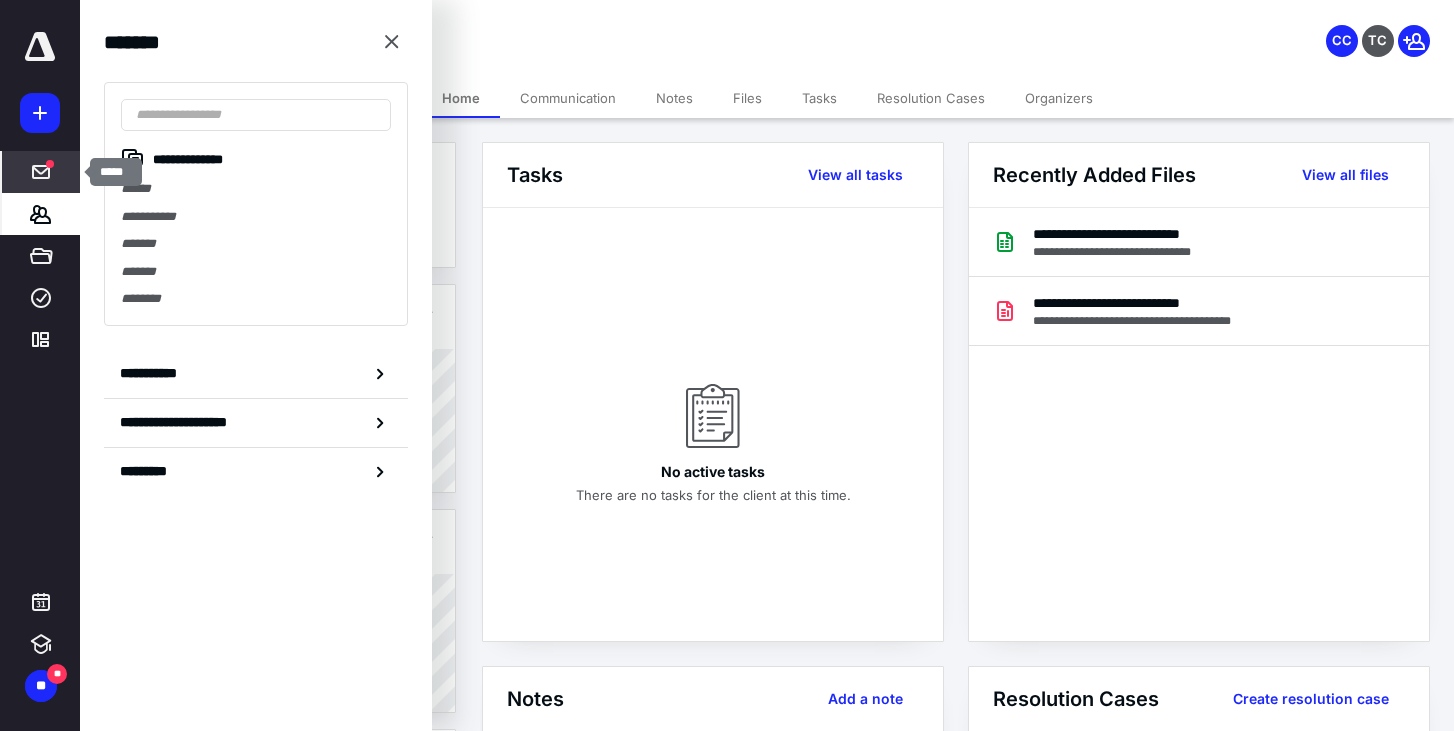 click 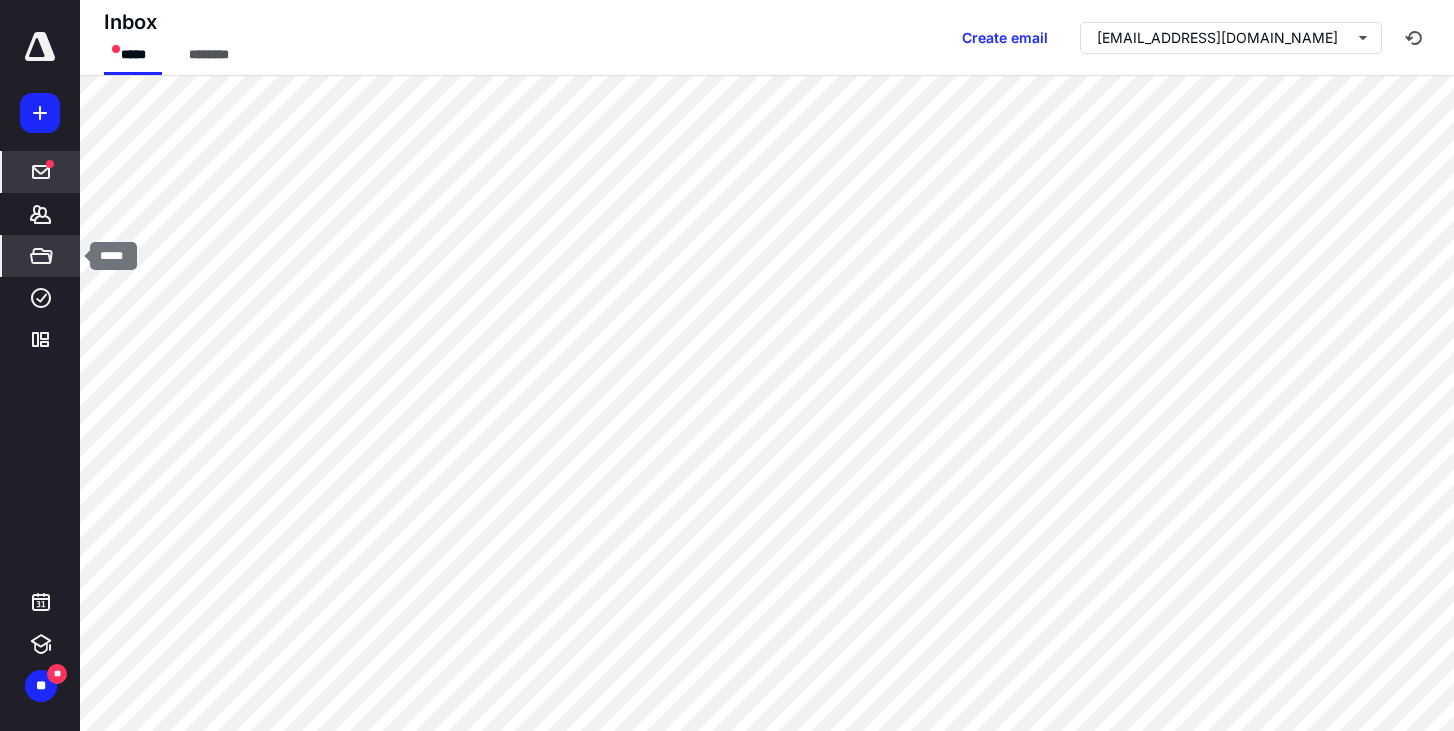 click on "*****" at bounding box center [41, 256] 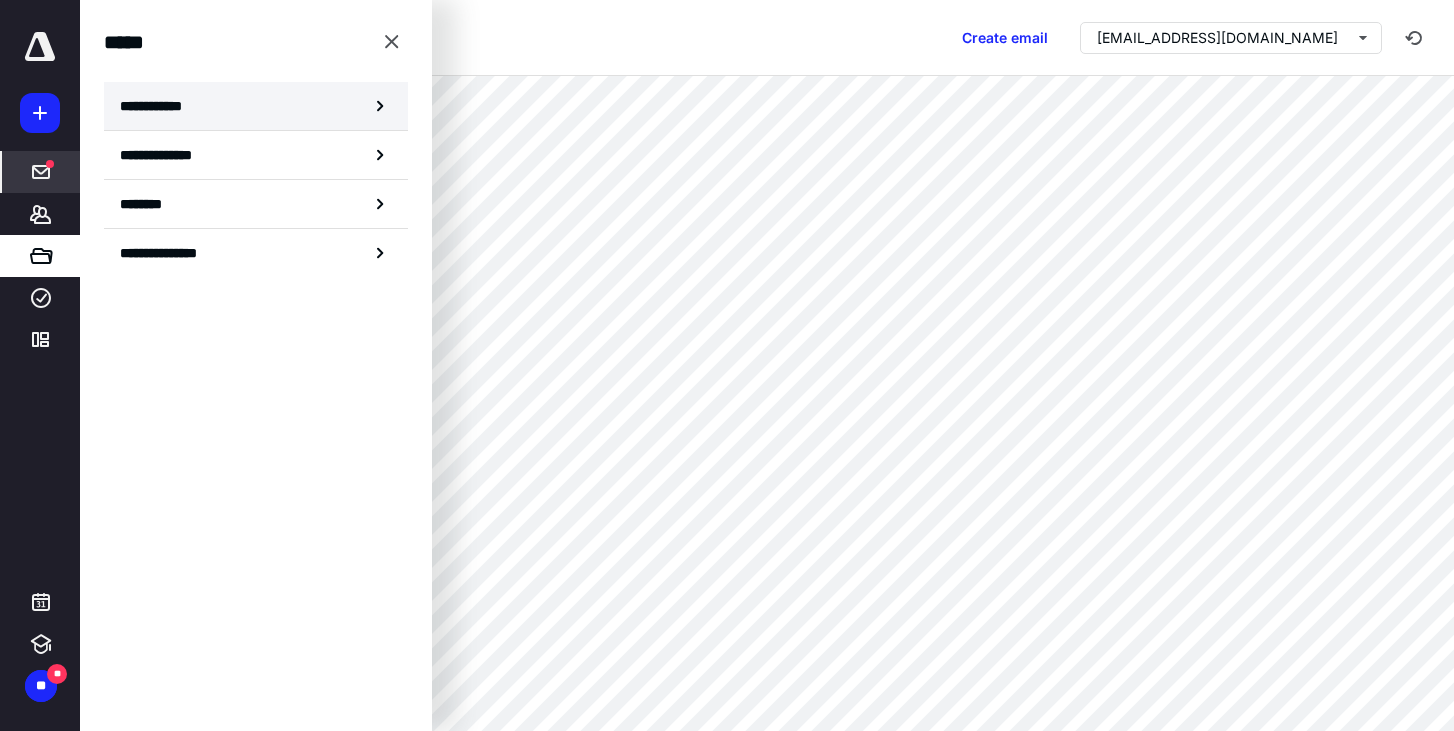 click on "**********" at bounding box center (256, 106) 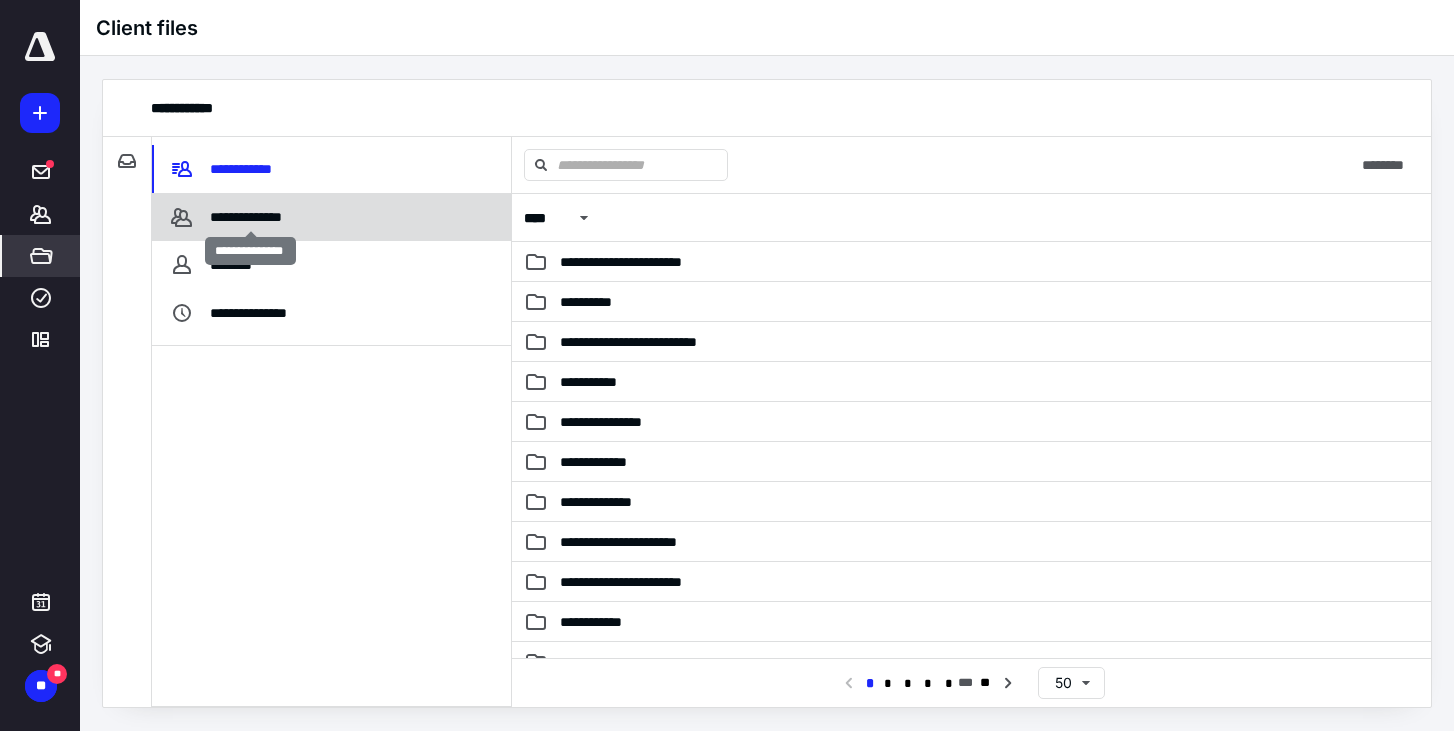 click on "**********" at bounding box center [250, 217] 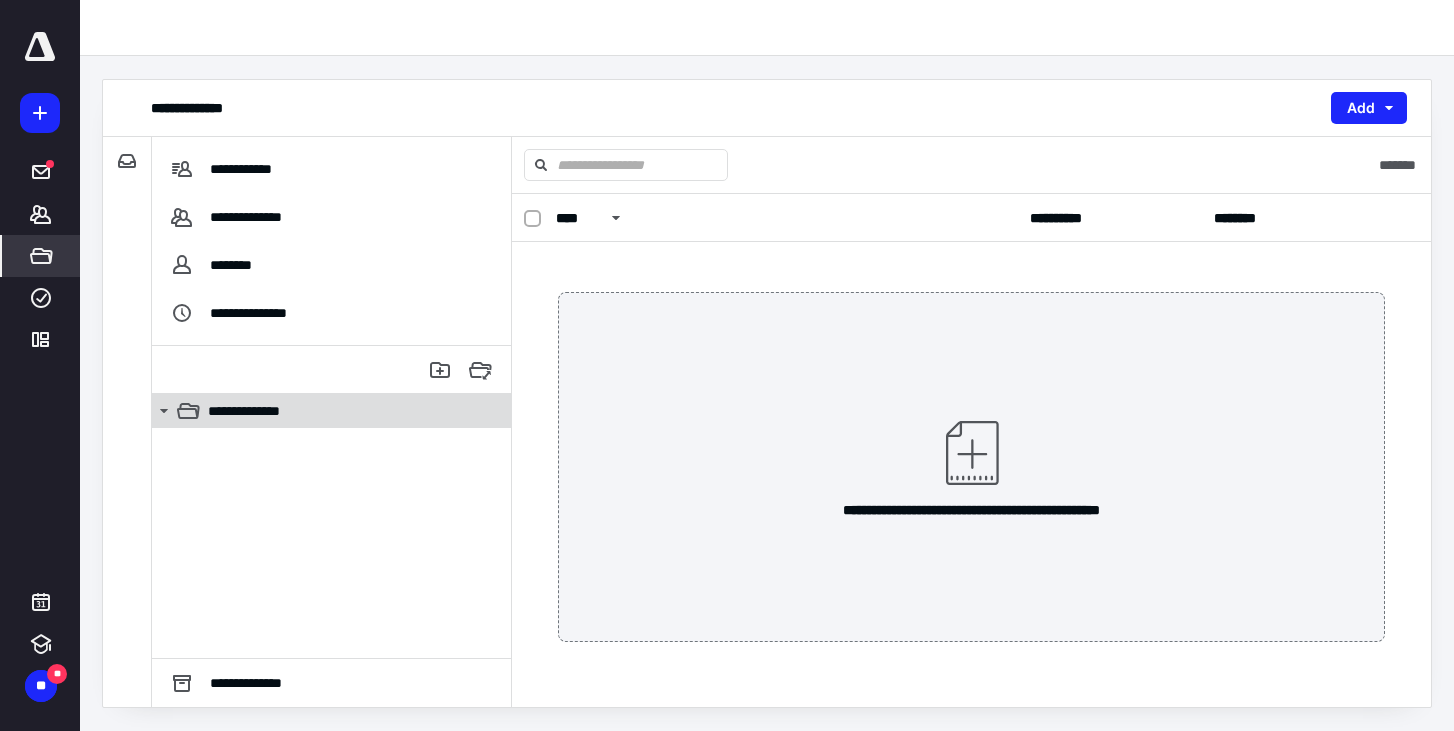 click 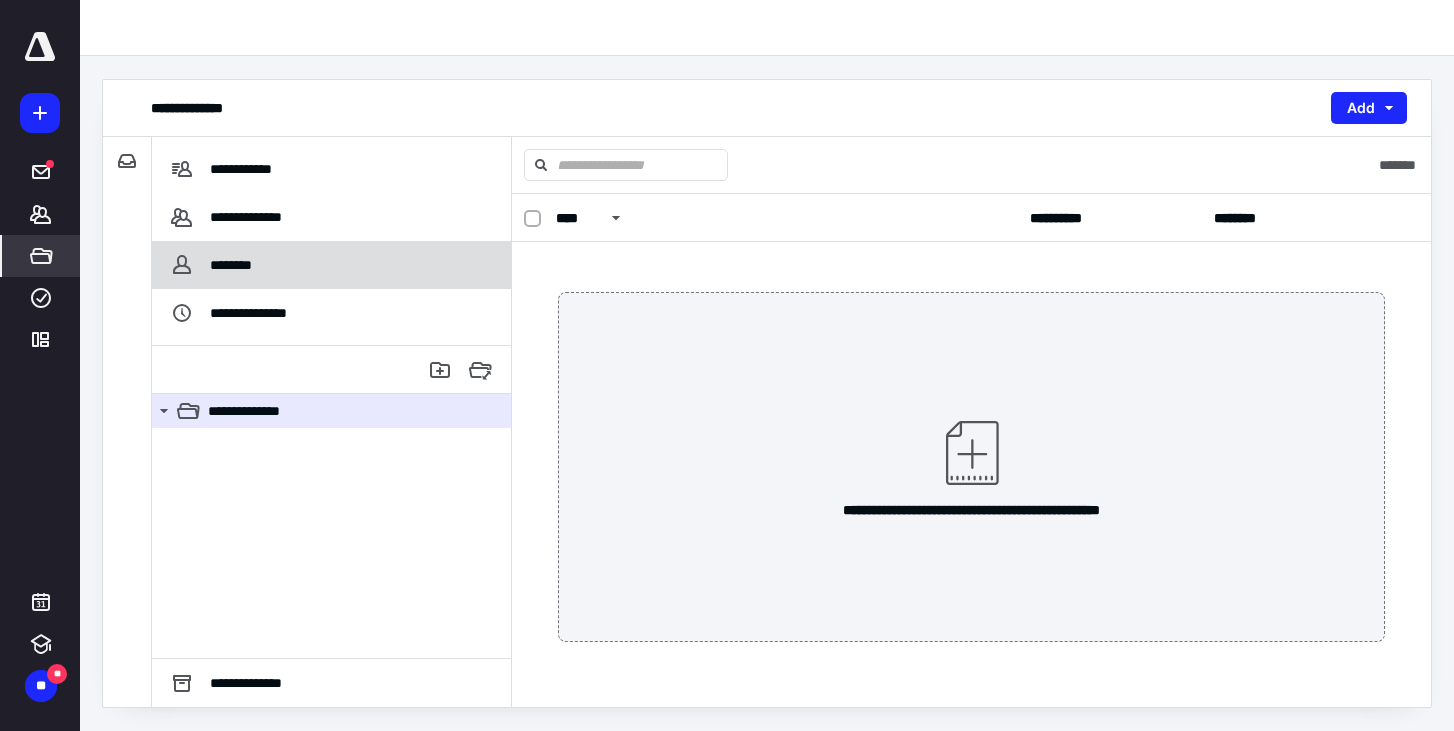click on "********" at bounding box center (331, 265) 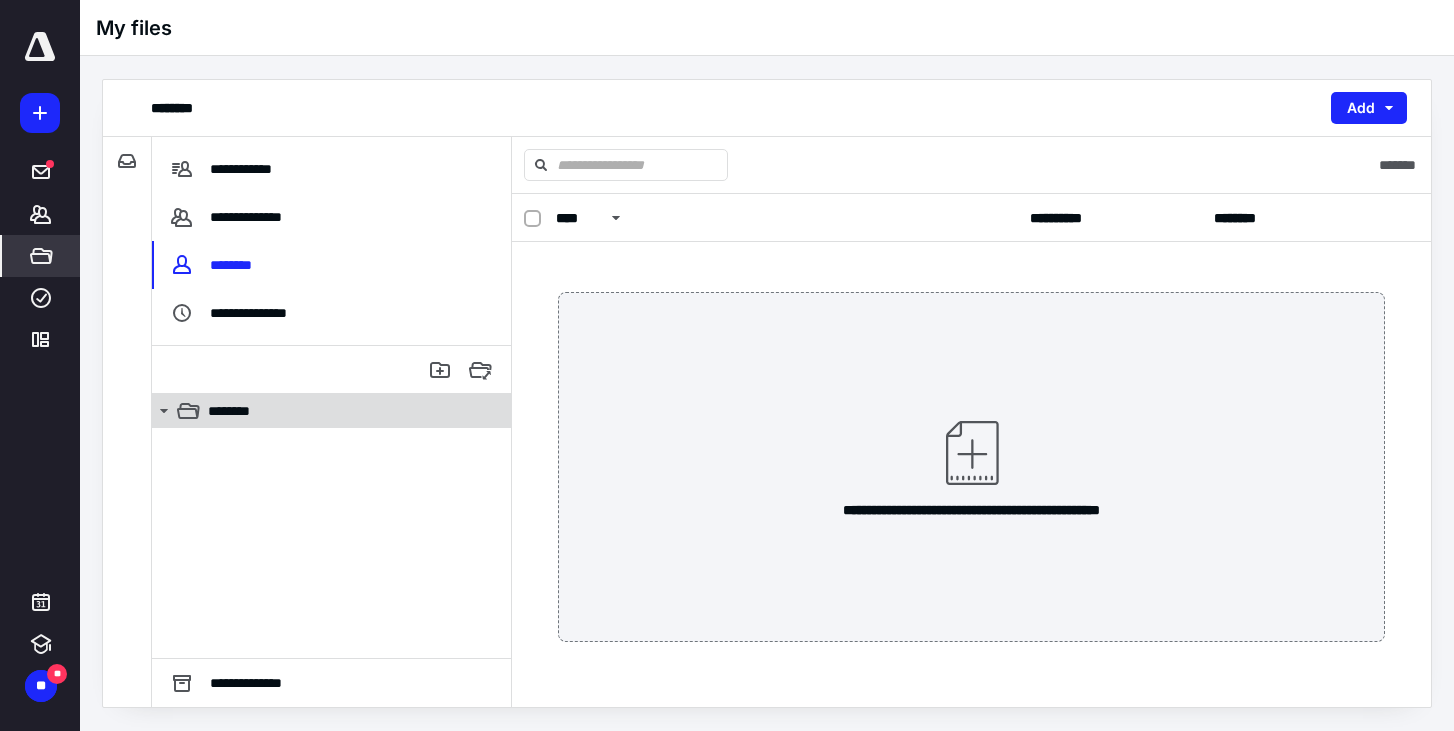 click 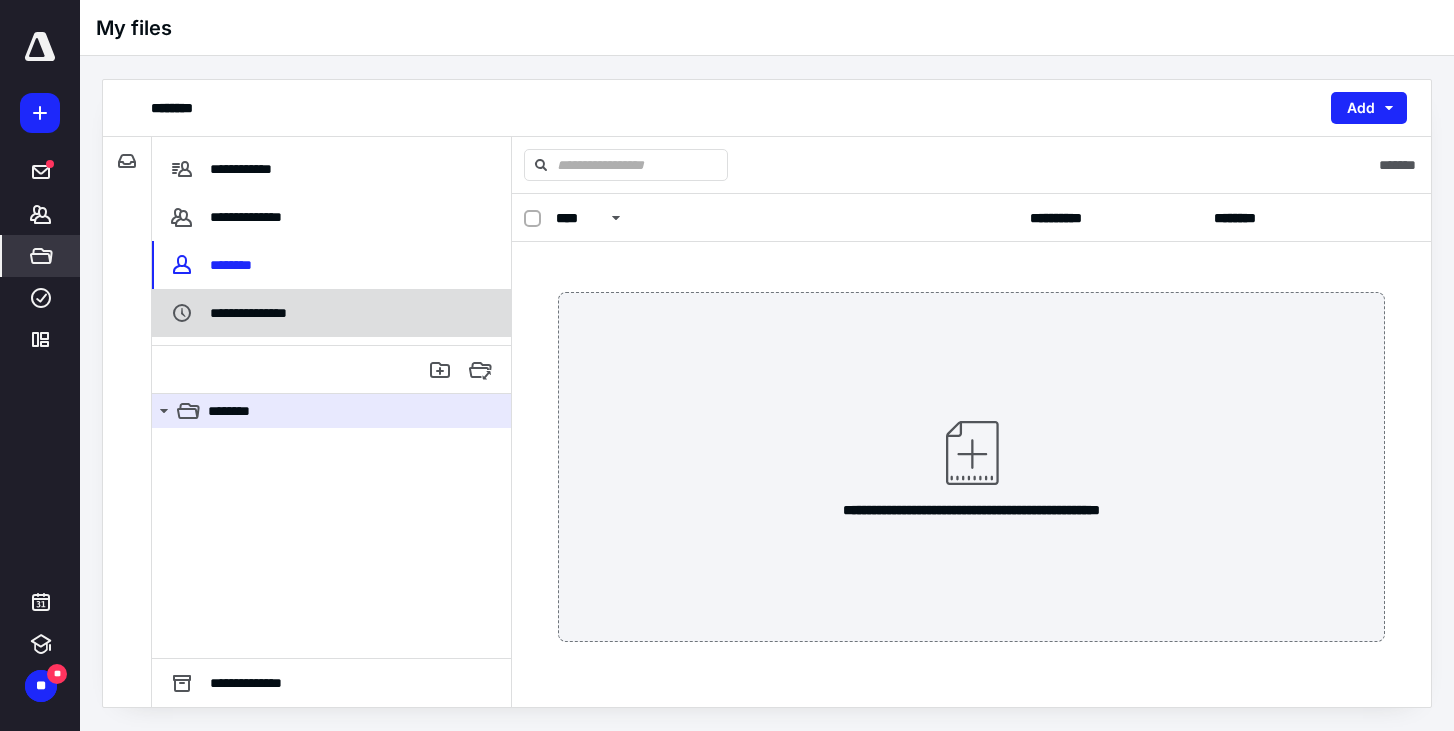 click on "**********" at bounding box center (244, 313) 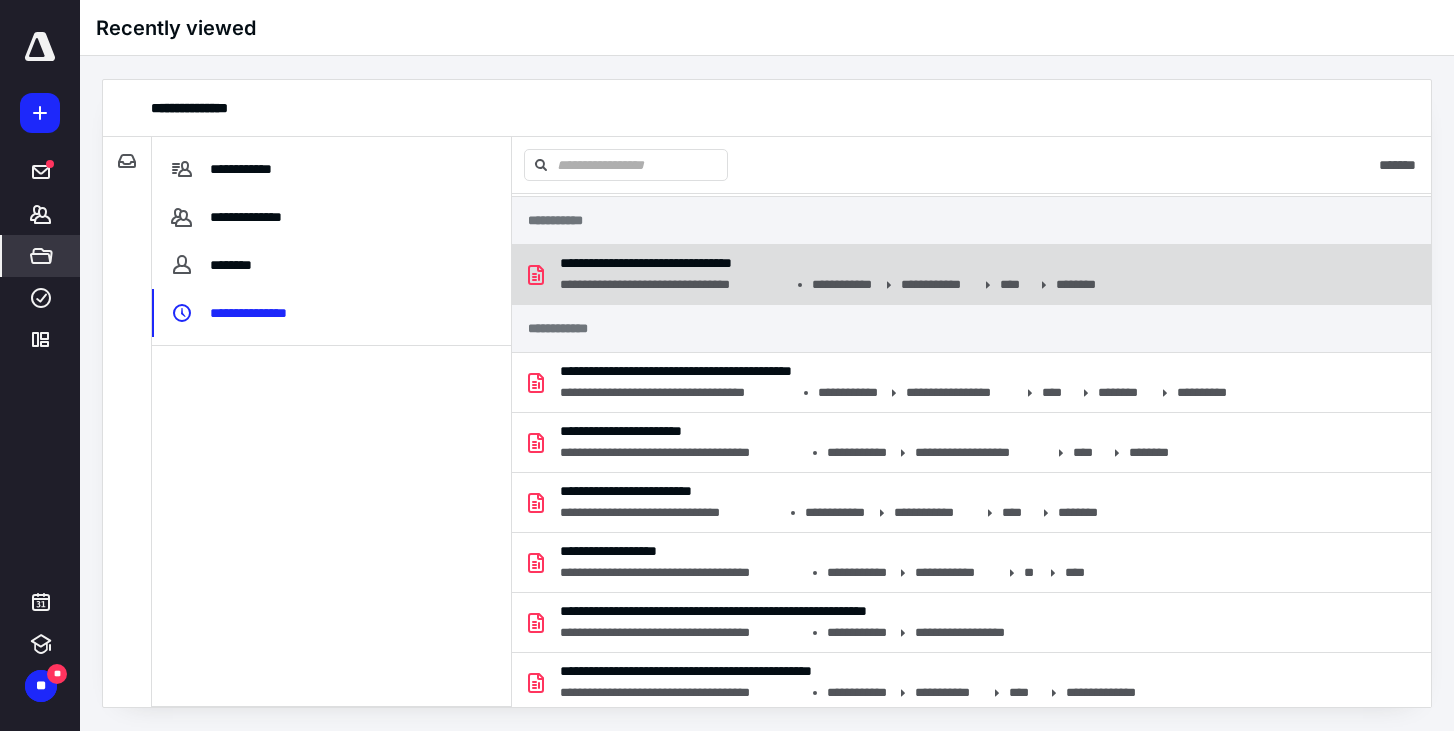 scroll, scrollTop: 116, scrollLeft: 0, axis: vertical 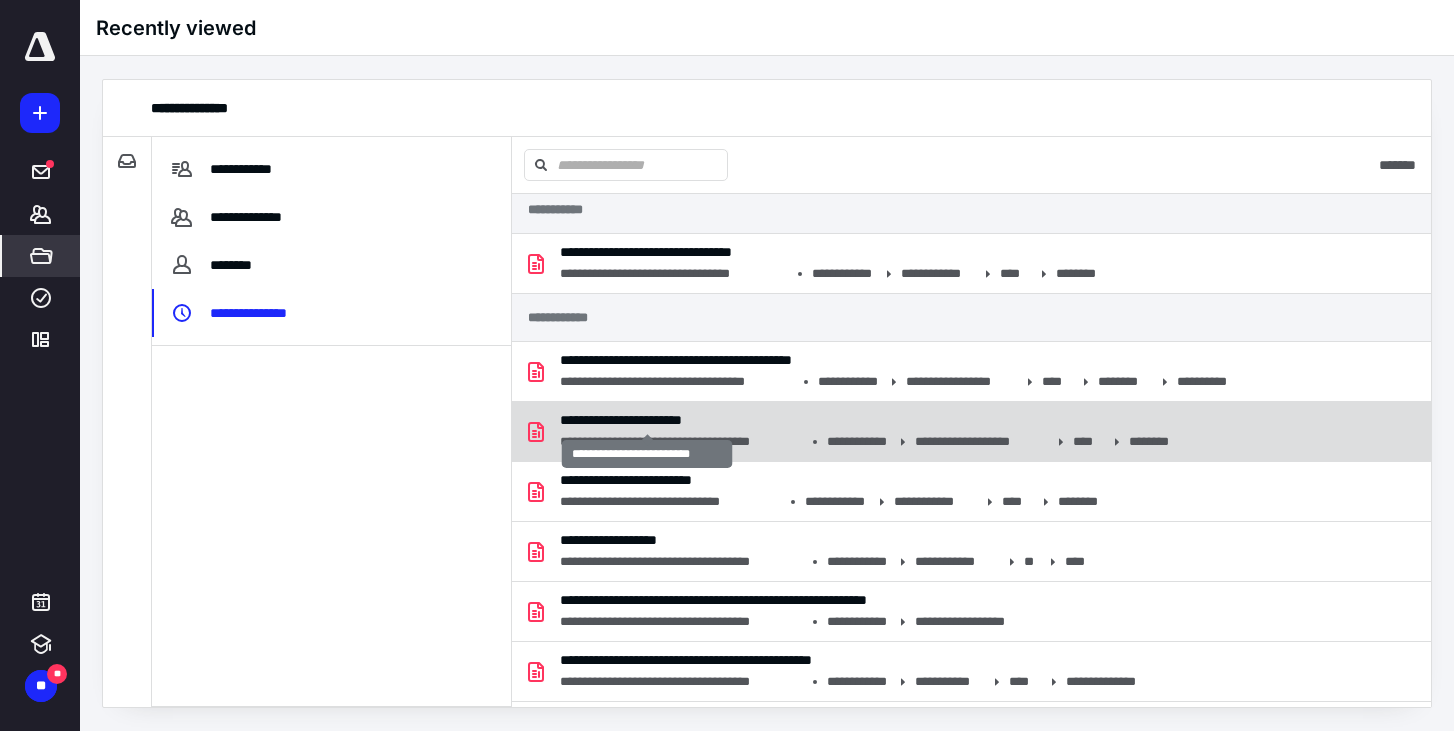 click on "**********" at bounding box center [647, 420] 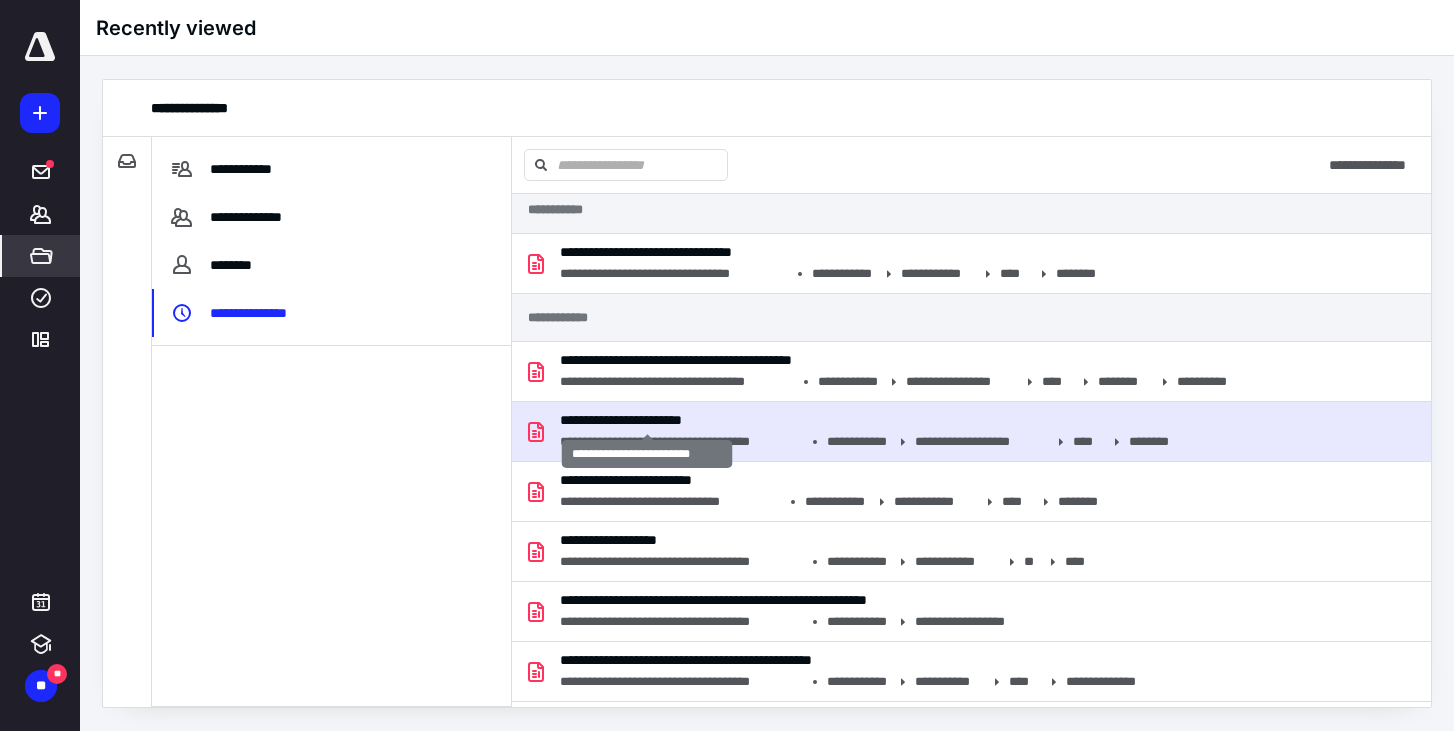 click on "**********" at bounding box center (647, 420) 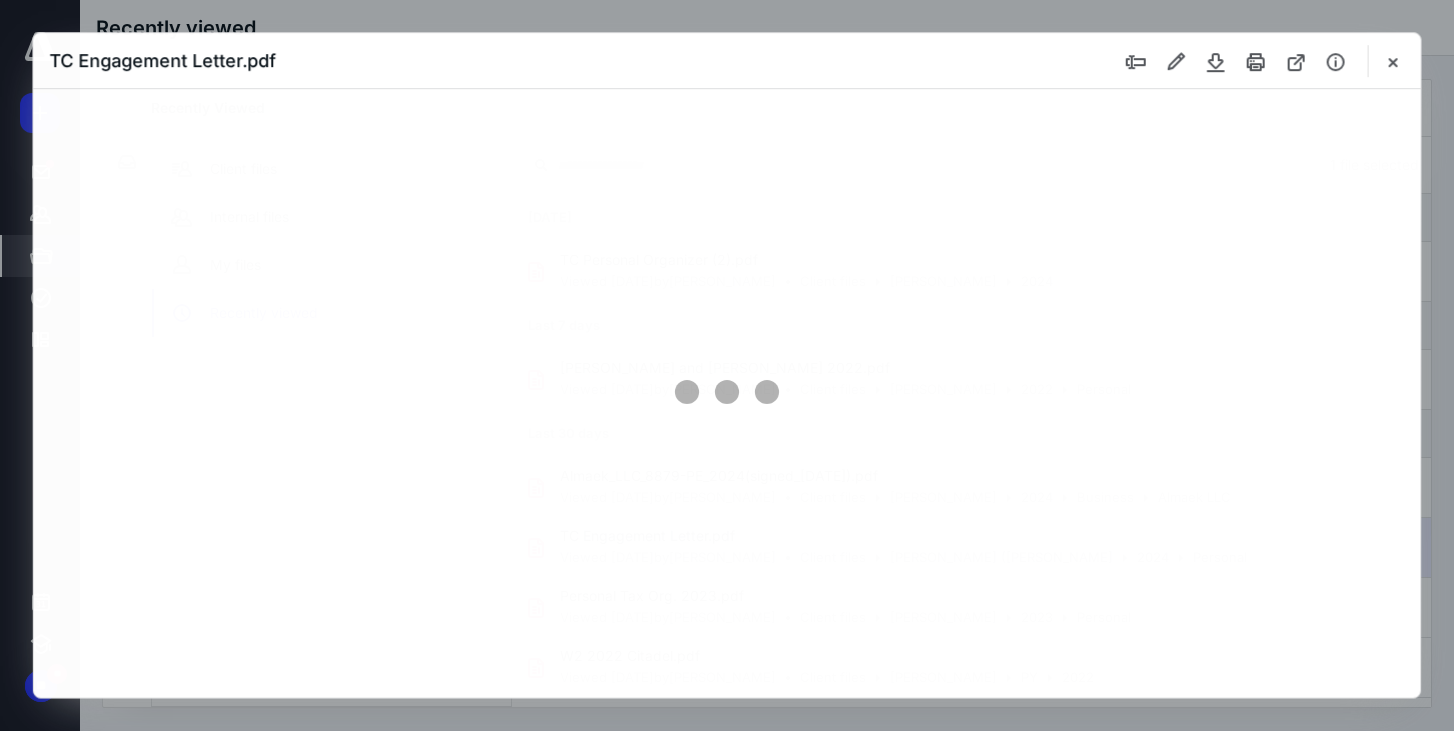 scroll, scrollTop: 116, scrollLeft: 0, axis: vertical 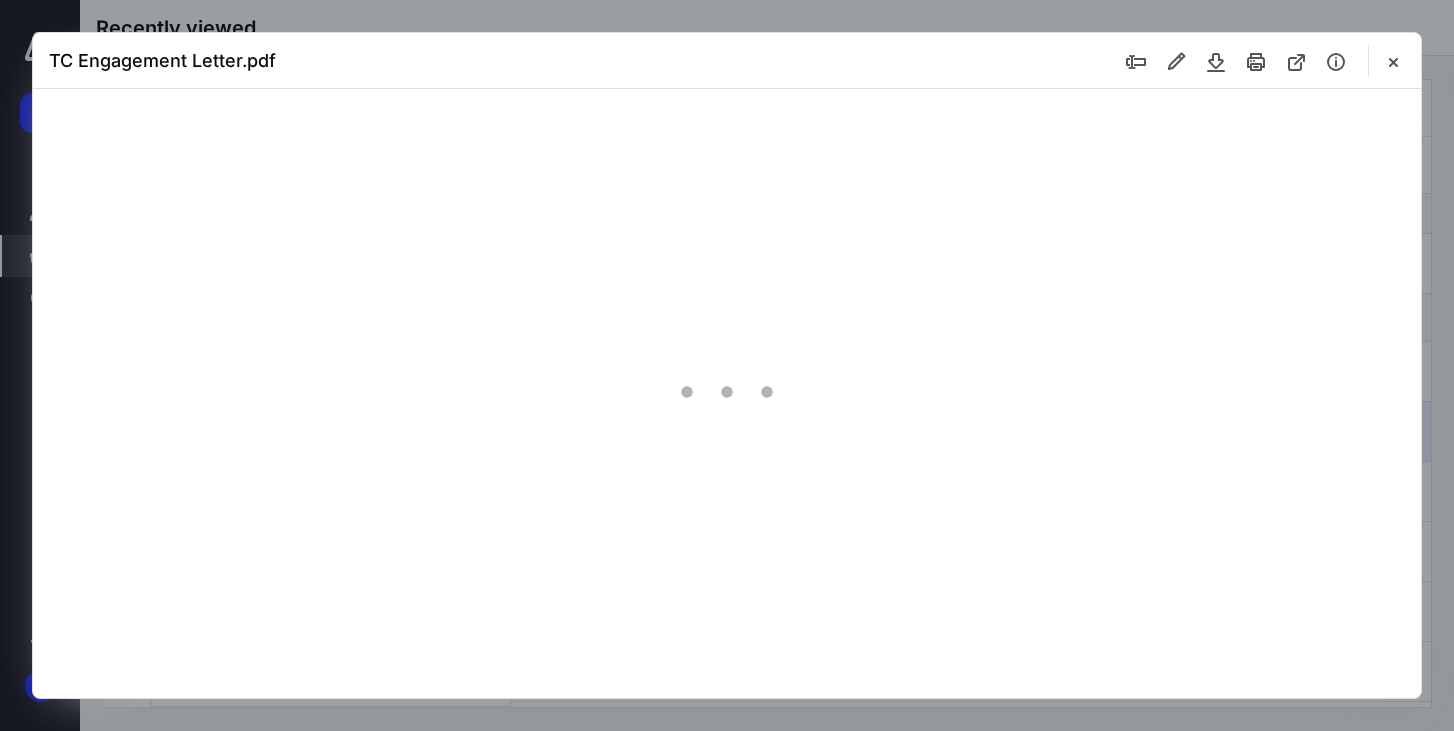 type on "67" 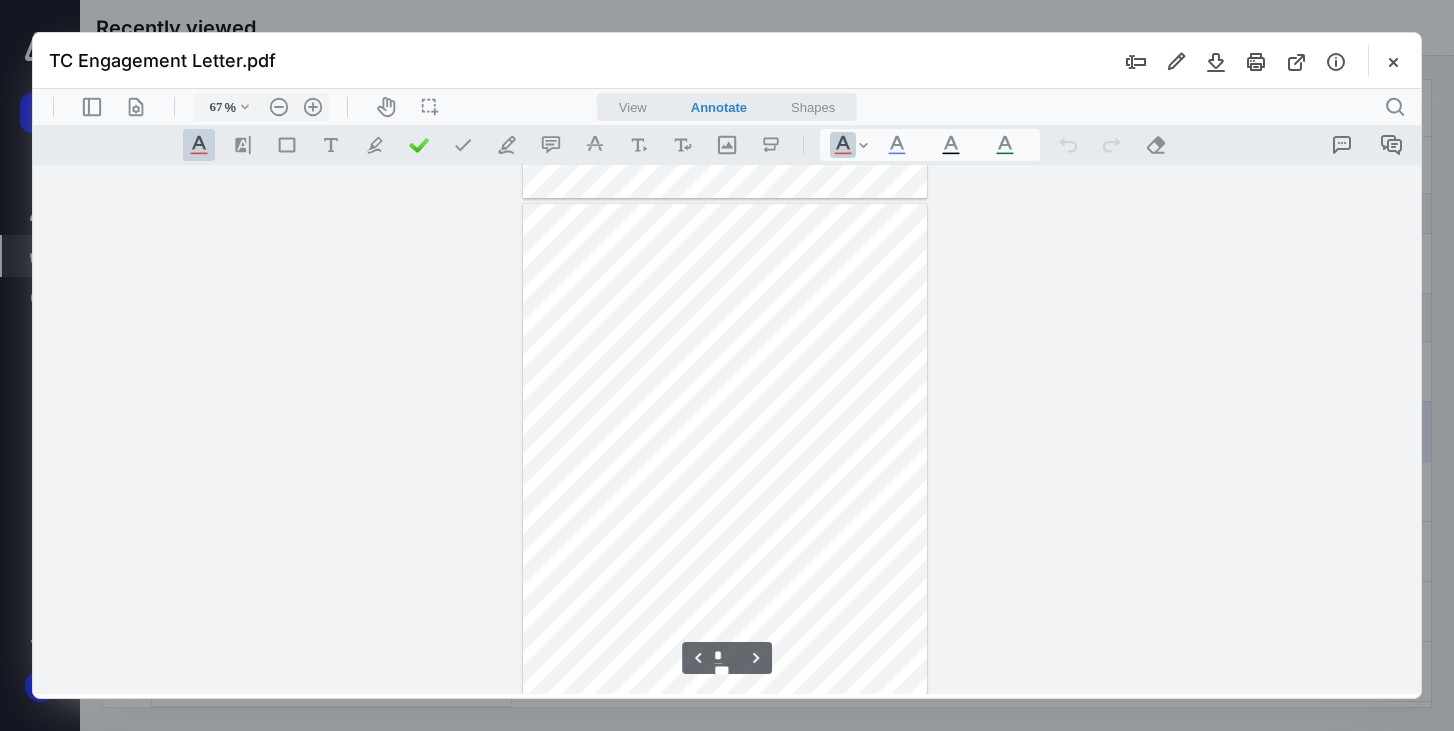 scroll, scrollTop: 0, scrollLeft: 0, axis: both 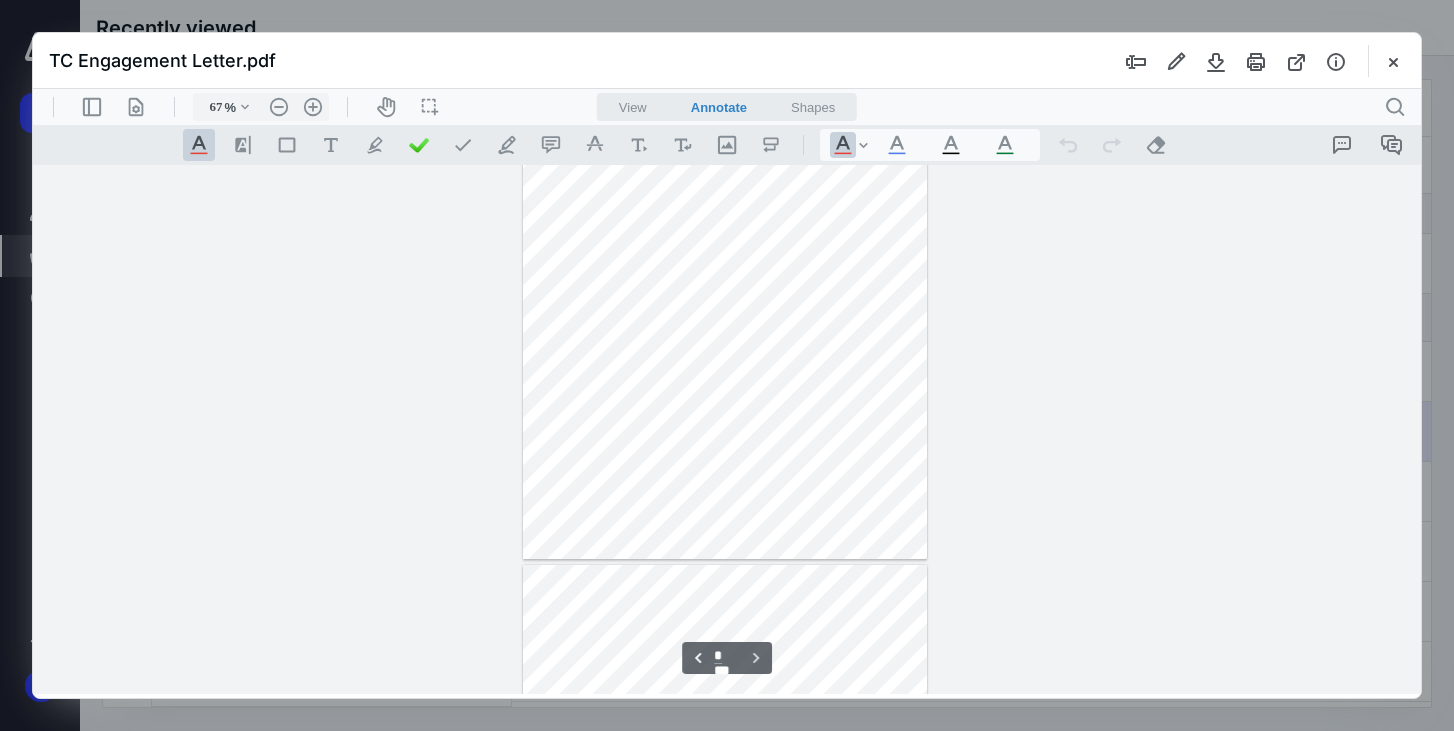 type on "*" 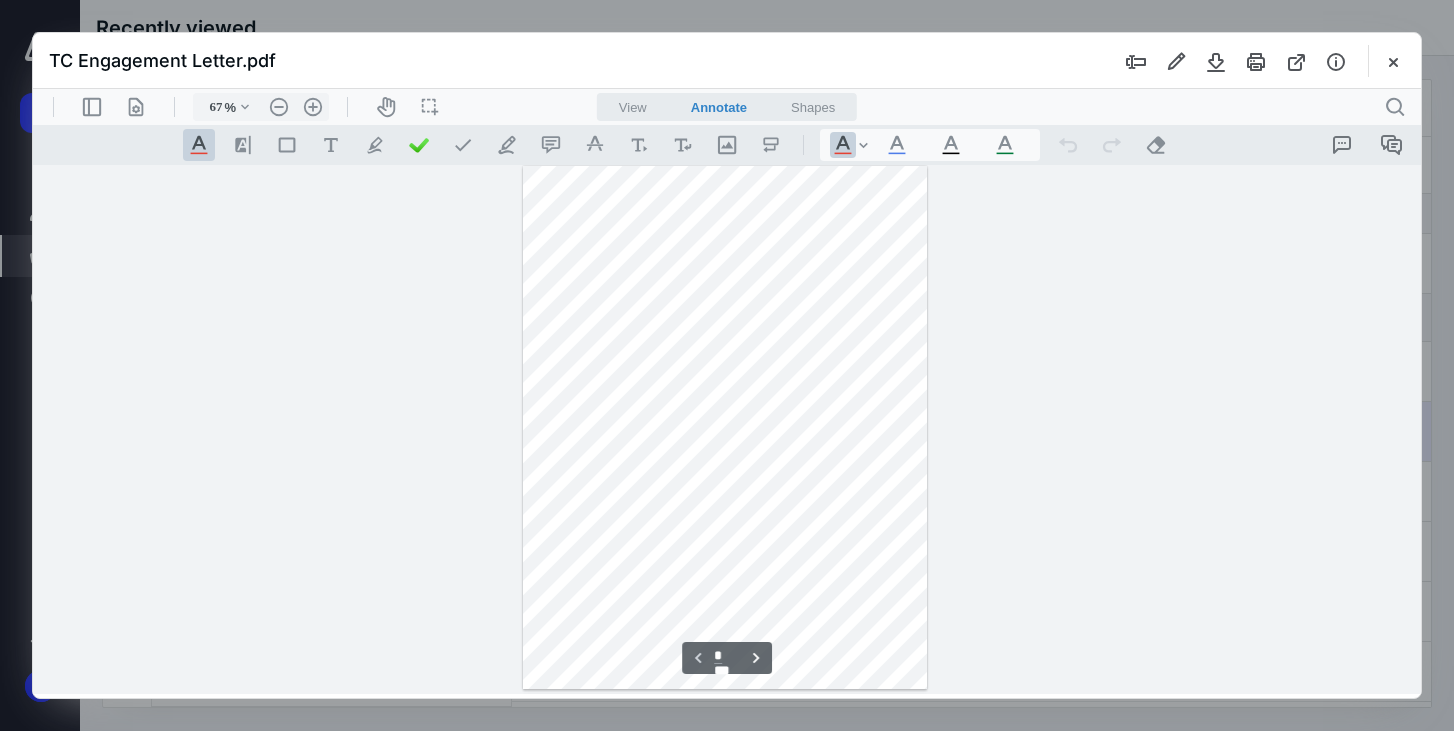 scroll, scrollTop: 0, scrollLeft: 0, axis: both 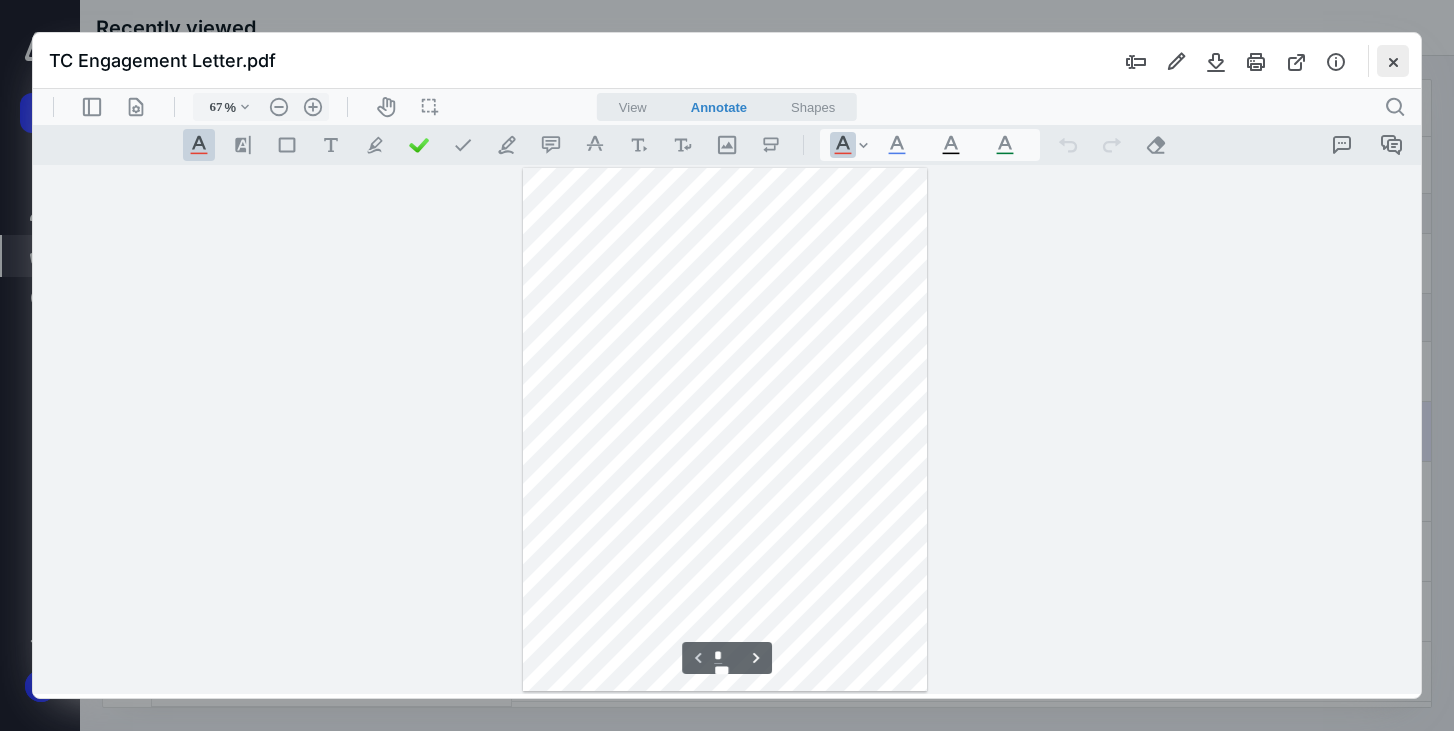 click at bounding box center (1393, 61) 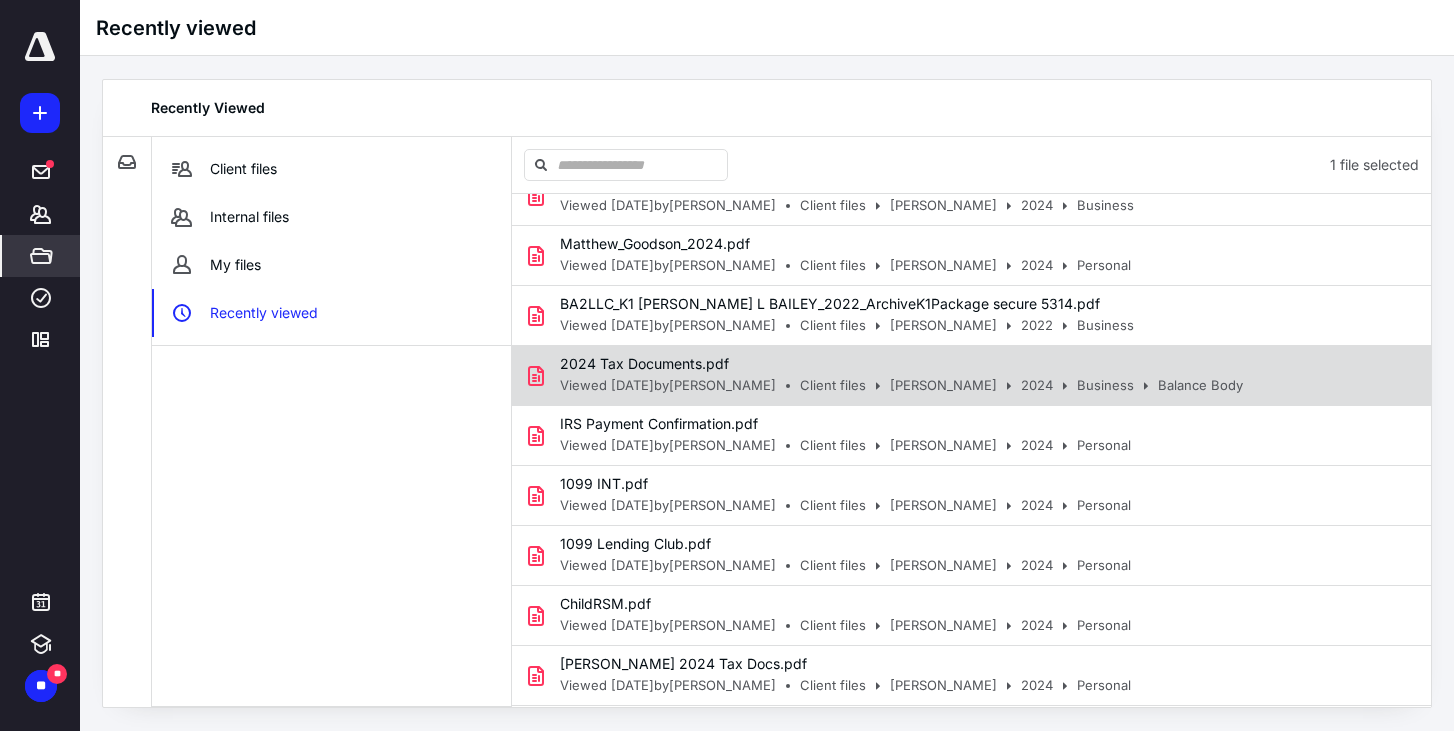 scroll, scrollTop: 664, scrollLeft: 0, axis: vertical 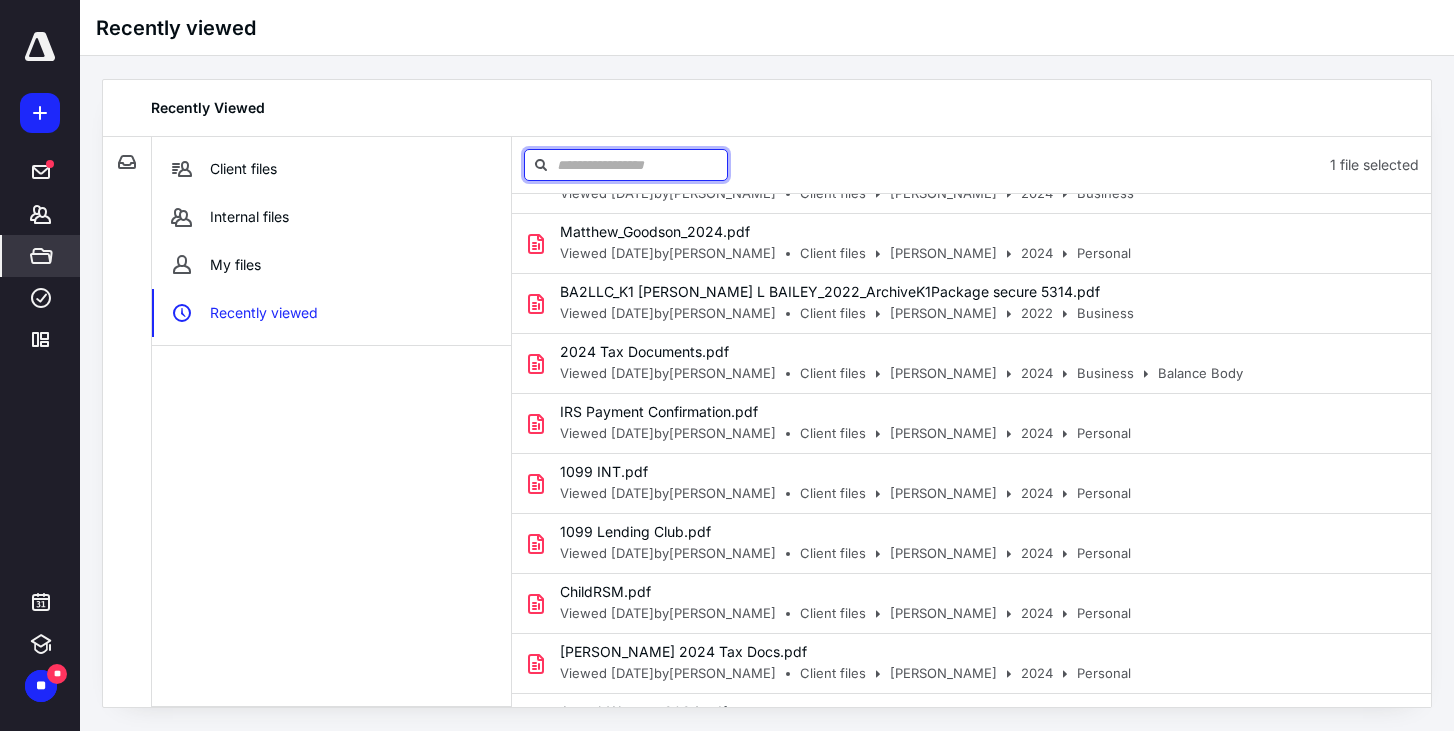 click at bounding box center (626, 165) 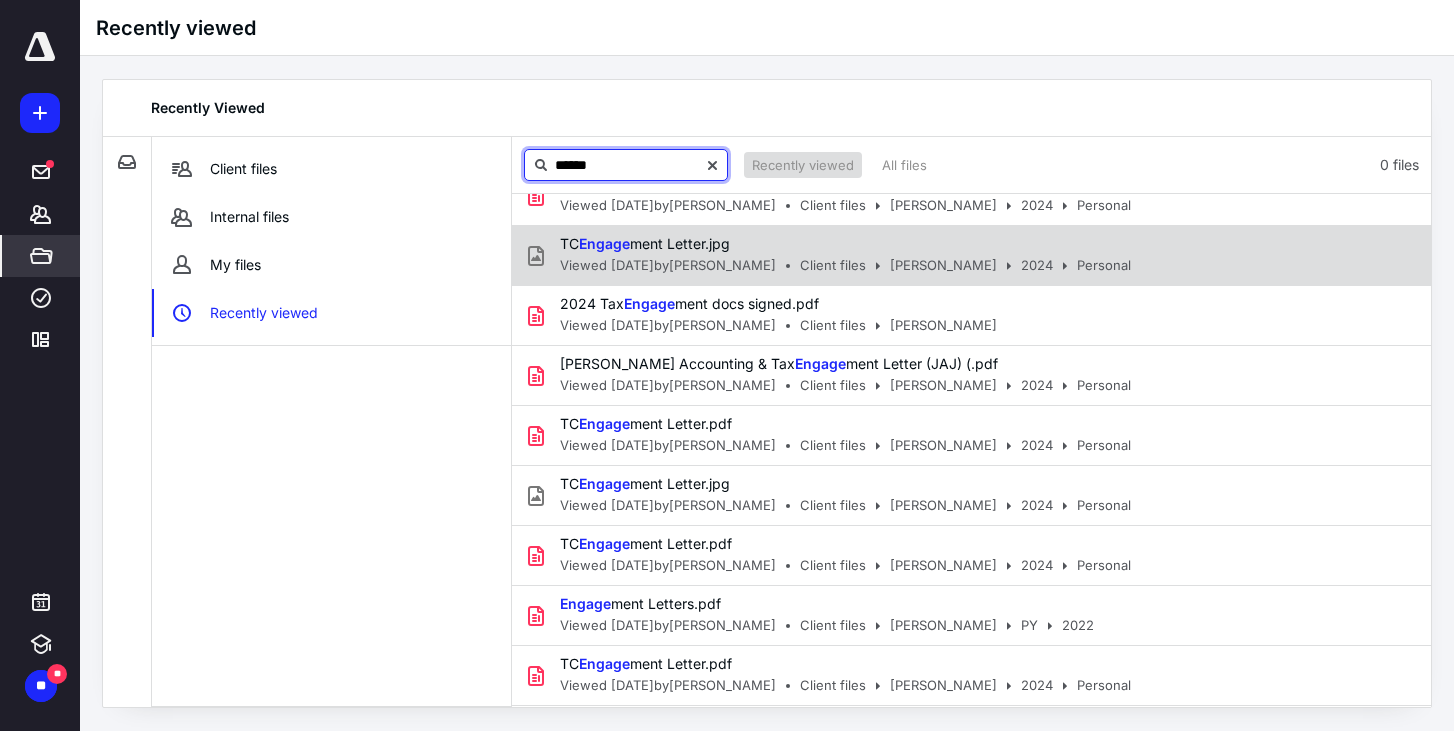 type on "******" 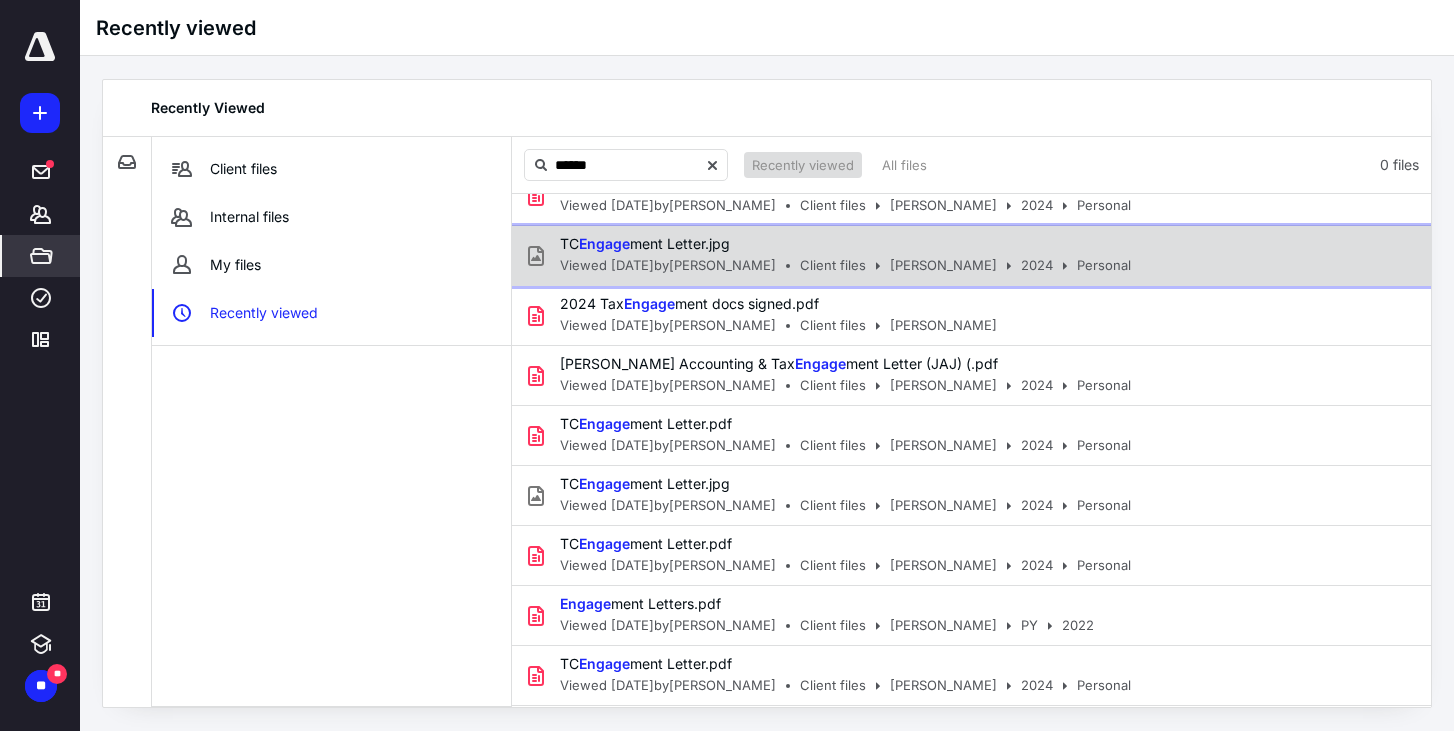 click on "TC  Engage ment Letter.jpg" at bounding box center [645, 243] 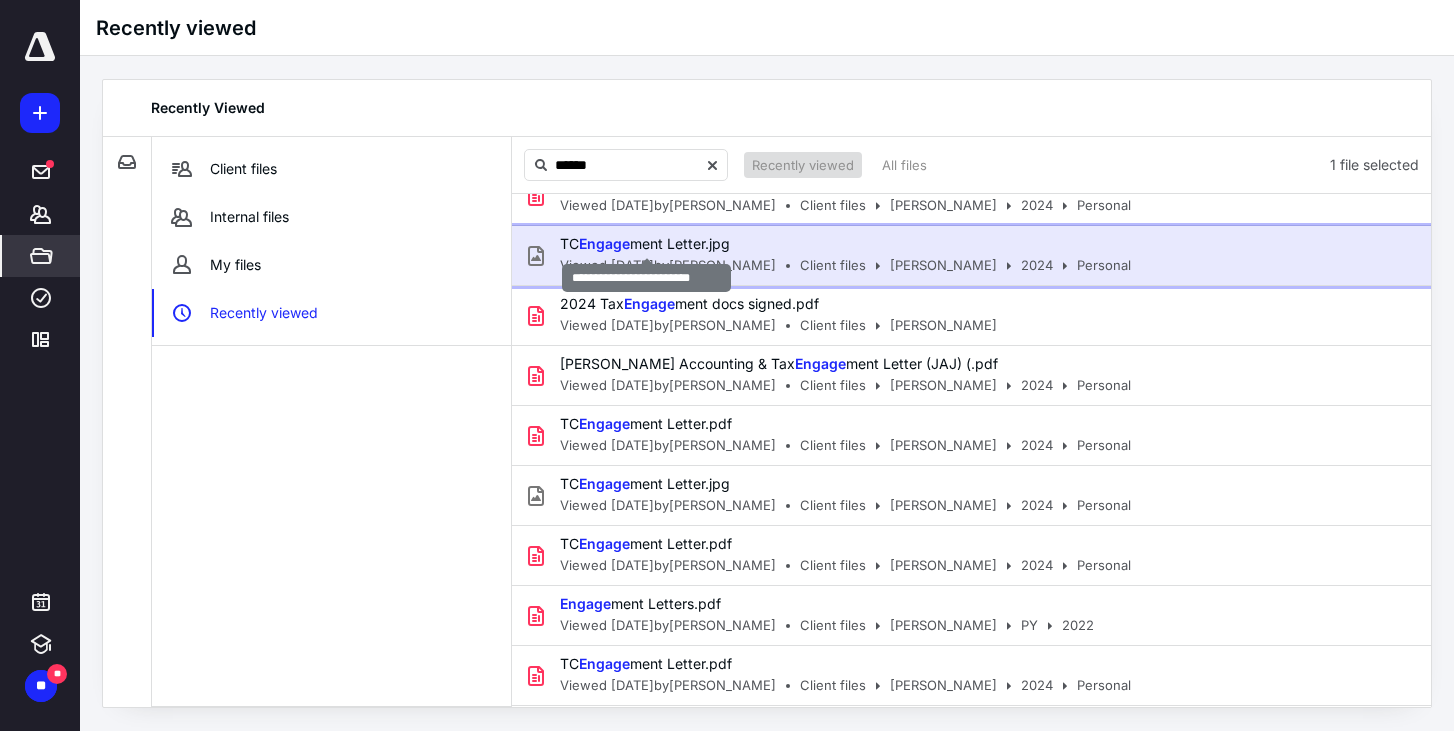 click on "TC  Engage ment Letter.jpg" at bounding box center [645, 243] 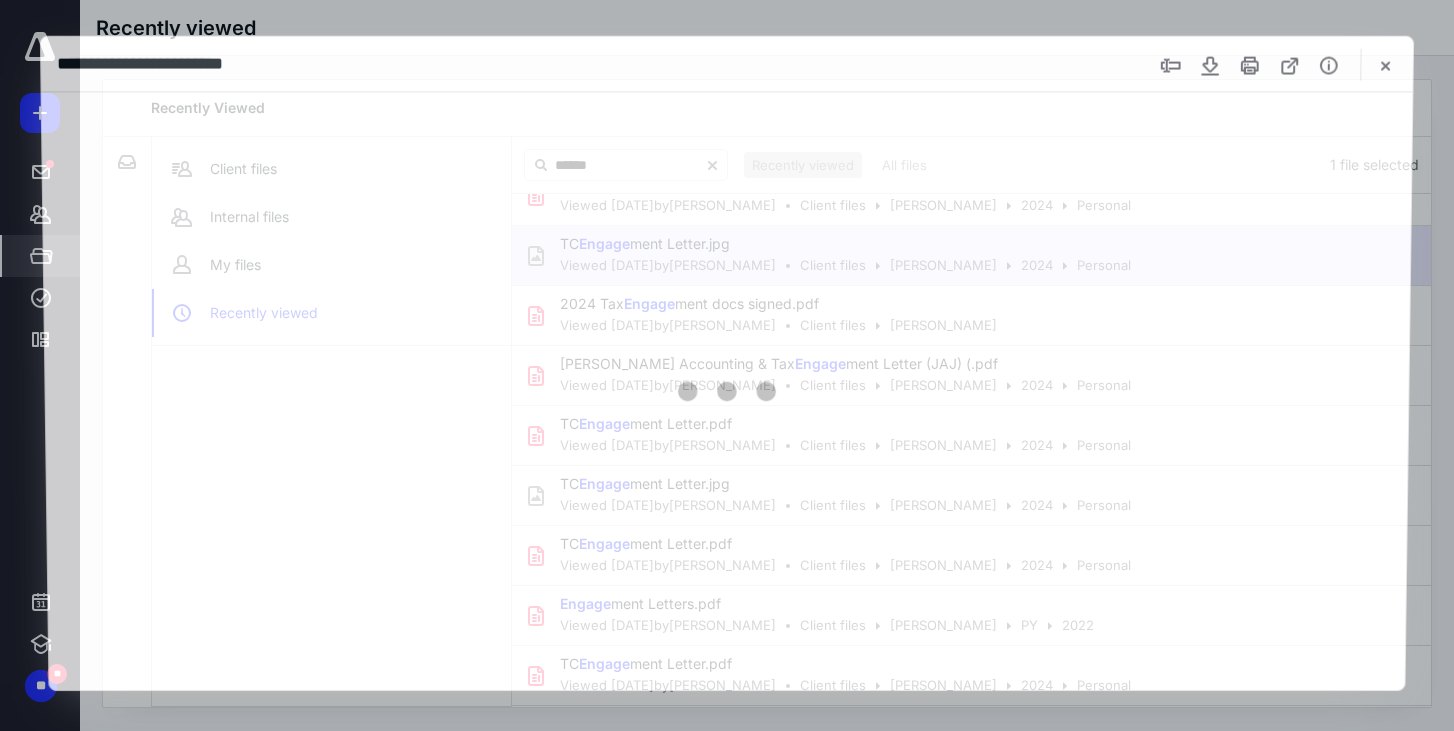 scroll, scrollTop: 0, scrollLeft: 0, axis: both 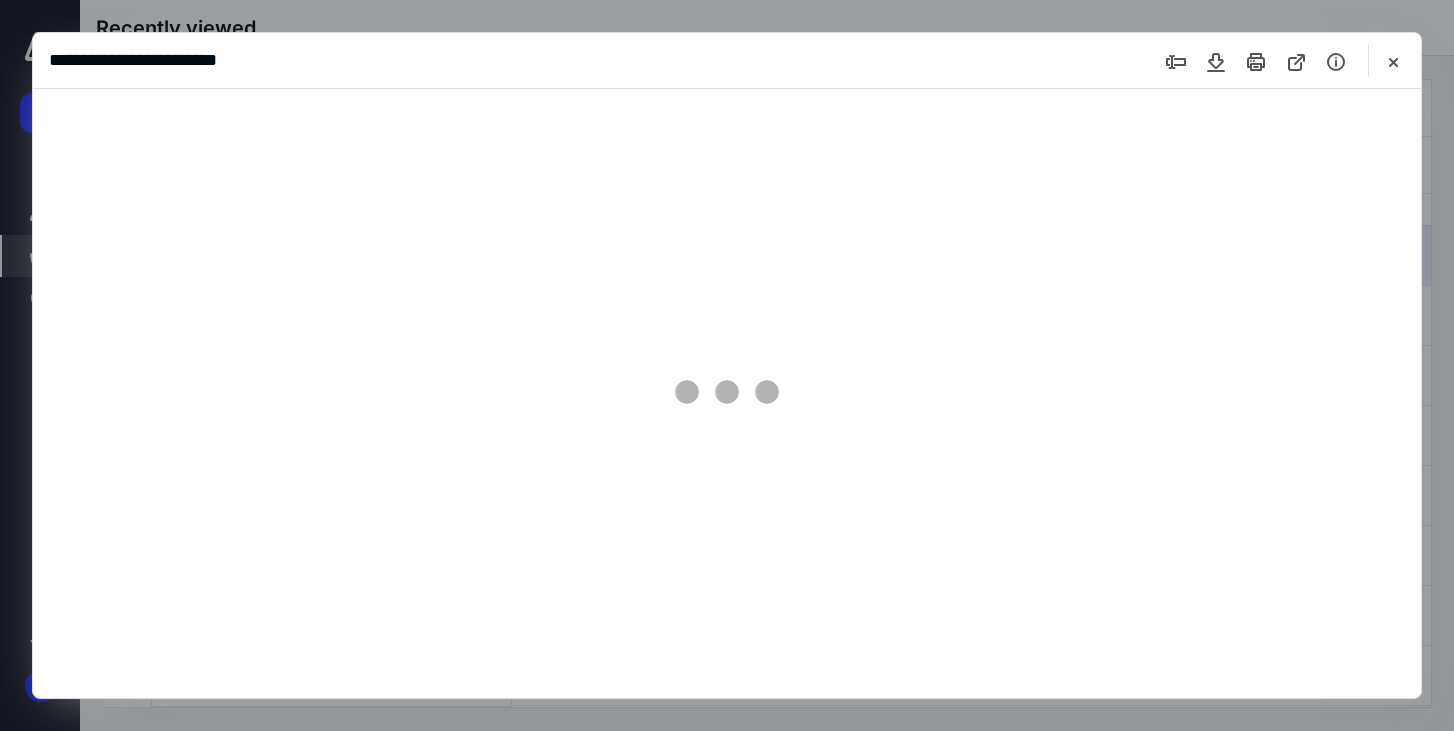 type on "114" 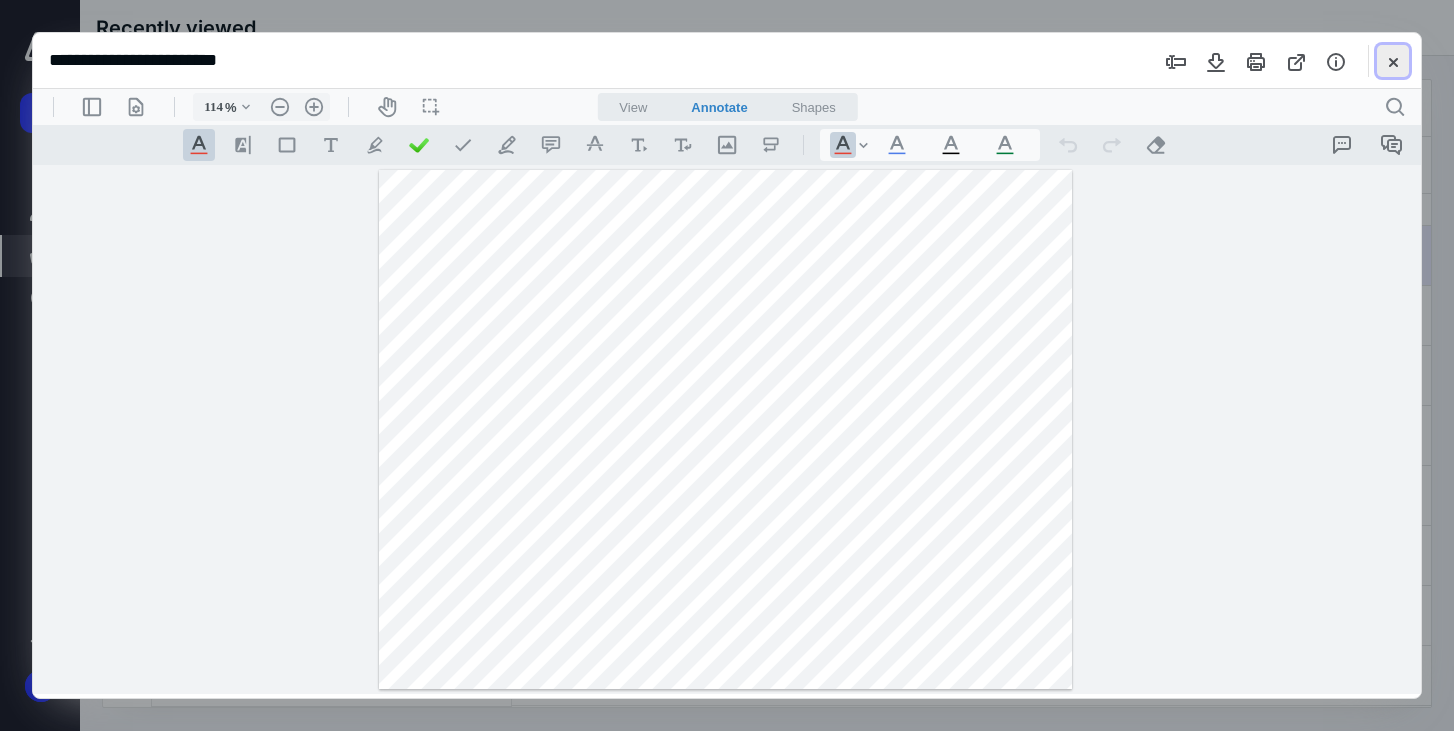 click at bounding box center (1393, 61) 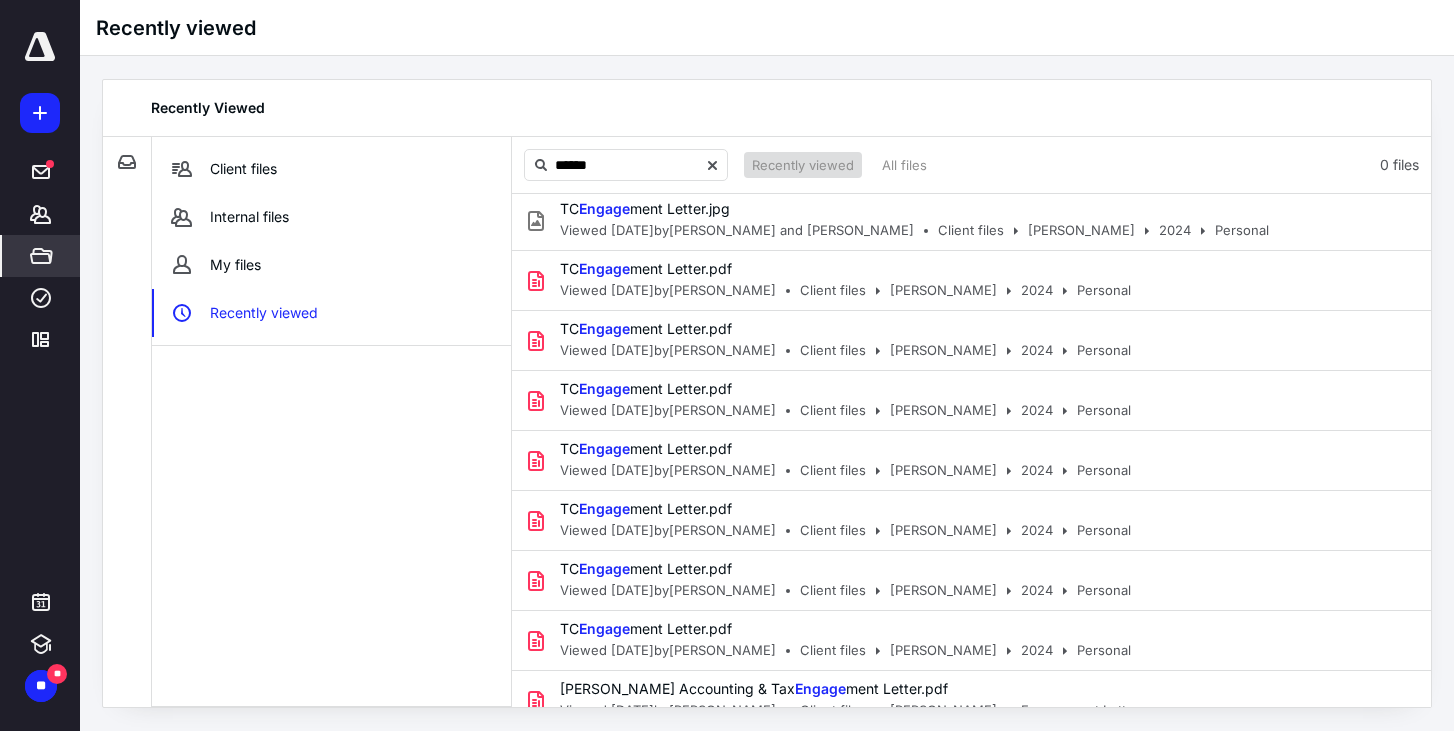 scroll, scrollTop: 2703, scrollLeft: 0, axis: vertical 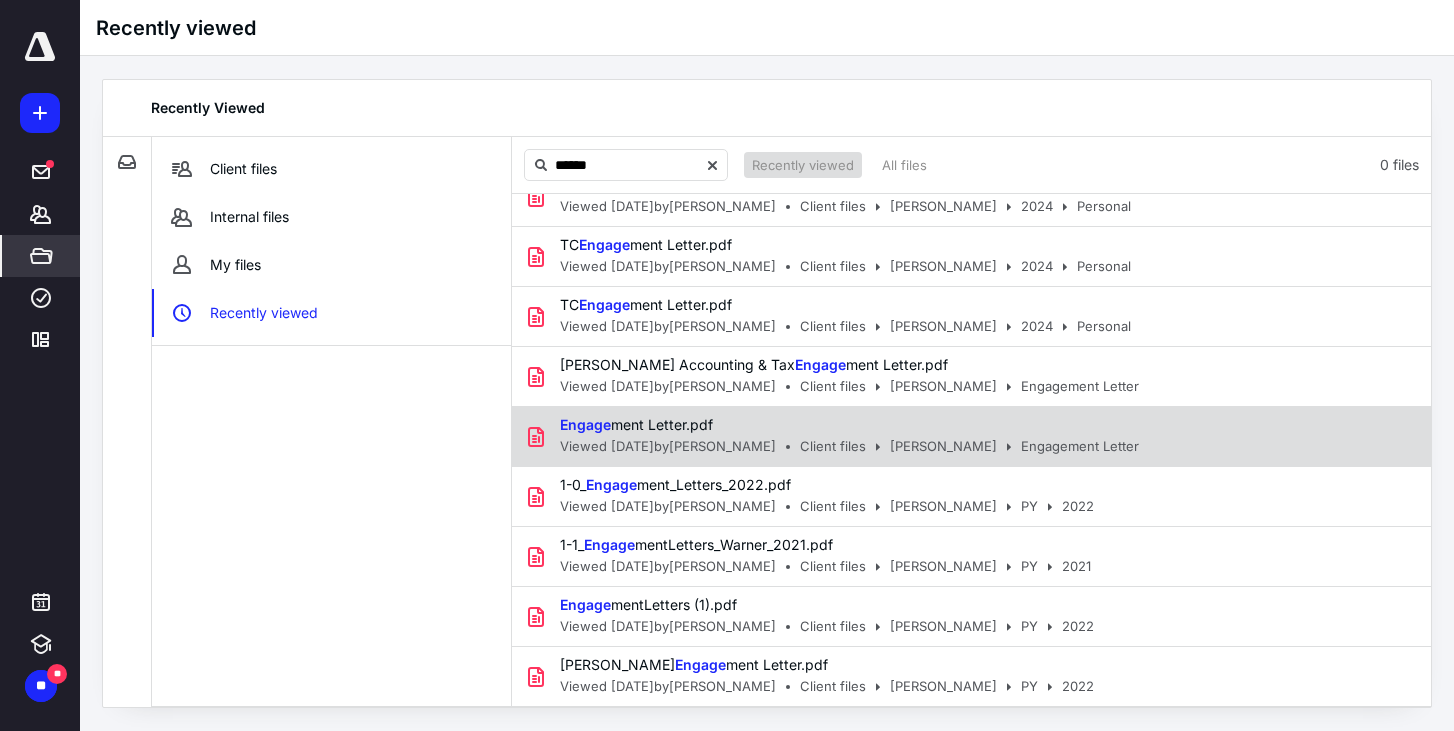 click on "Engage ment Letter.pdf" at bounding box center (843, 425) 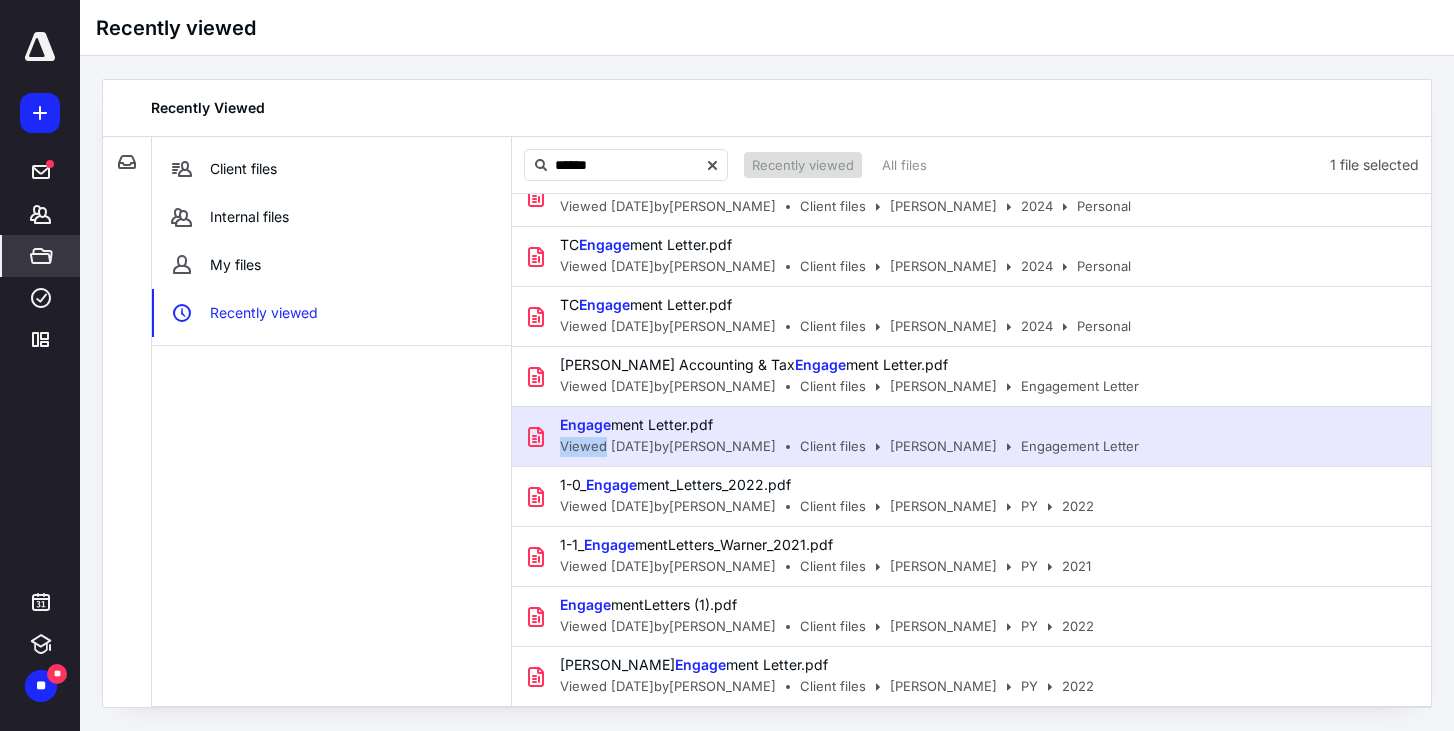 click on "Engage ment Letter.pdf" at bounding box center [843, 425] 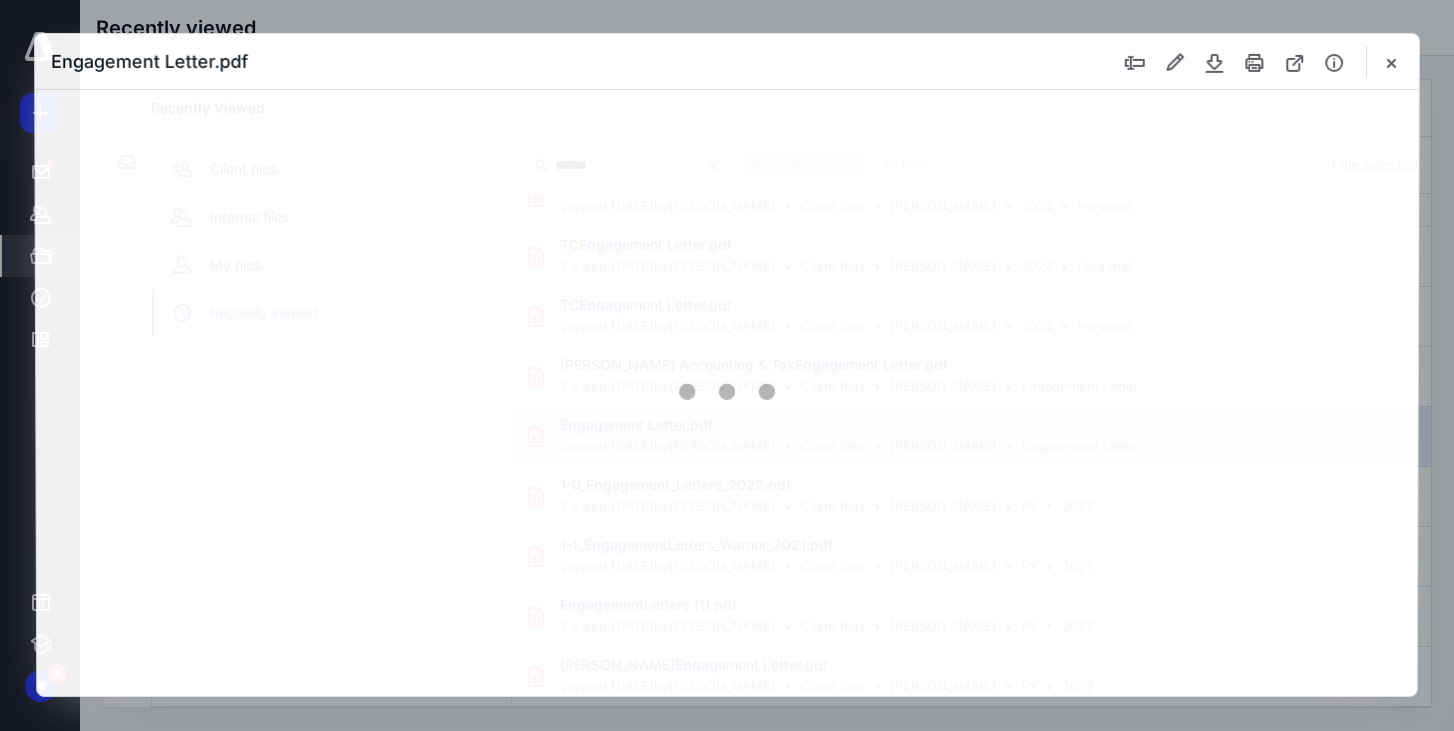 scroll, scrollTop: 0, scrollLeft: 0, axis: both 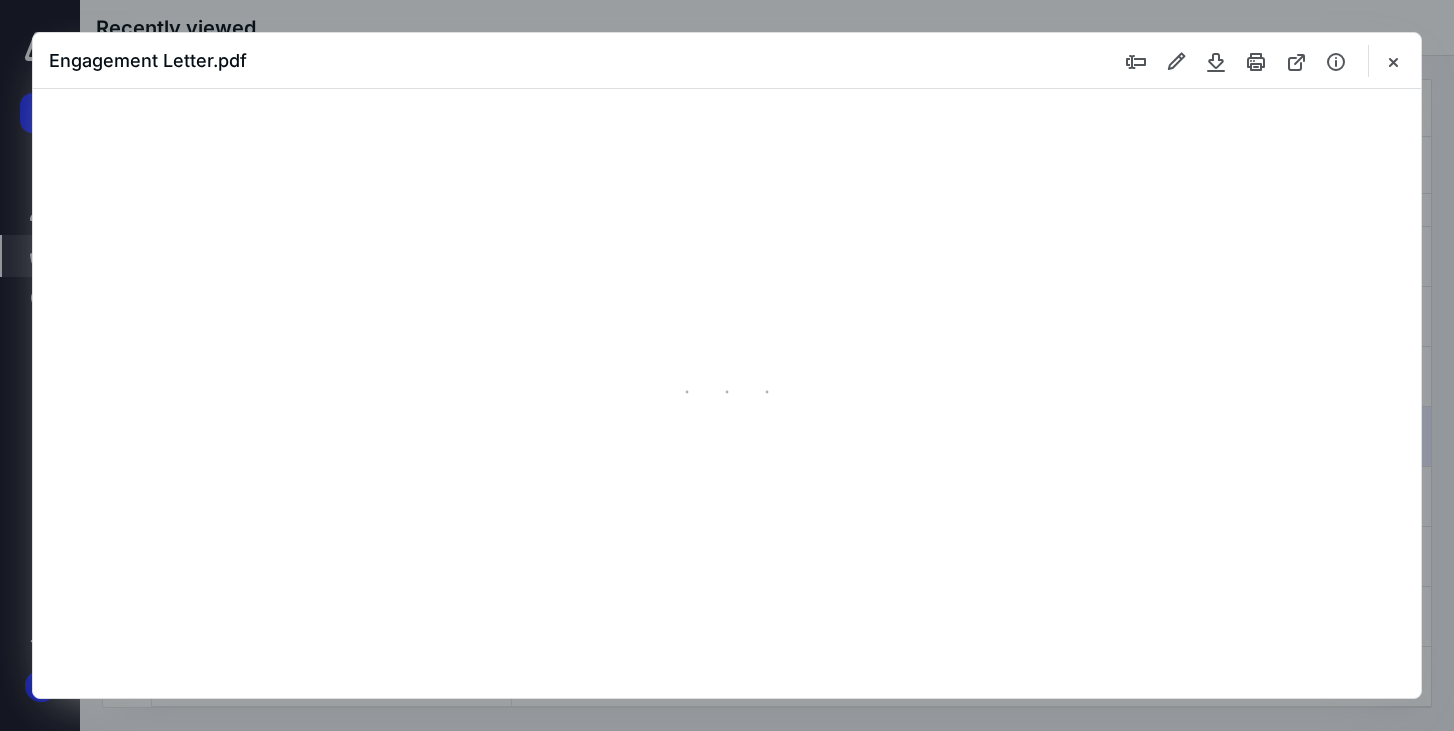 type on "66" 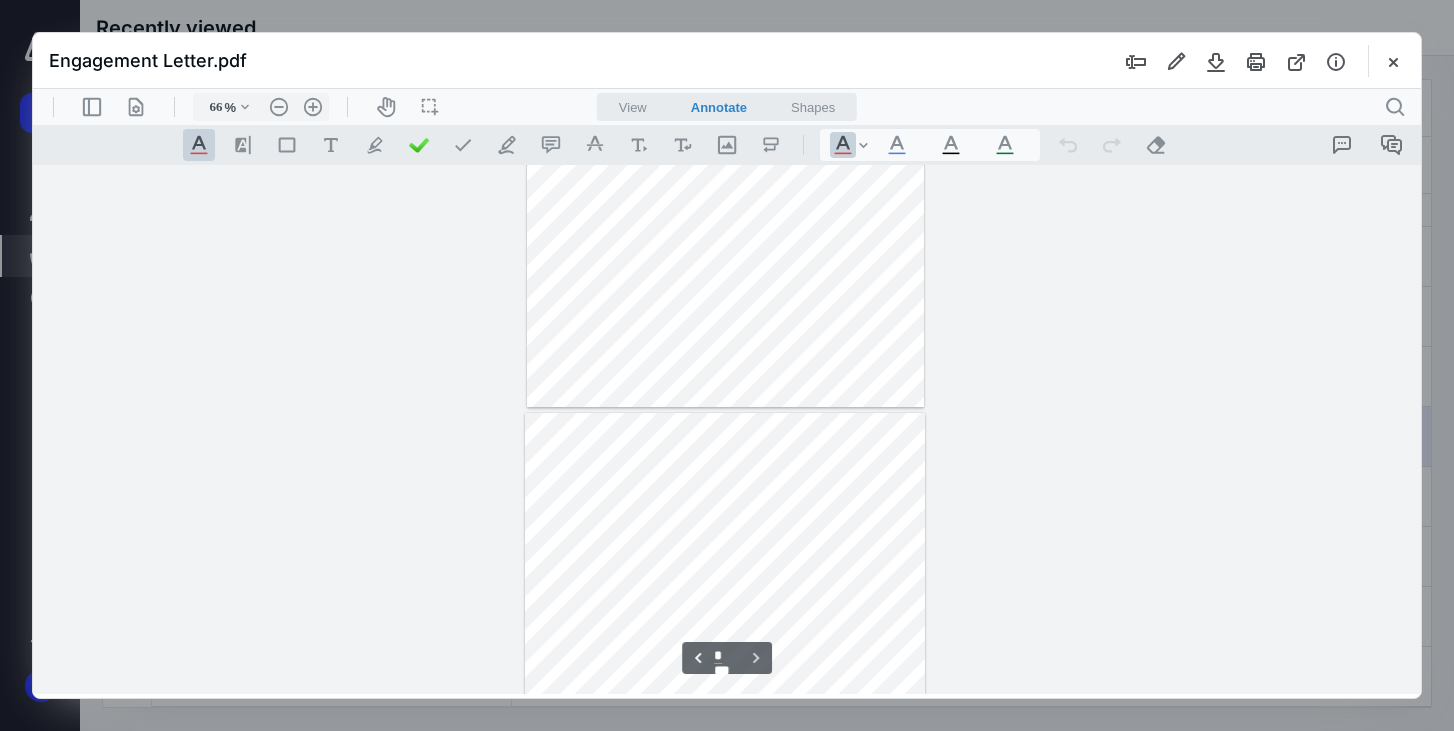 scroll, scrollTop: 526, scrollLeft: 0, axis: vertical 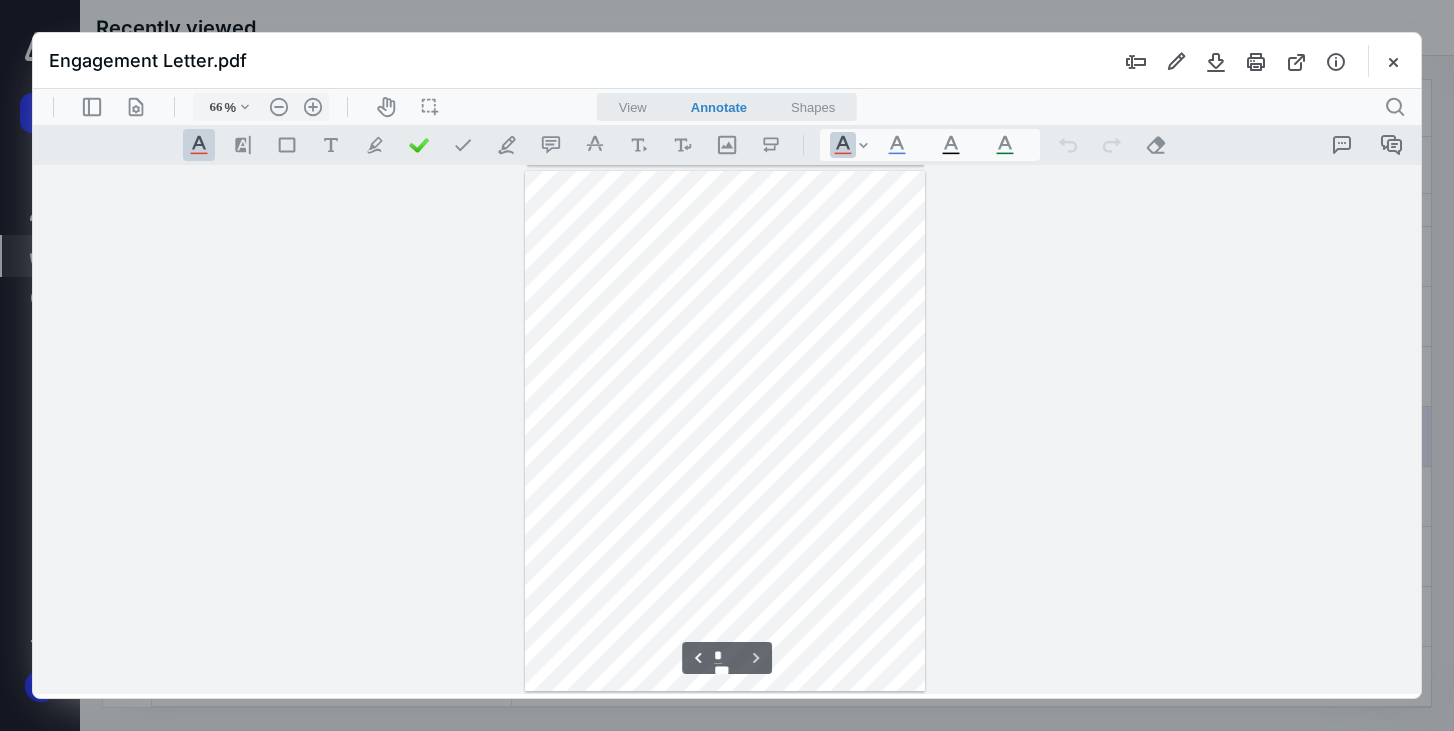 type on "*" 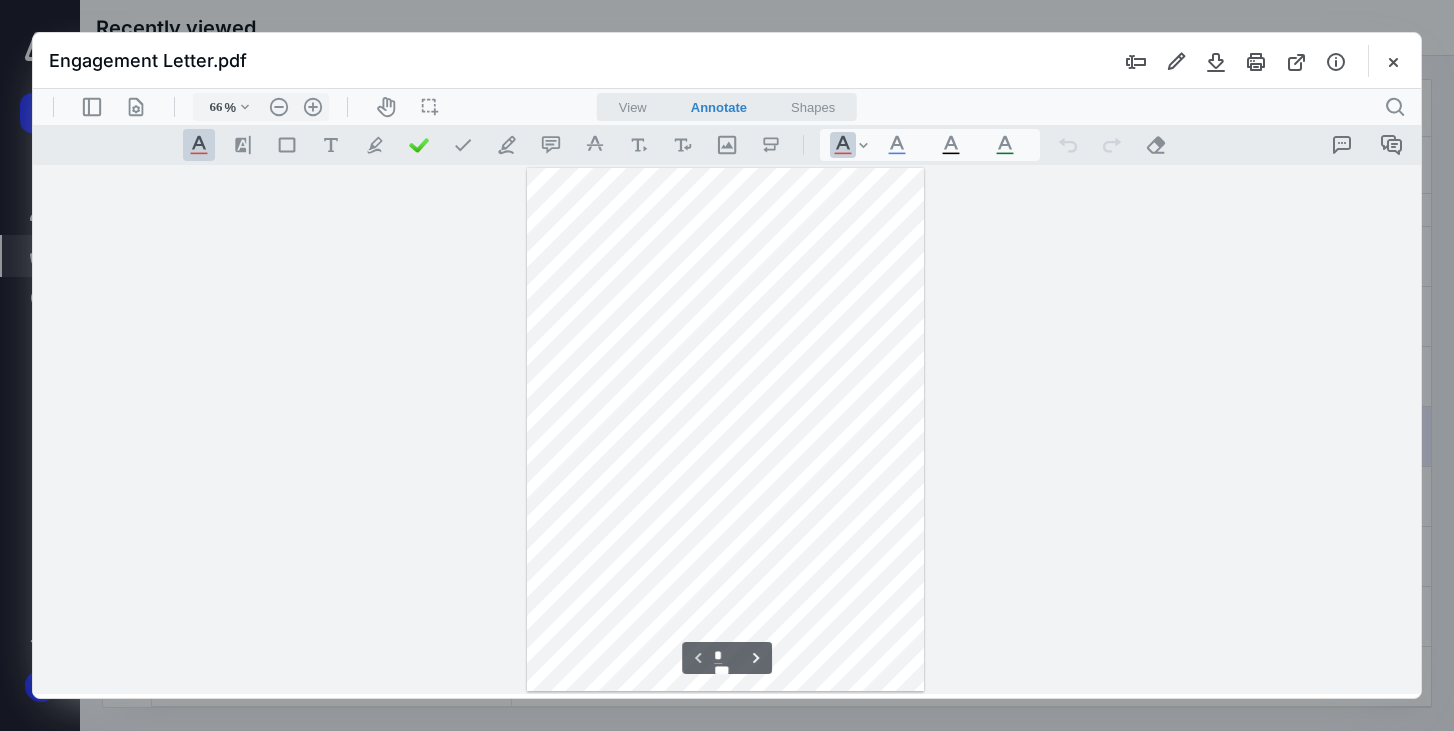scroll, scrollTop: 22, scrollLeft: 0, axis: vertical 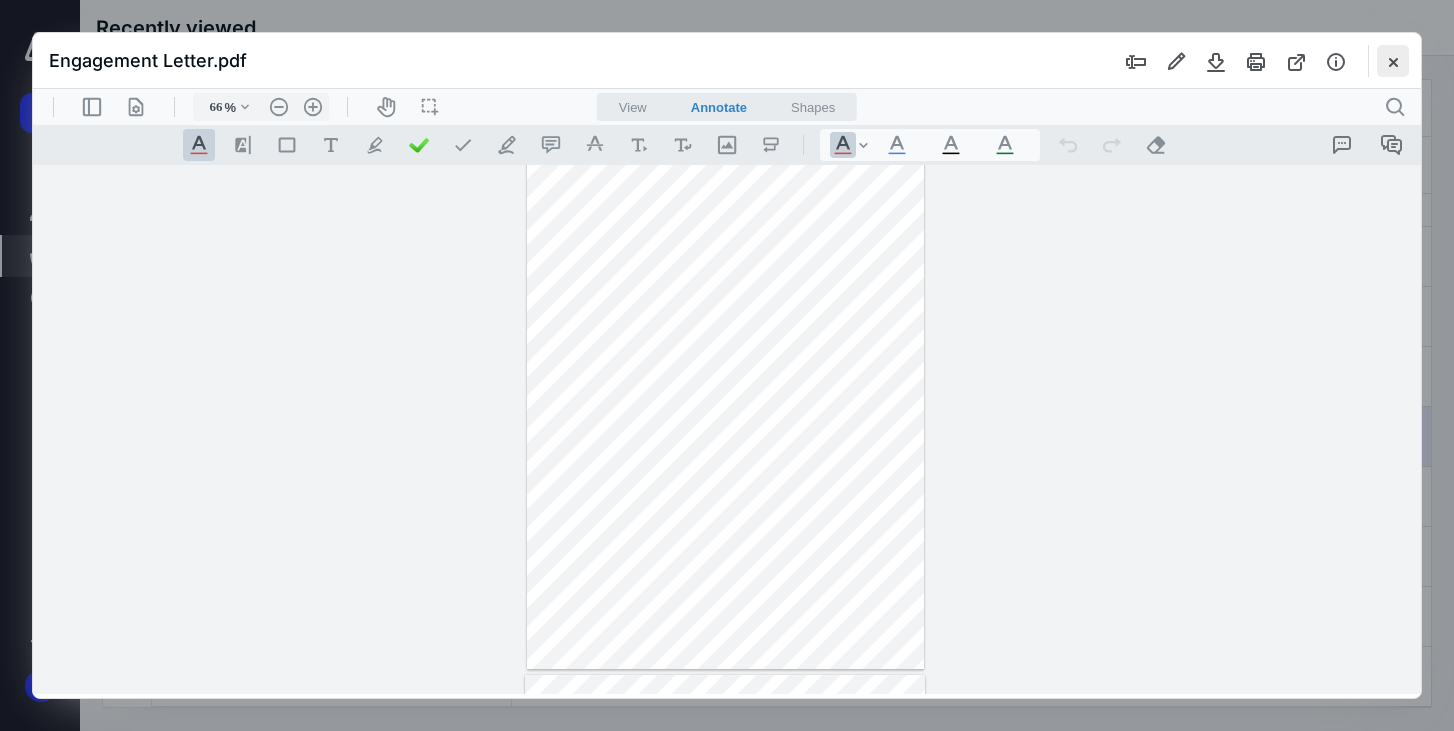 click at bounding box center (1393, 61) 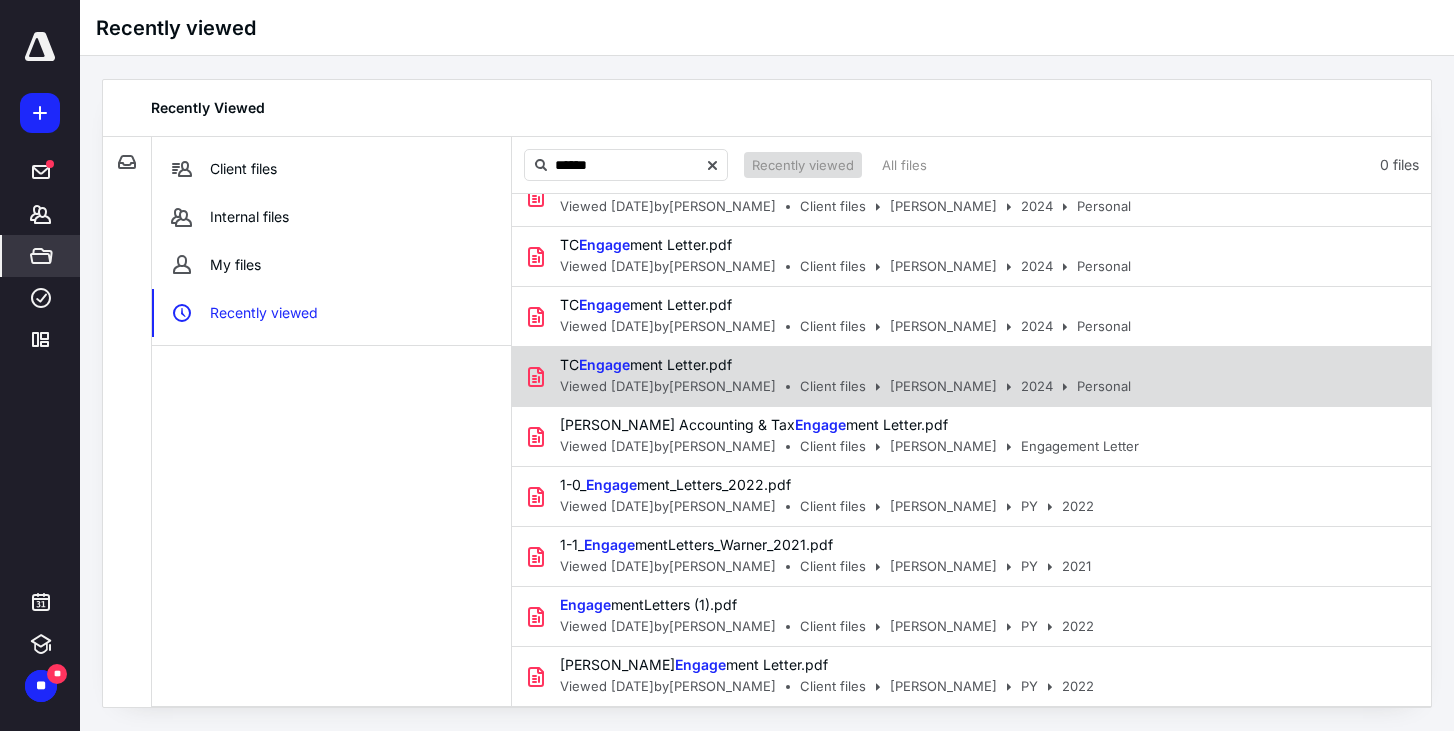 scroll, scrollTop: 2606, scrollLeft: 0, axis: vertical 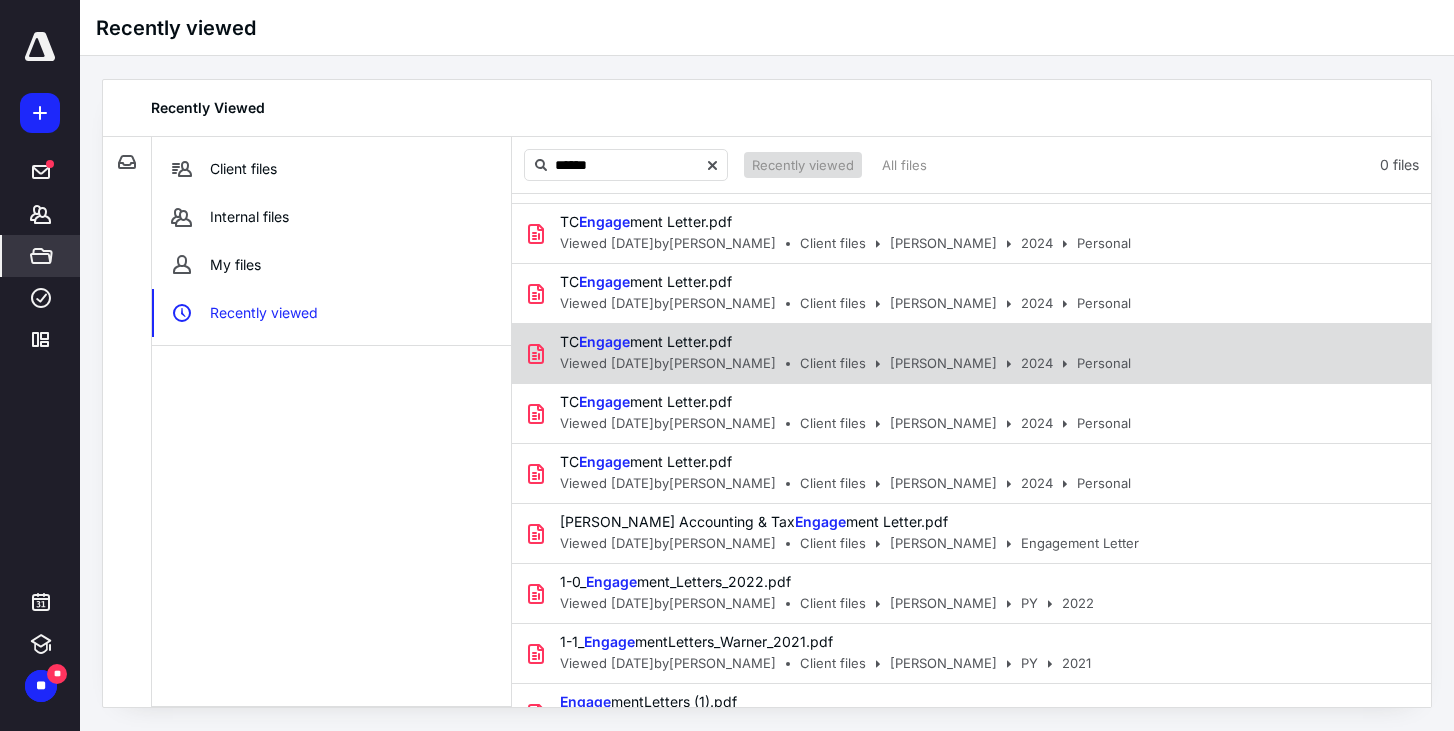 click on "TC  Engage ment Letter.pdf" at bounding box center [839, 342] 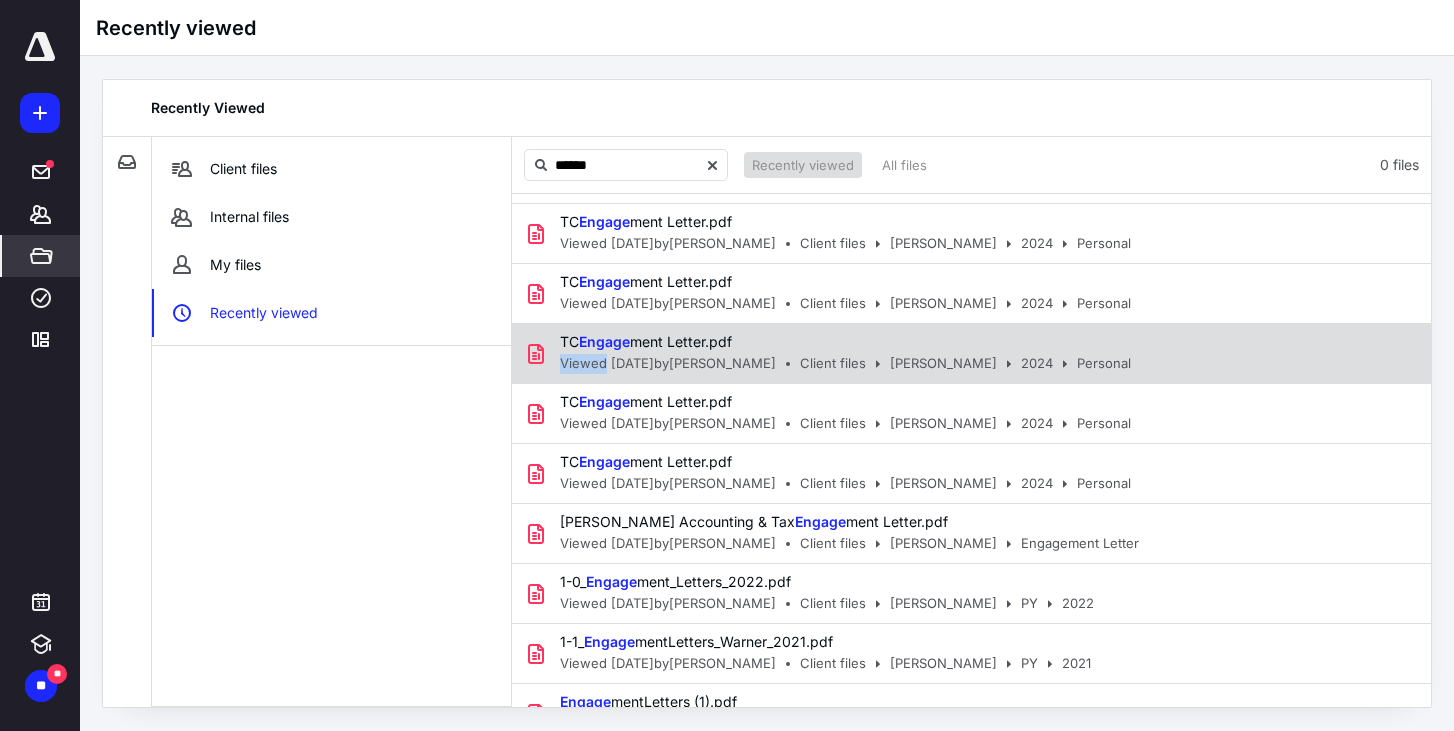 click on "TC  Engage ment Letter.pdf" at bounding box center [839, 342] 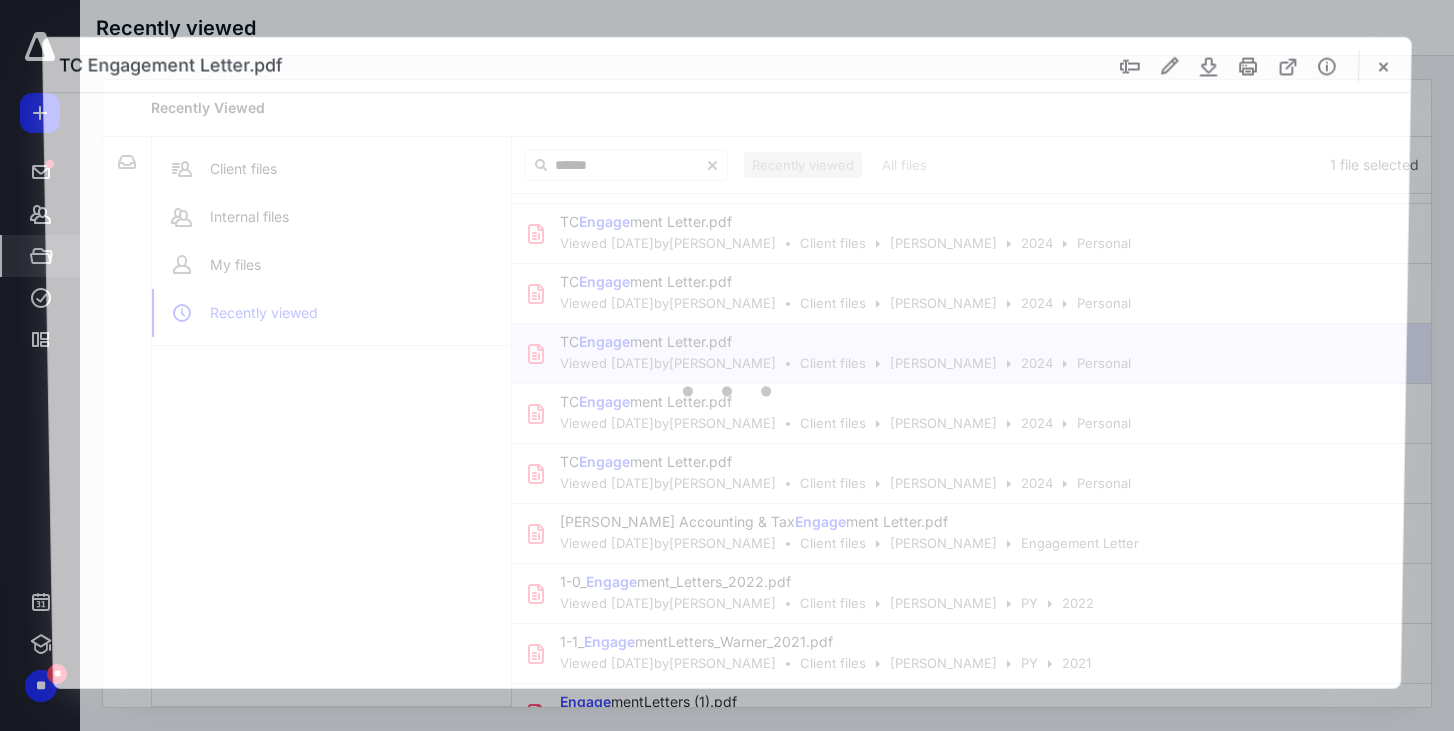 scroll, scrollTop: 0, scrollLeft: 0, axis: both 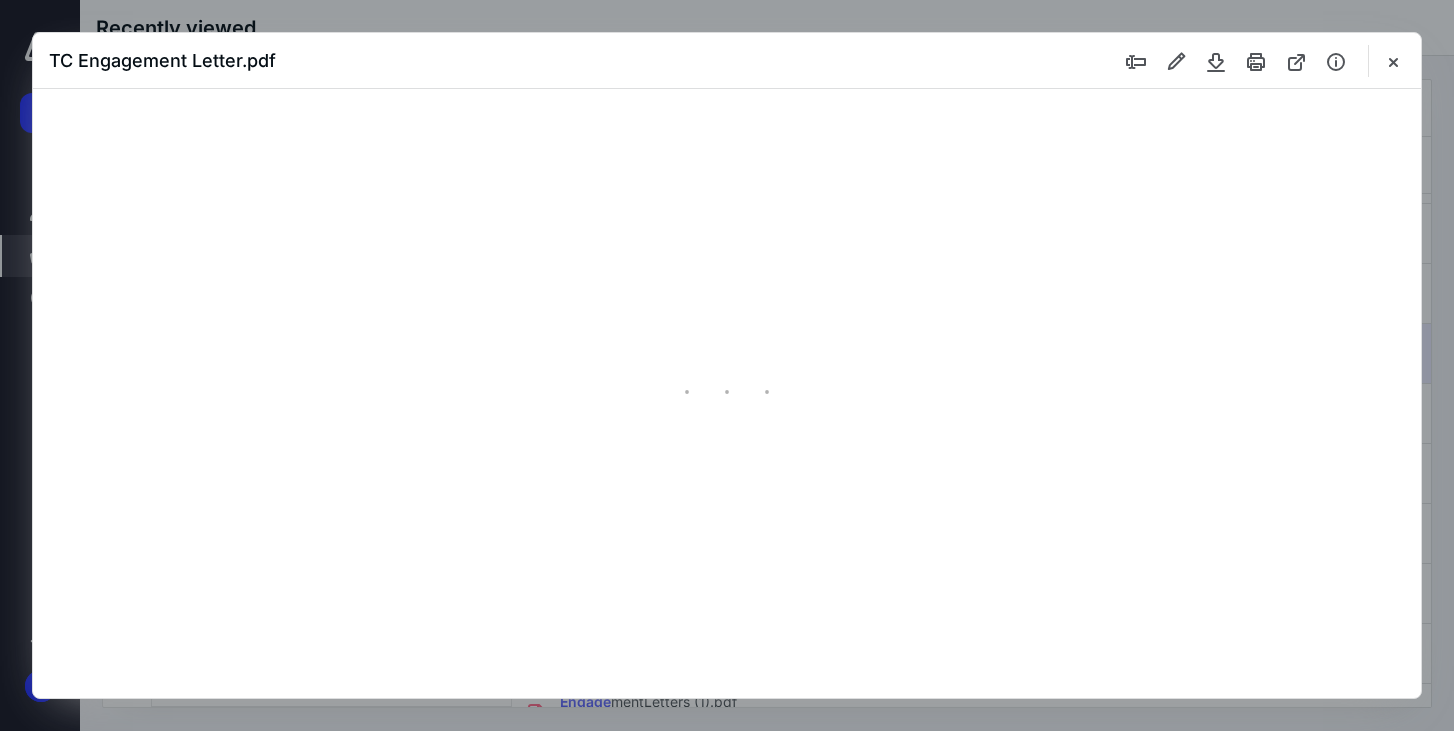 type on "67" 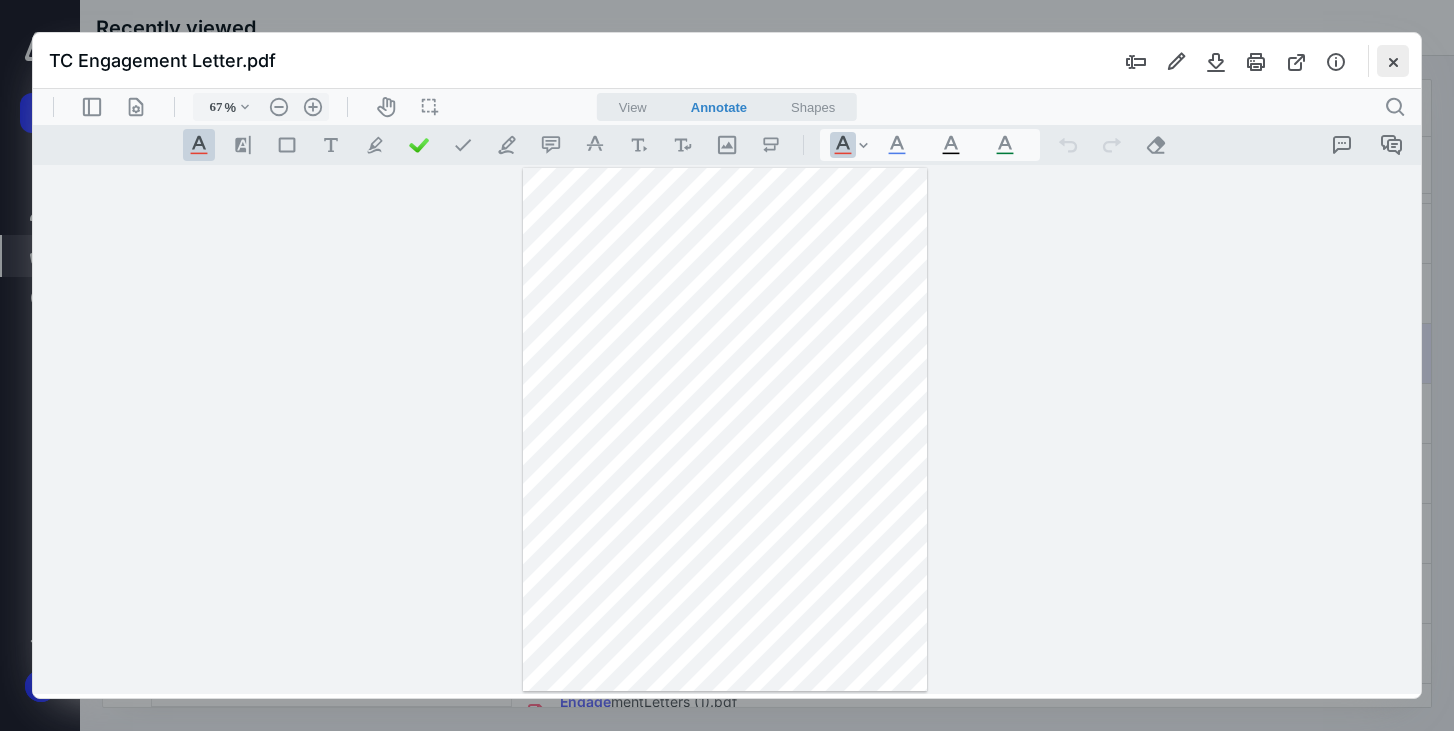 click at bounding box center [1393, 61] 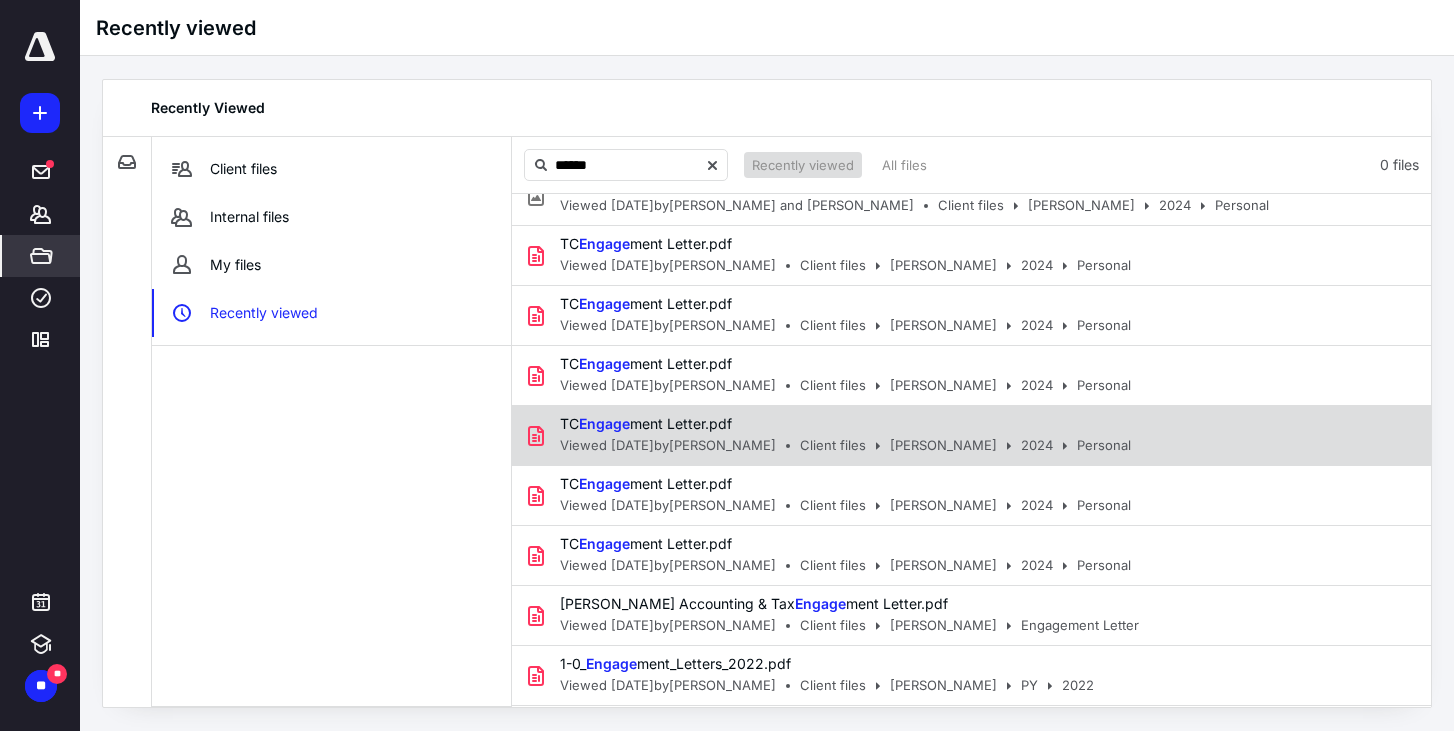 scroll, scrollTop: 2519, scrollLeft: 0, axis: vertical 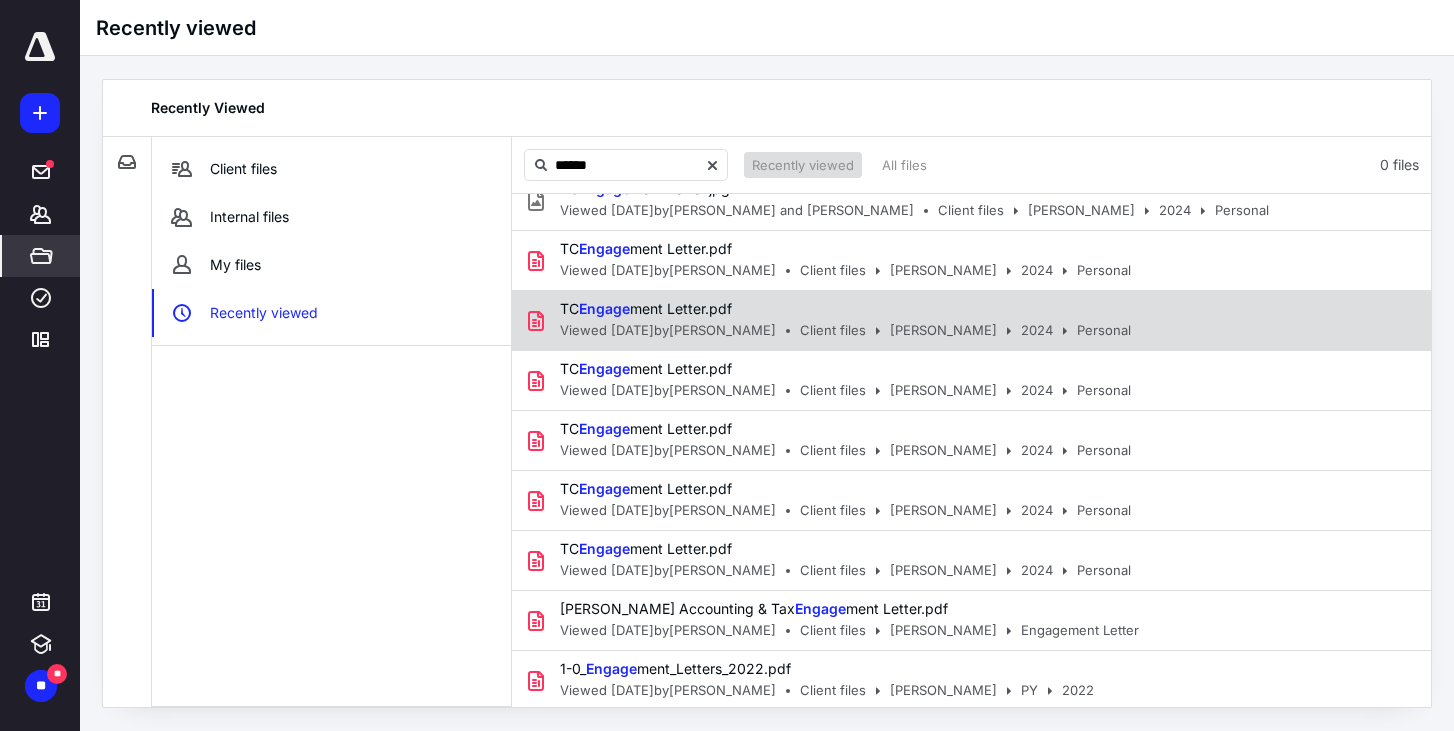 click on "TC  Engage ment Letter.pdf" at bounding box center (839, 309) 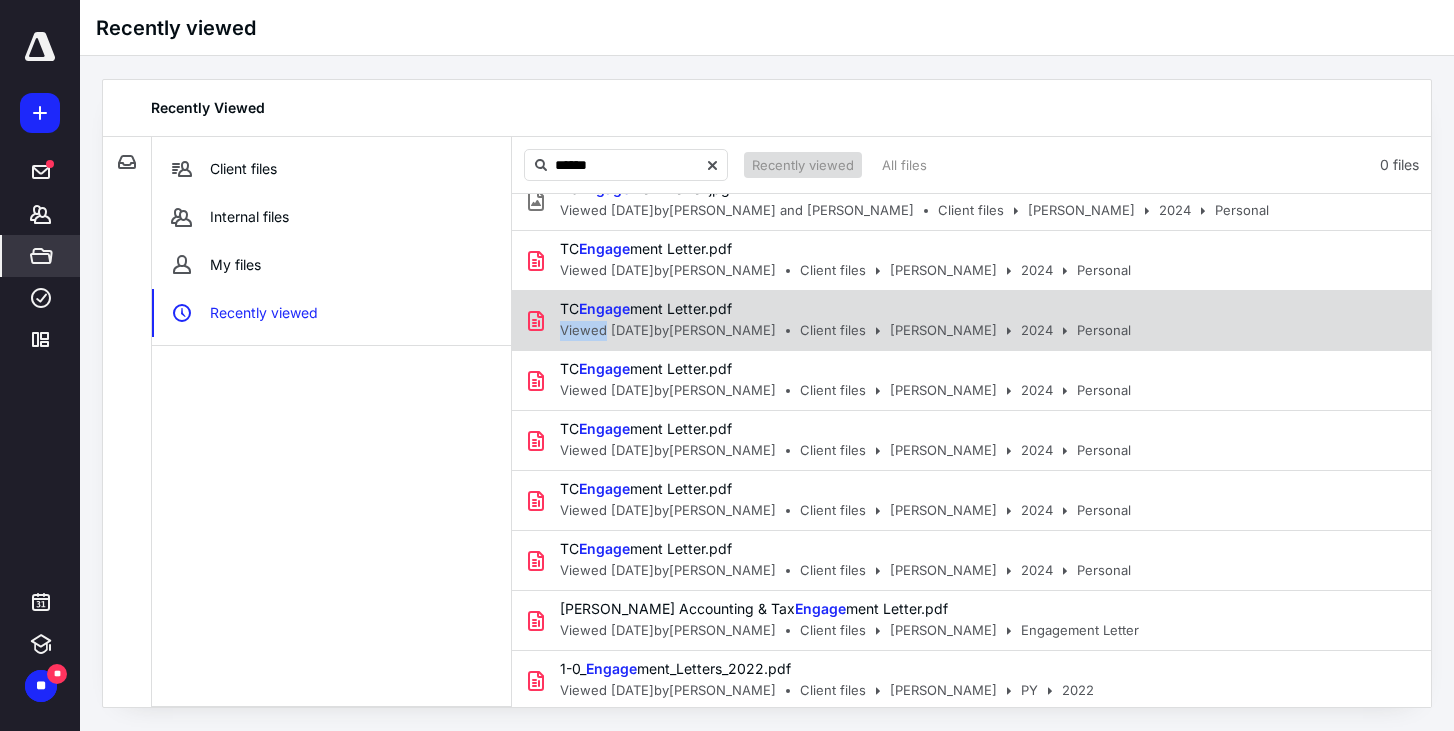 click on "TC  Engage ment Letter.pdf" at bounding box center (839, 309) 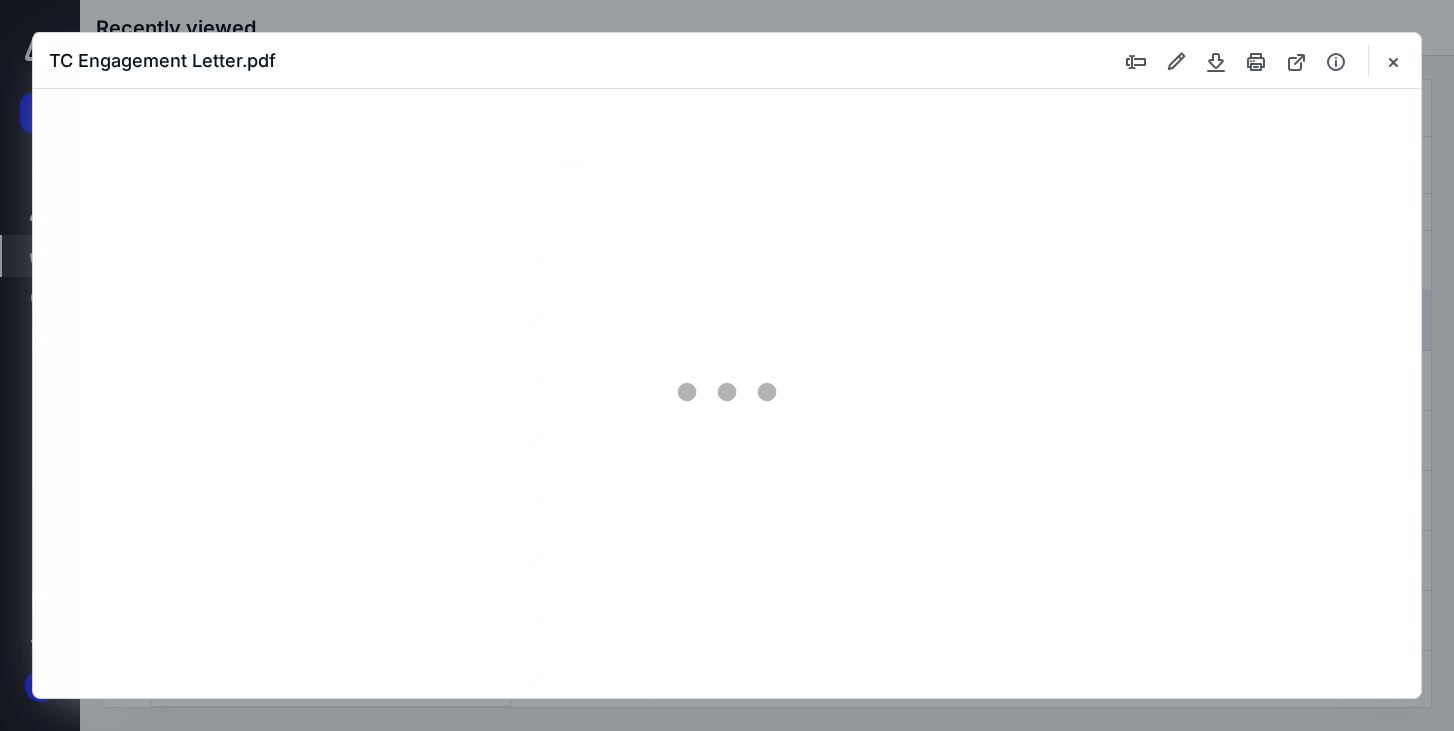 scroll, scrollTop: 0, scrollLeft: 0, axis: both 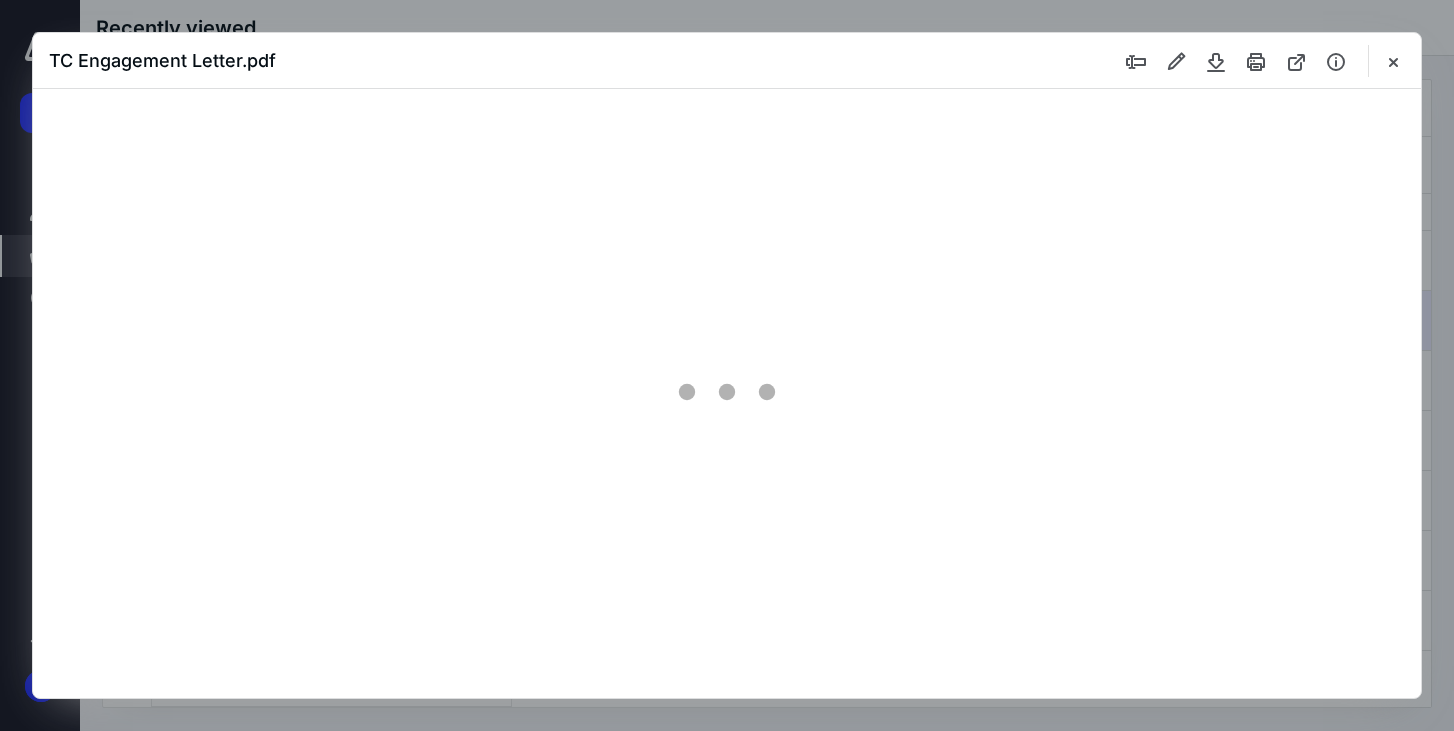 type on "63" 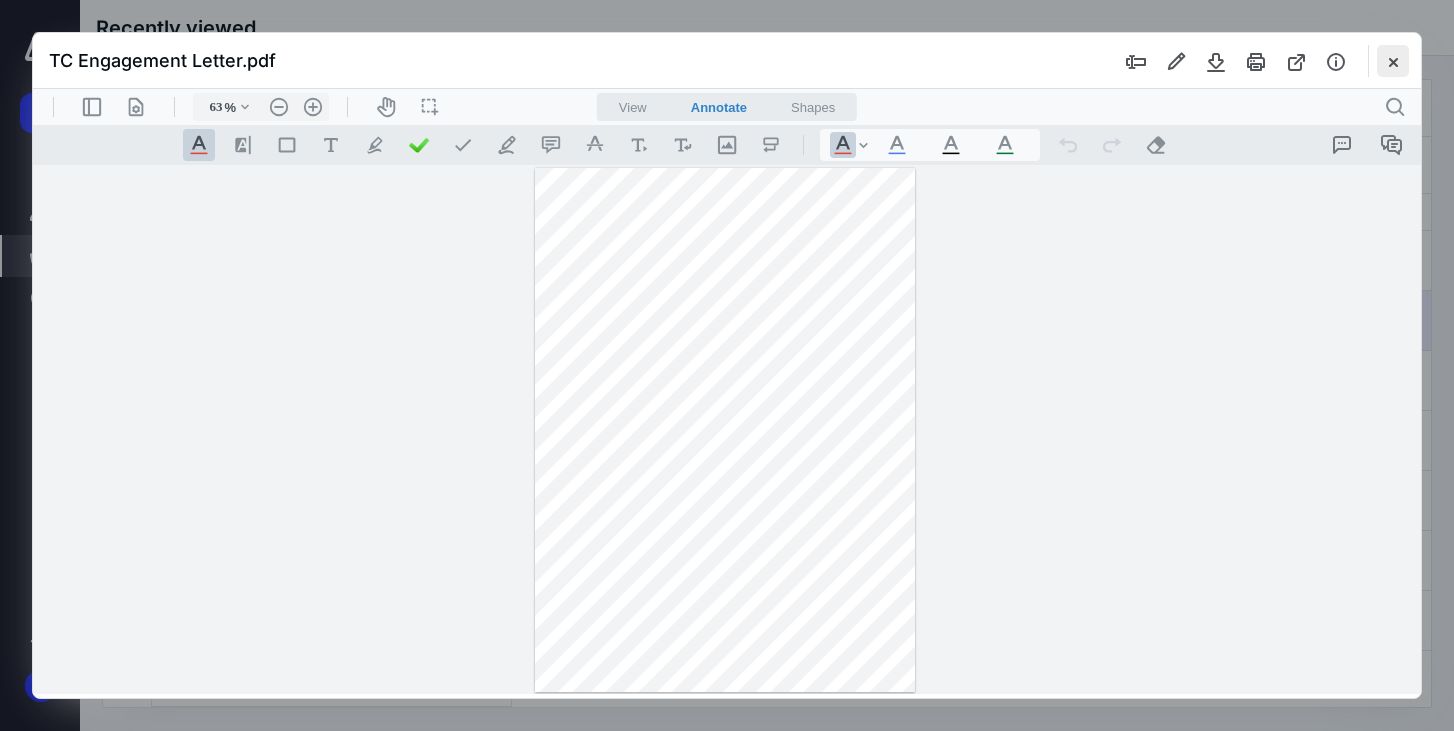 click at bounding box center (1393, 61) 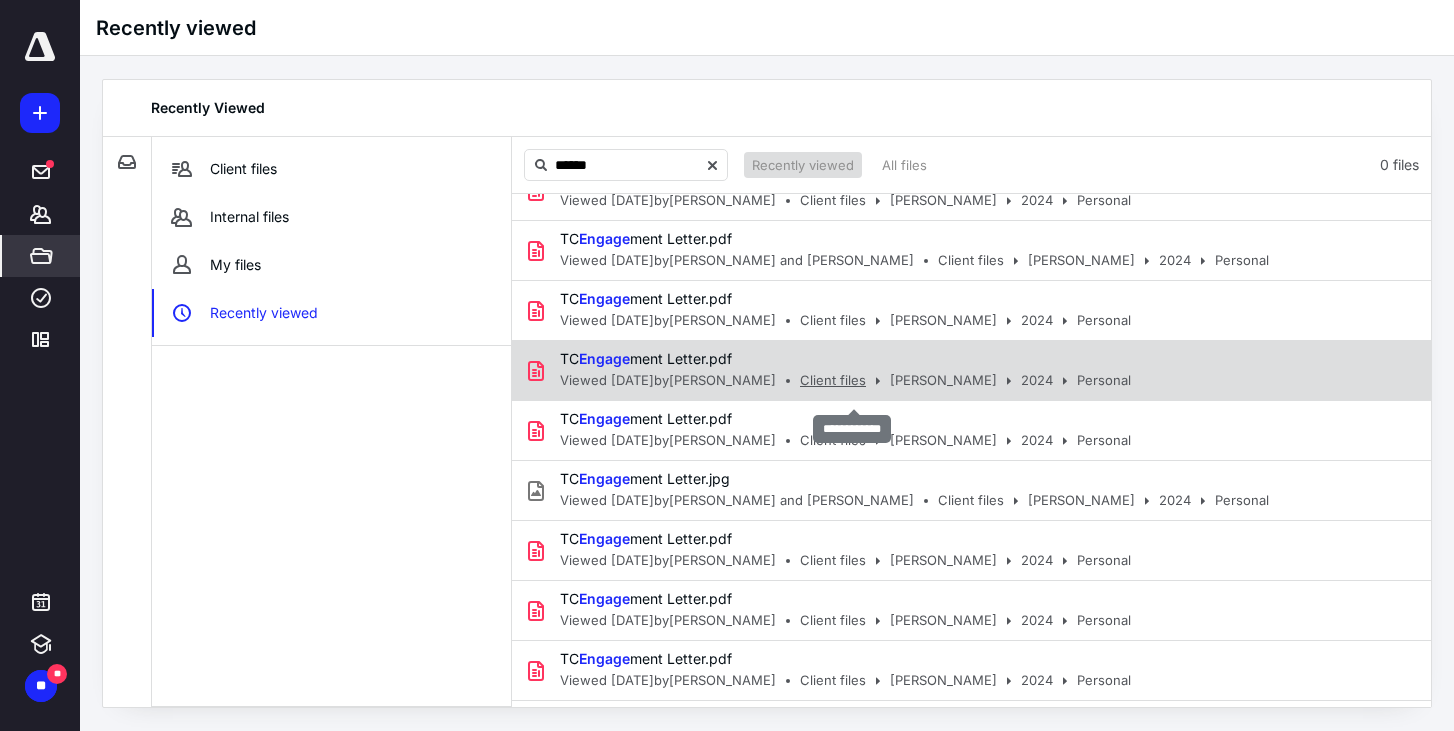 scroll, scrollTop: 2262, scrollLeft: 0, axis: vertical 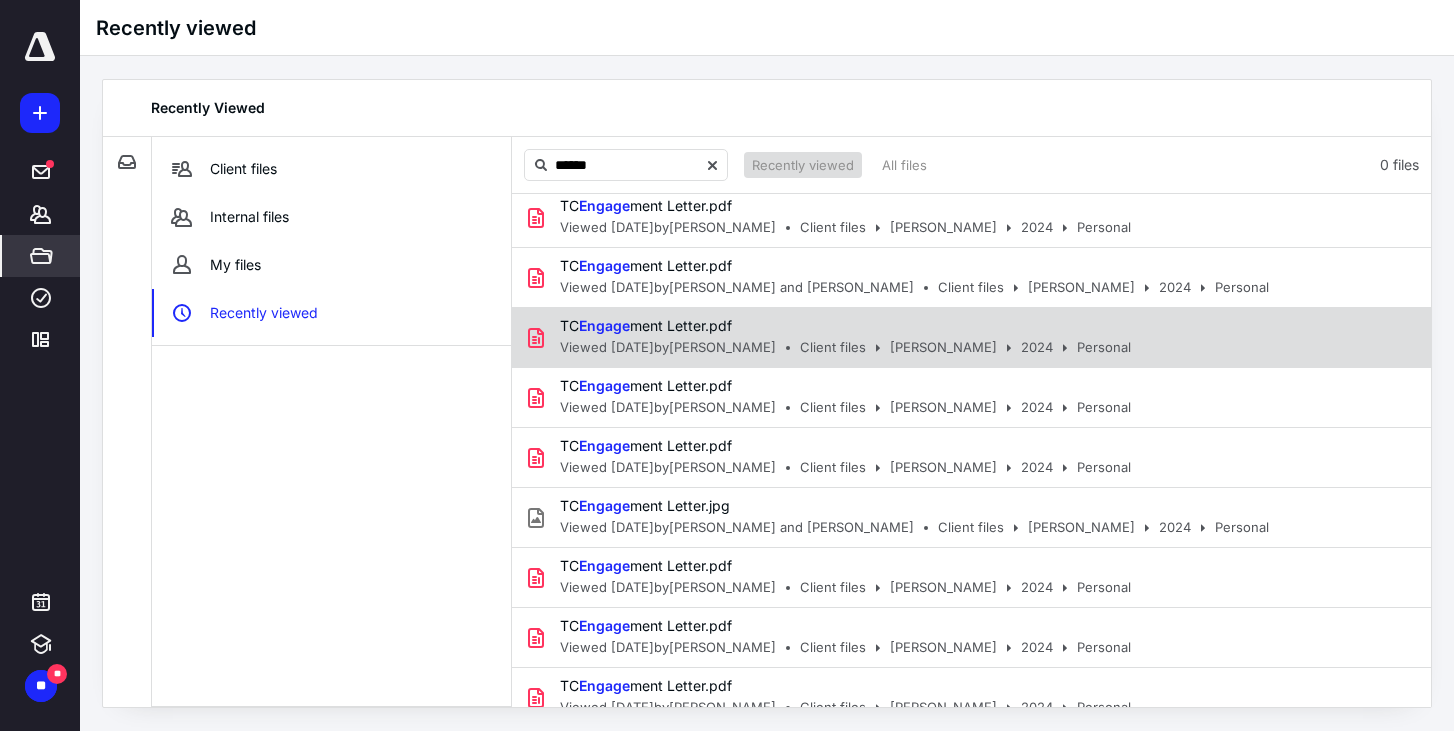 click on "TC  Engage ment Letter.pdf" at bounding box center (839, 326) 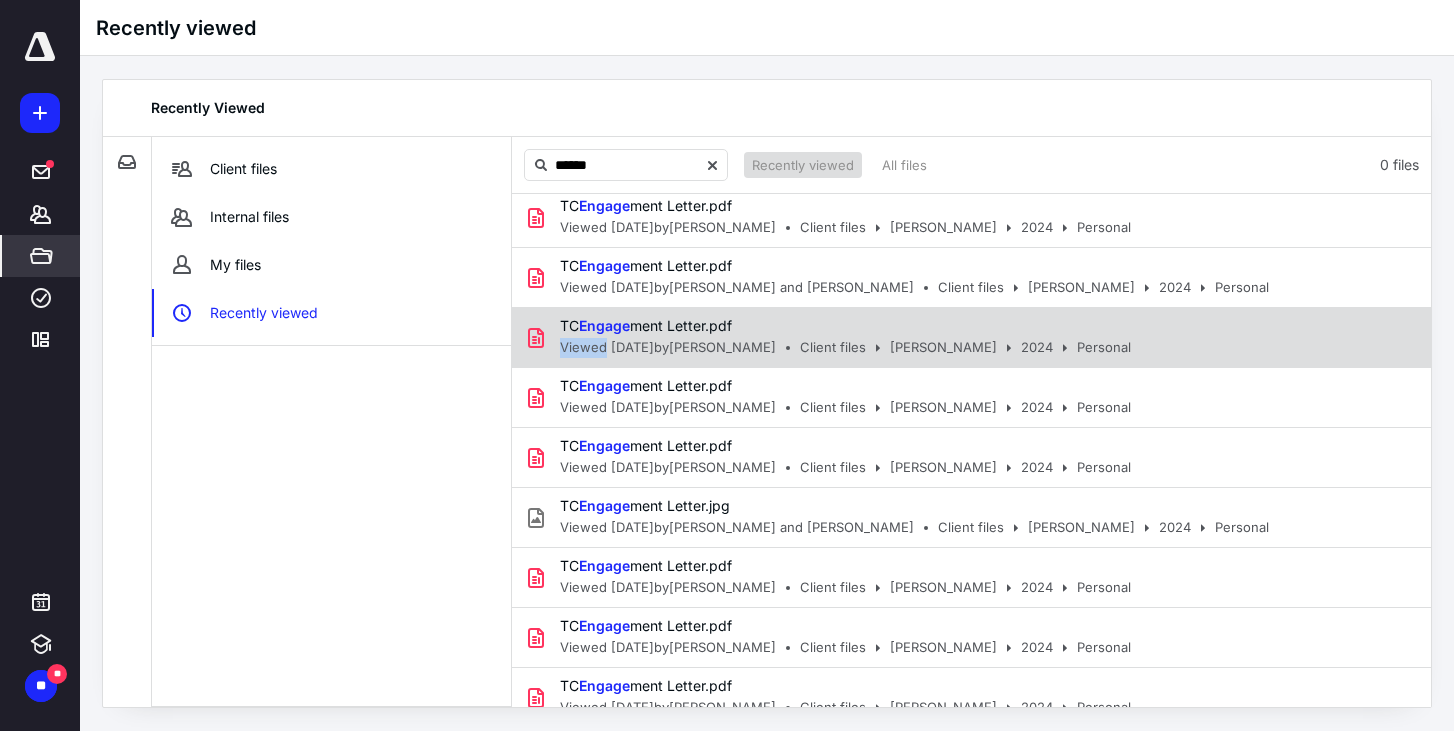 click on "TC  Engage ment Letter.pdf" at bounding box center (839, 326) 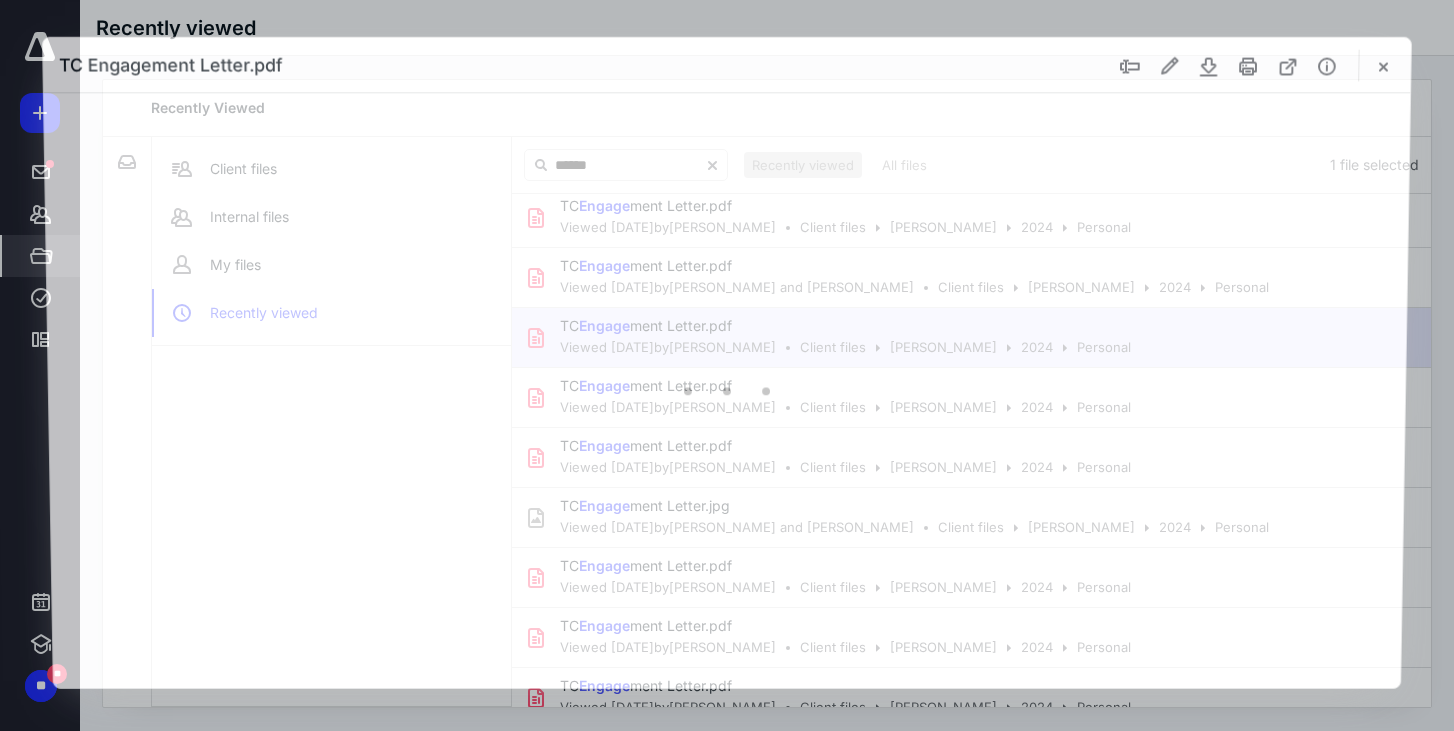 scroll, scrollTop: 0, scrollLeft: 0, axis: both 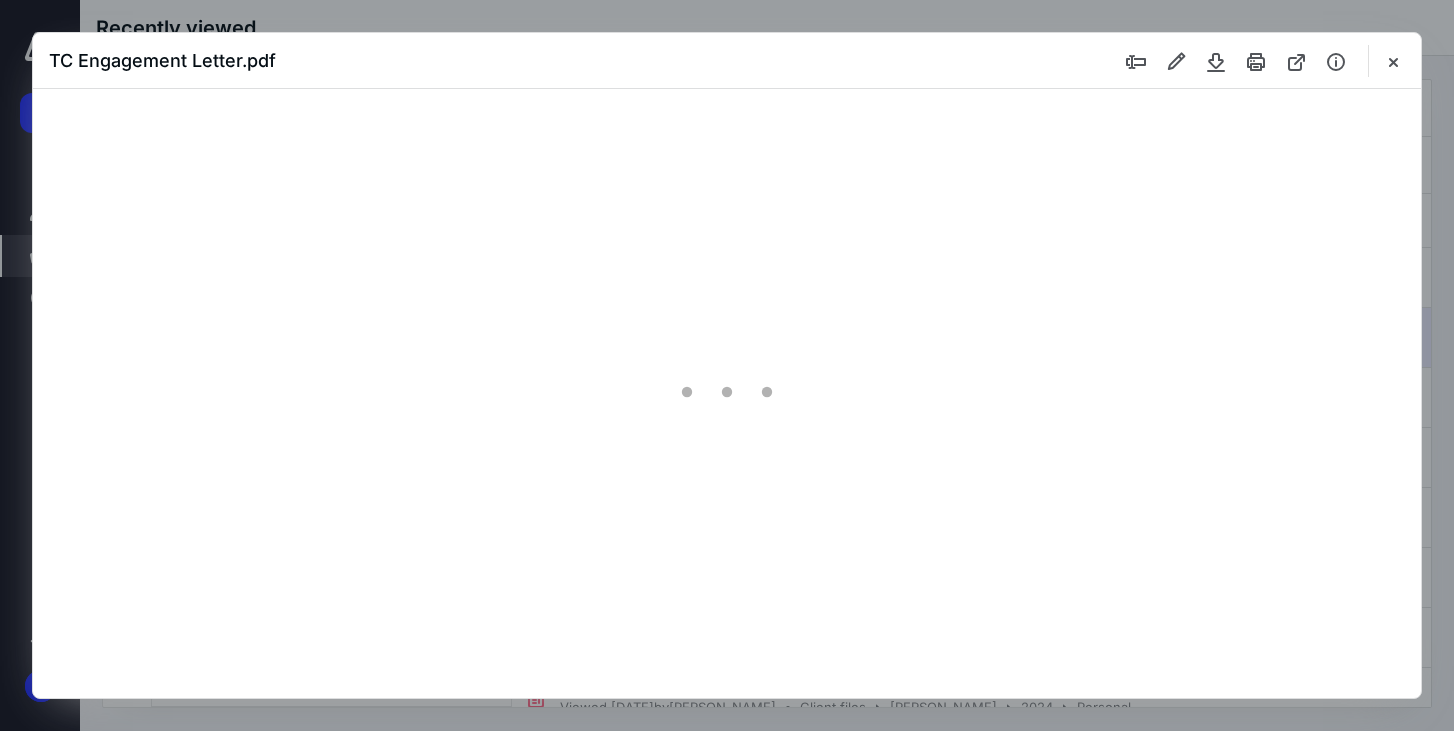 type on "63" 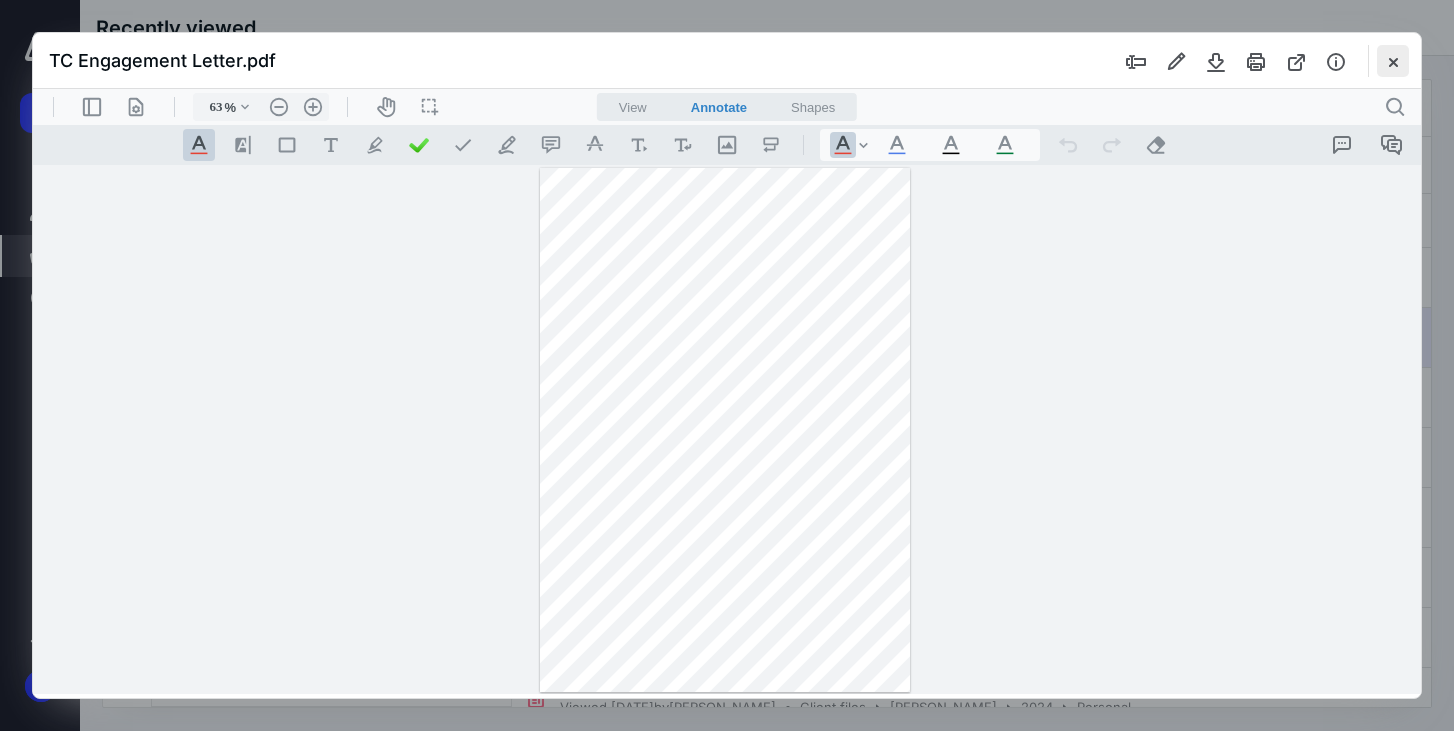 click at bounding box center [1393, 61] 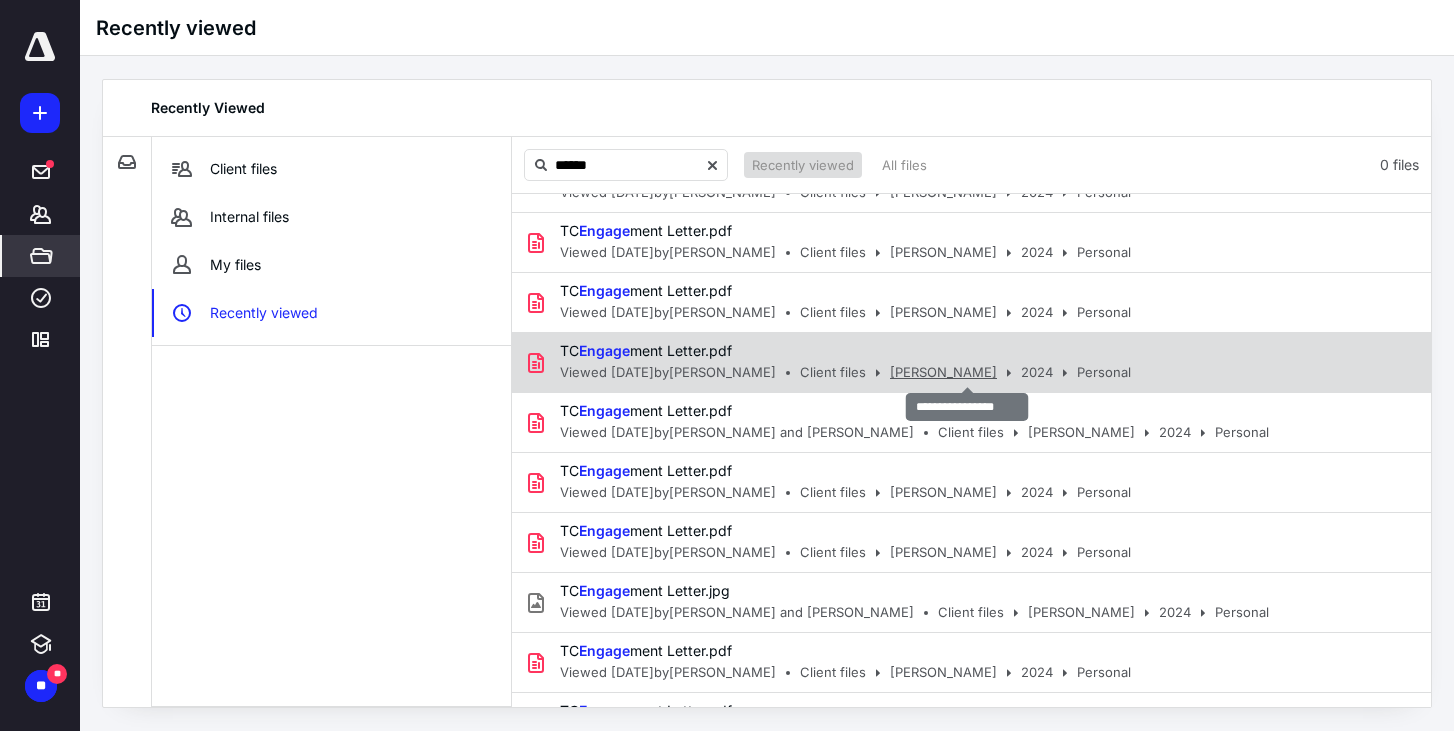 click on "[PERSON_NAME]" at bounding box center [943, 373] 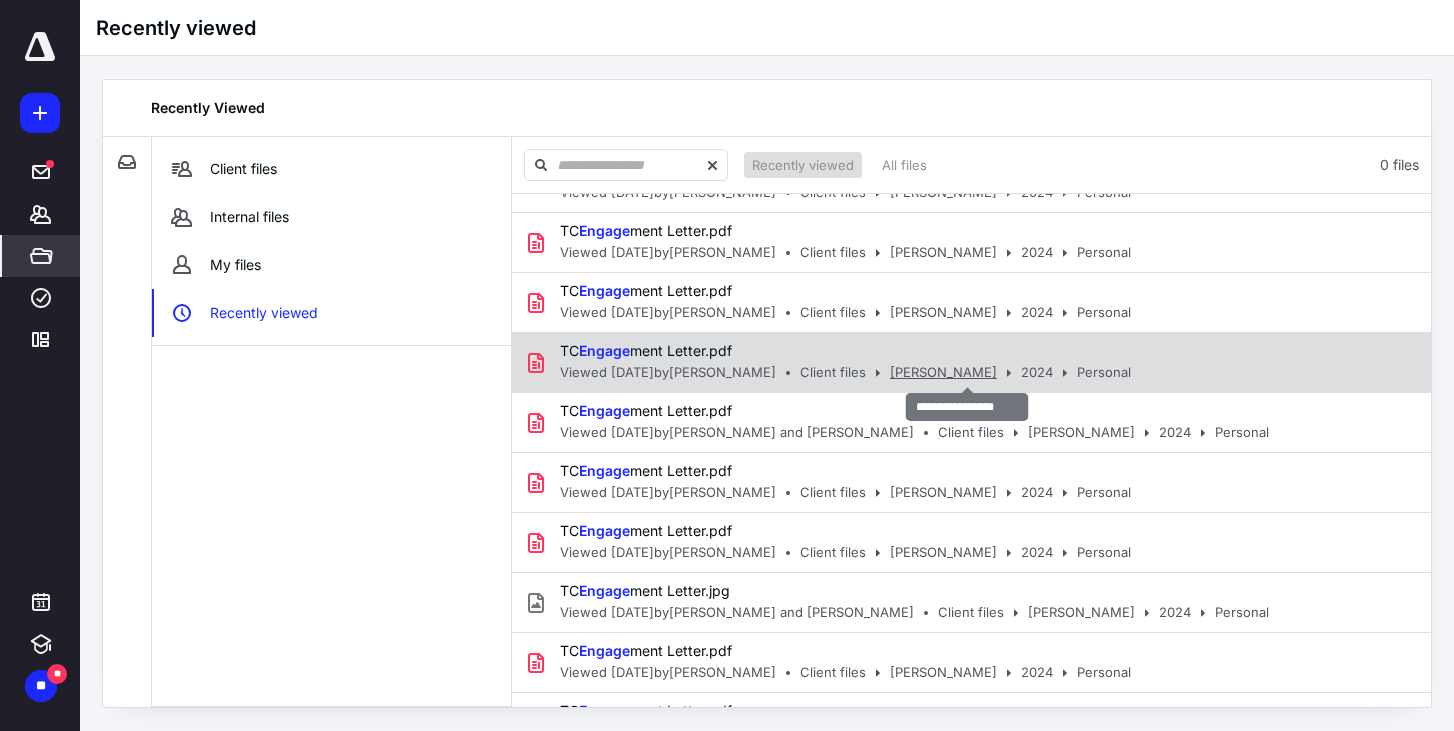 scroll, scrollTop: 5, scrollLeft: 0, axis: vertical 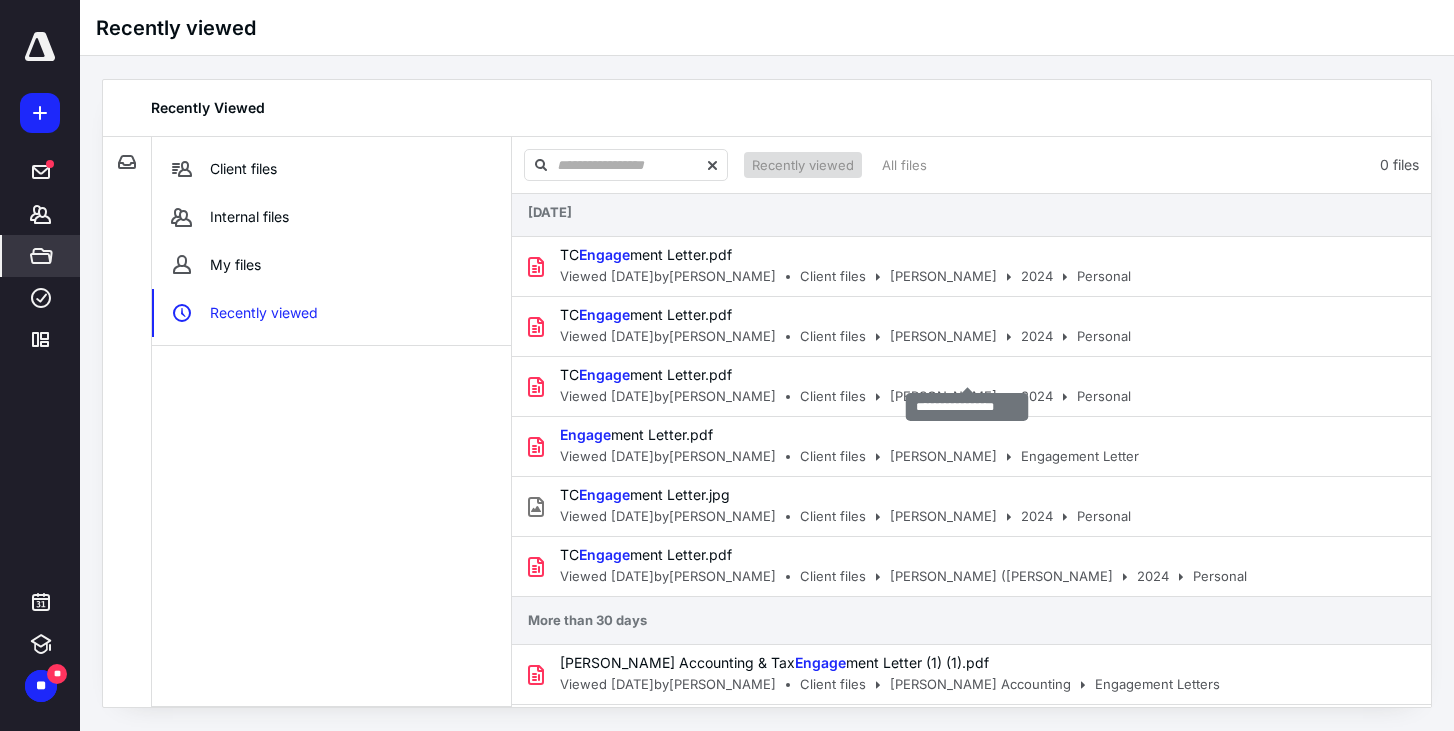 click on "[DATE] TC  Engage ment Letter.pdf Viewed   [DATE]  by  [PERSON_NAME] Client files [PERSON_NAME] 2024 Personal TC  Engage ment Letter.pdf Viewed   [DATE]  by  [PERSON_NAME] Client files [PERSON_NAME] 2024 Personal TC  Engage ment Letter.pdf Viewed   [DATE]  by  [PERSON_NAME] Client files [PERSON_NAME] 2024 Personal Engage ment Letter.pdf Viewed   [DATE]  by  [PERSON_NAME] Client files [PERSON_NAME] Engagement Letter TC  Engage ment Letter.jpg Viewed   [DATE]  by  [PERSON_NAME] Client files [PERSON_NAME] 2024 Personal TC  Engage ment Letter.pdf Viewed   [DATE]  by  [PERSON_NAME] Client files [PERSON_NAME] ([PERSON_NAME] 2024 Personal More than 30 days [PERSON_NAME] Accounting & Tax  Engage ment Letter (1) (1).pdf Viewed   [DATE]  by  [PERSON_NAME] Client files [PERSON_NAME] Accounting Engagement Letters TC  Engage ment Letter.pdf Viewed   [DATE]  by  [PERSON_NAME] Client files [PERSON_NAME] 2024 Personal TC  Engage ment Letter.pdf Viewed   [DATE]  by  2024 TC" at bounding box center (971, 450) 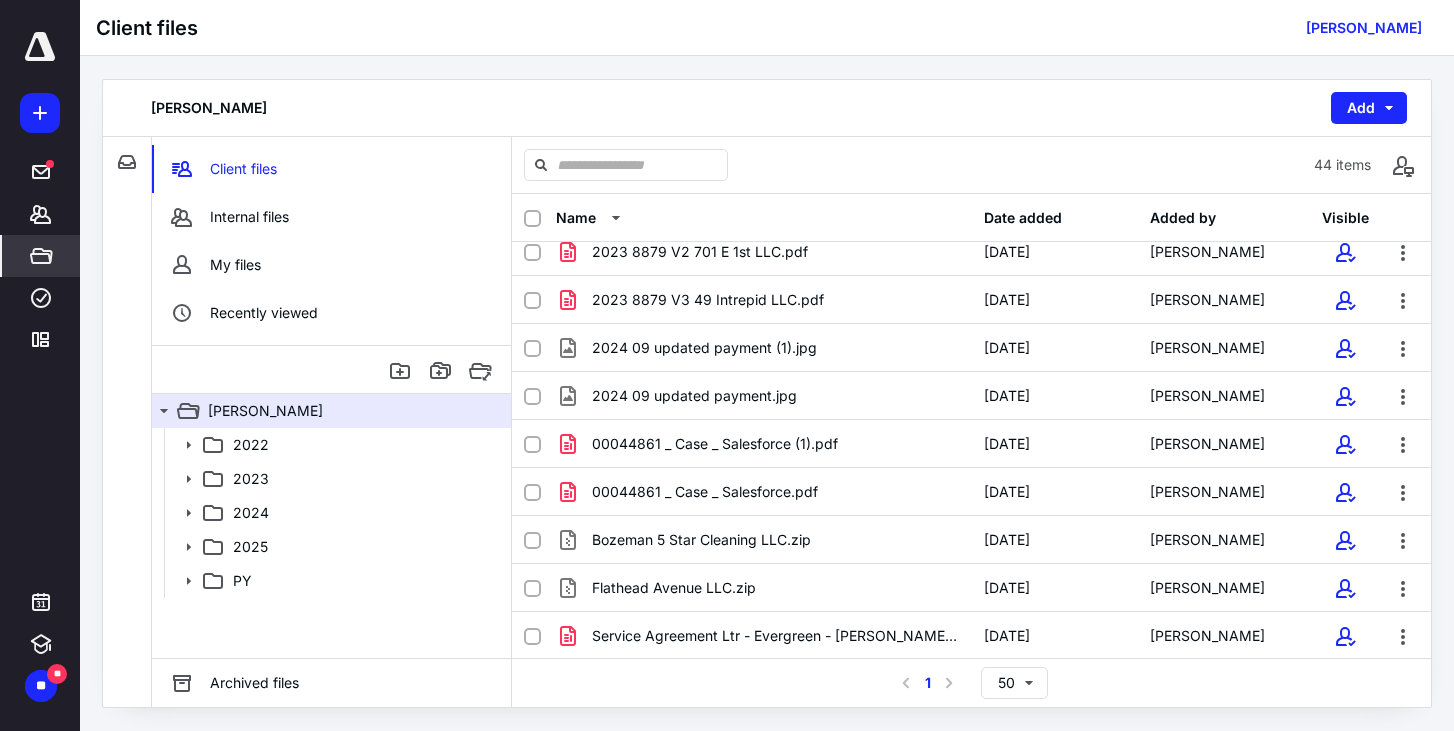 scroll, scrollTop: 1696, scrollLeft: 0, axis: vertical 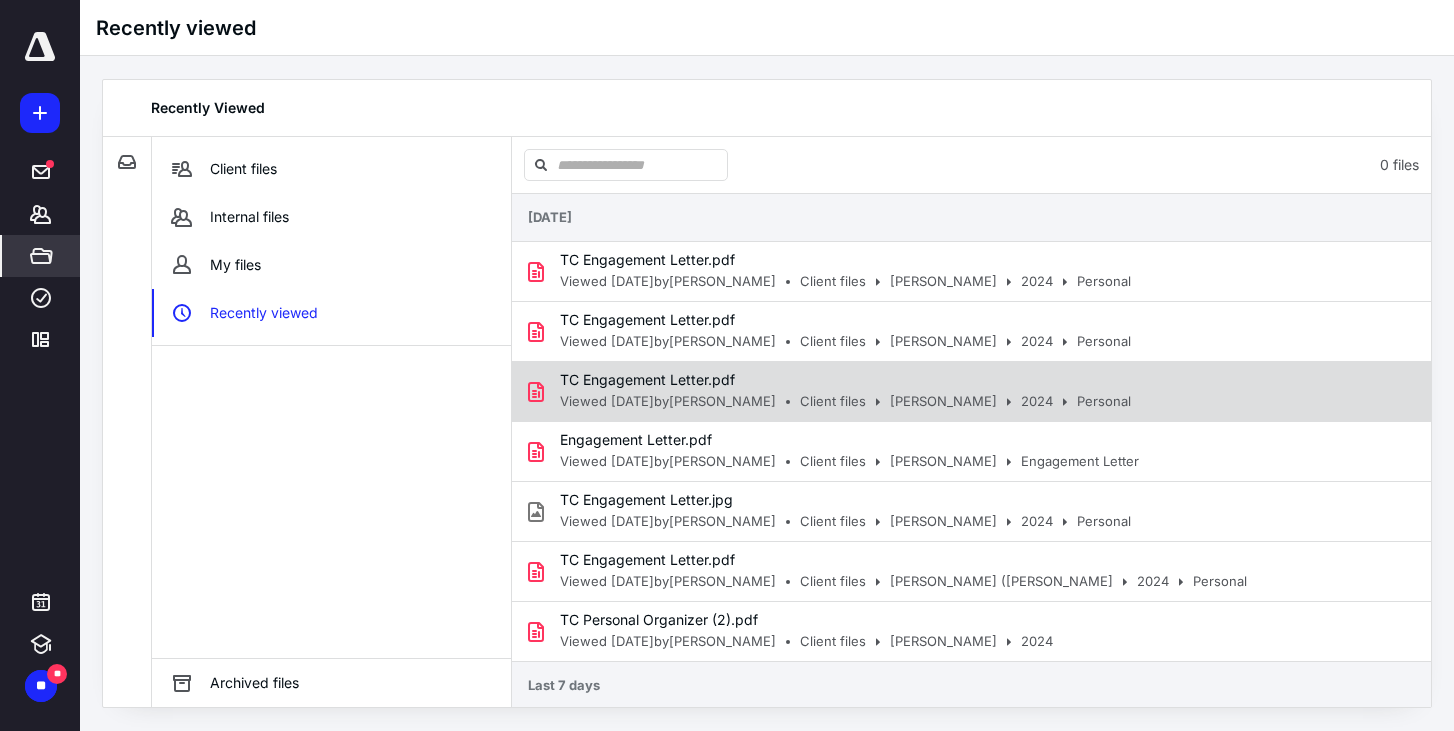 click on "TC Engagement Letter.pdf" at bounding box center (839, 380) 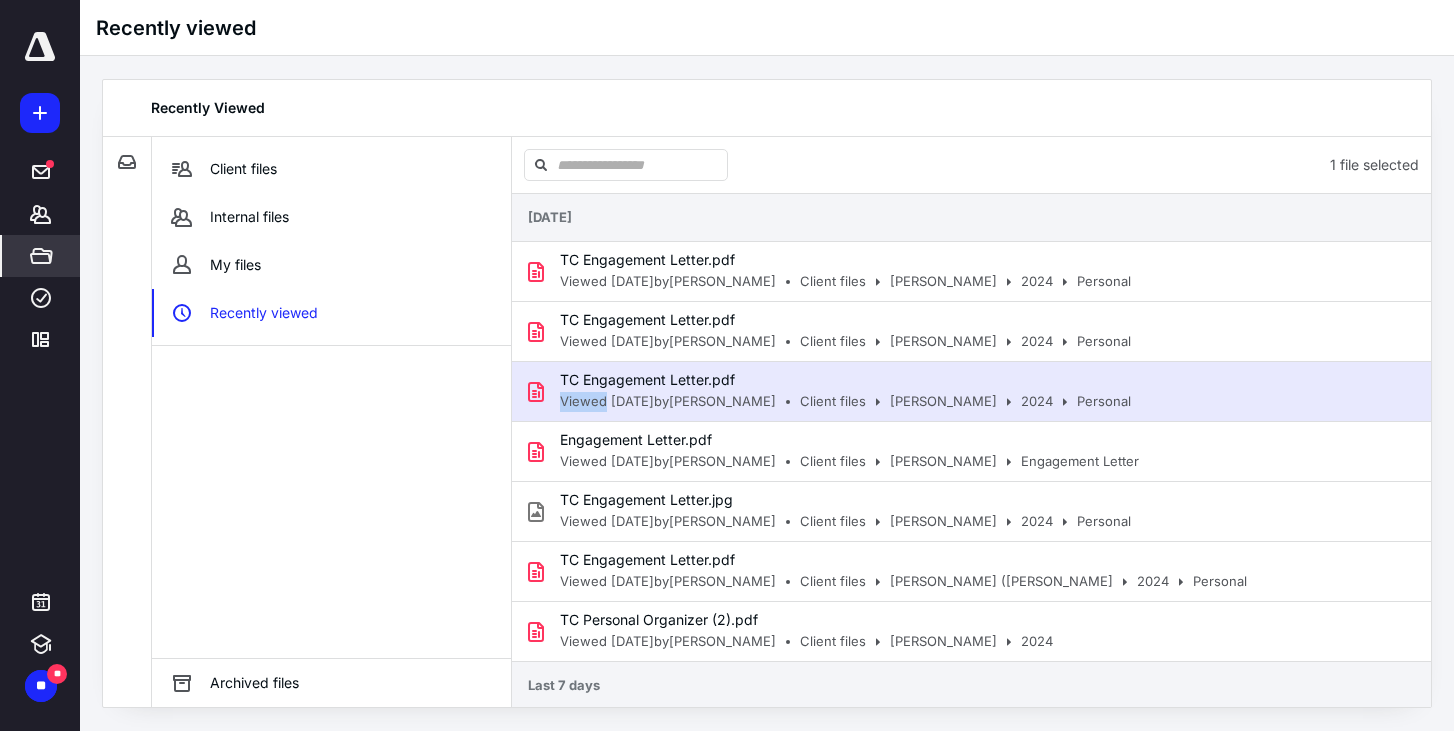 click on "TC Engagement Letter.pdf" at bounding box center (839, 380) 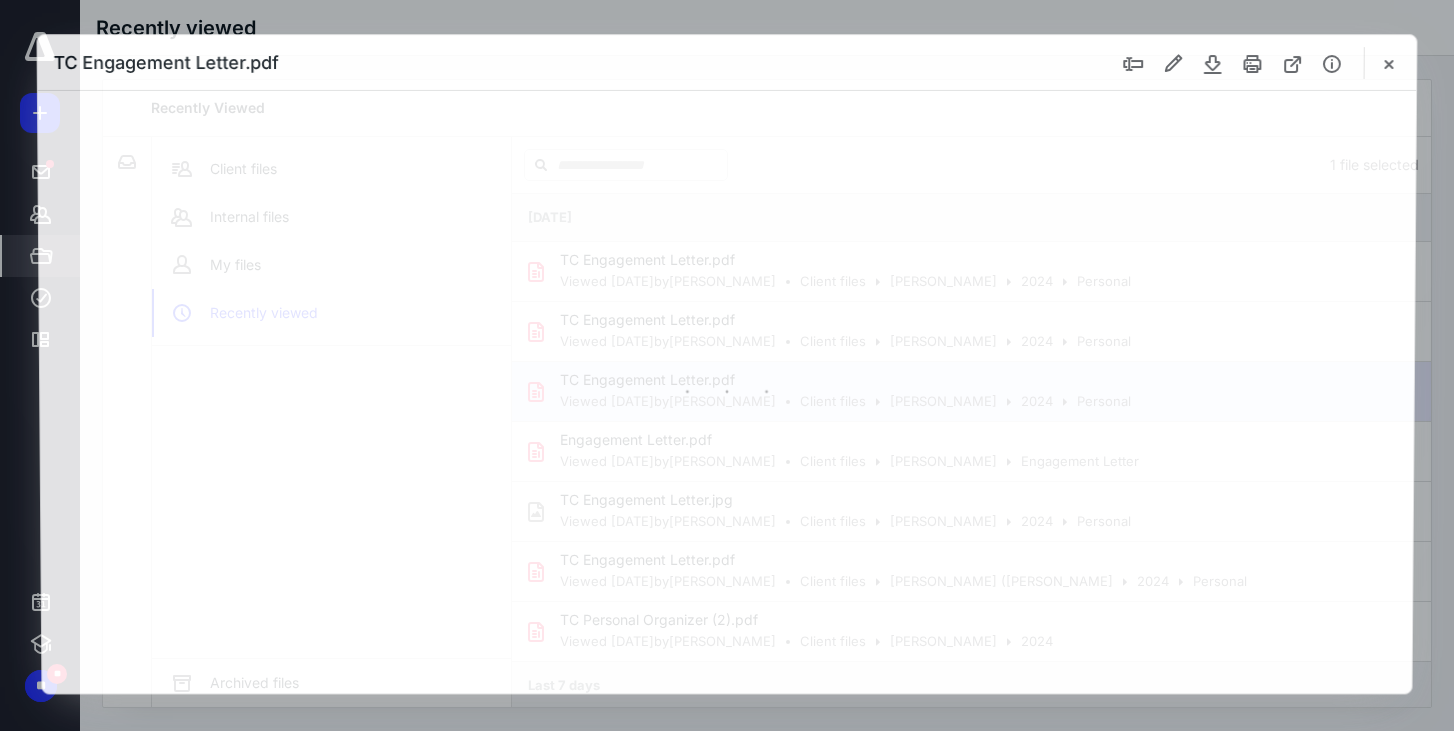 scroll, scrollTop: 0, scrollLeft: 0, axis: both 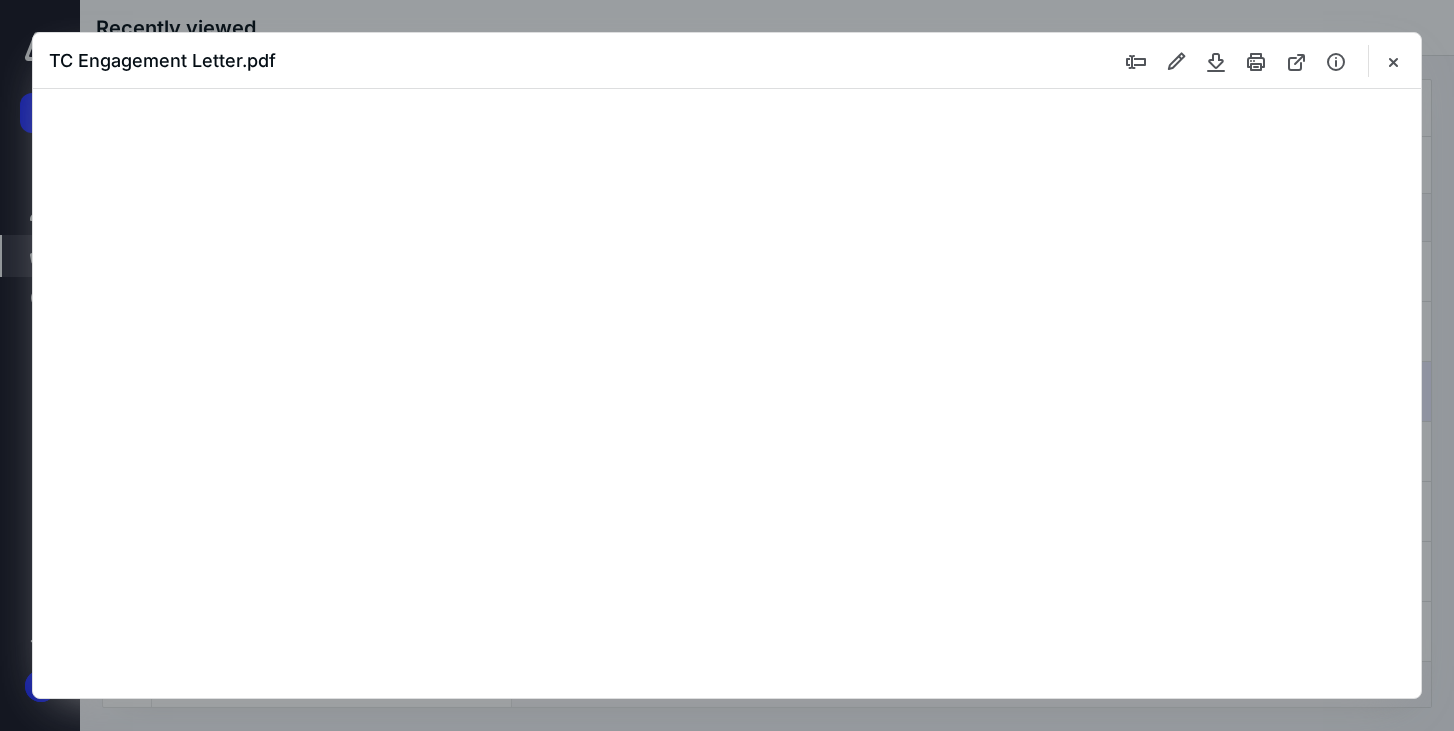 type on "67" 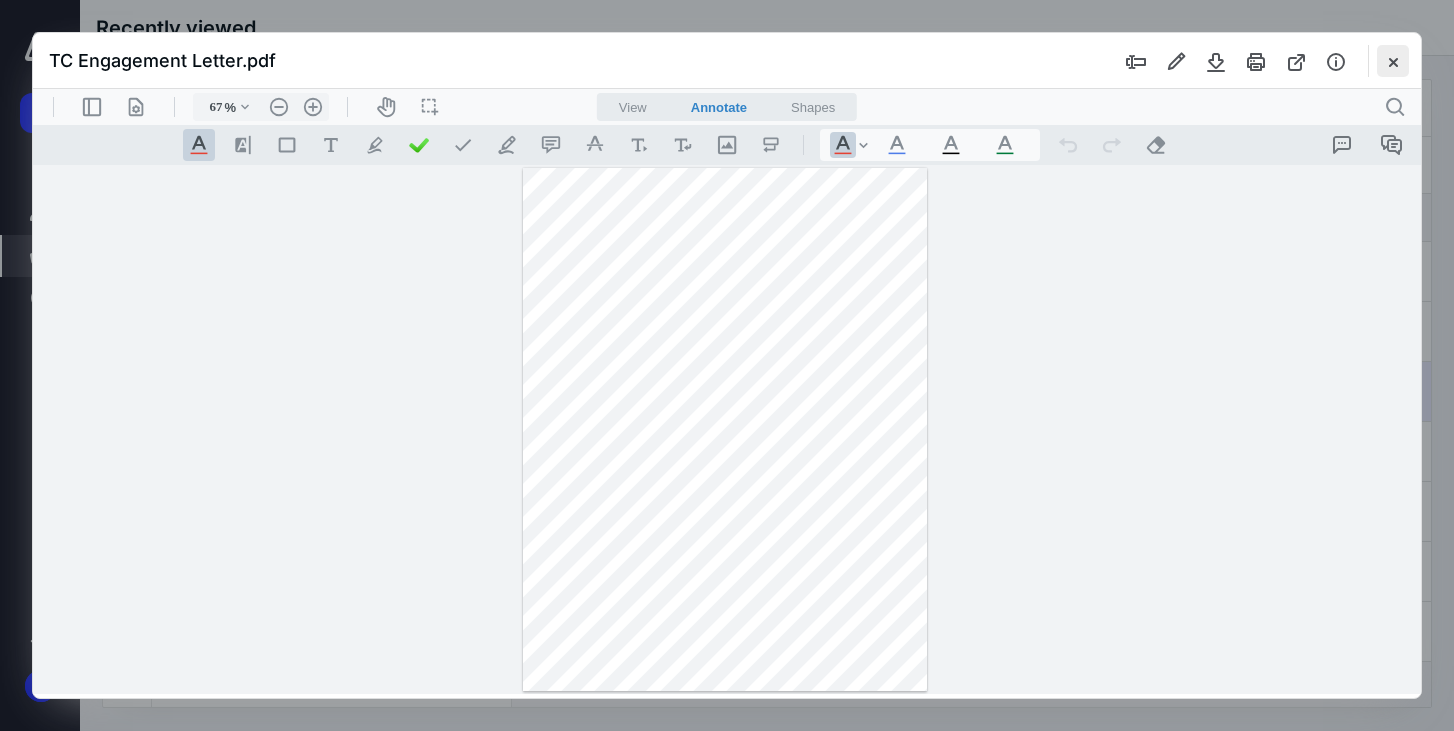 click at bounding box center [1393, 61] 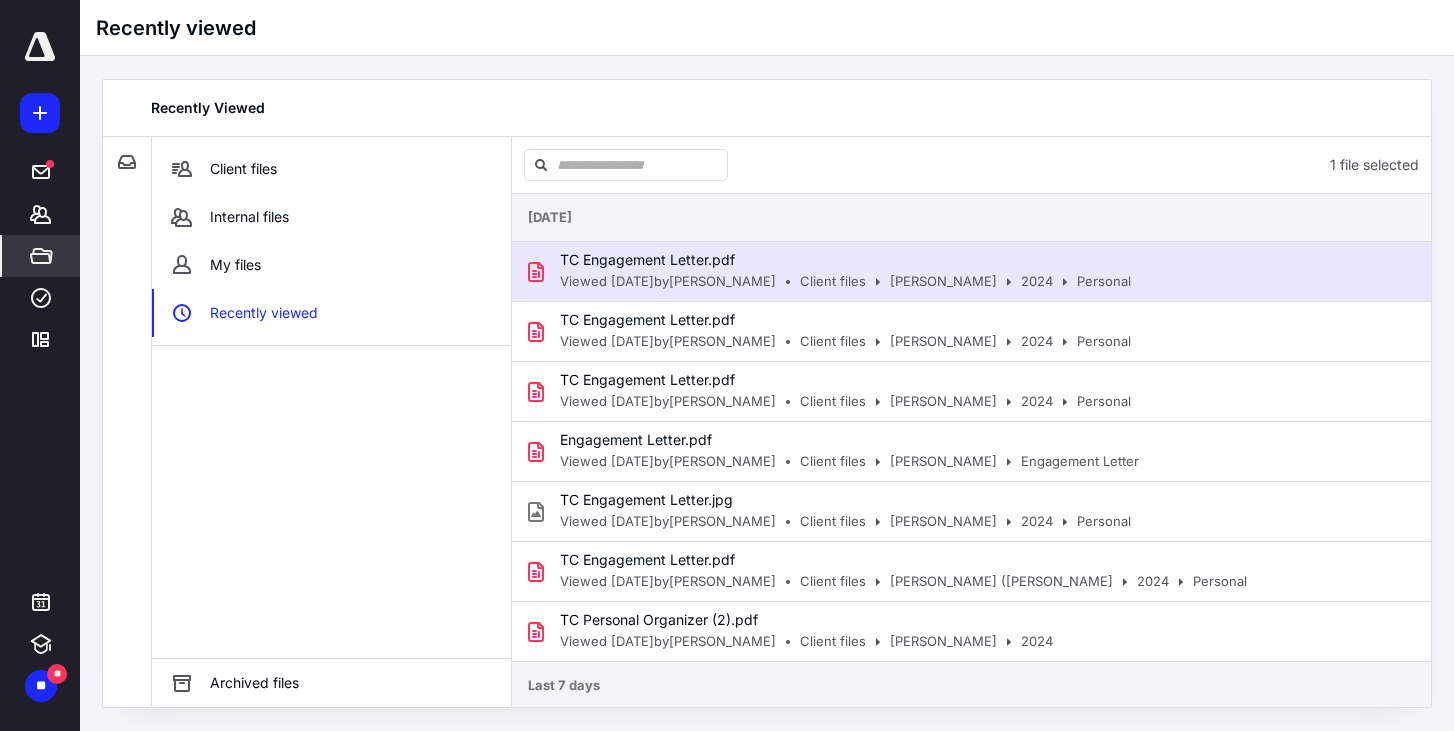 click at bounding box center (40, 47) 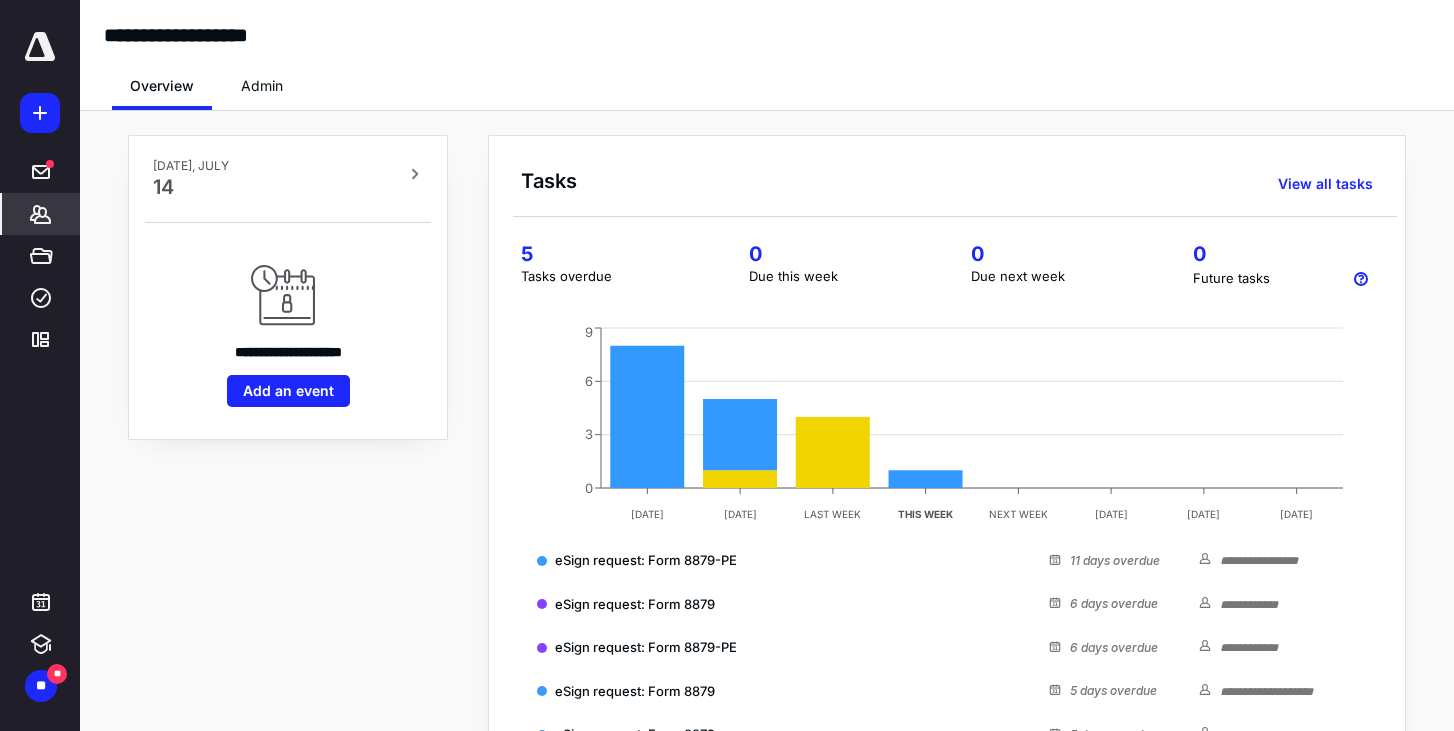 click 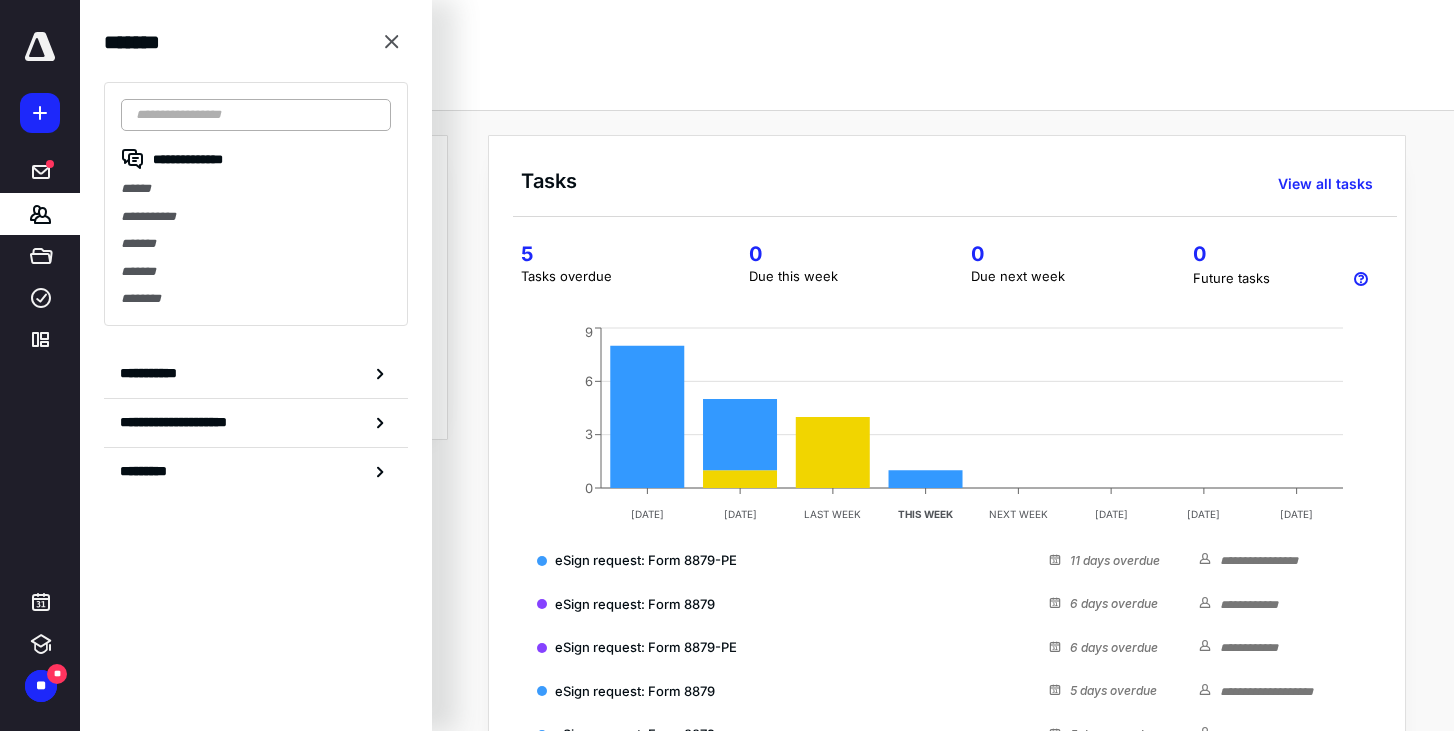 click at bounding box center (256, 115) 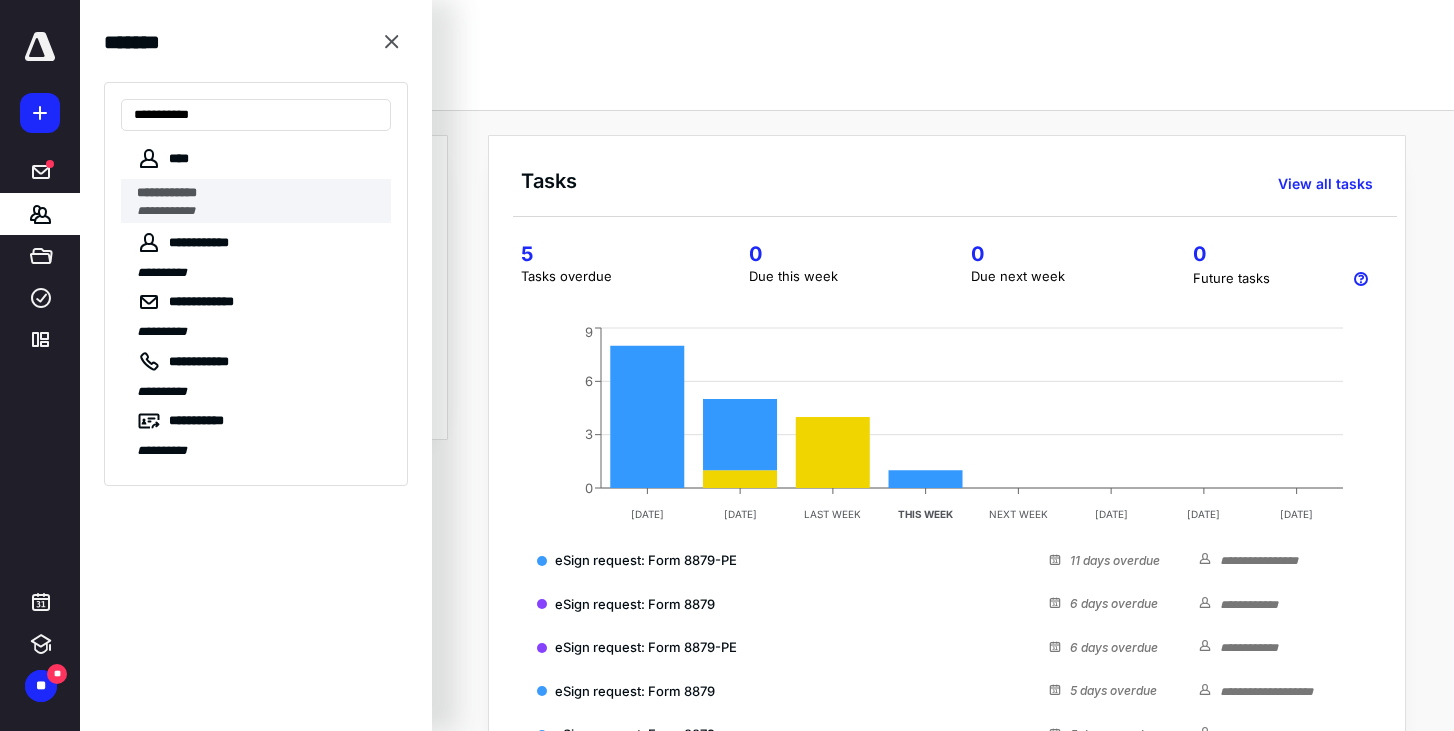 type on "**********" 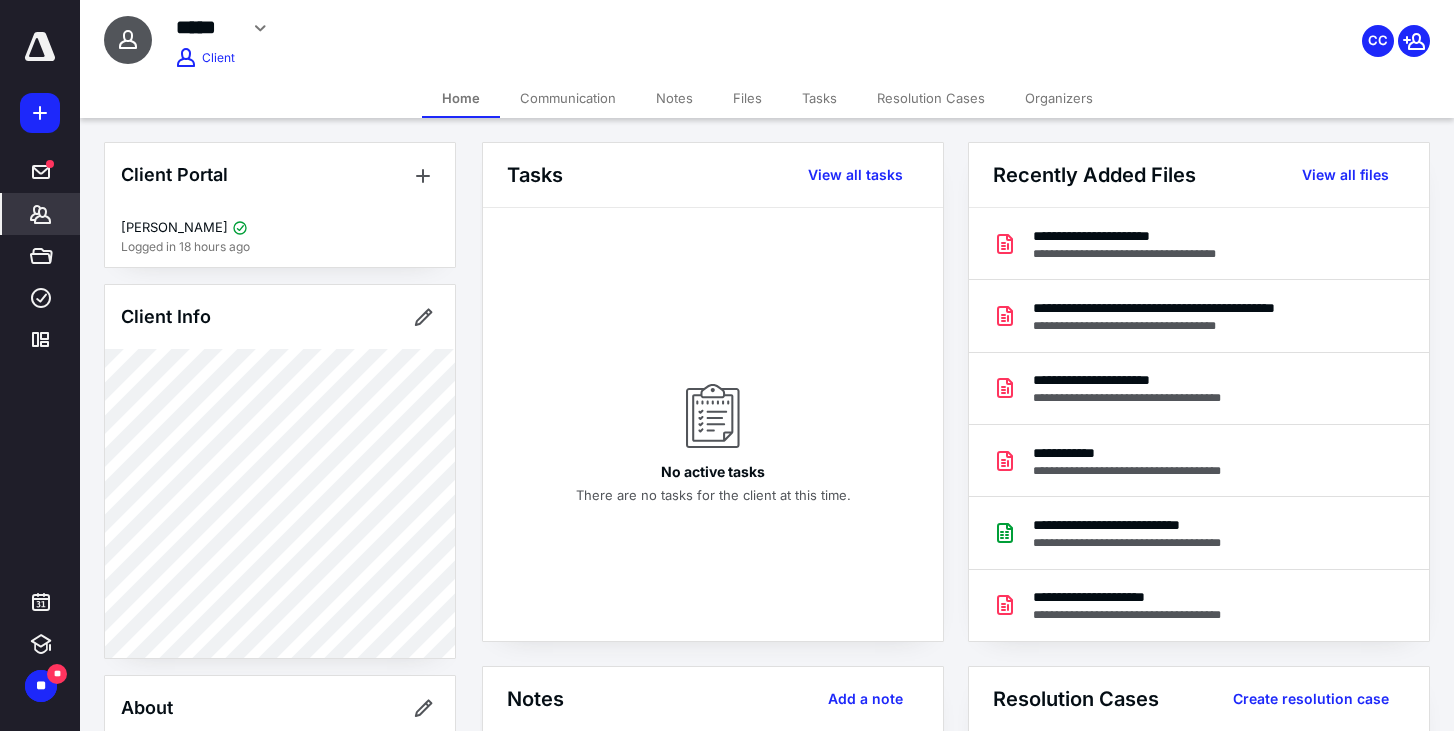 click on "Files" at bounding box center (747, 98) 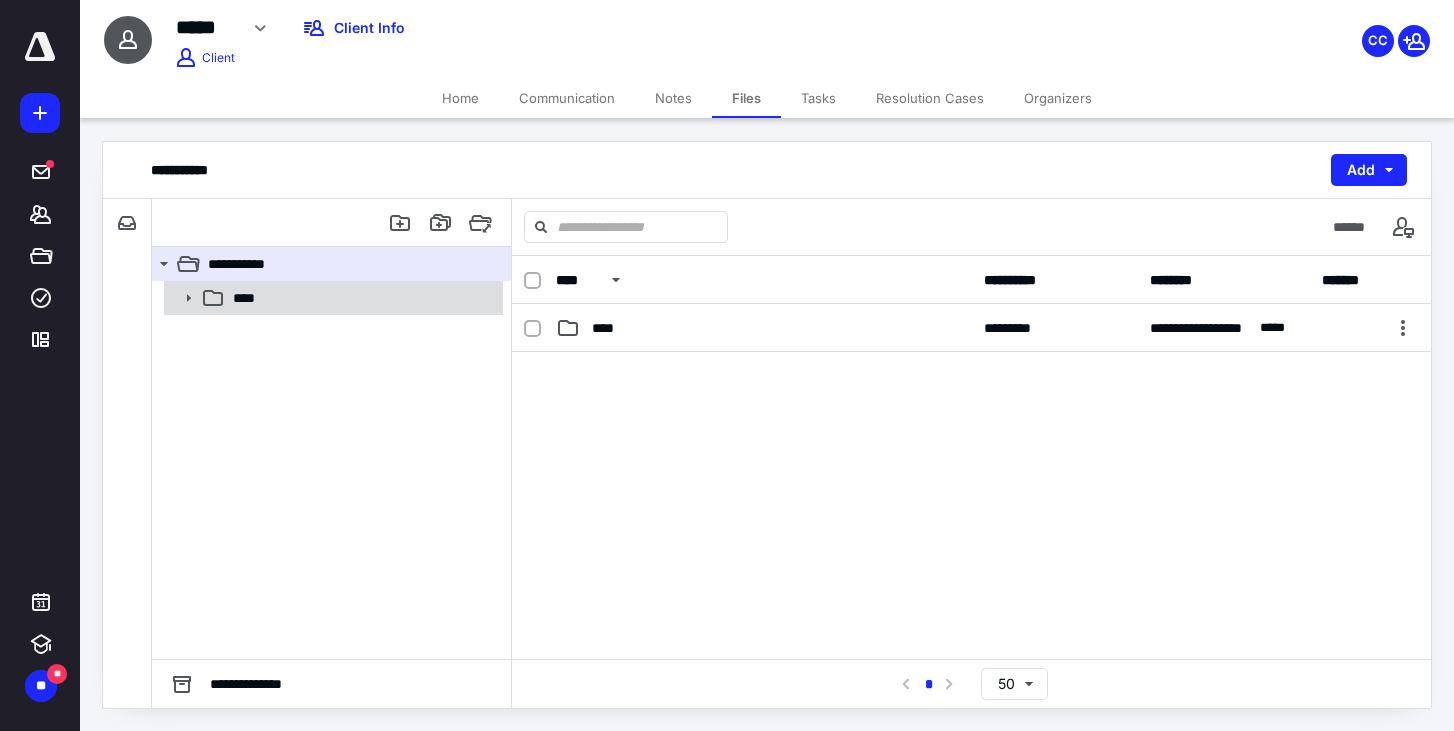 click 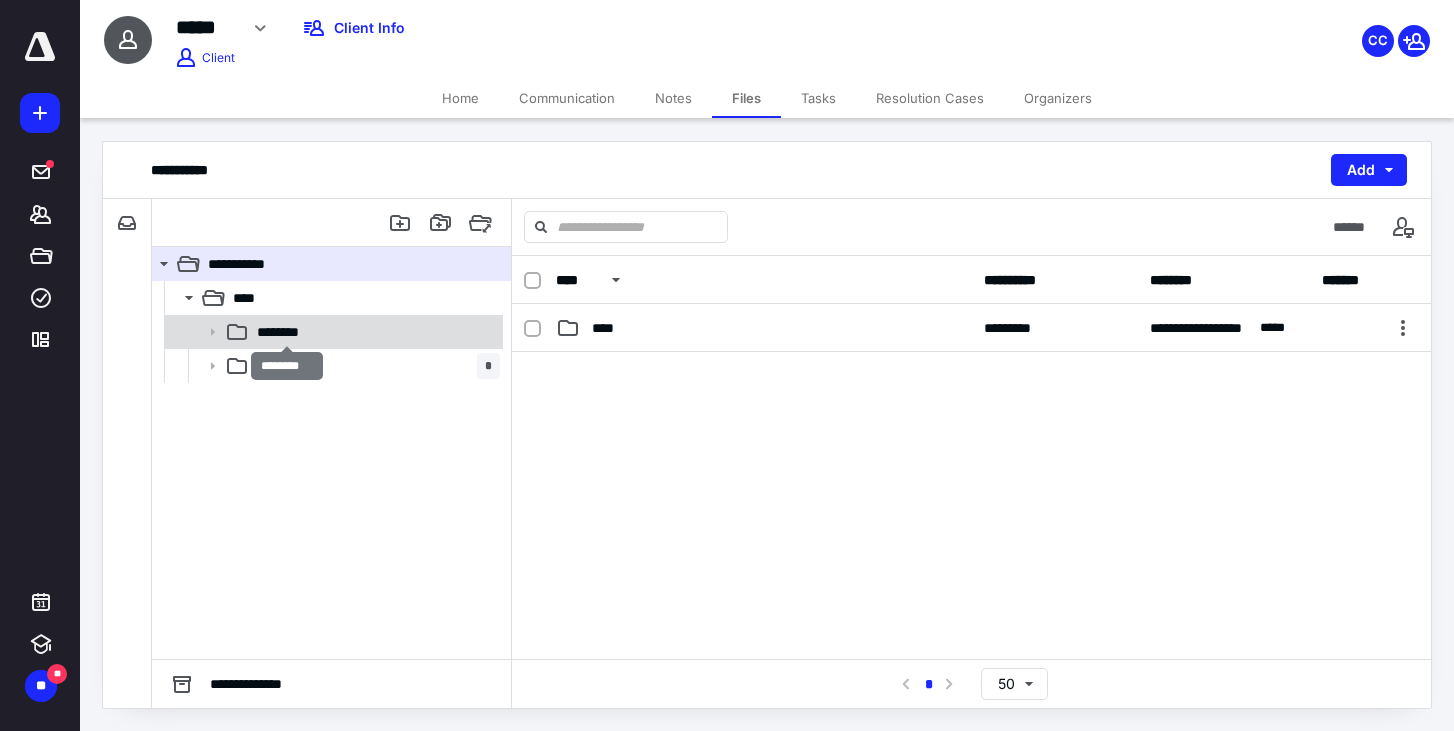 click on "********" at bounding box center [286, 332] 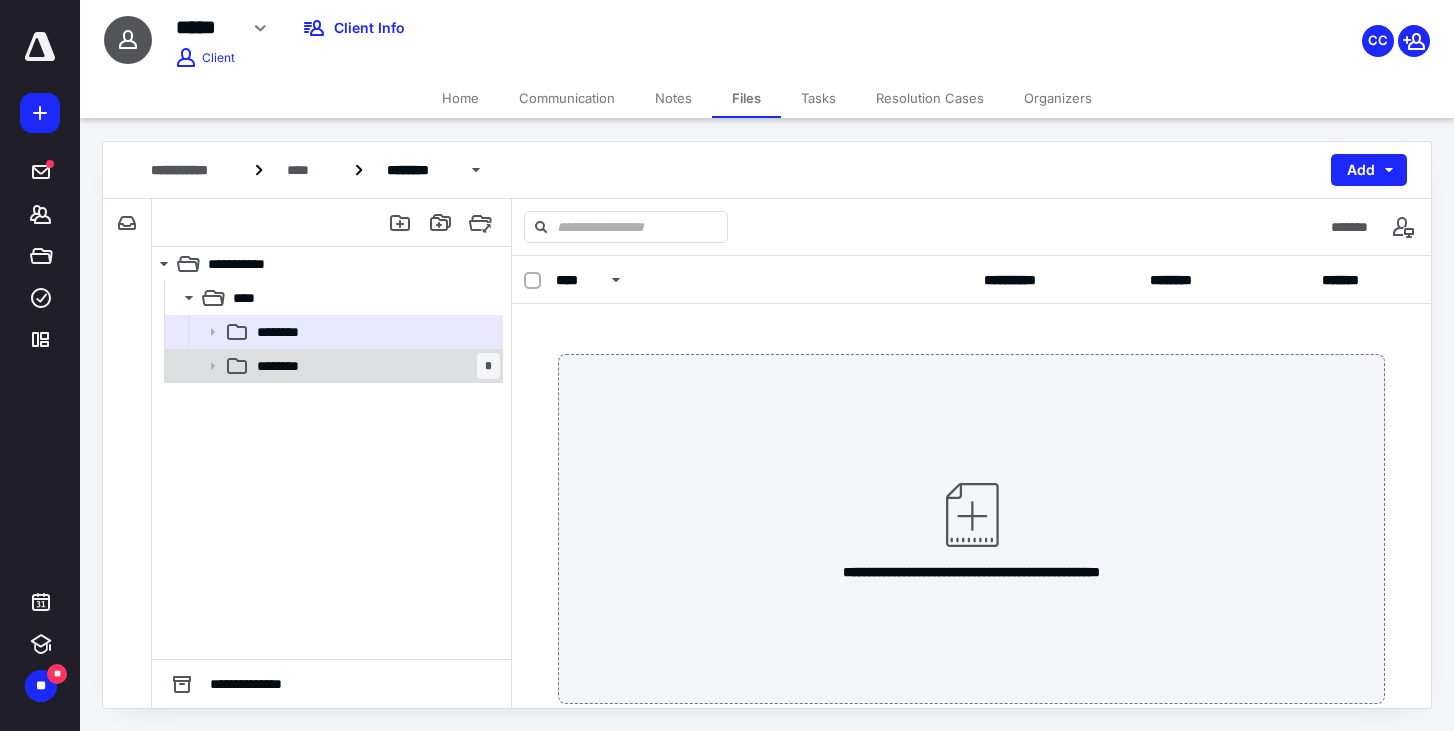 click on "********" at bounding box center [286, 366] 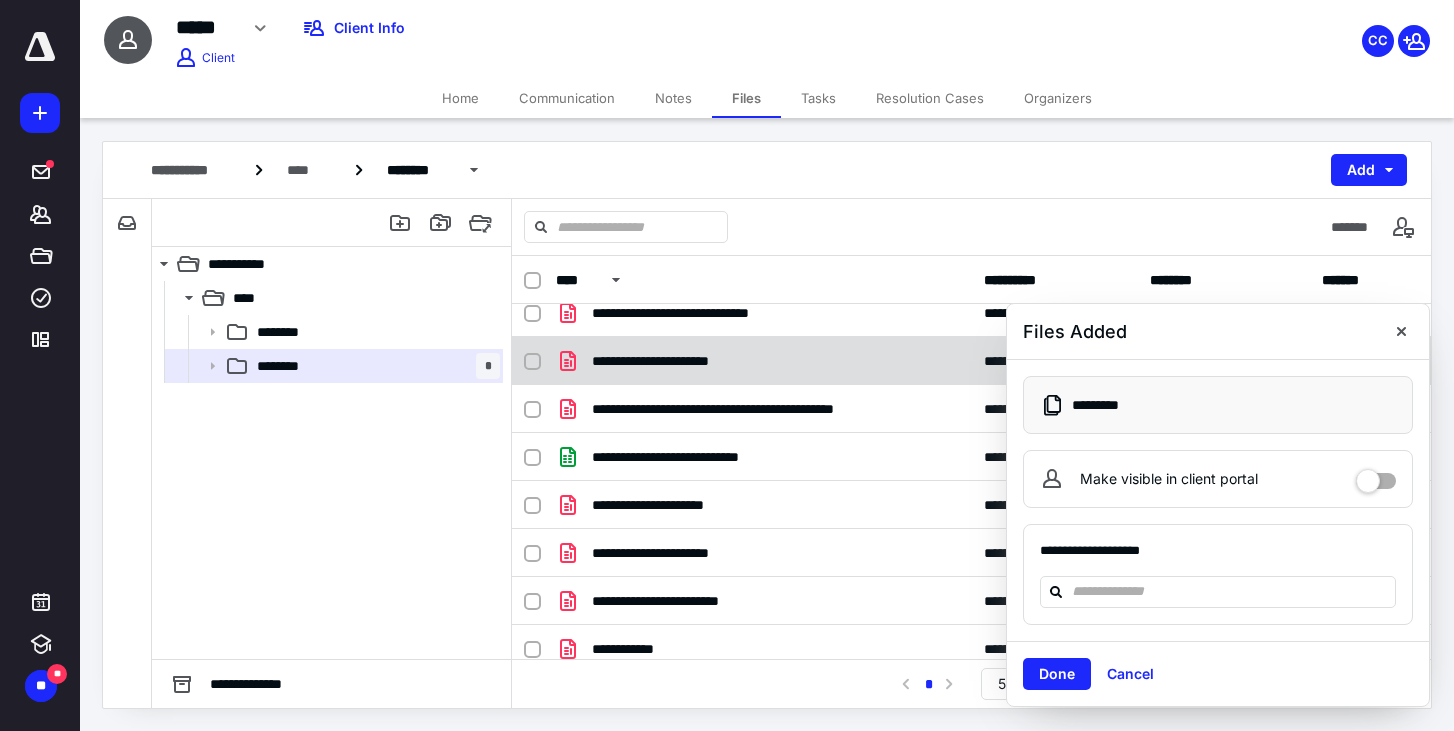 scroll, scrollTop: 18, scrollLeft: 0, axis: vertical 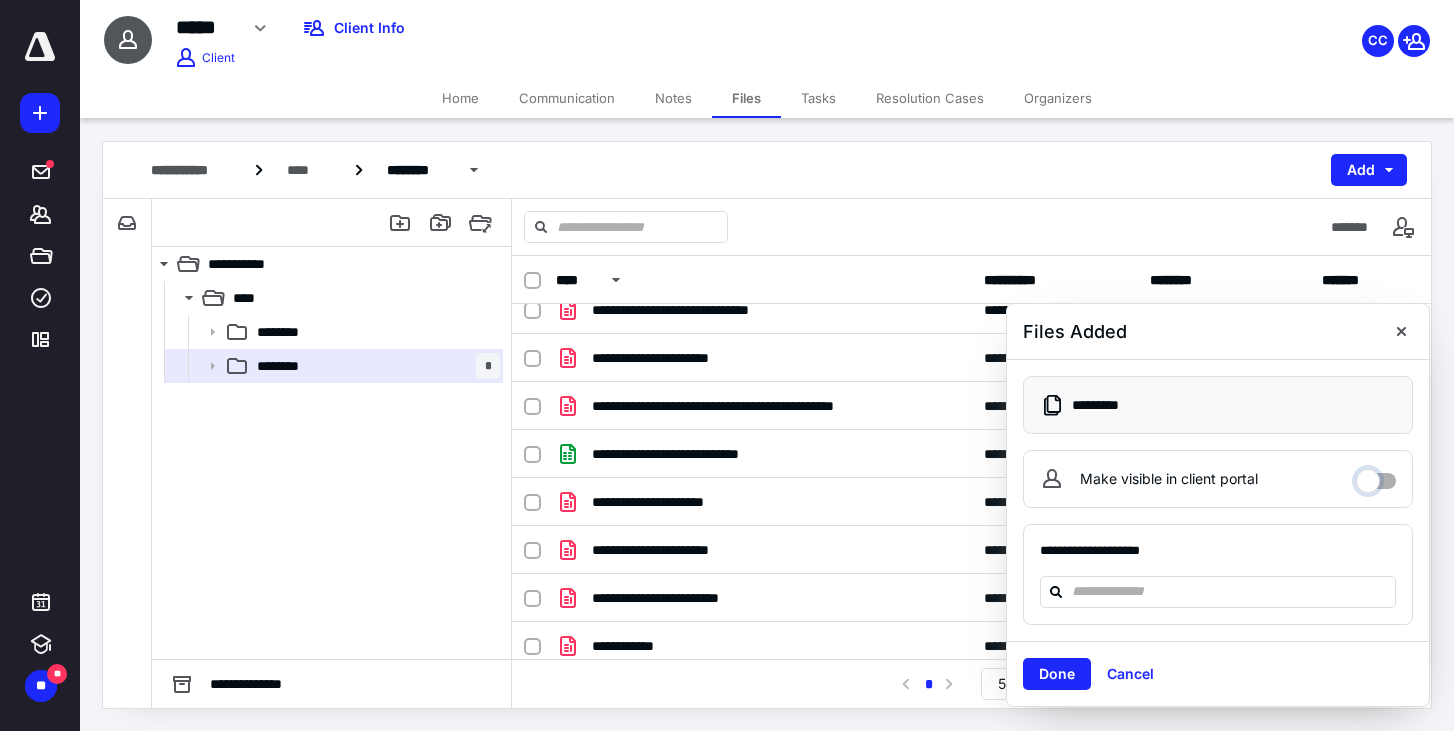 click on "Make visible in client portal" at bounding box center [1376, 476] 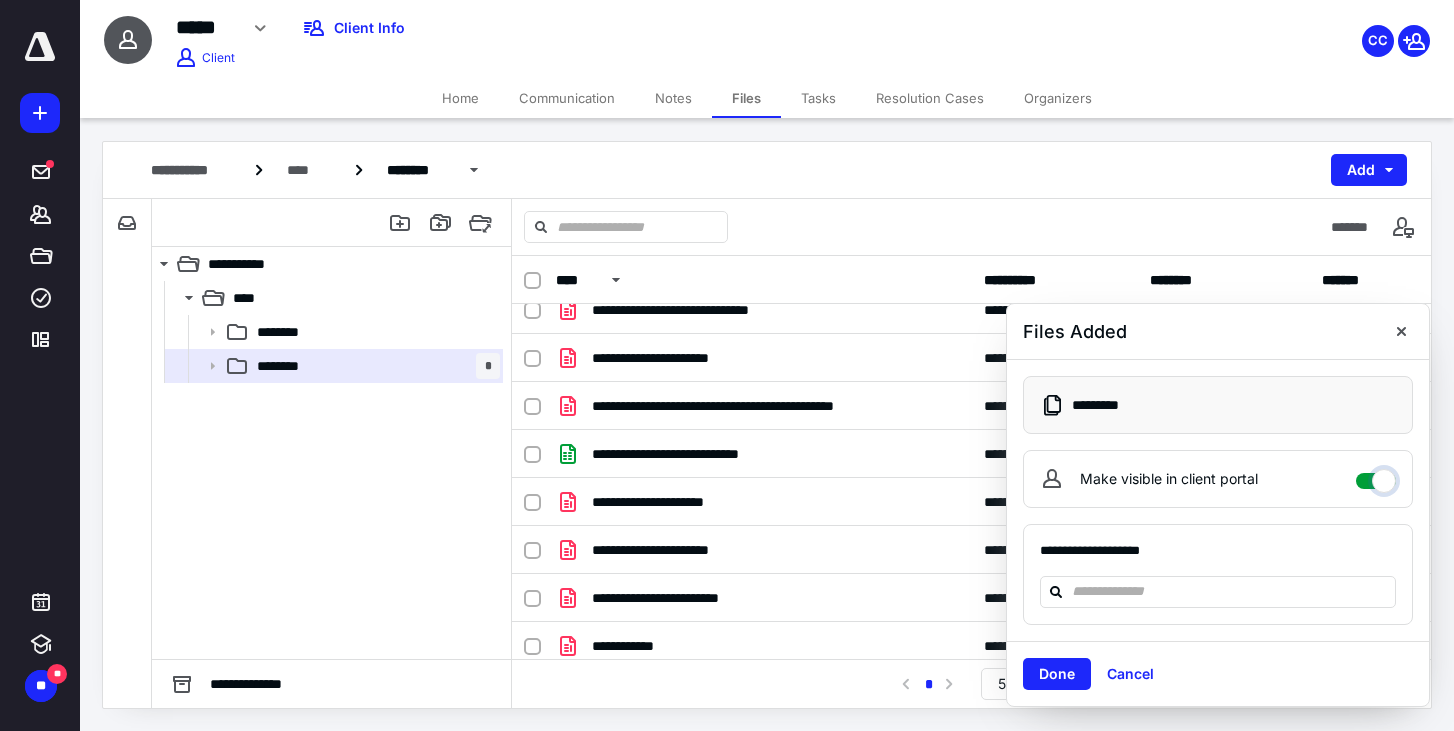 checkbox on "****" 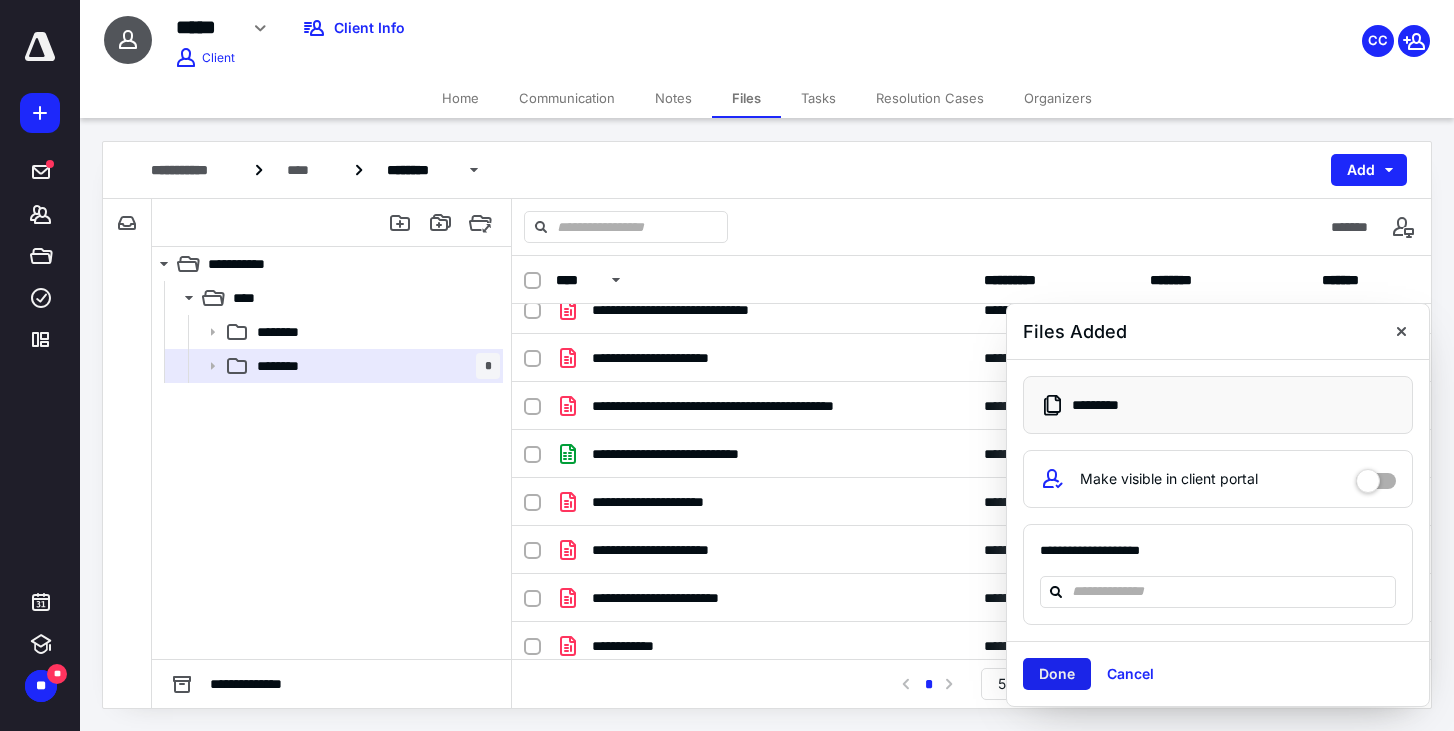 click on "Done" at bounding box center [1057, 674] 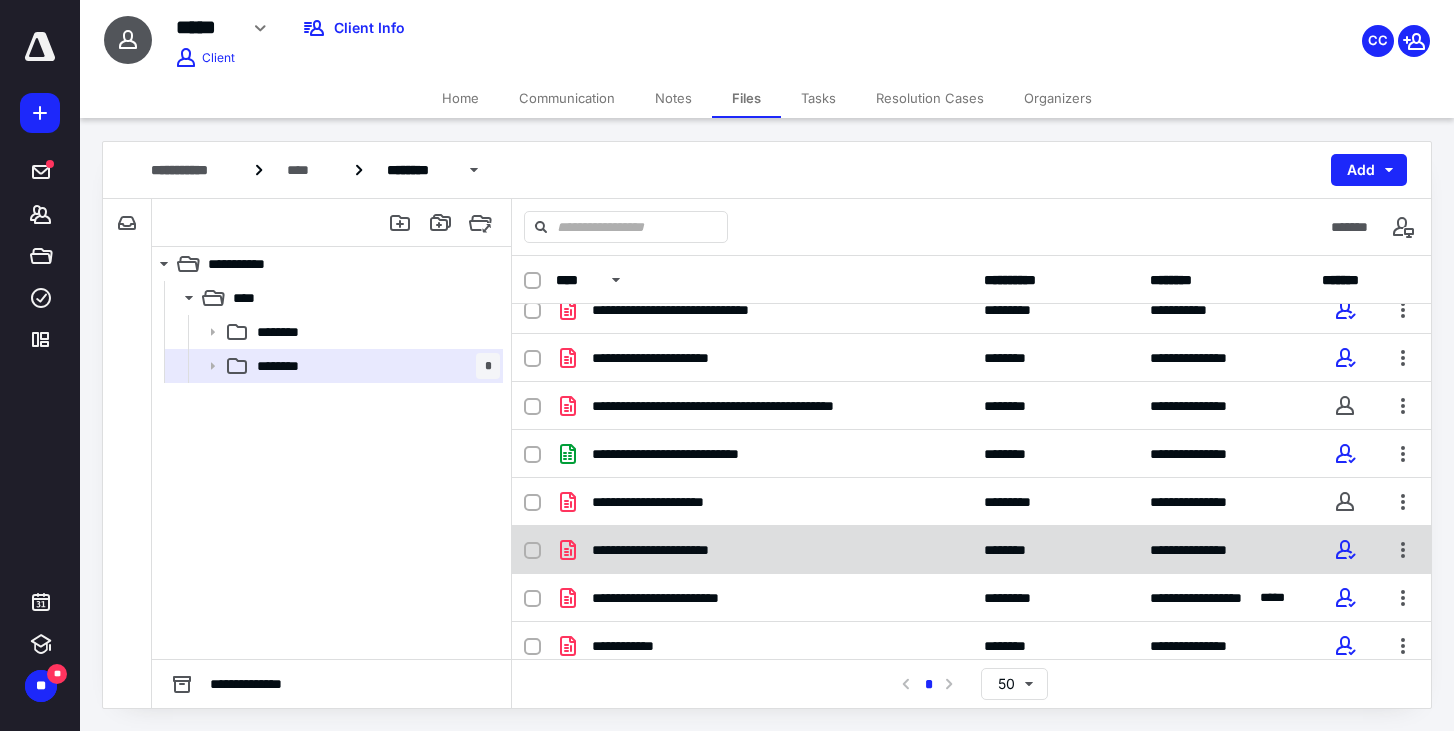 scroll, scrollTop: 29, scrollLeft: 0, axis: vertical 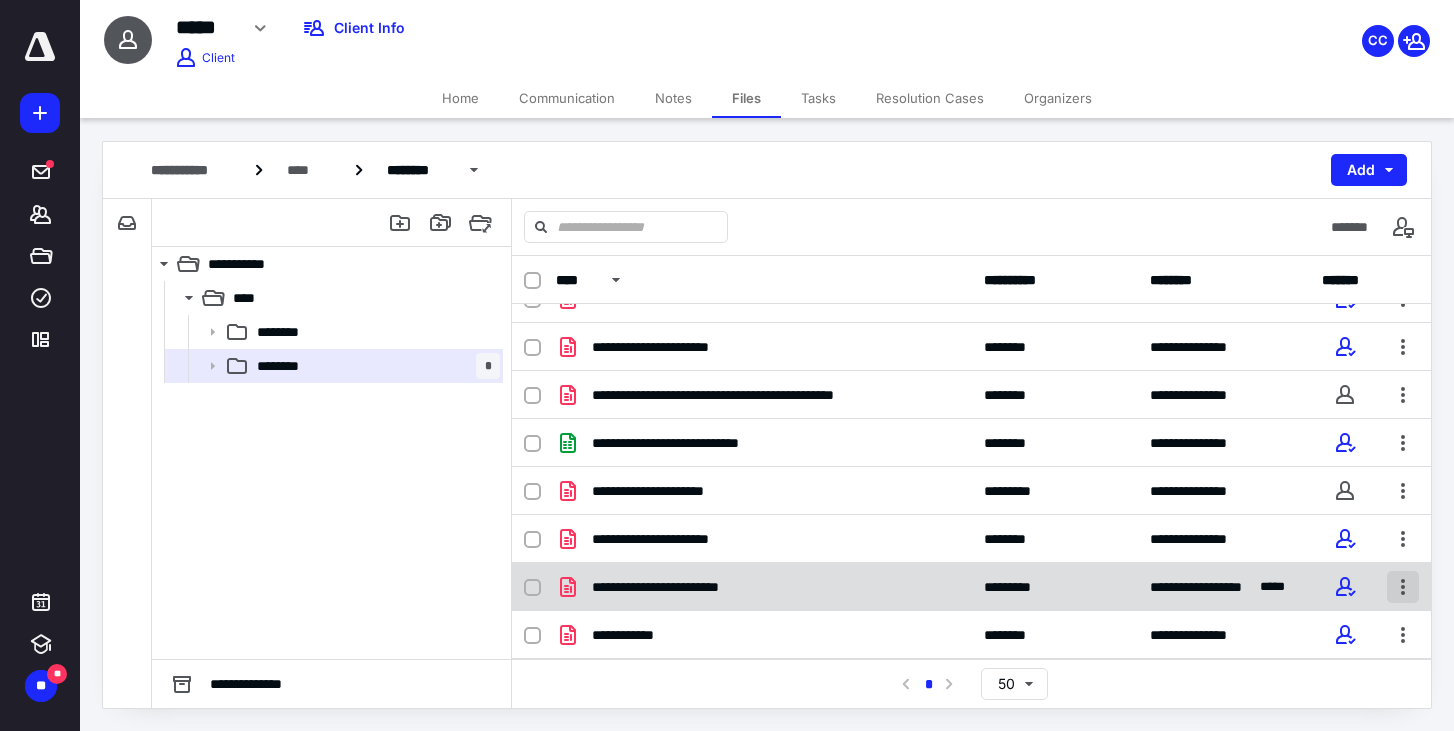 click at bounding box center [1403, 587] 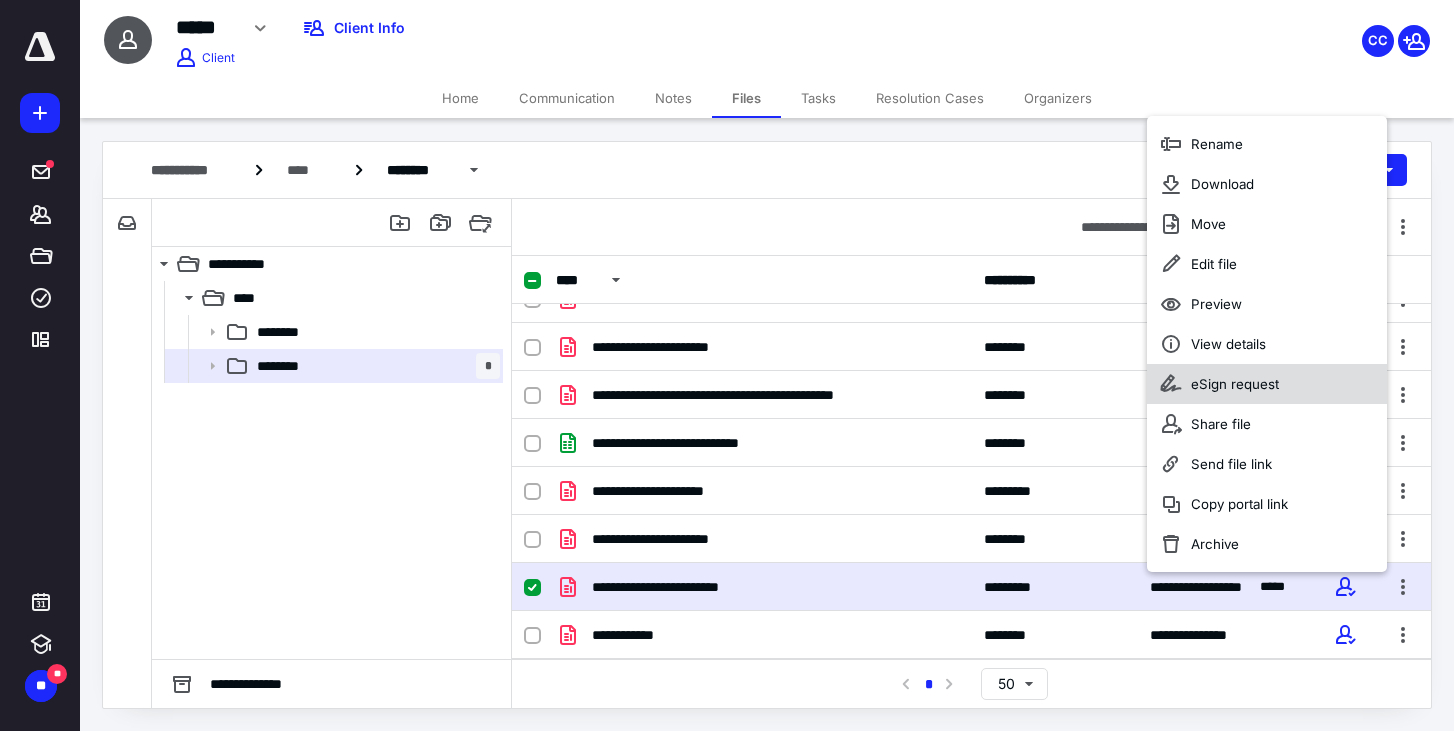click on "eSign request" at bounding box center (1267, 384) 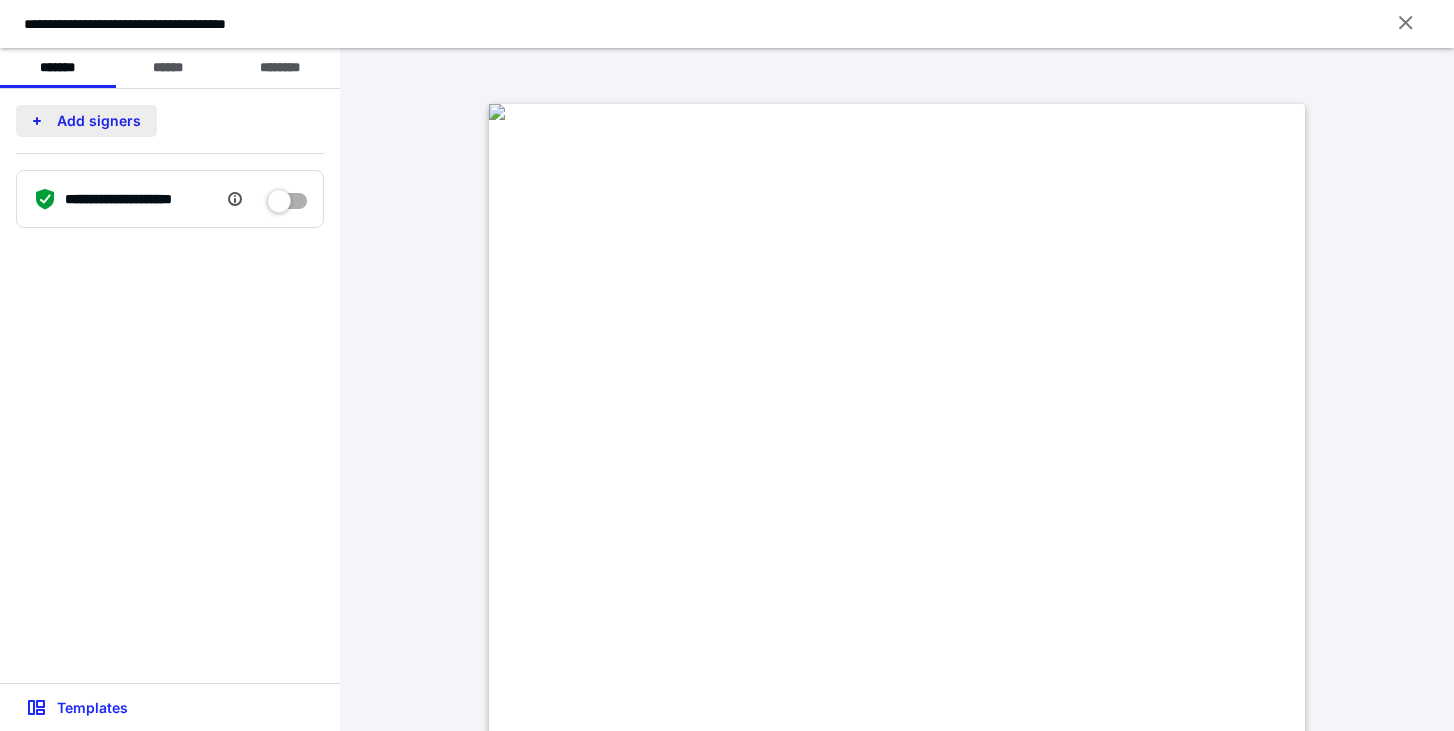 click on "Add signers" at bounding box center [86, 121] 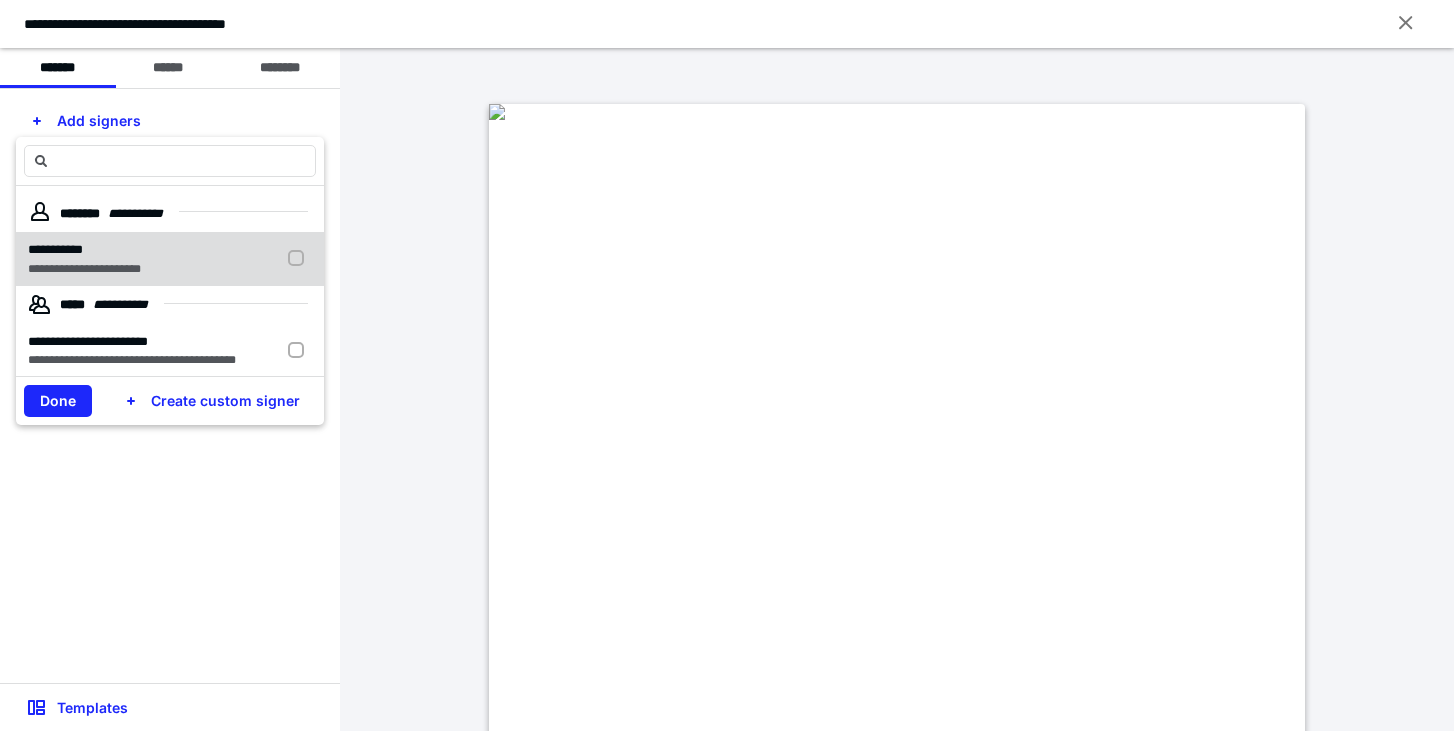 click on "**********" at bounding box center (170, 259) 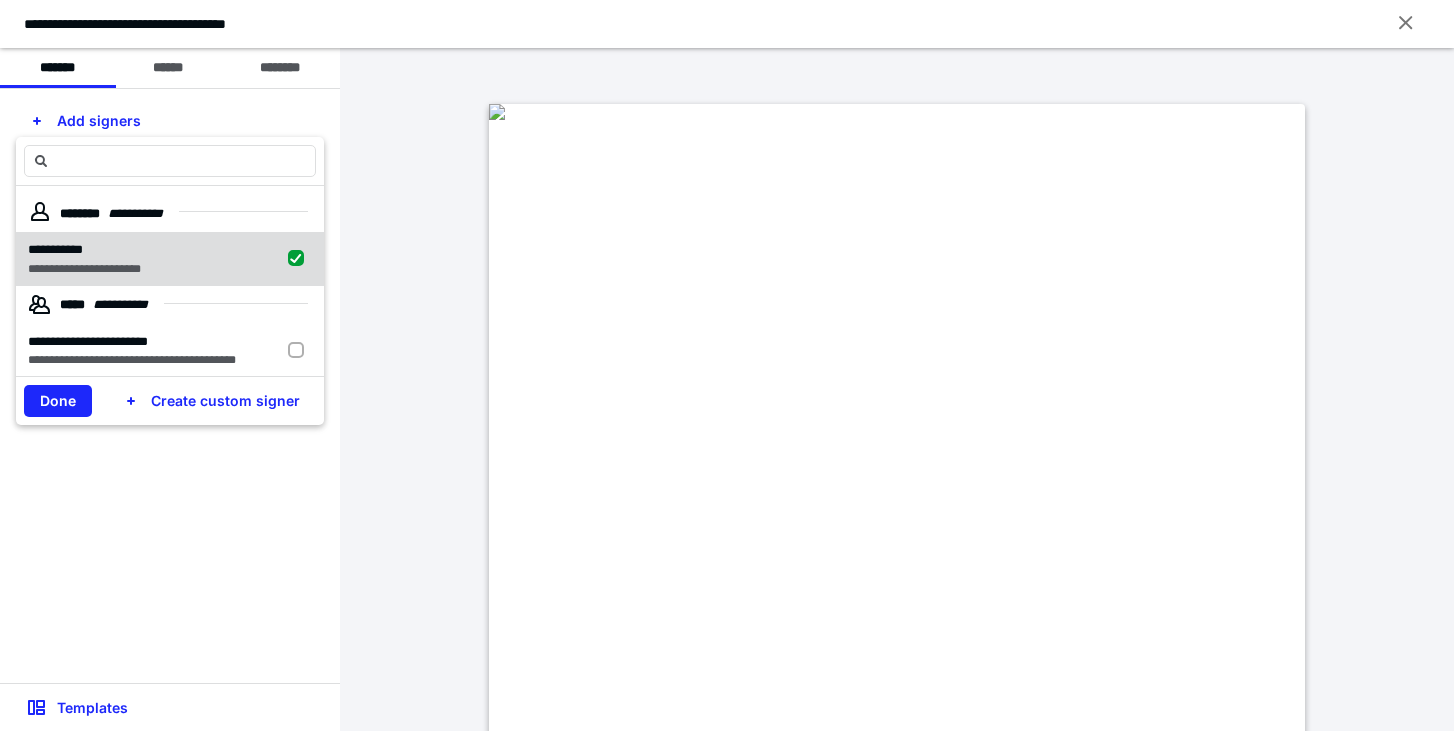 checkbox on "true" 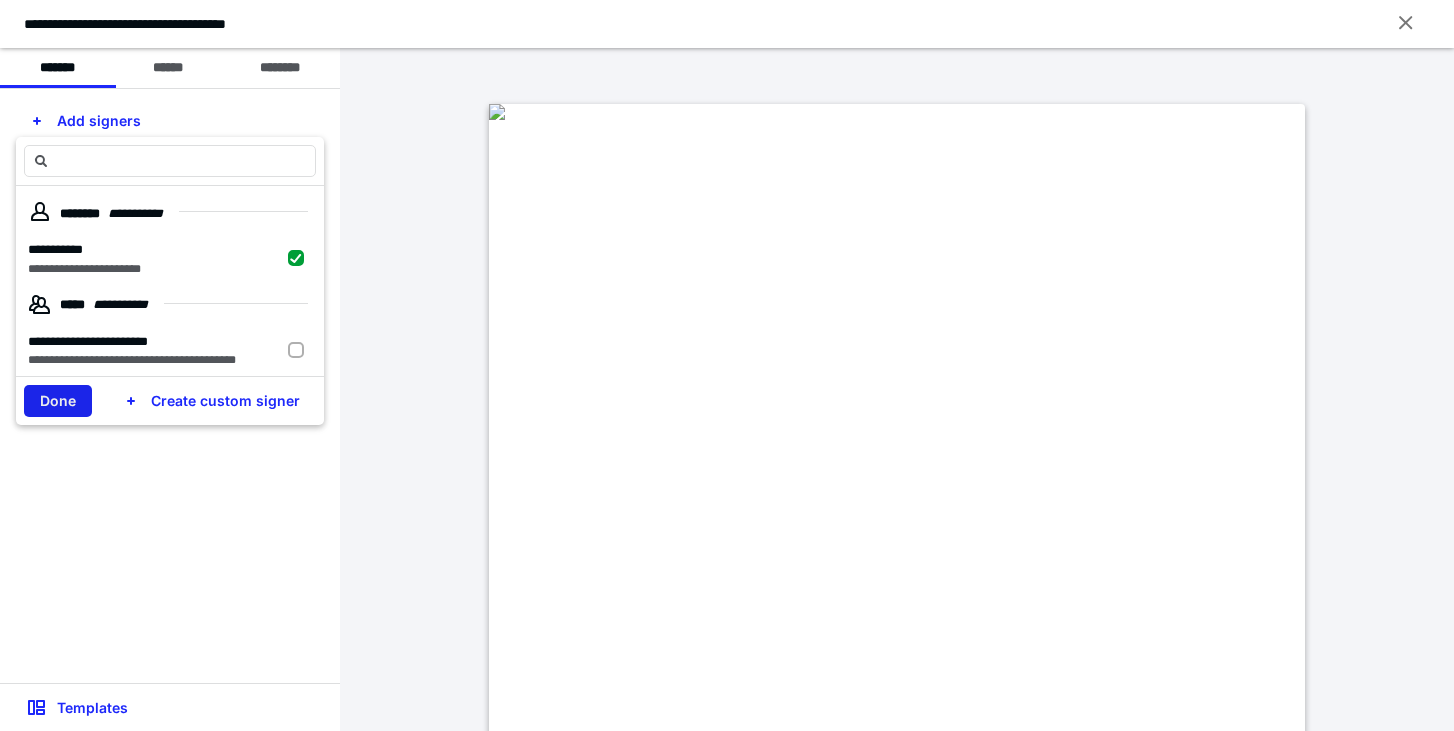click on "Done" at bounding box center [58, 401] 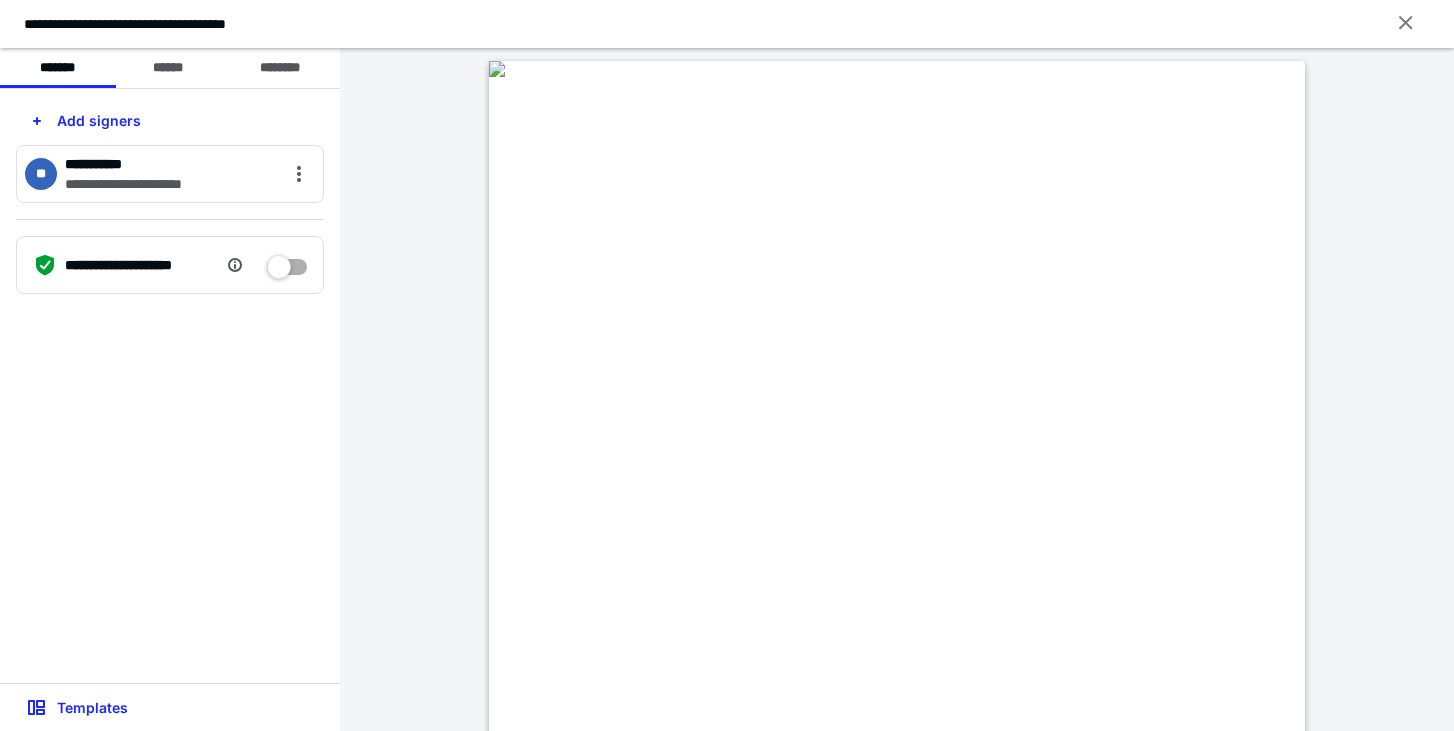 scroll, scrollTop: 0, scrollLeft: 0, axis: both 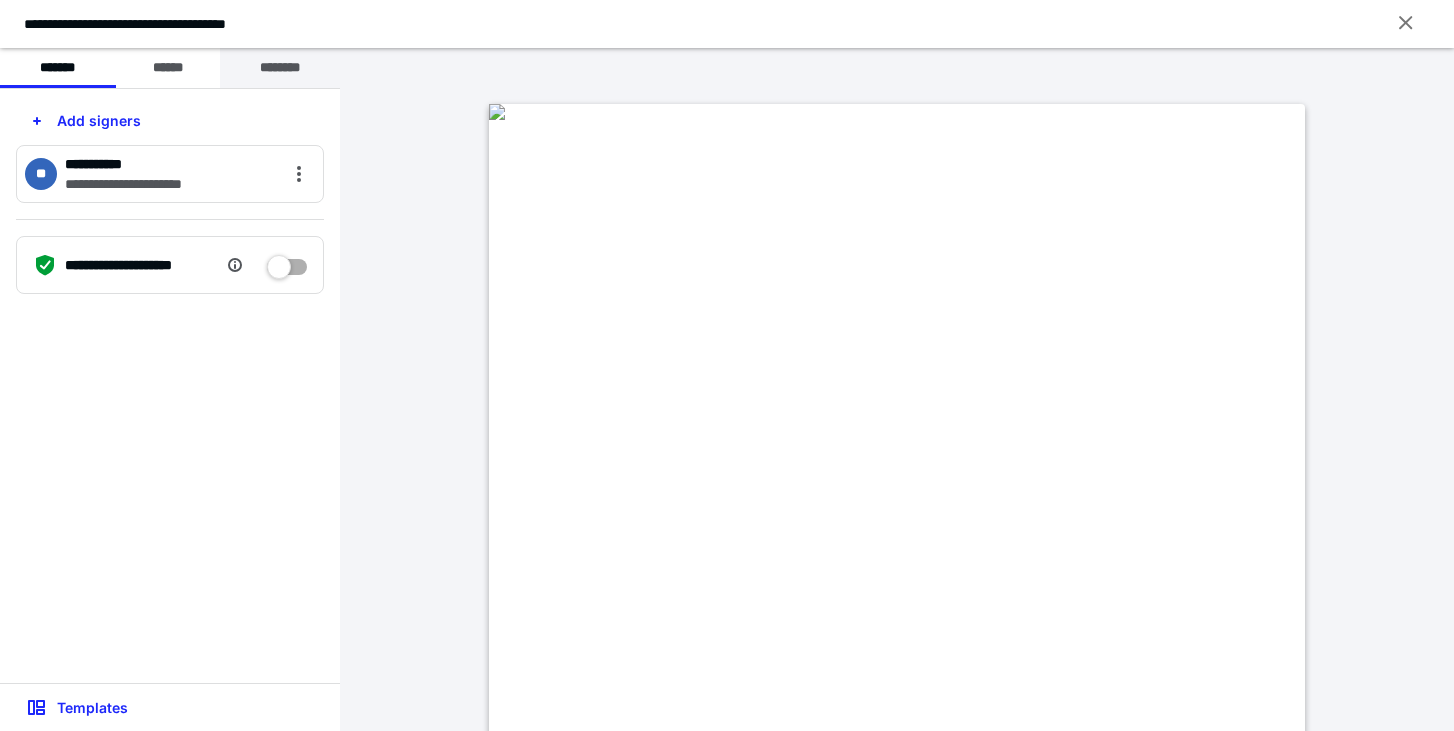 click on "********" at bounding box center [280, 68] 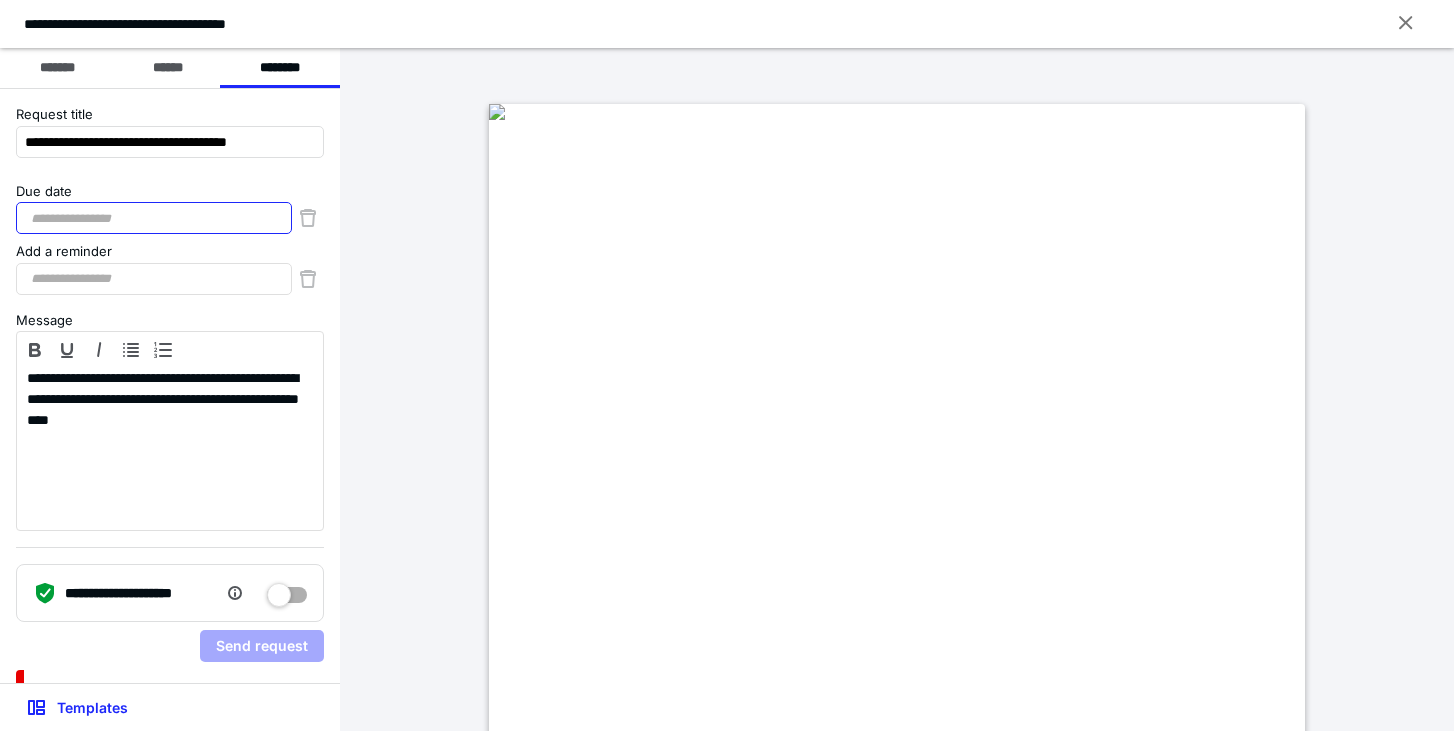 click on "Due date" at bounding box center (154, 218) 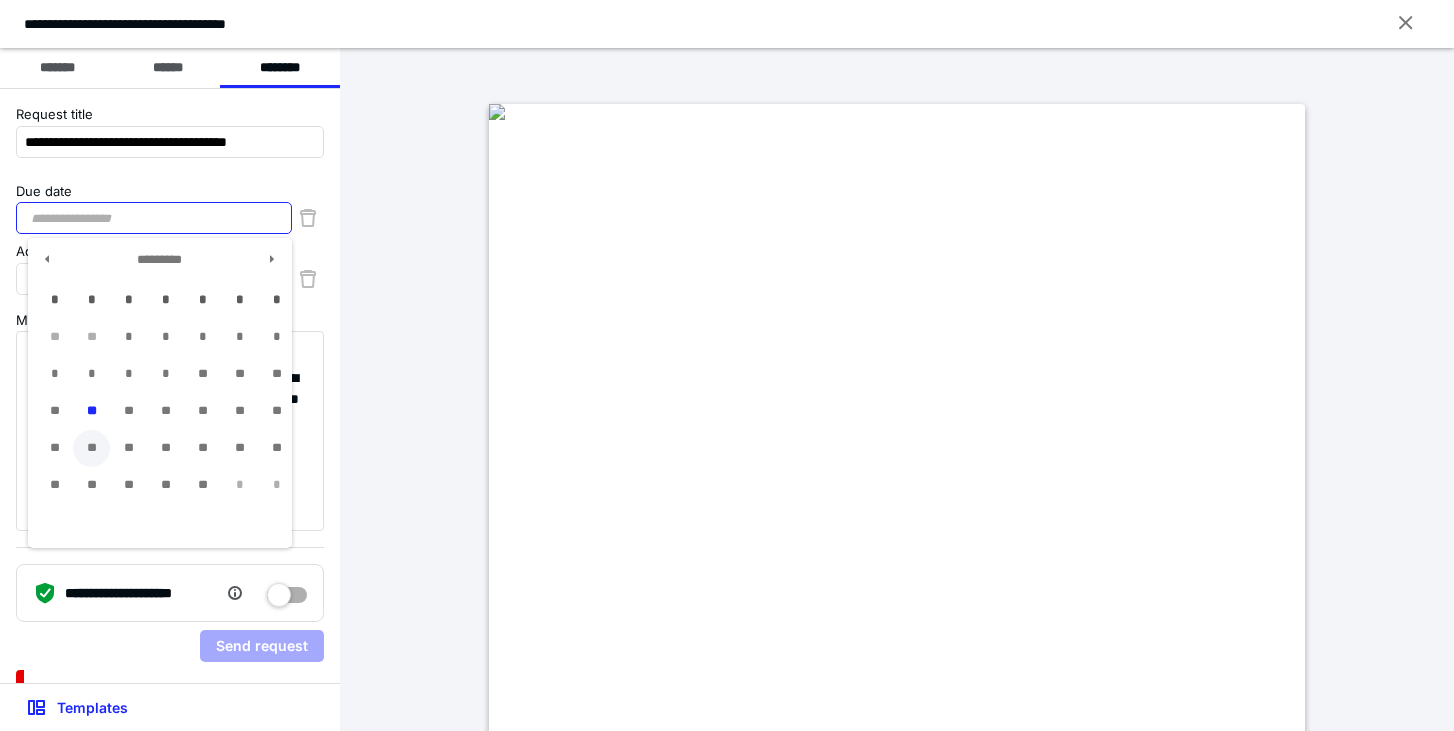 click on "**" at bounding box center (91, 448) 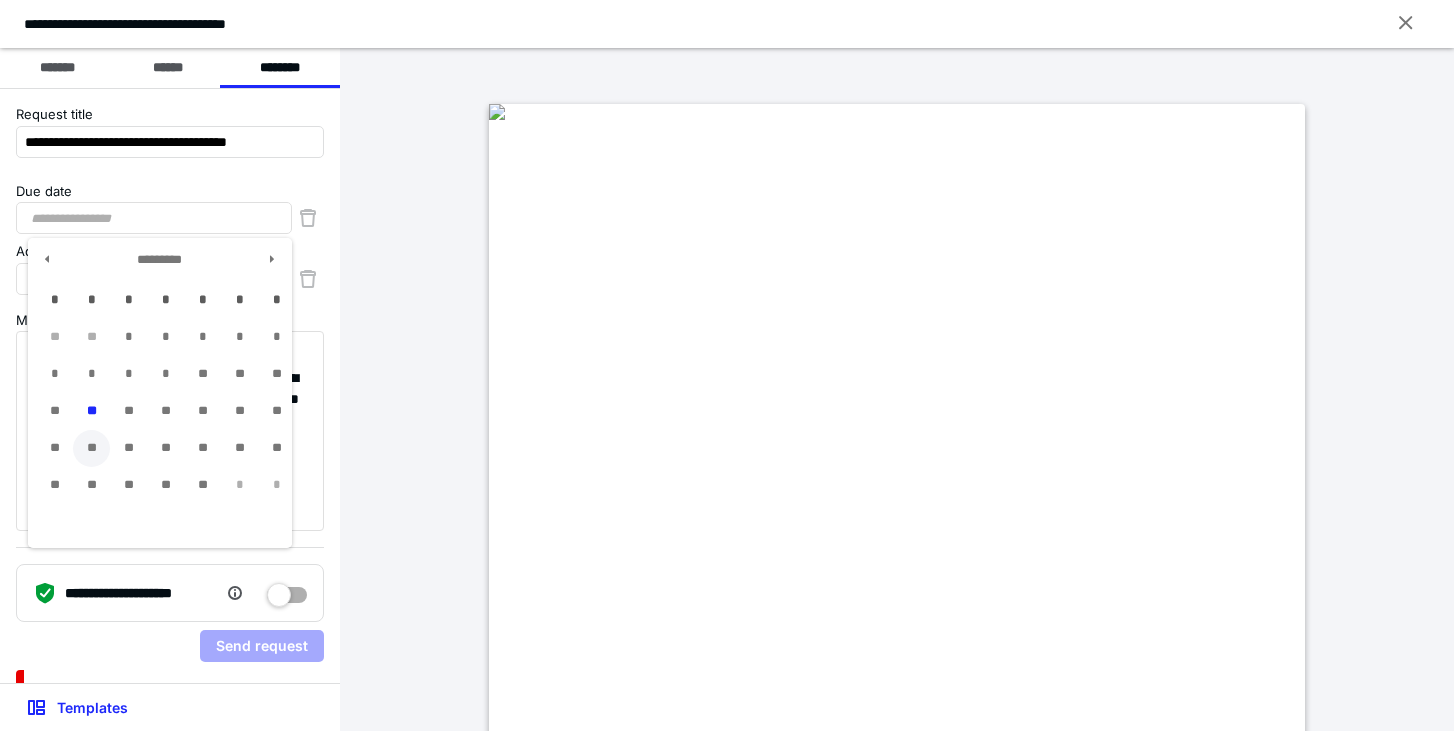 type on "**********" 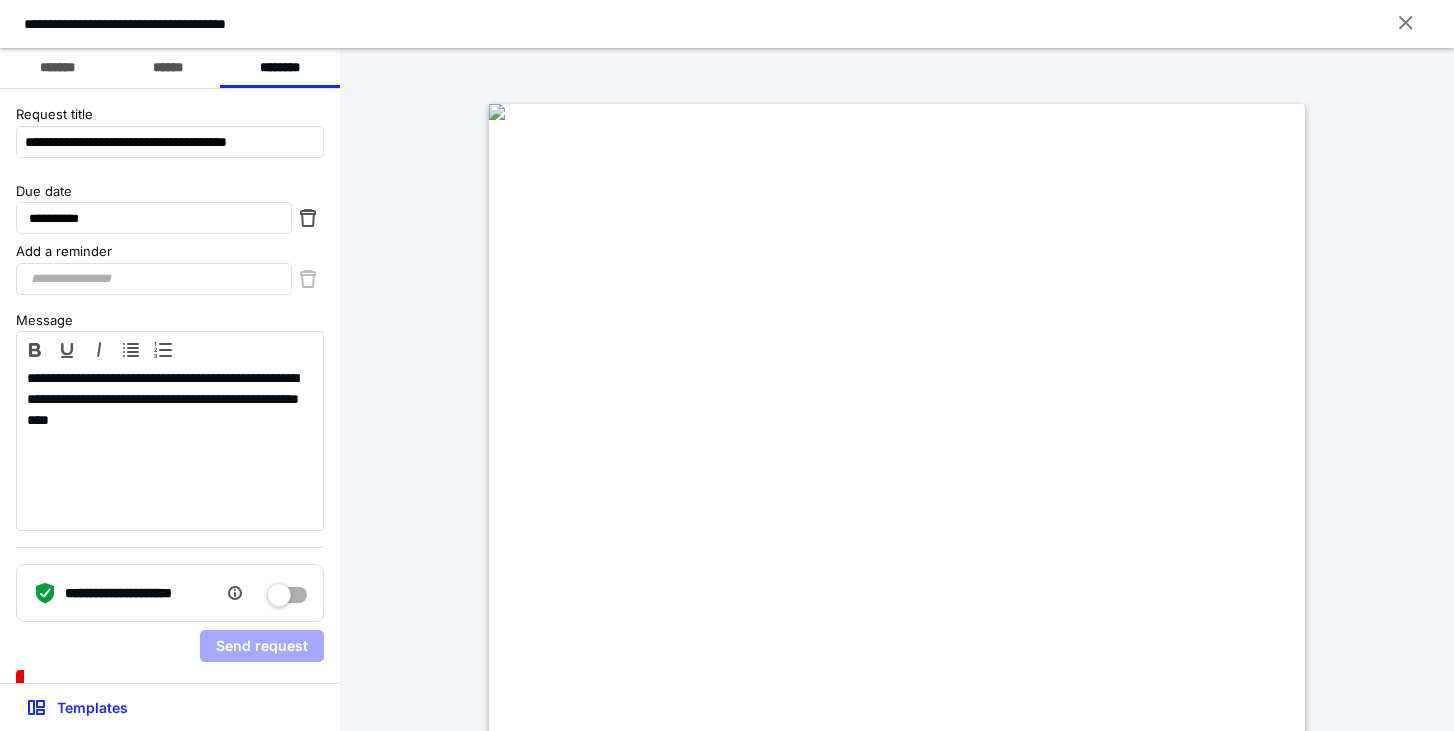 scroll, scrollTop: 71, scrollLeft: 0, axis: vertical 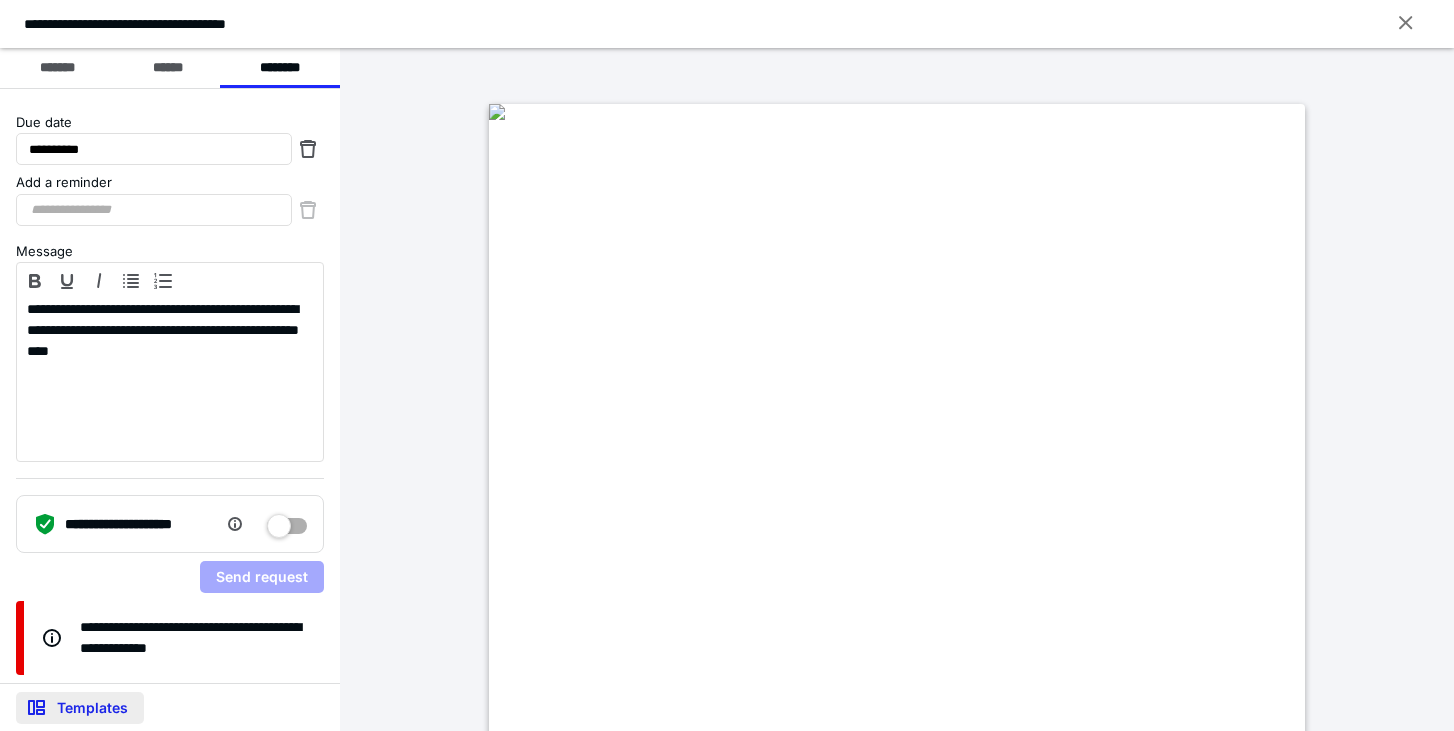 click on "Templates" at bounding box center [80, 708] 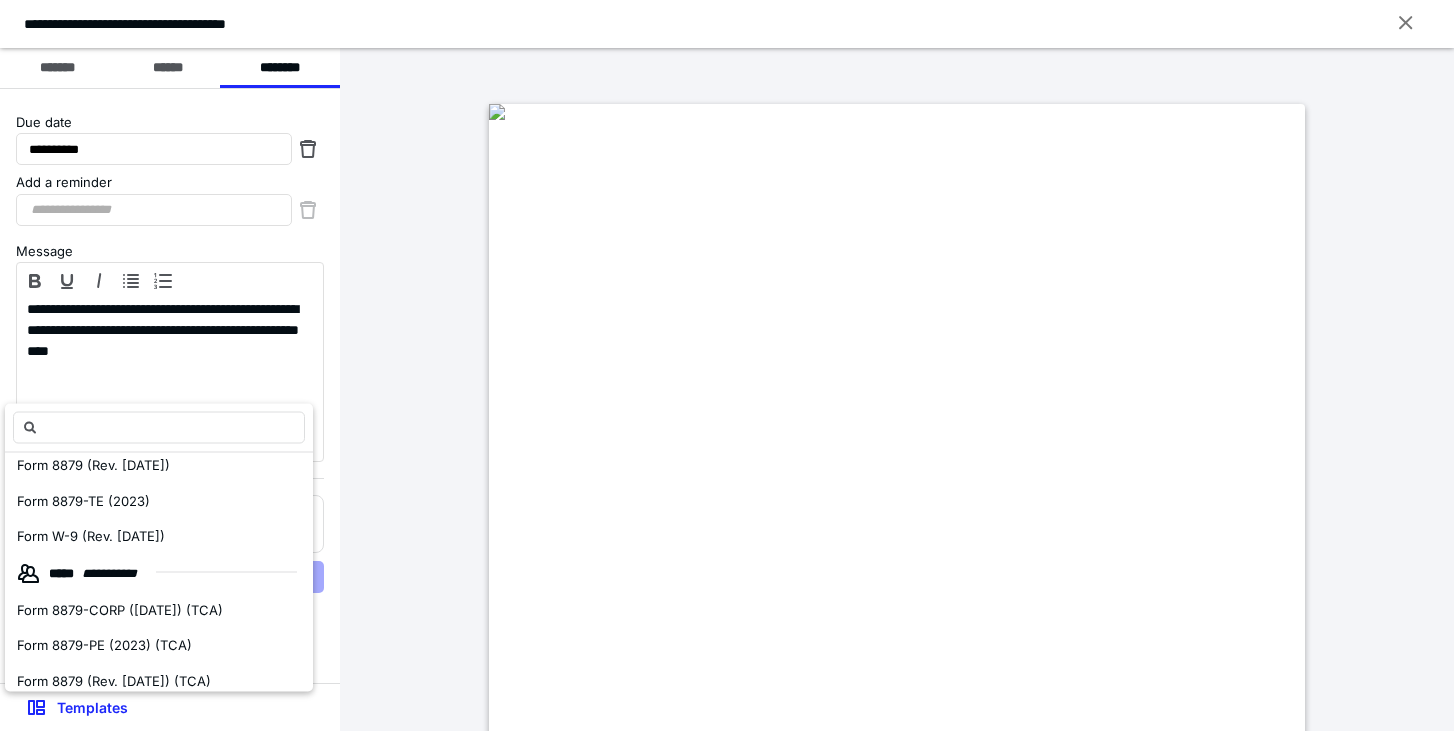 scroll, scrollTop: 350, scrollLeft: 0, axis: vertical 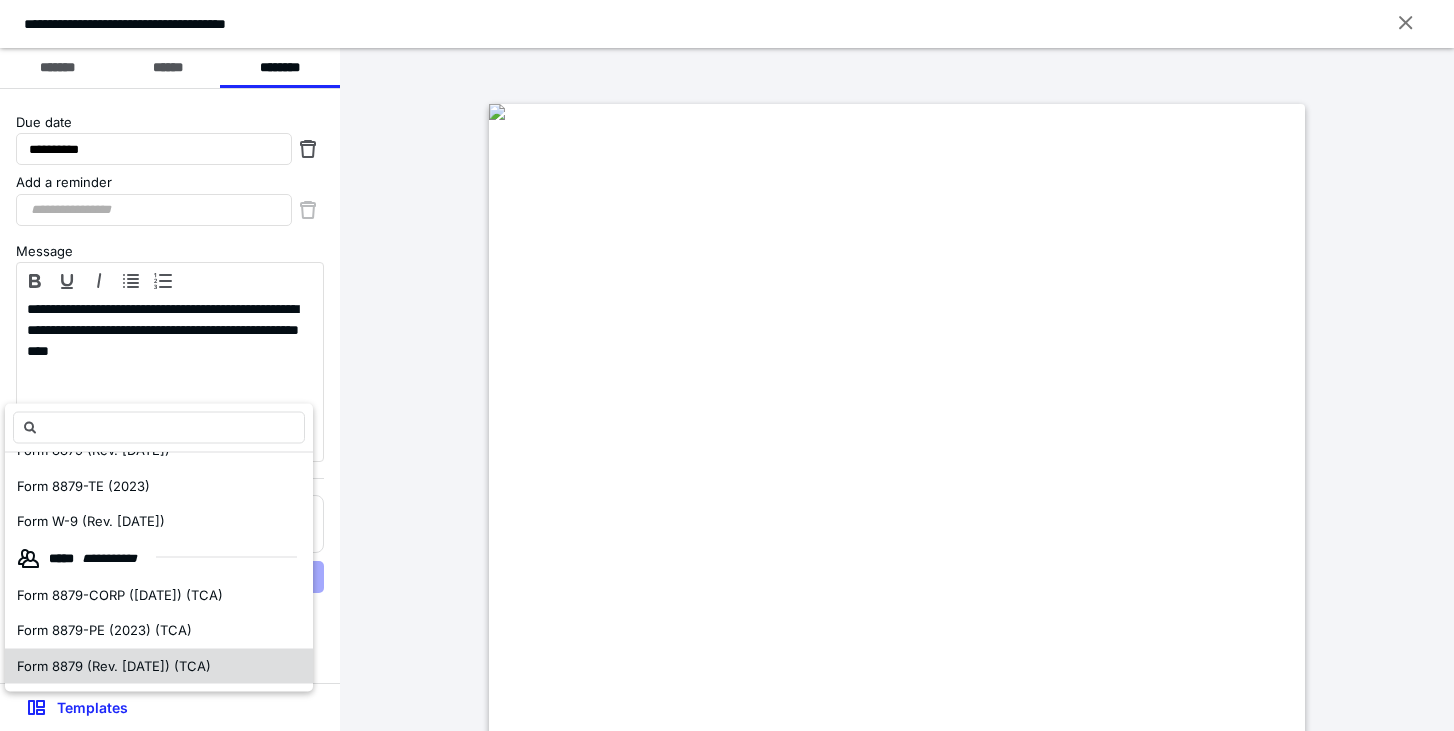 click on "Form 8879 (Rev. [DATE]) (TCA)" at bounding box center (114, 665) 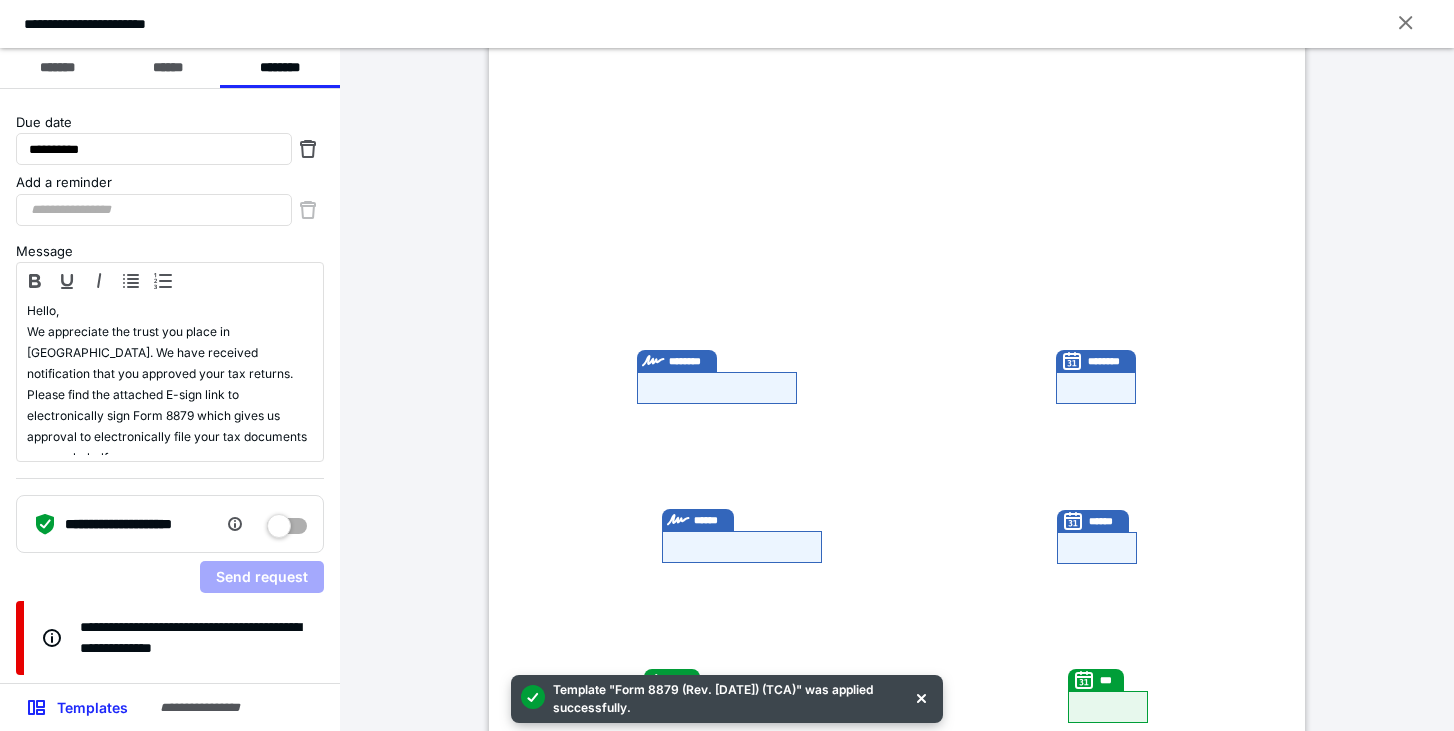 scroll, scrollTop: 362, scrollLeft: 0, axis: vertical 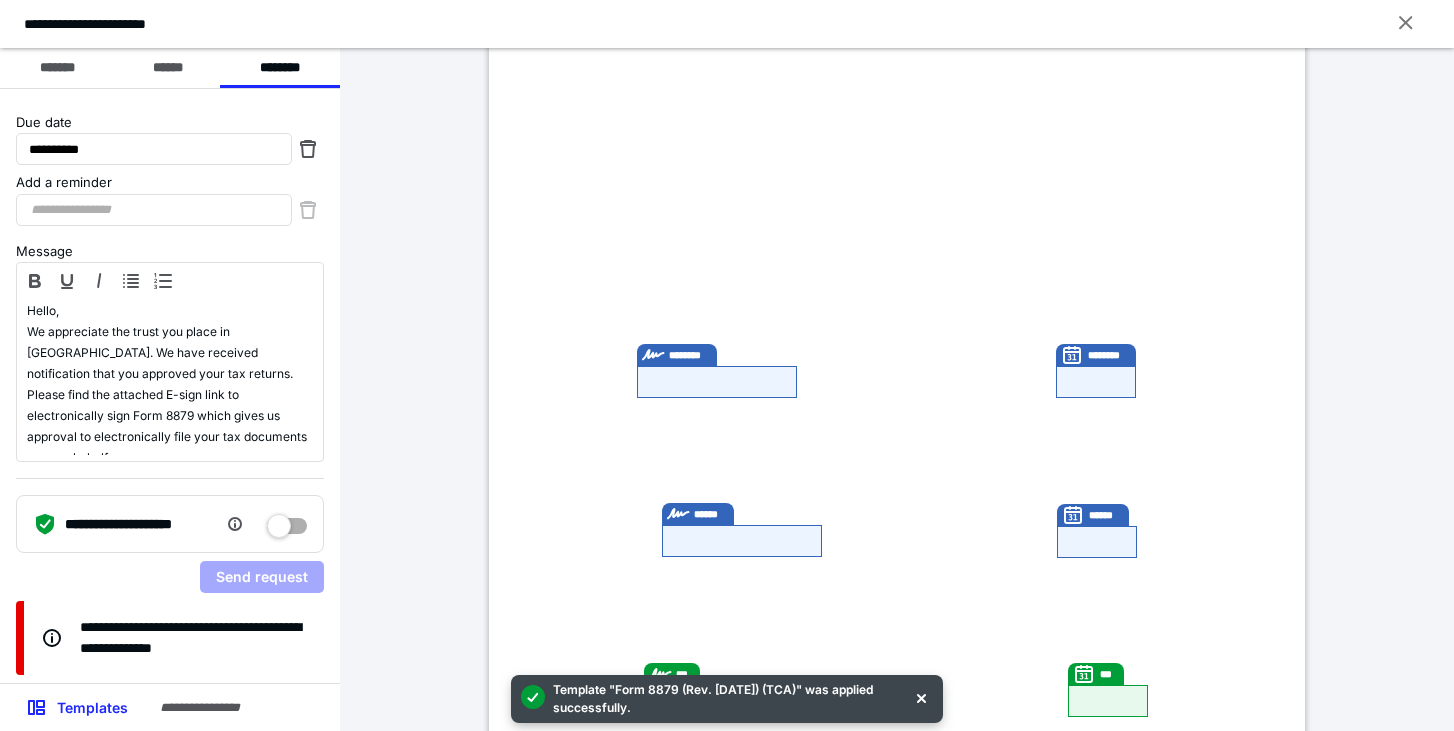 click at bounding box center (717, 382) 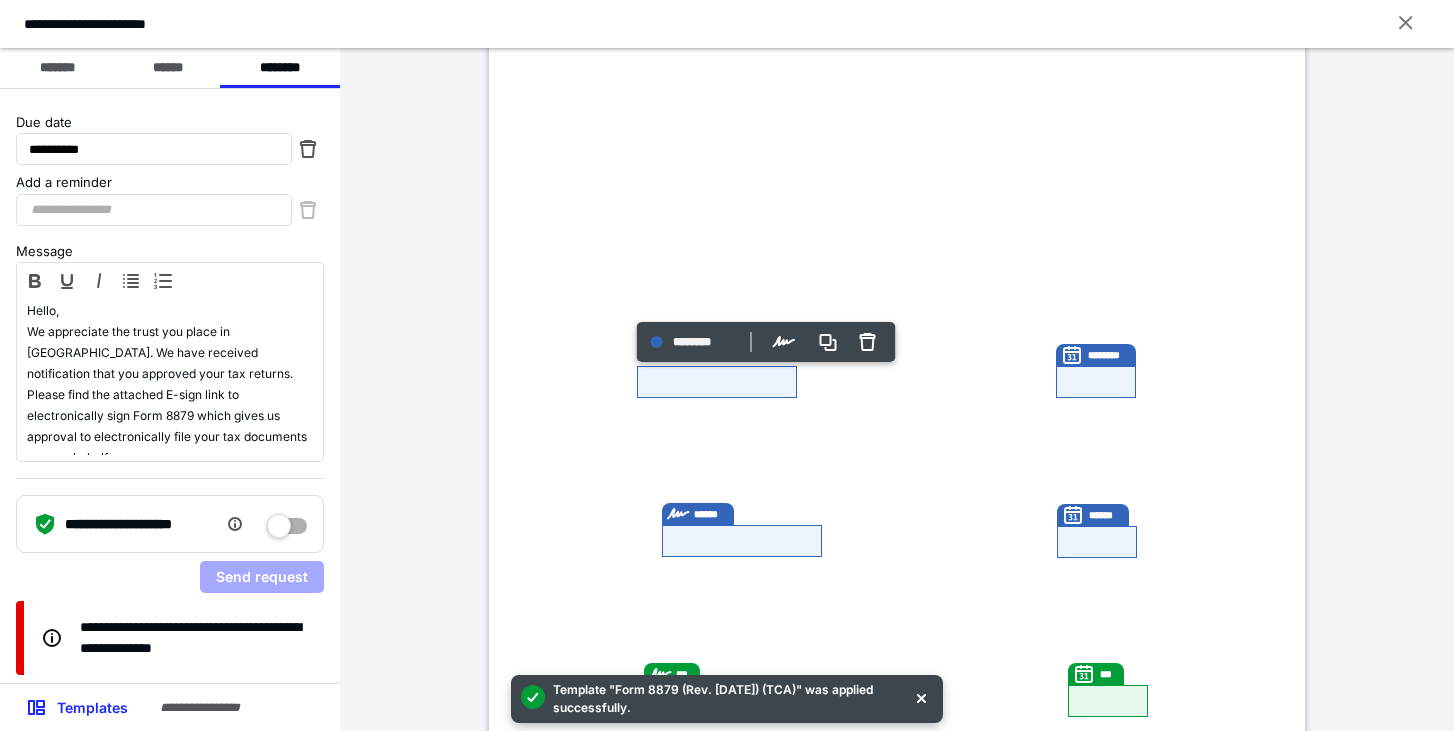 click on "********" at bounding box center (700, 342) 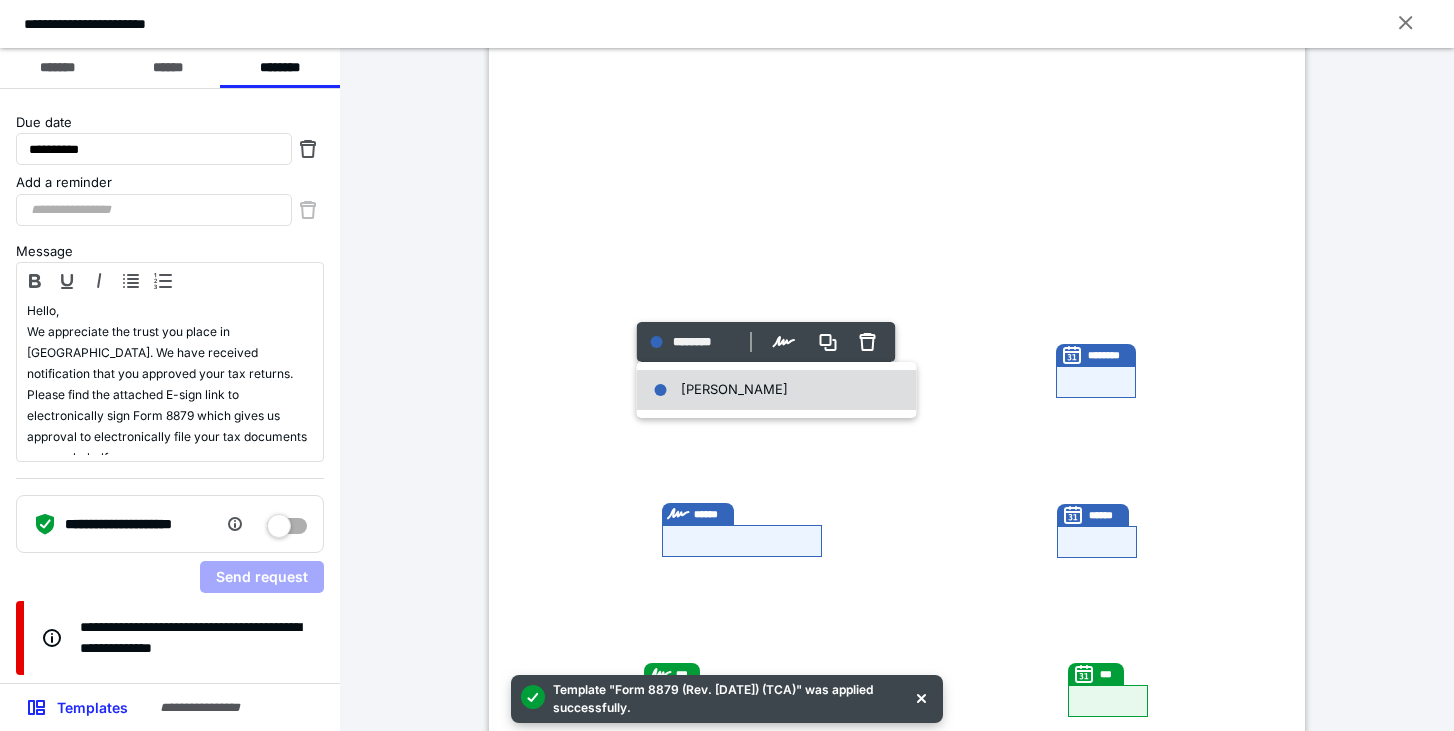 click on "[PERSON_NAME]" at bounding box center [734, 390] 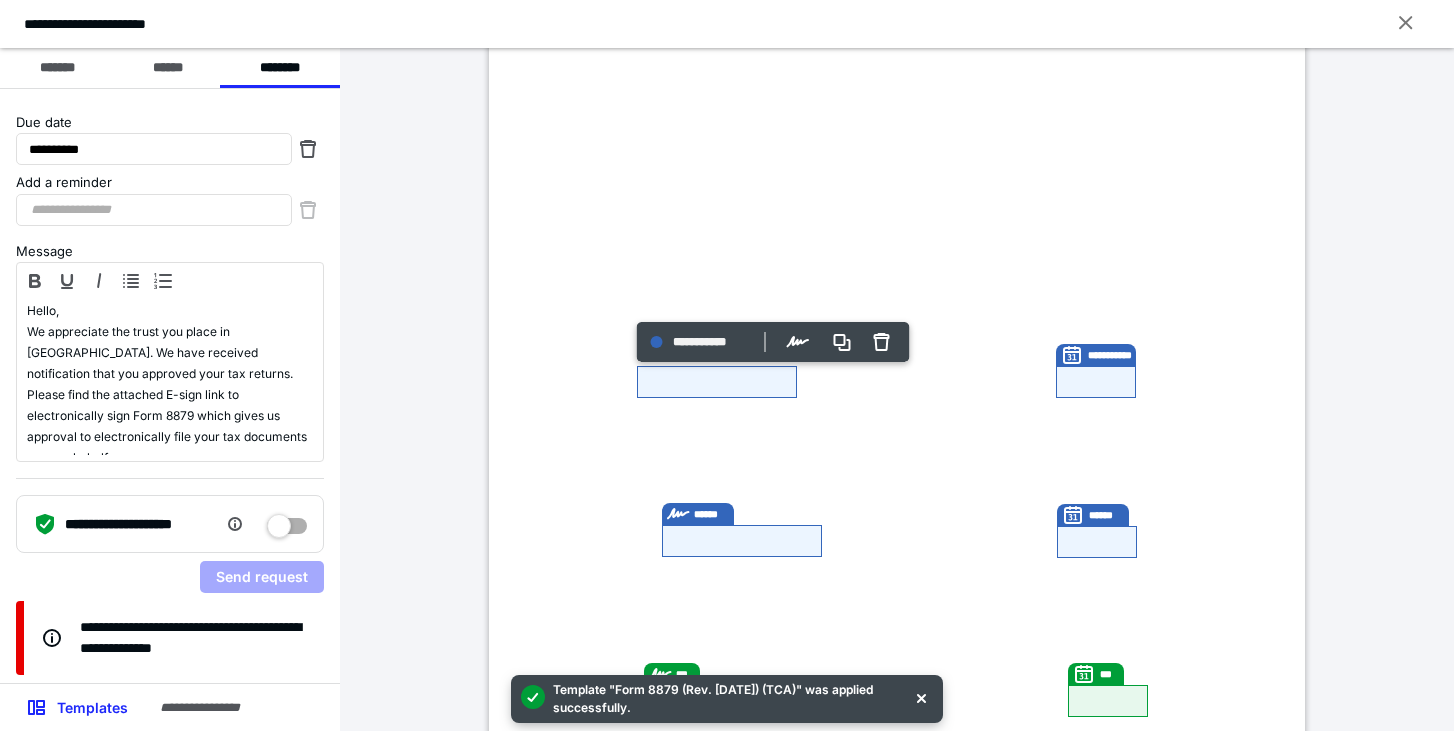click at bounding box center (742, 541) 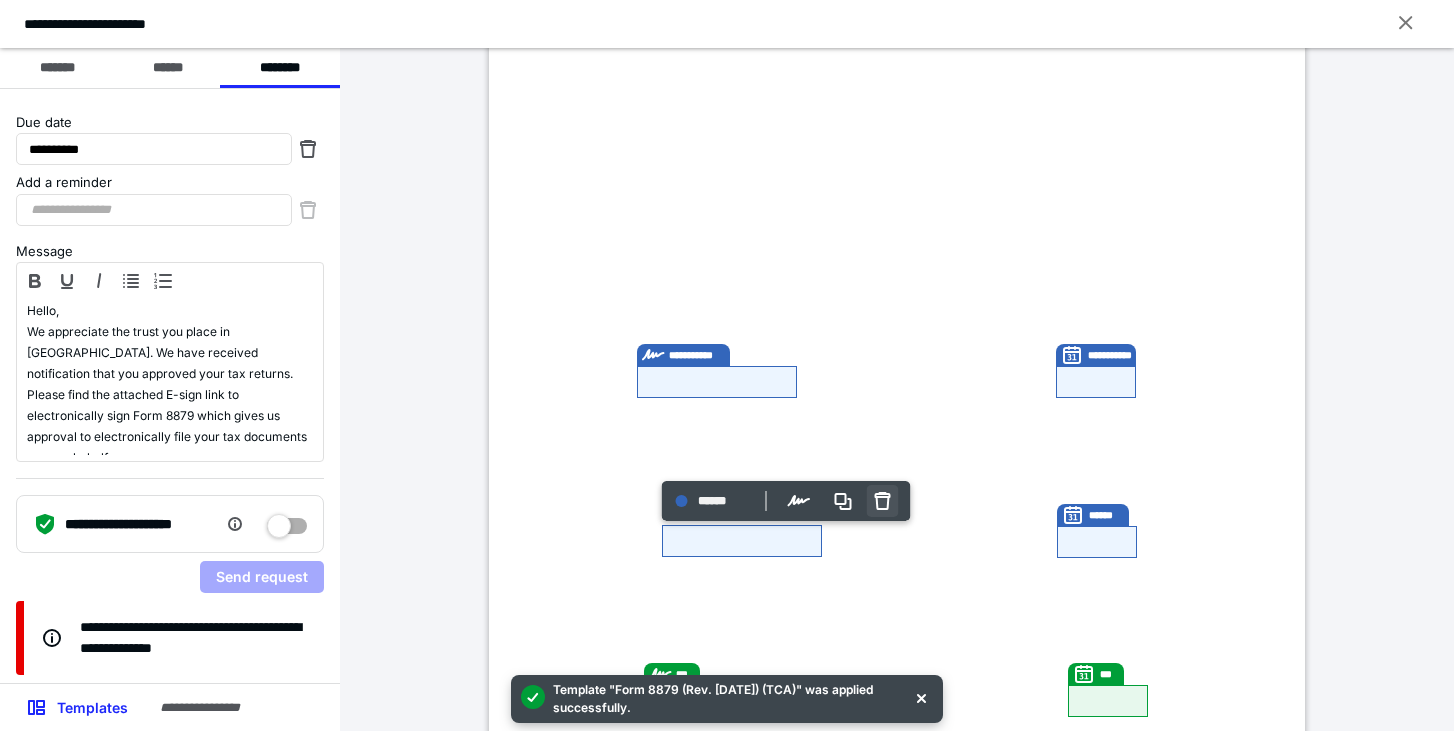 click at bounding box center [882, 501] 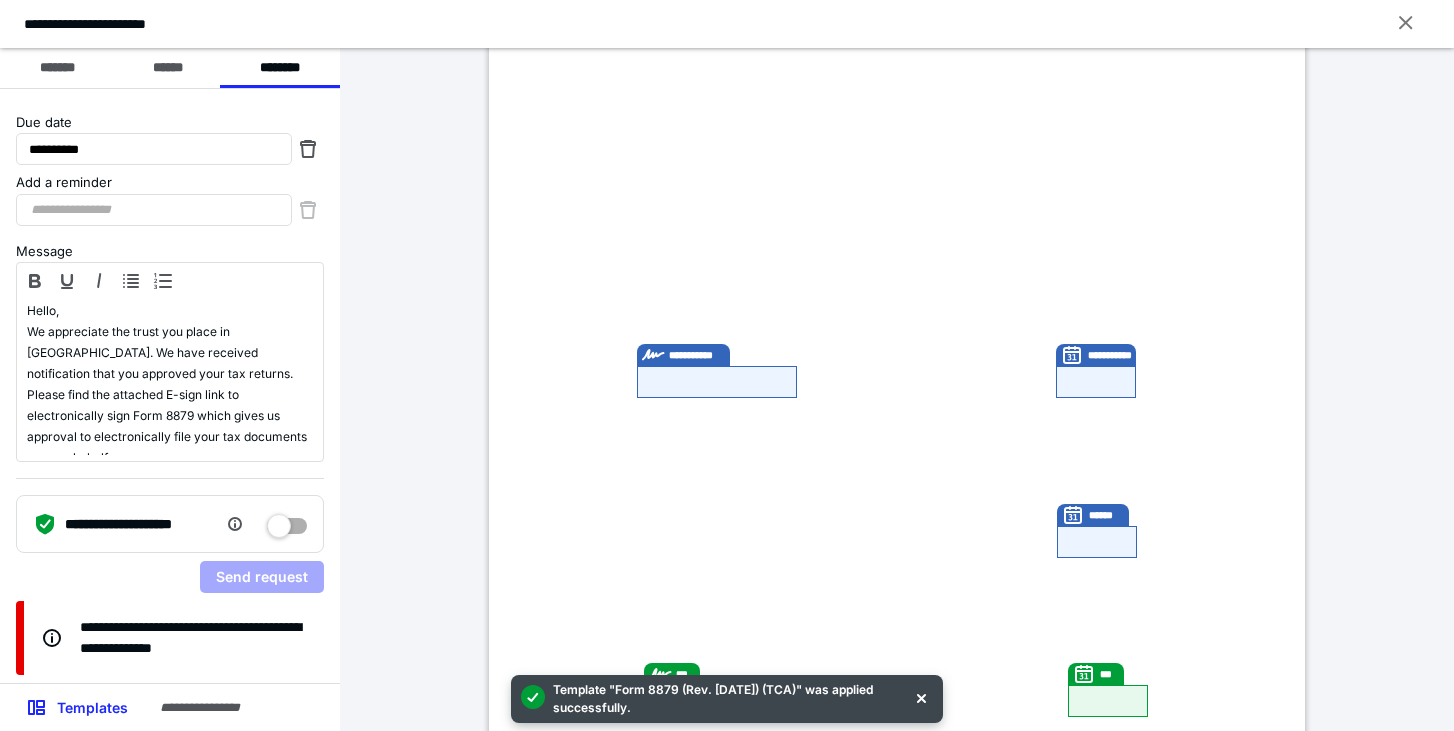 click at bounding box center [497, -250] 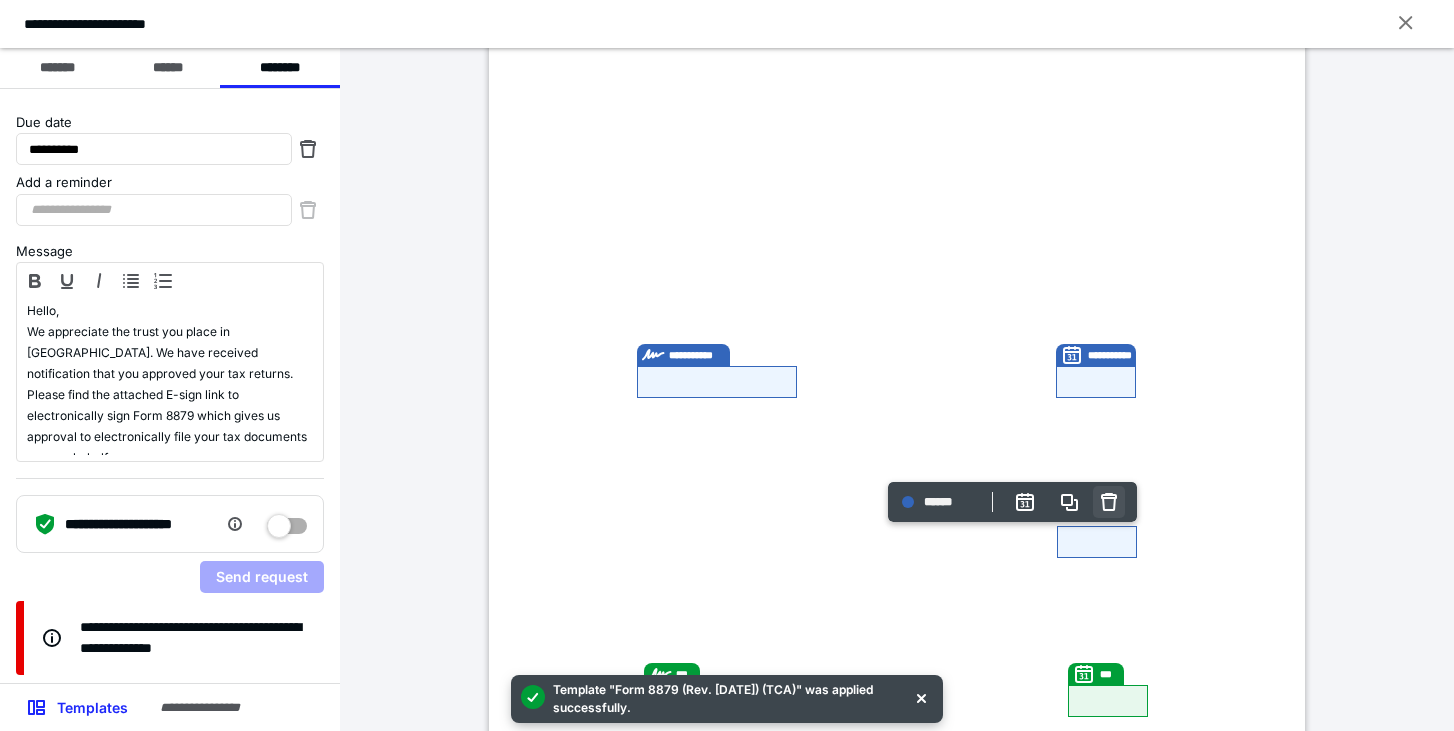 click at bounding box center [1109, 502] 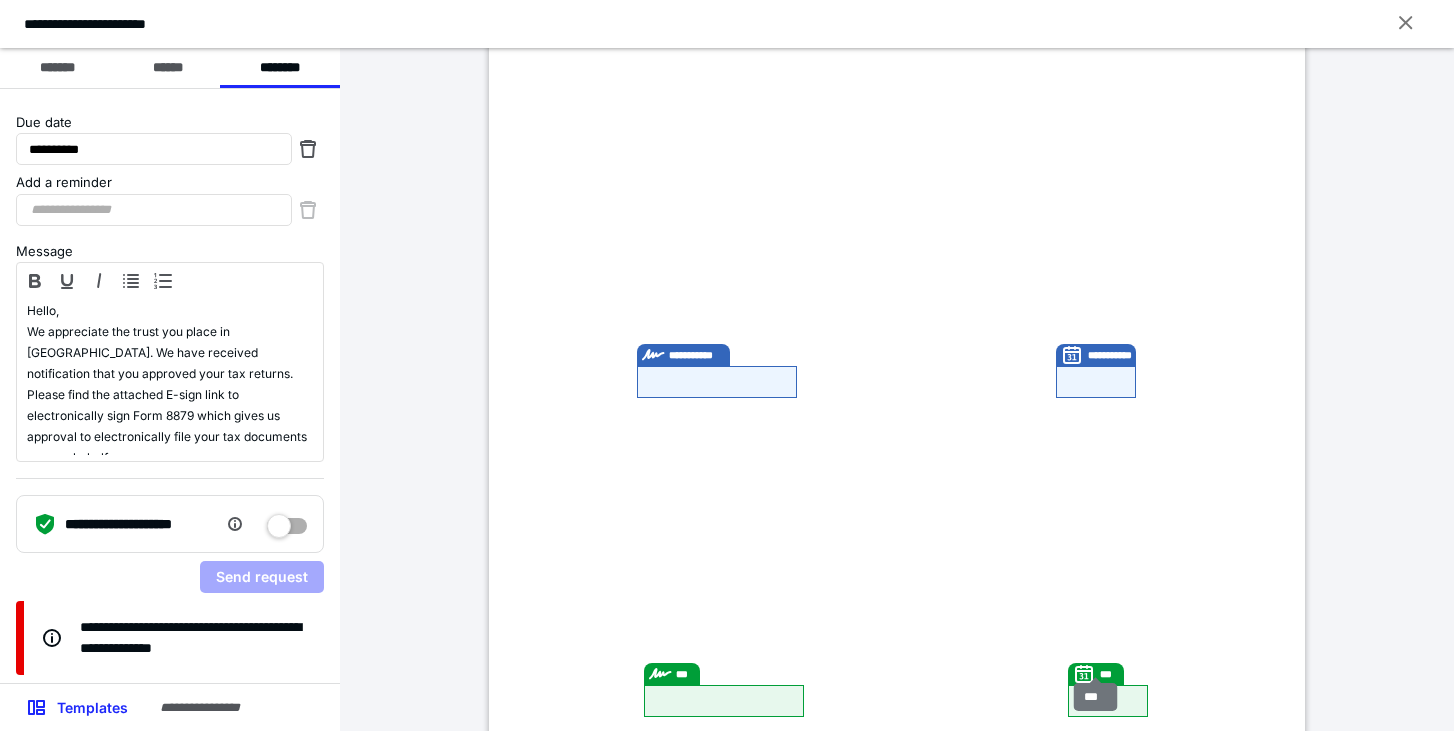 scroll, scrollTop: 452, scrollLeft: 0, axis: vertical 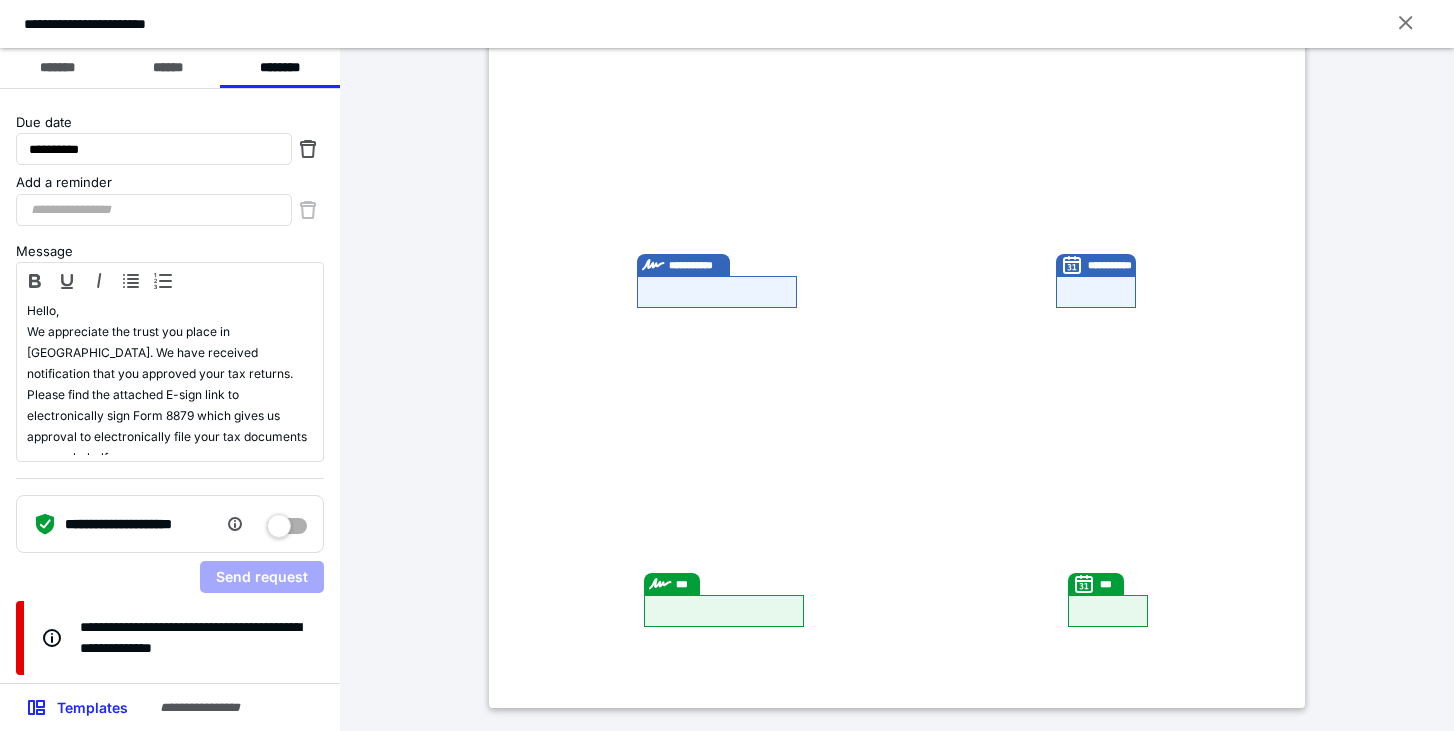 click at bounding box center (1108, 611) 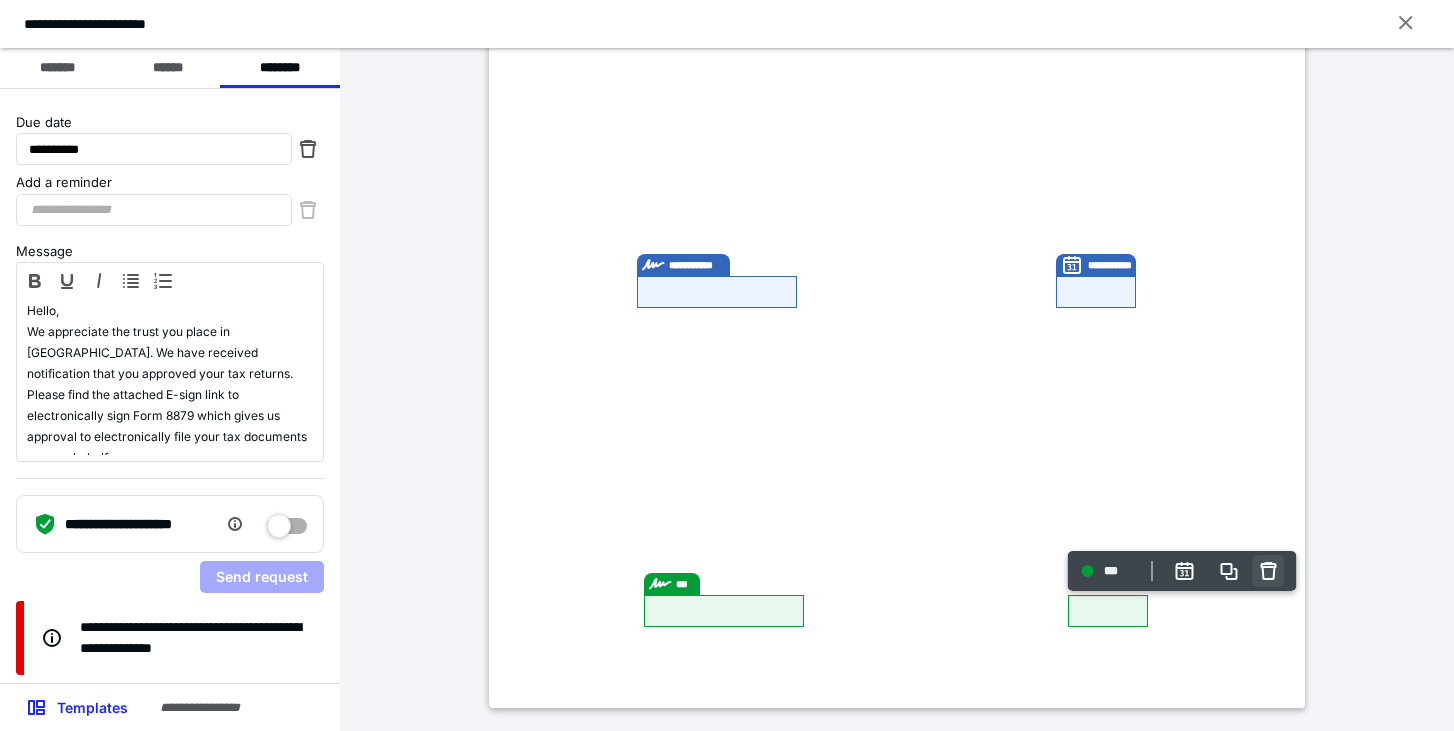 click at bounding box center [1269, 571] 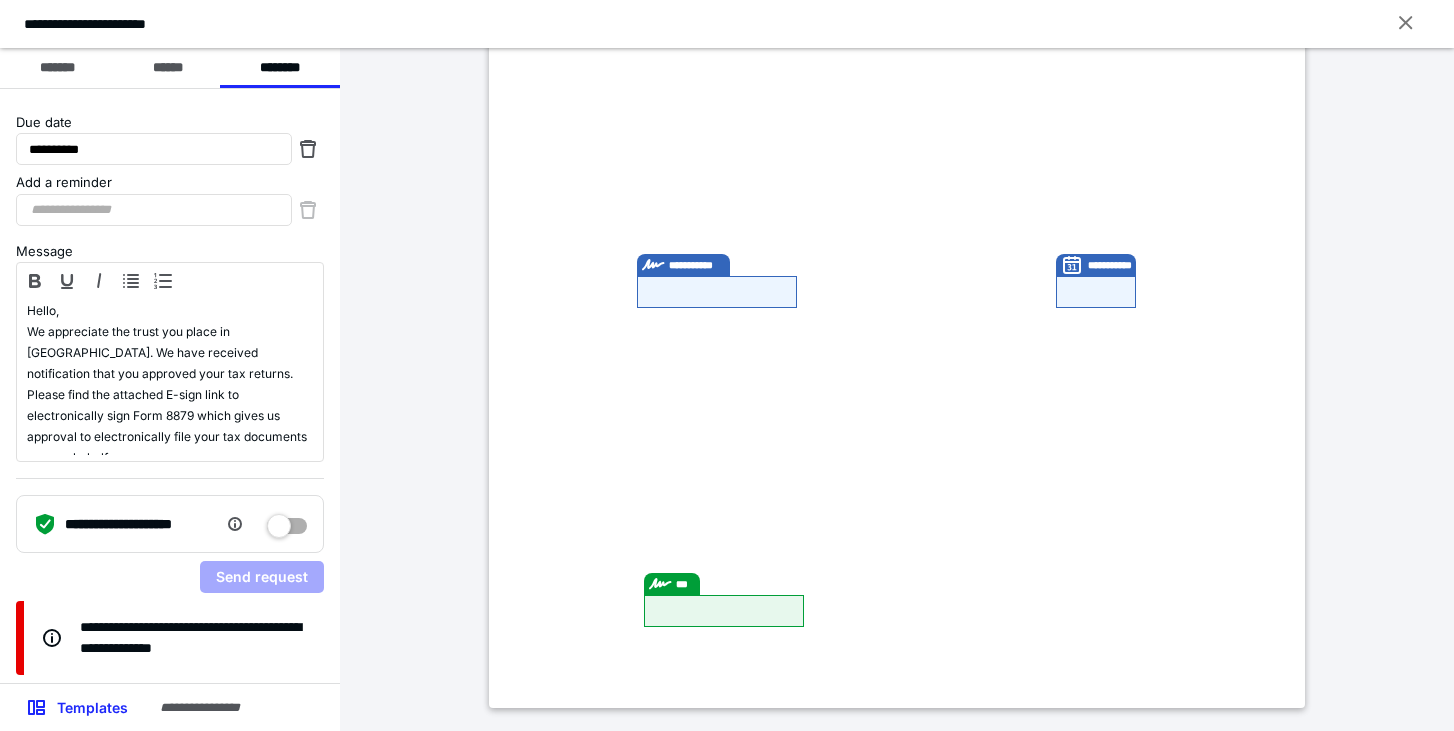 click at bounding box center (724, 611) 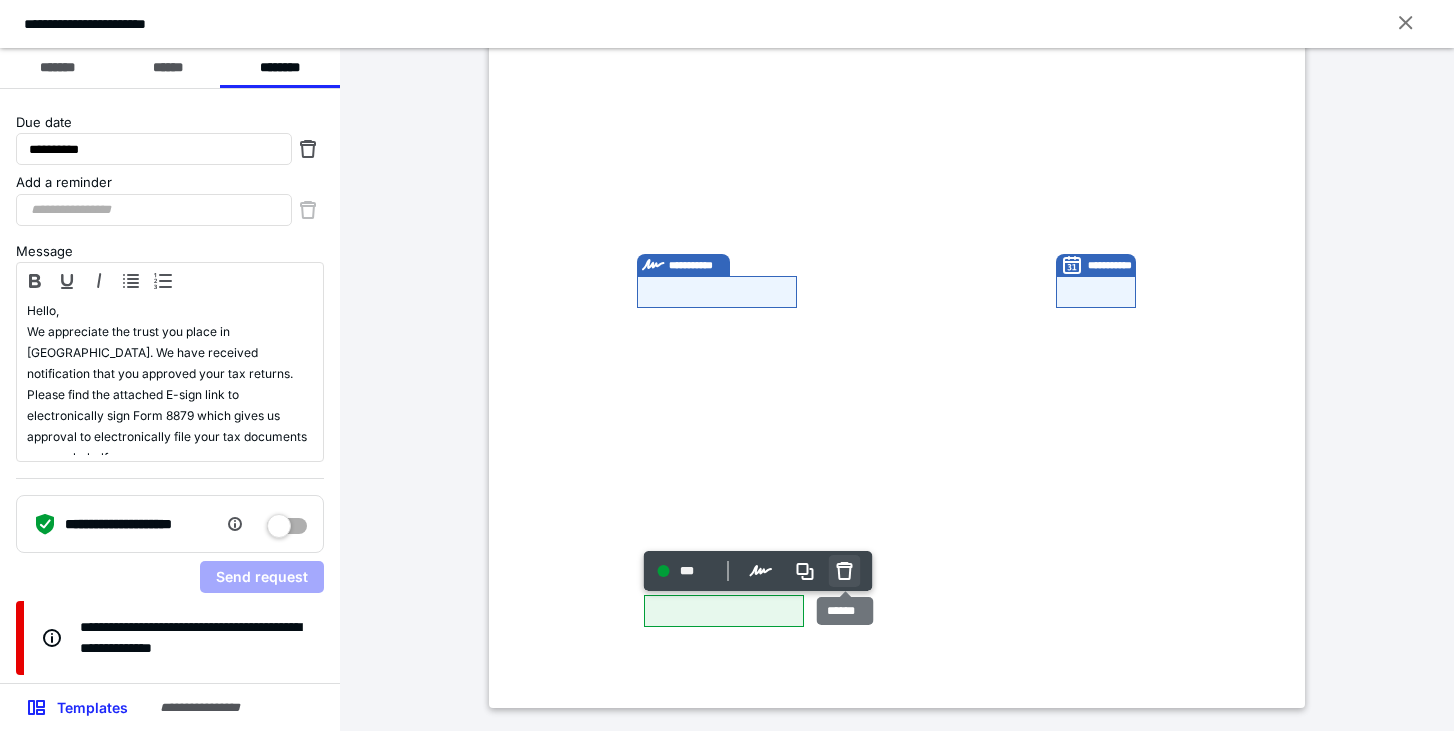 click at bounding box center [845, 571] 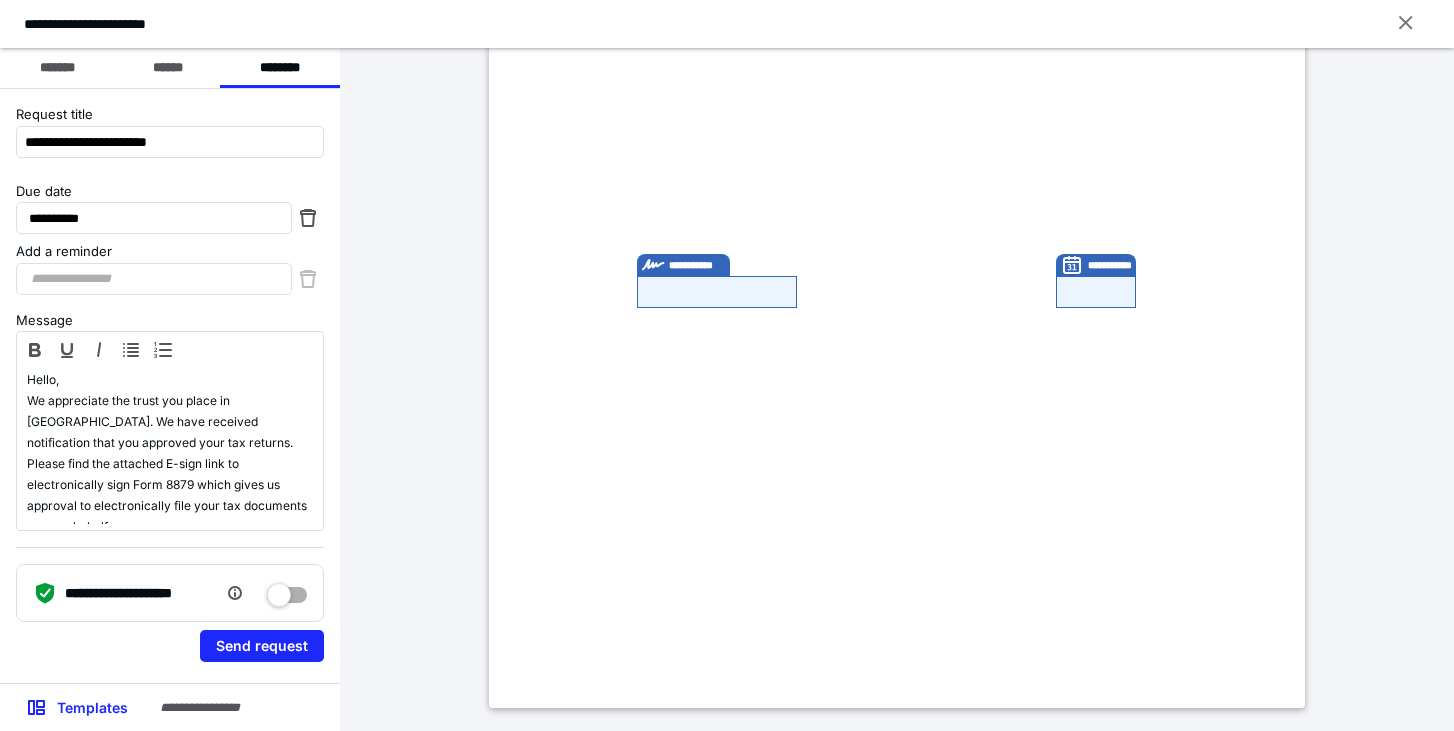 scroll, scrollTop: 0, scrollLeft: 0, axis: both 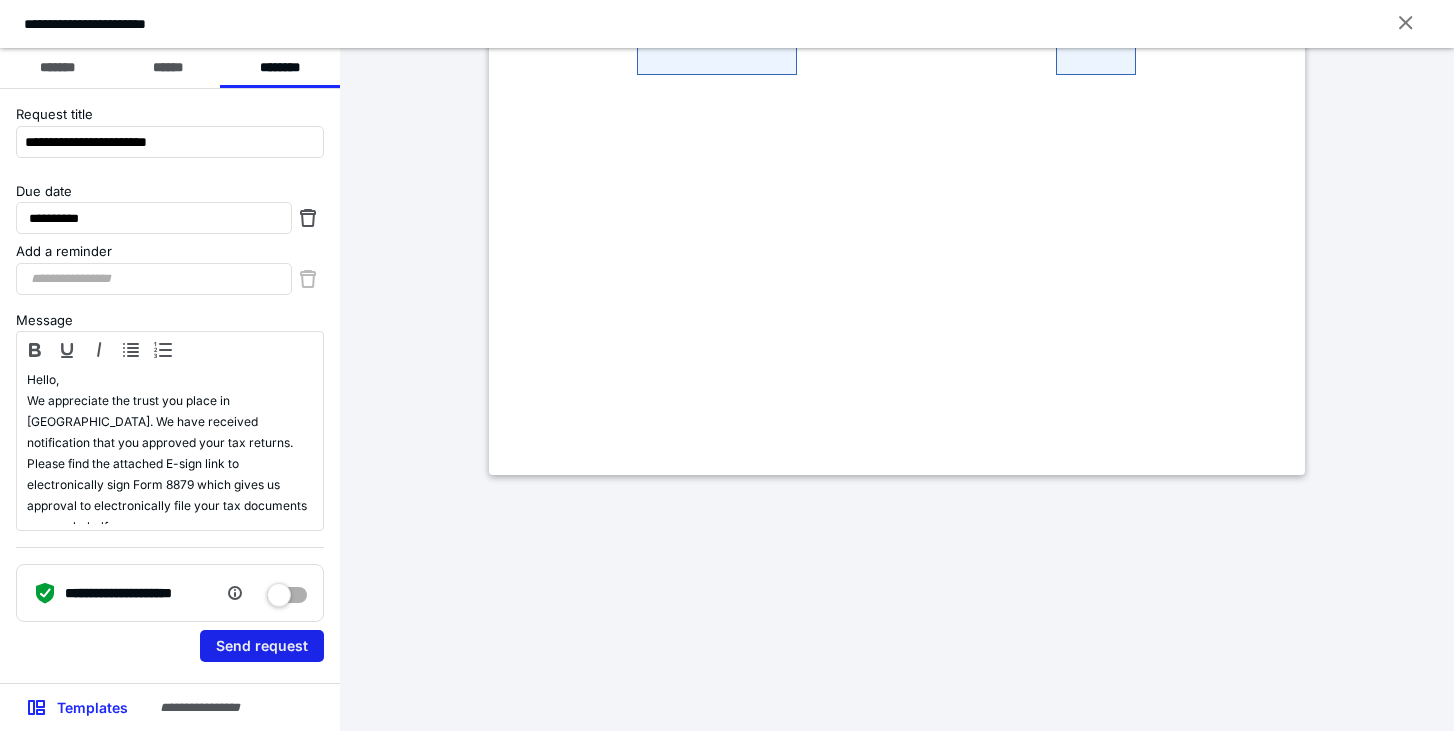 click on "Send request" at bounding box center (262, 646) 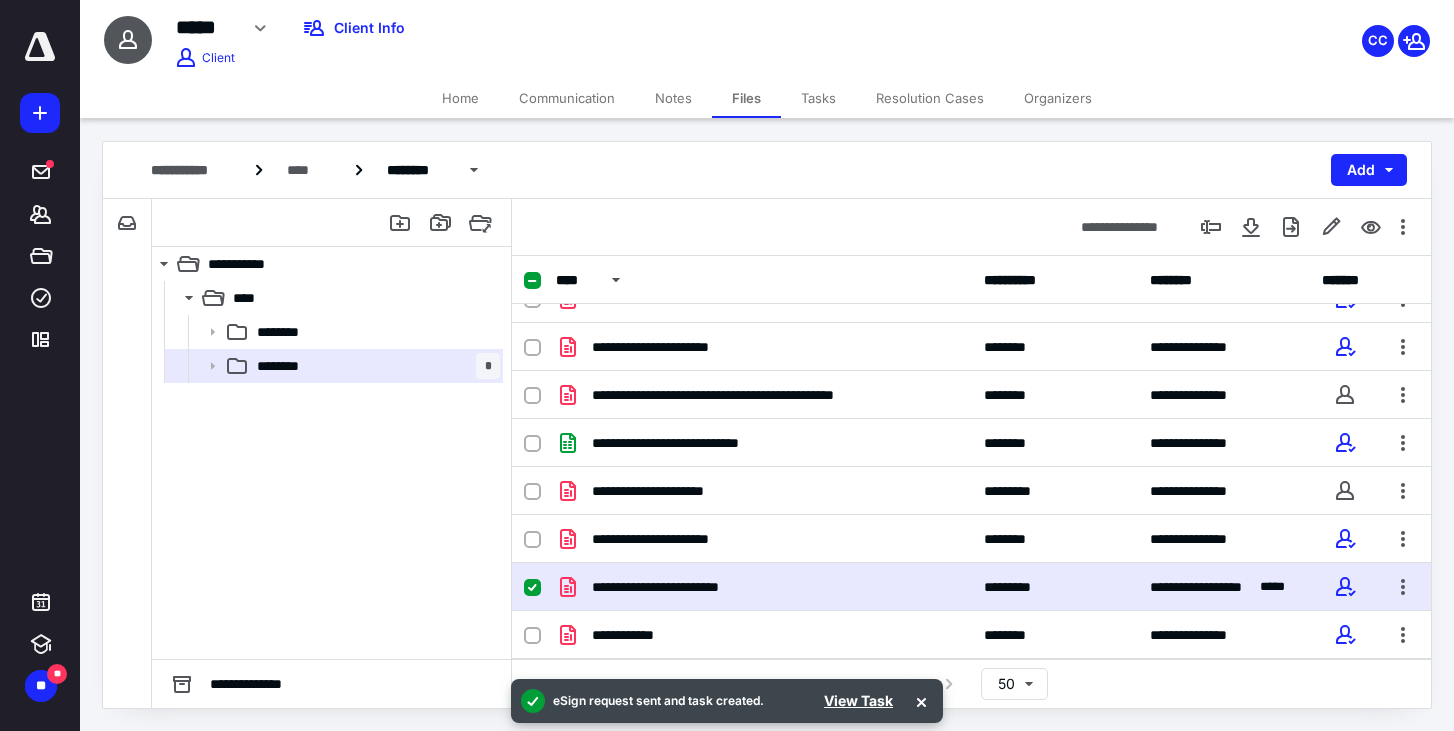click at bounding box center (40, 58) 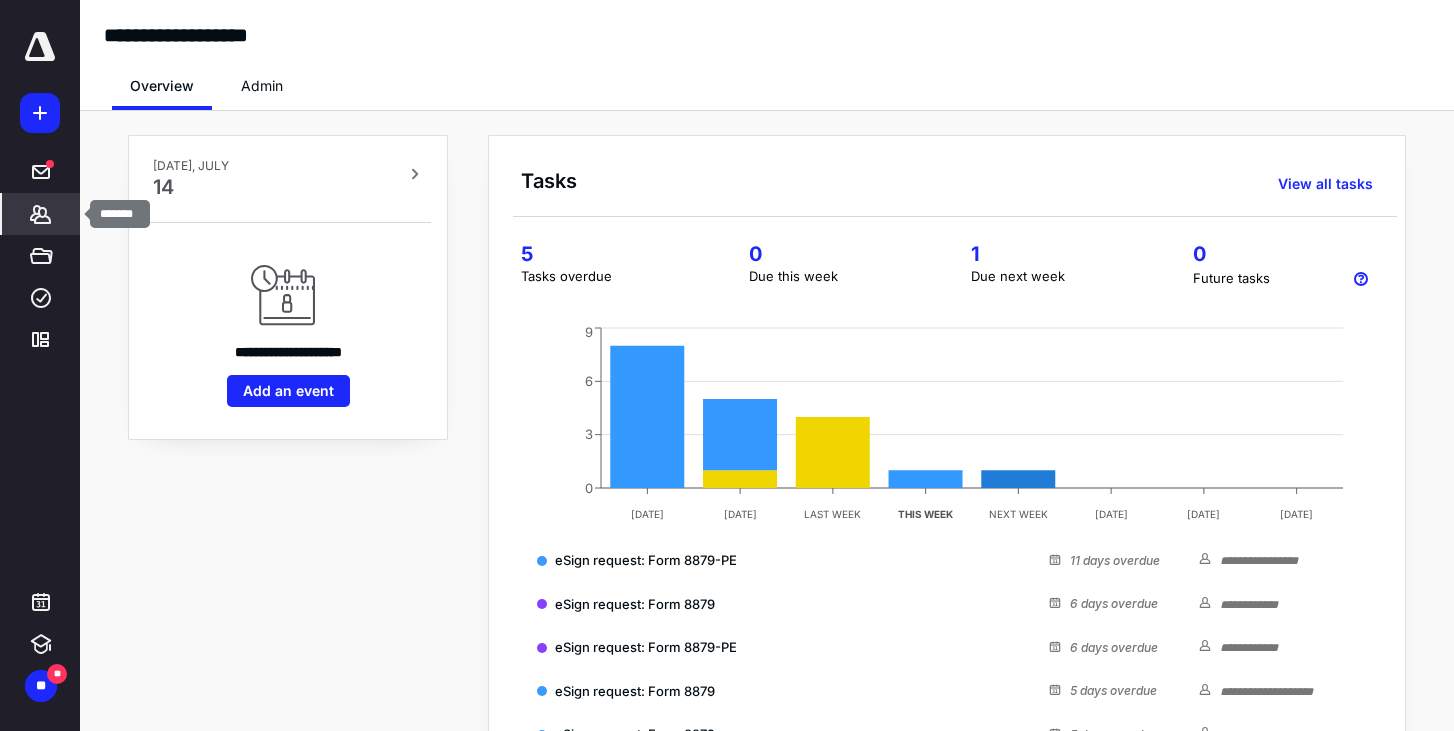 click on "*******" at bounding box center (41, 214) 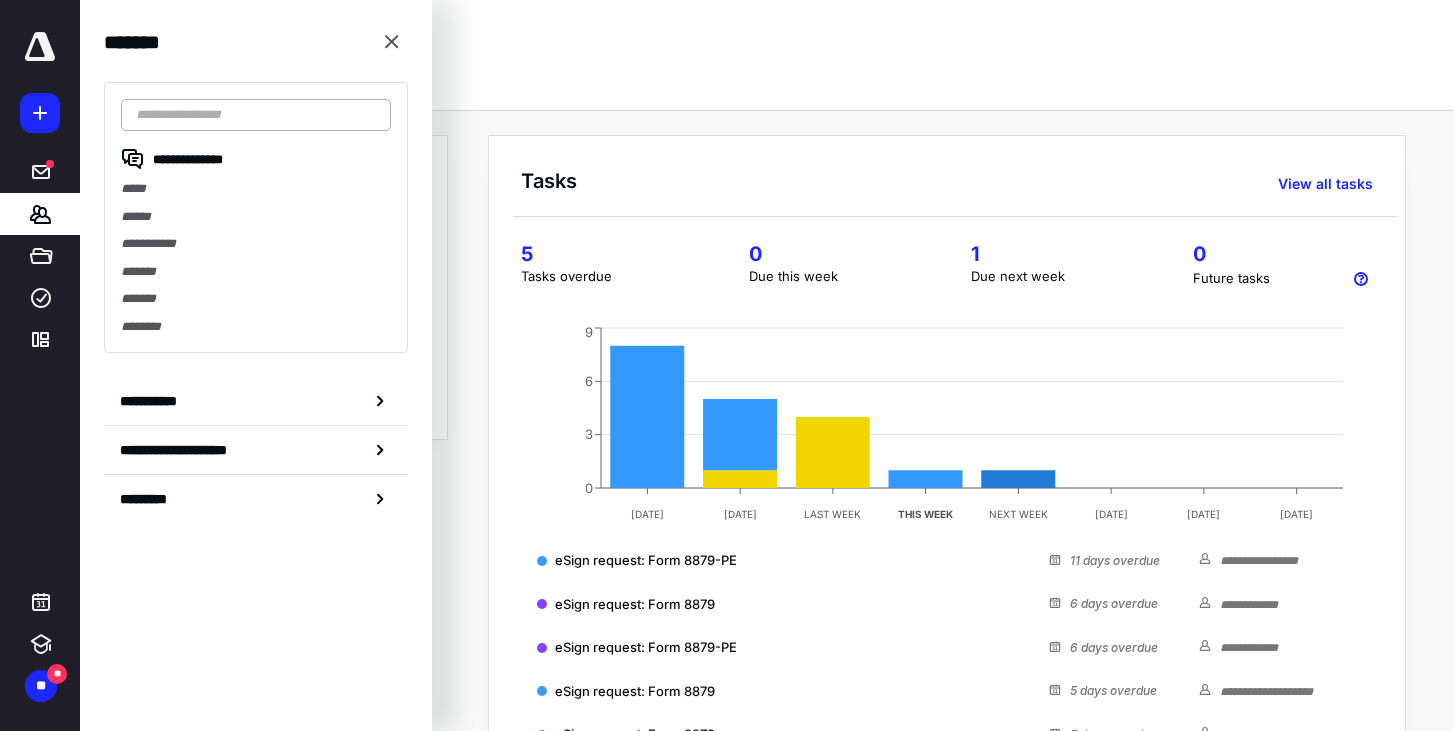 click at bounding box center (256, 115) 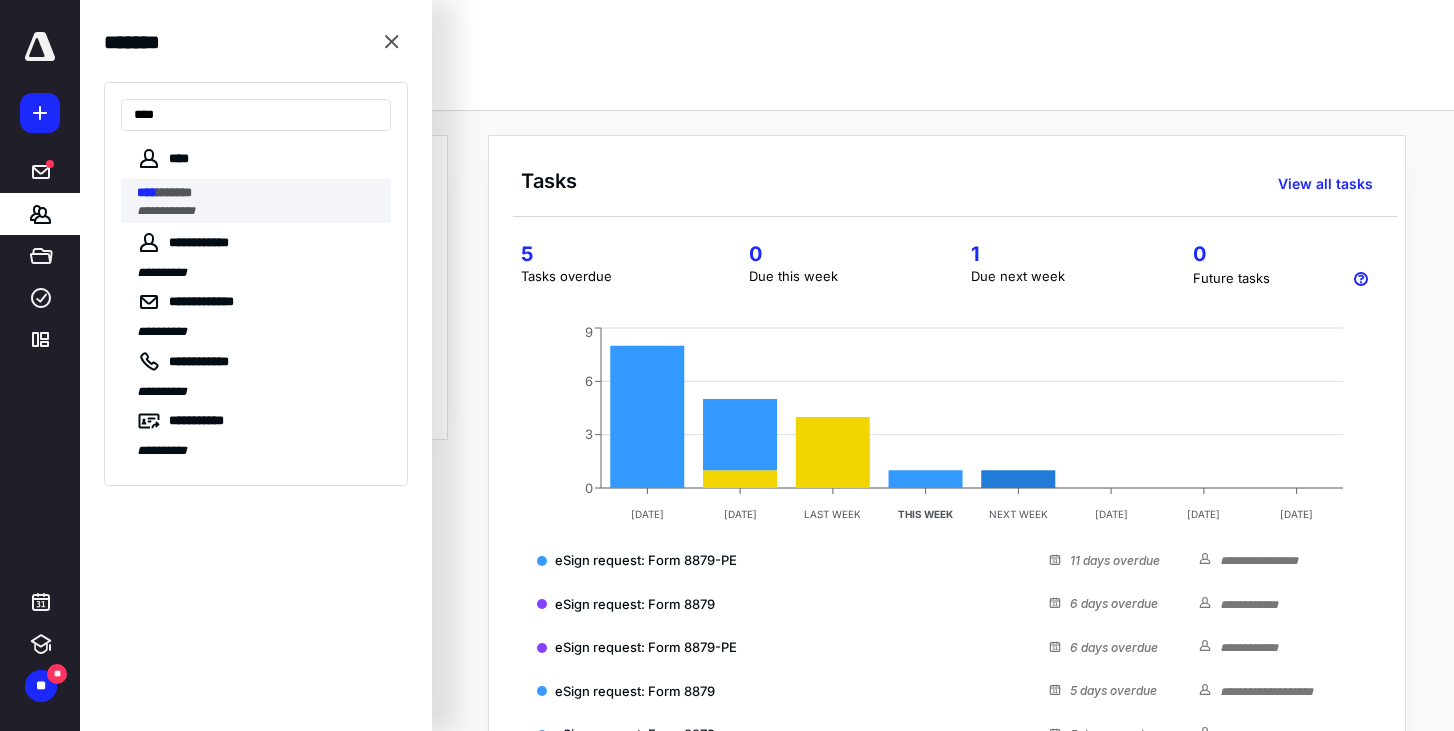type on "****" 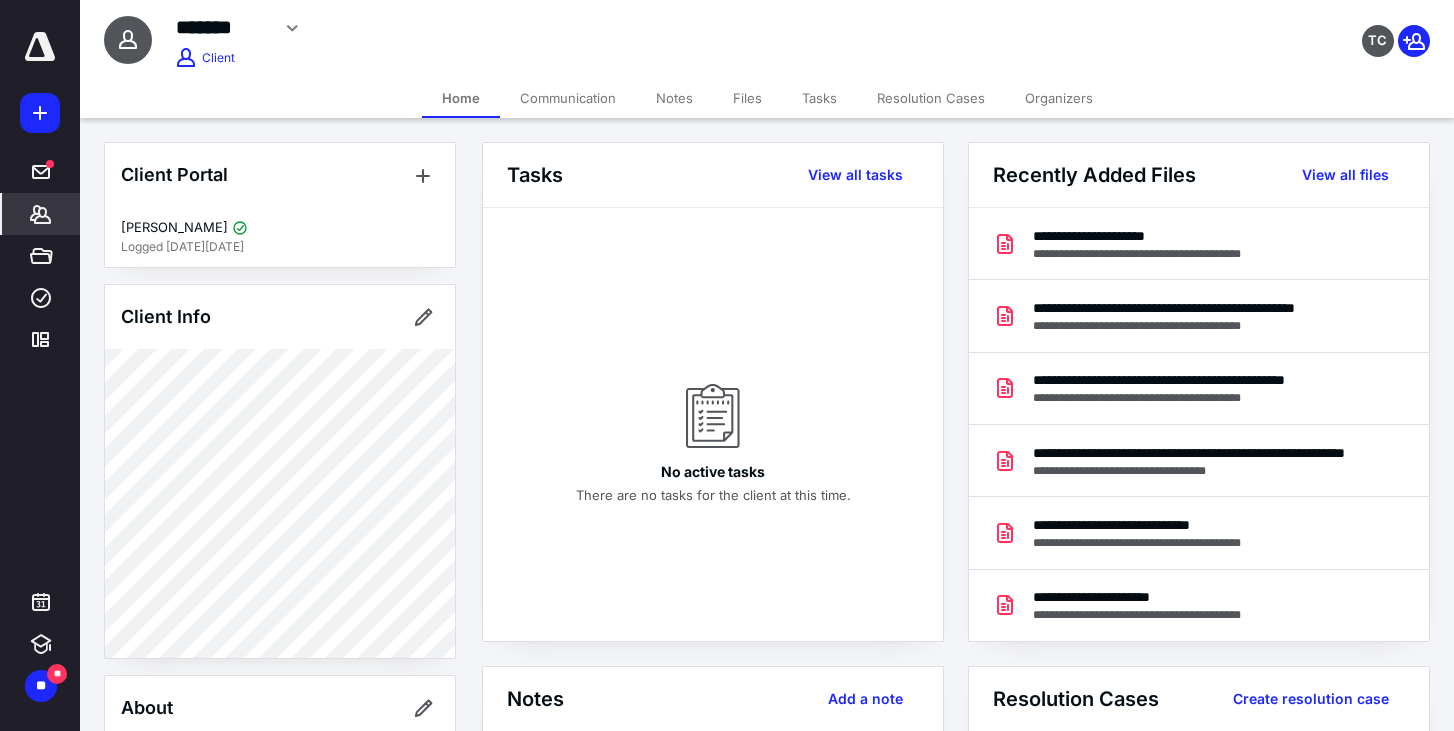 click on "Files" at bounding box center [747, 98] 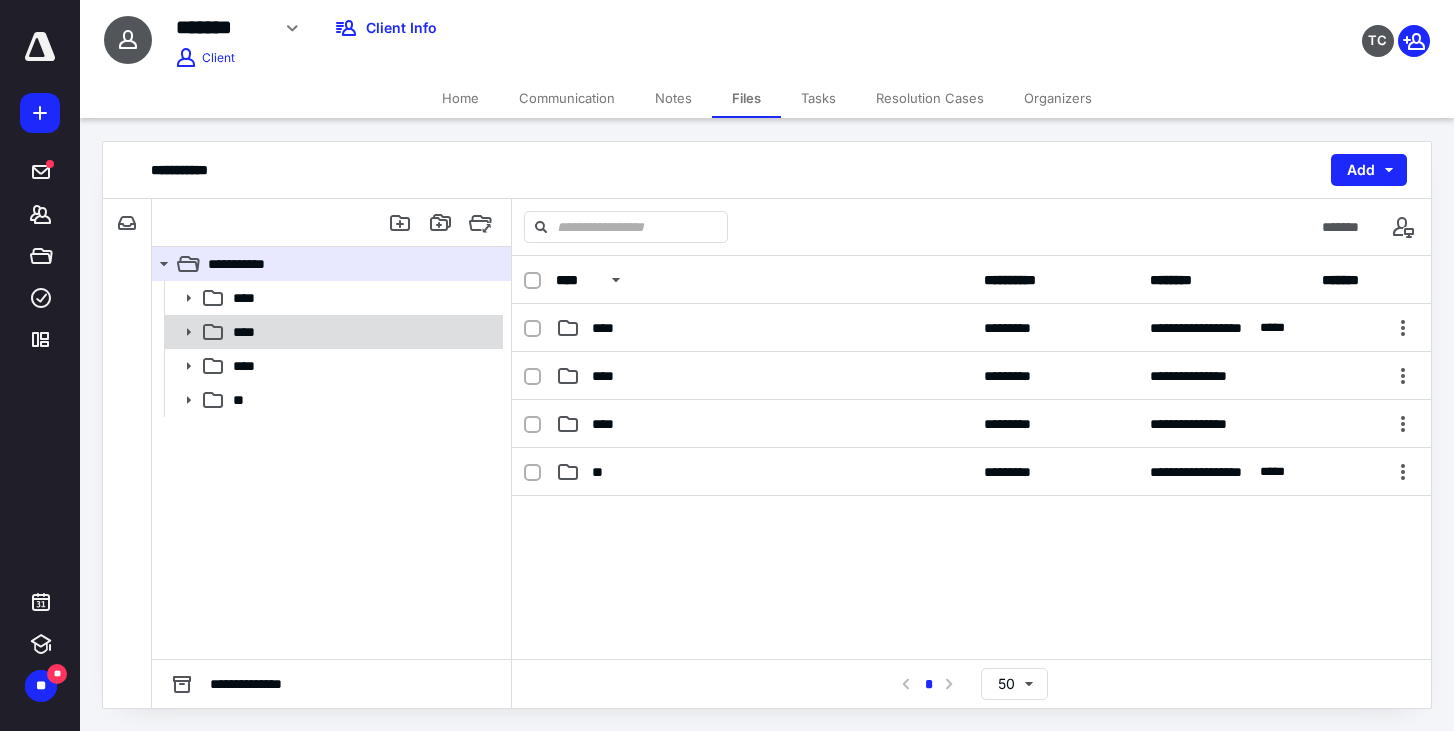 click 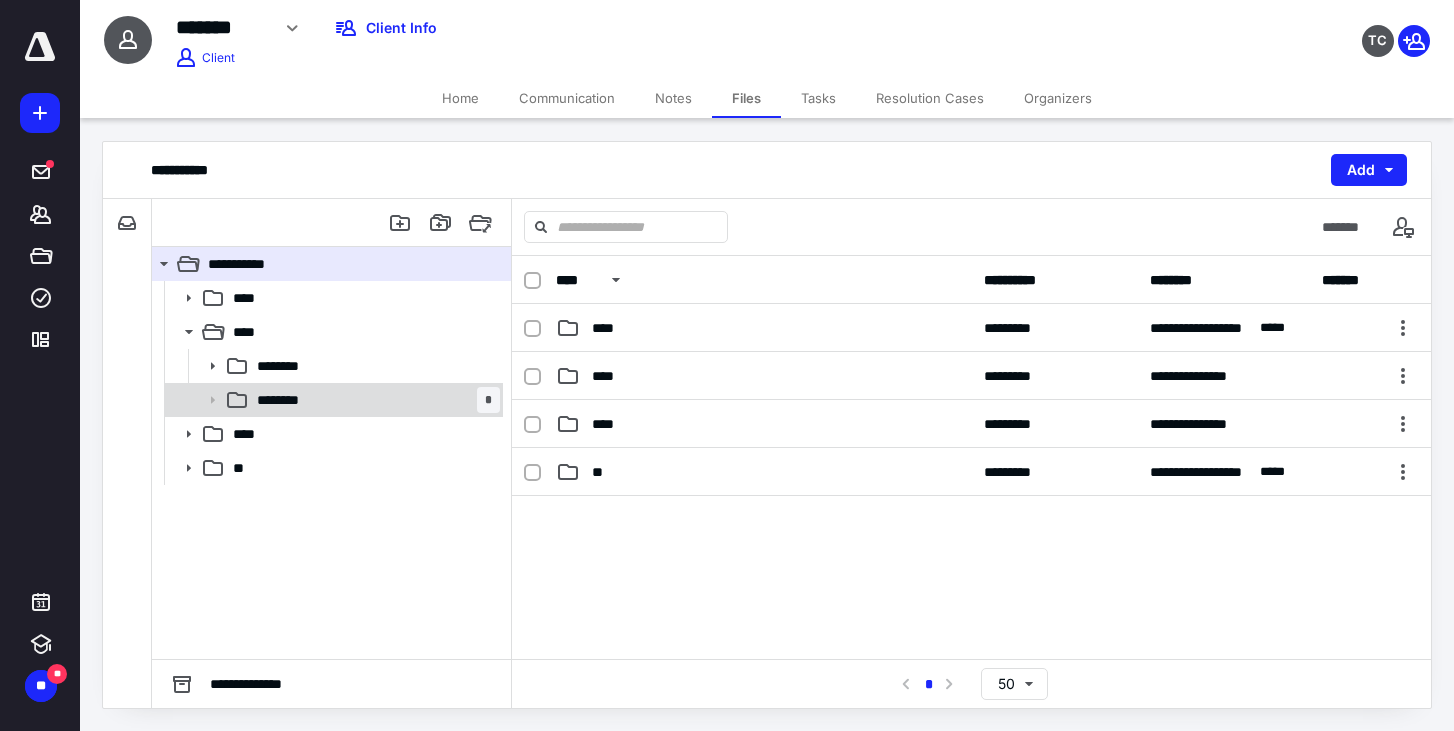 click 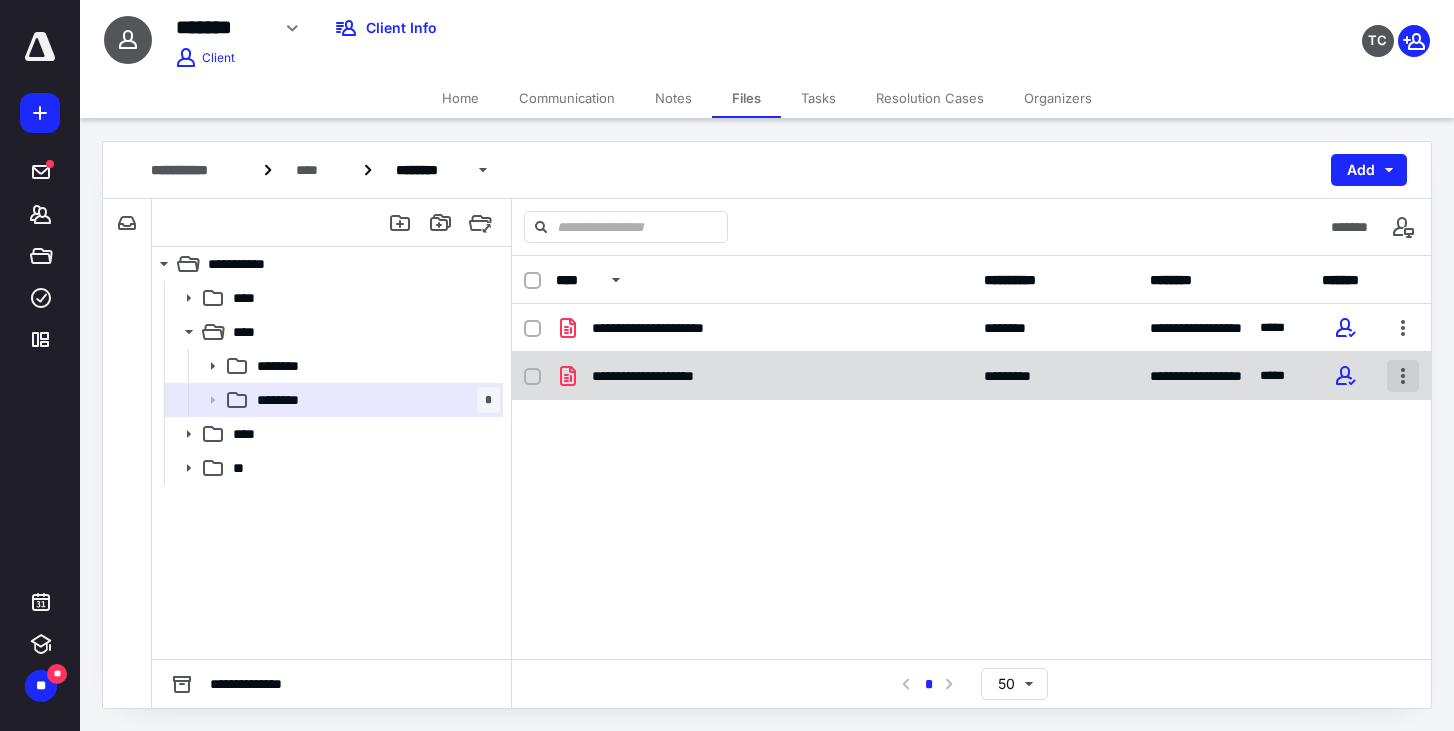 click at bounding box center (1403, 376) 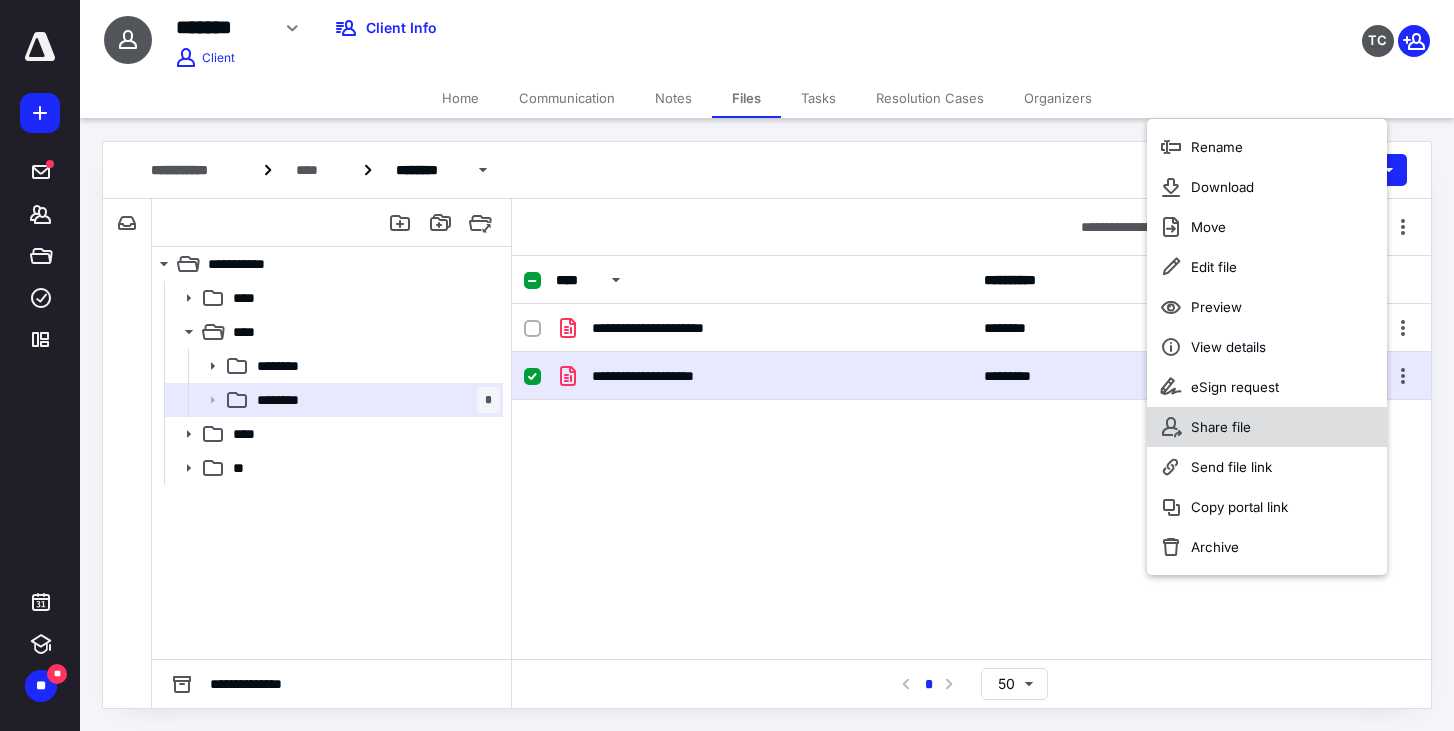 click on "Share file" at bounding box center [1267, 427] 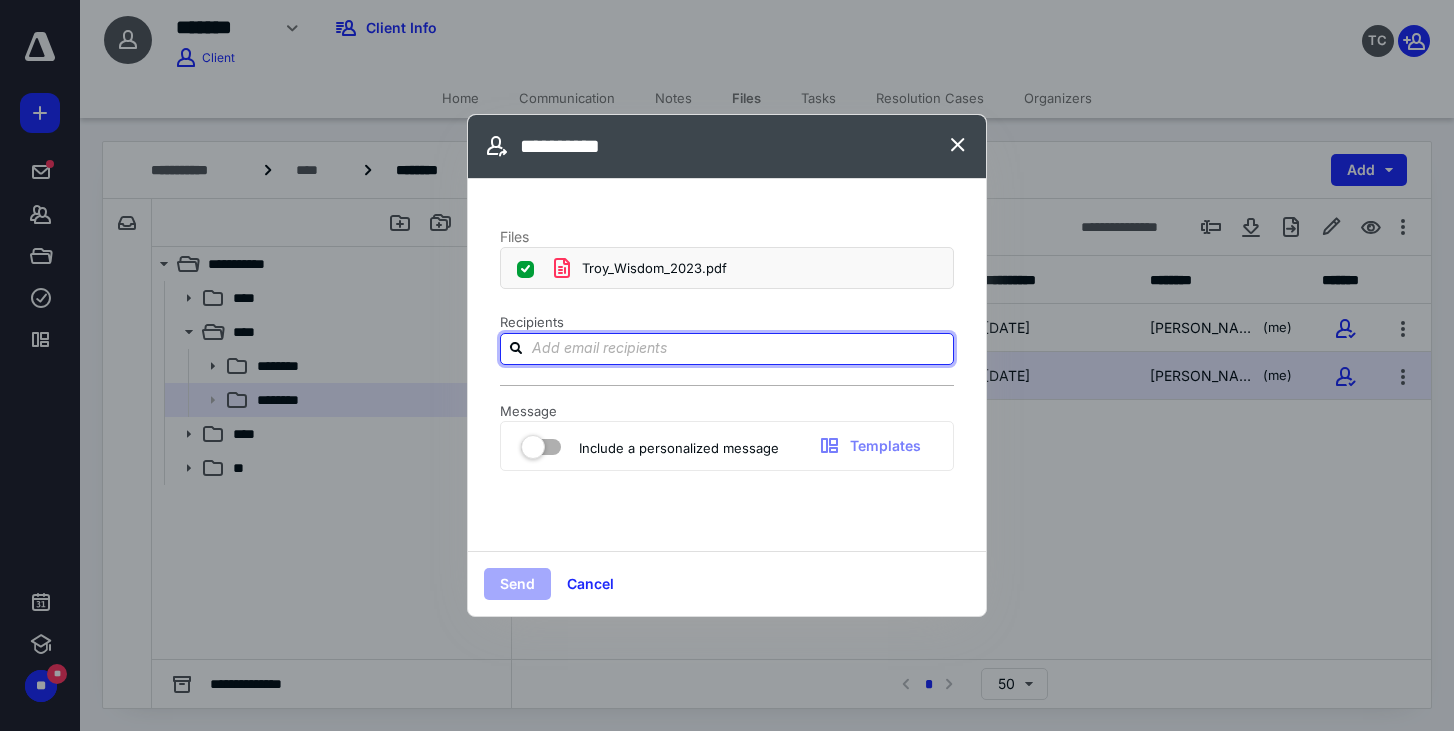 click at bounding box center (739, 348) 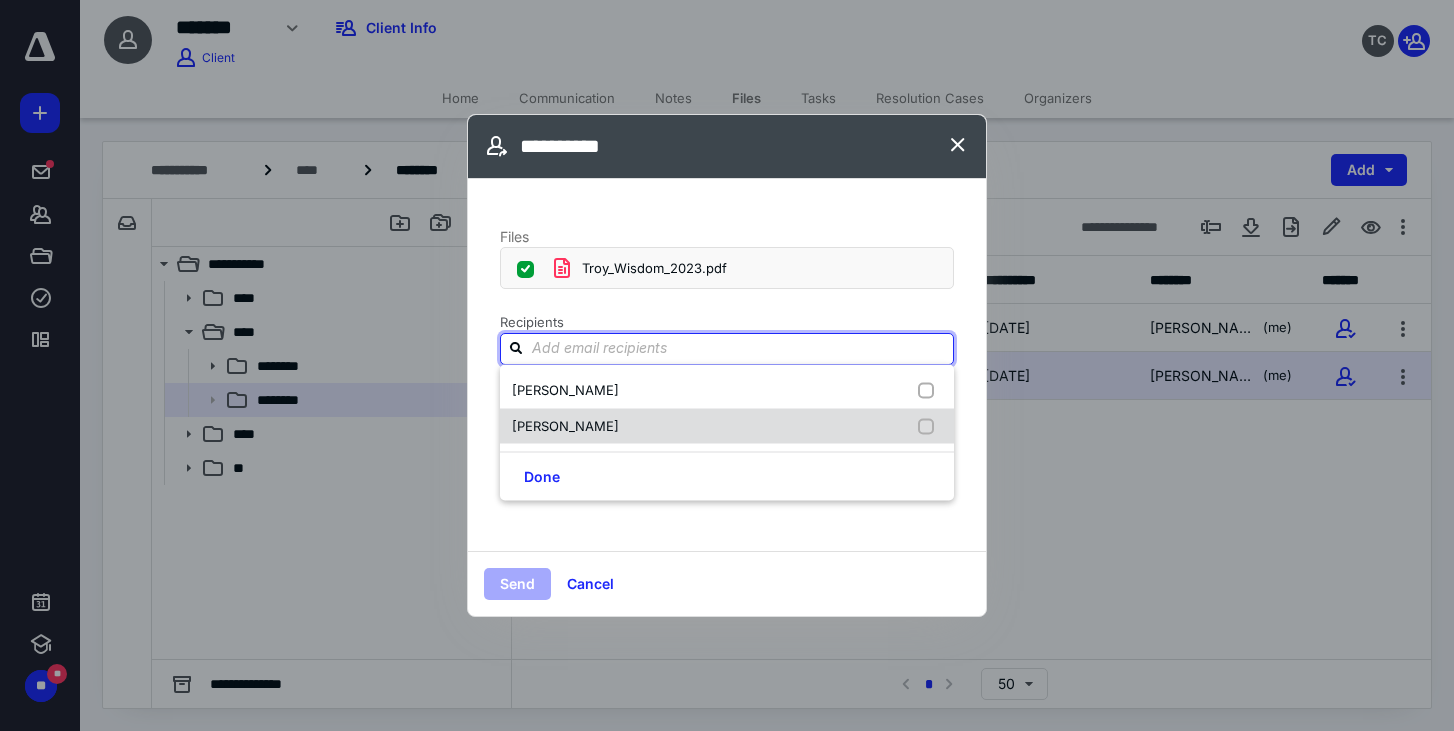 click on "[PERSON_NAME]" at bounding box center (727, 426) 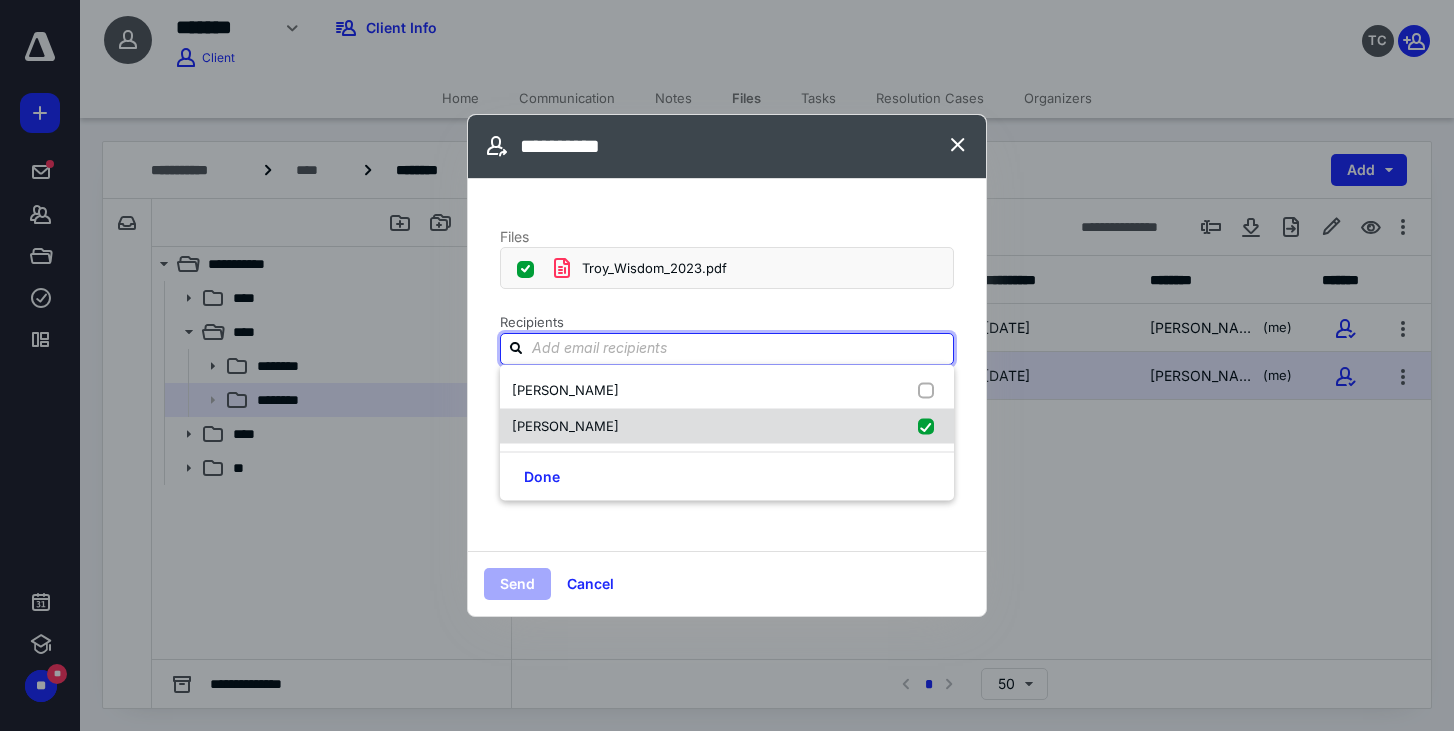 checkbox on "true" 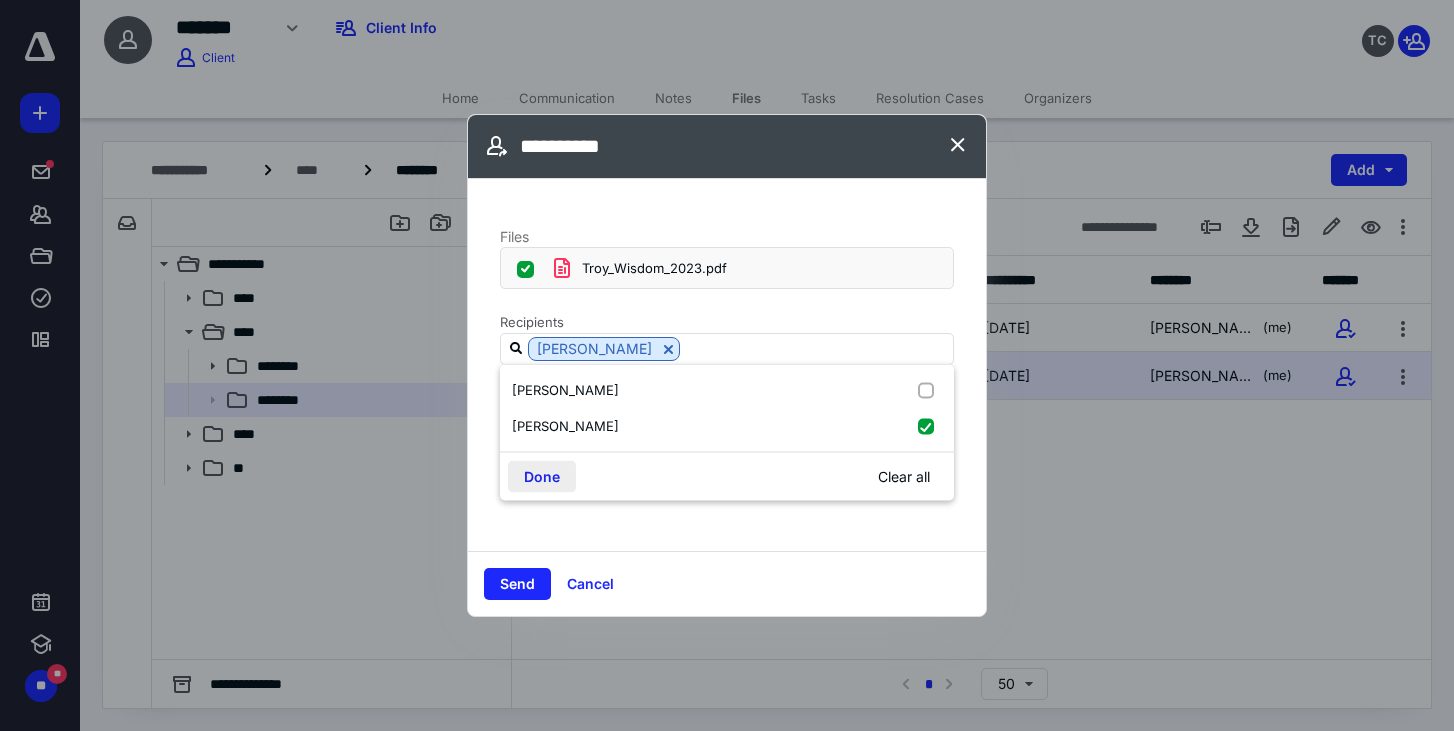 click on "Done" at bounding box center [542, 477] 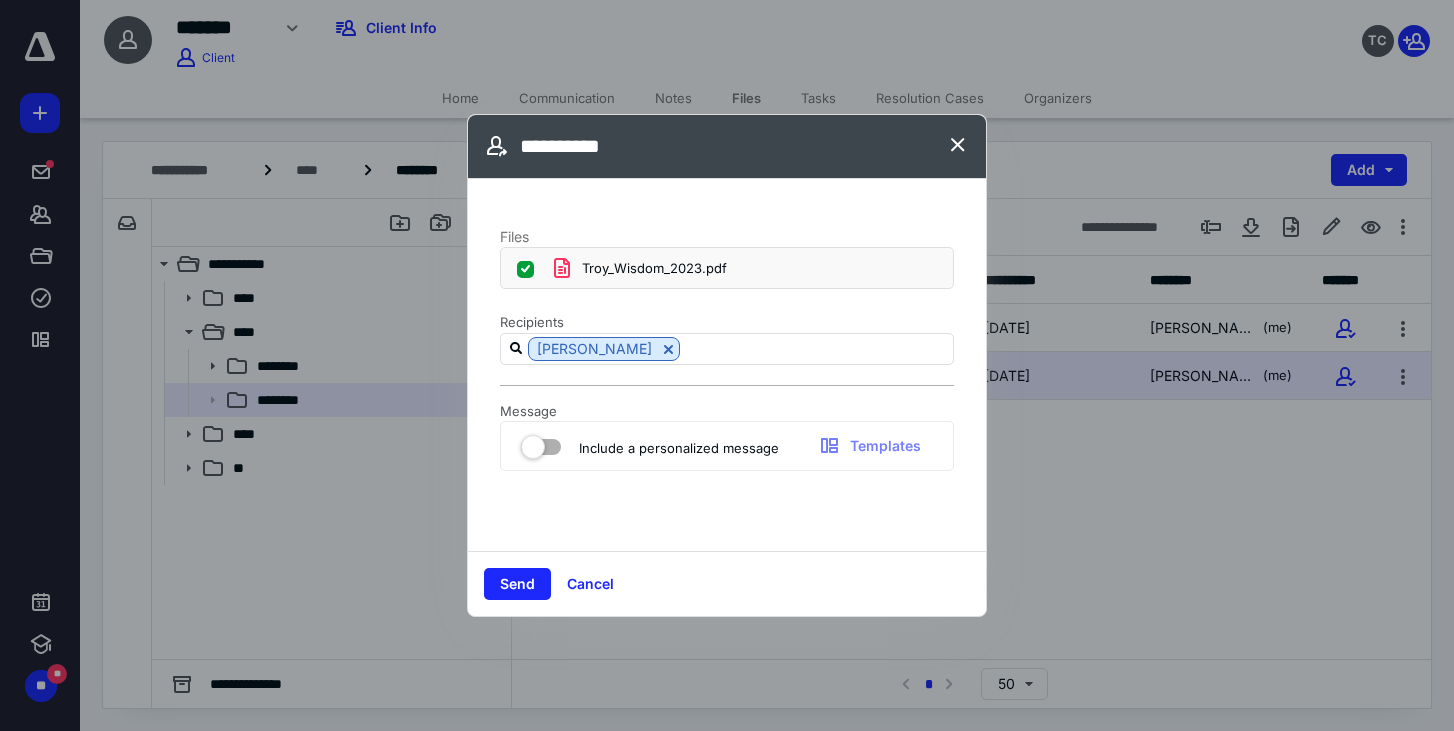 click at bounding box center (541, 443) 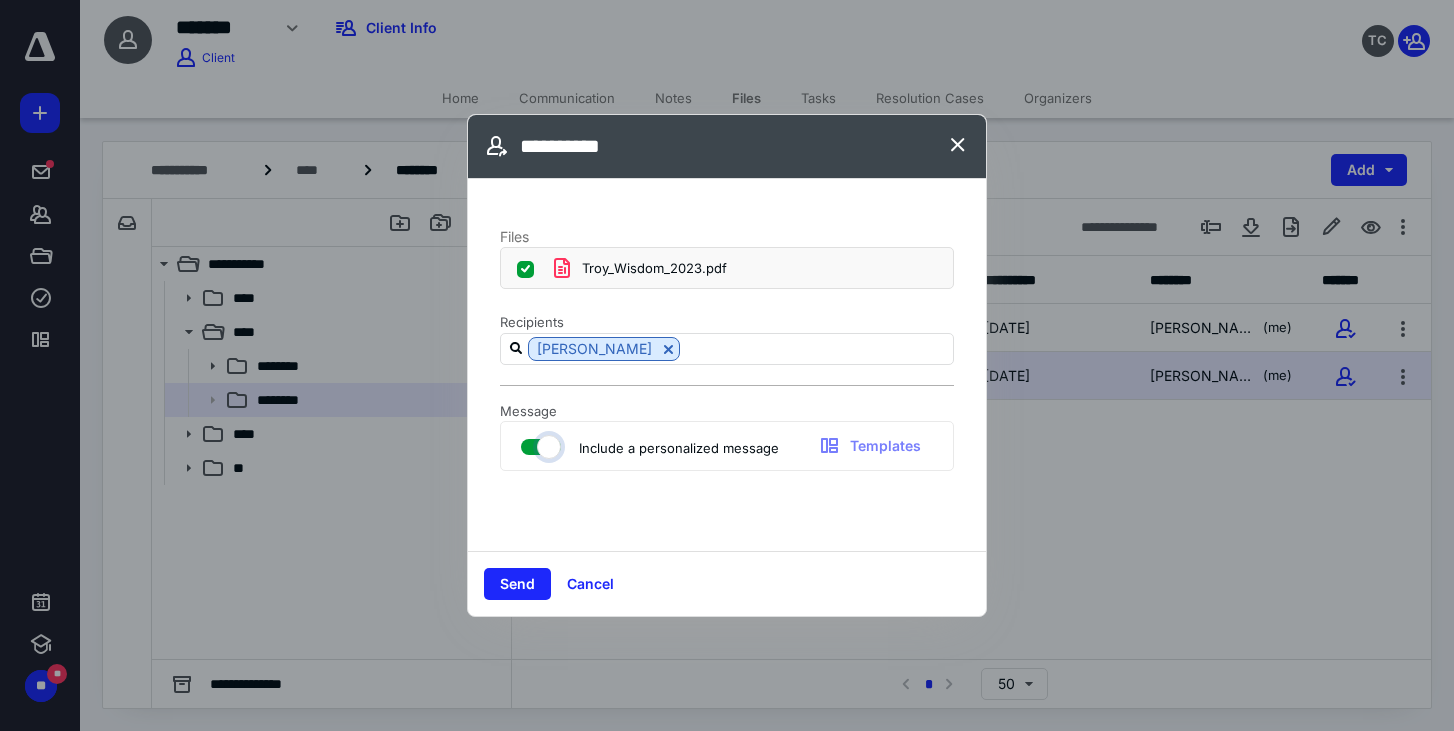 checkbox on "true" 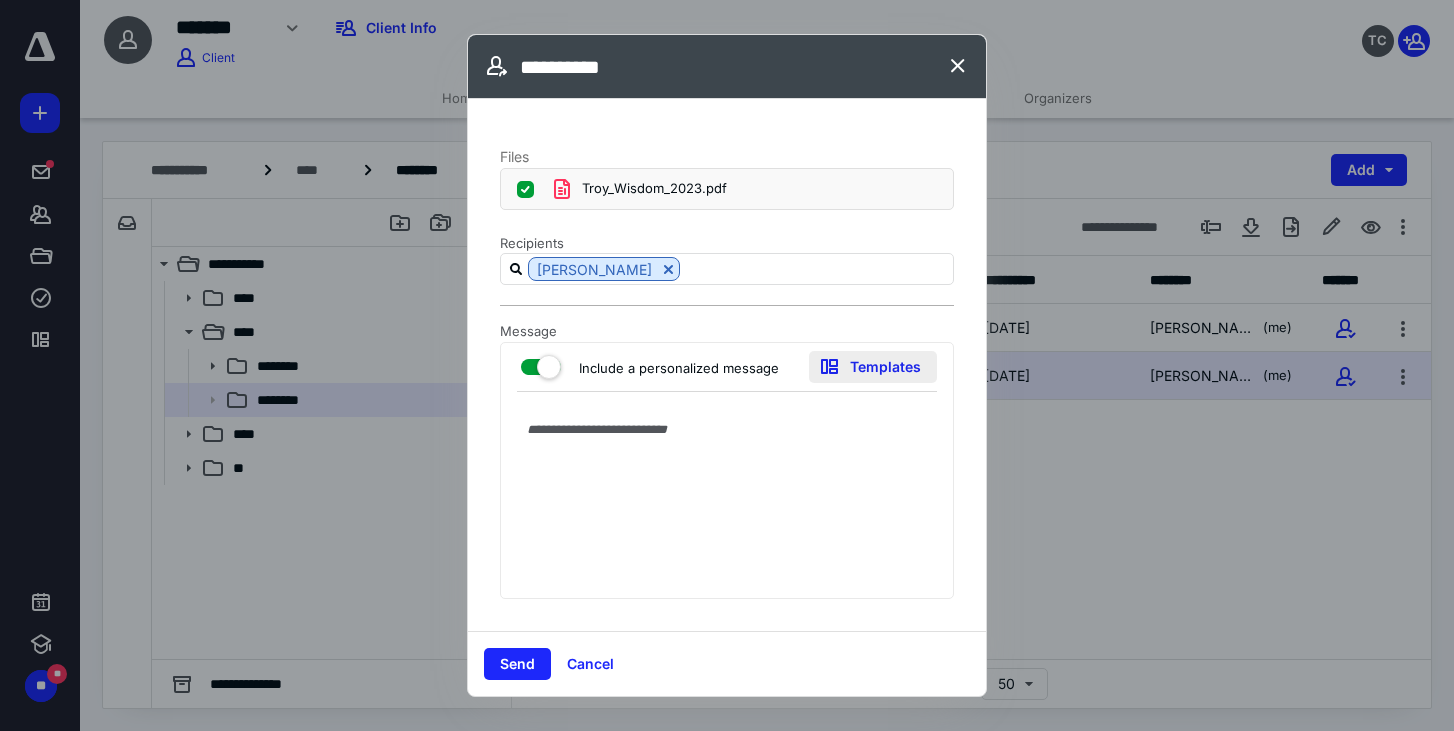 click on "Templates" at bounding box center (873, 367) 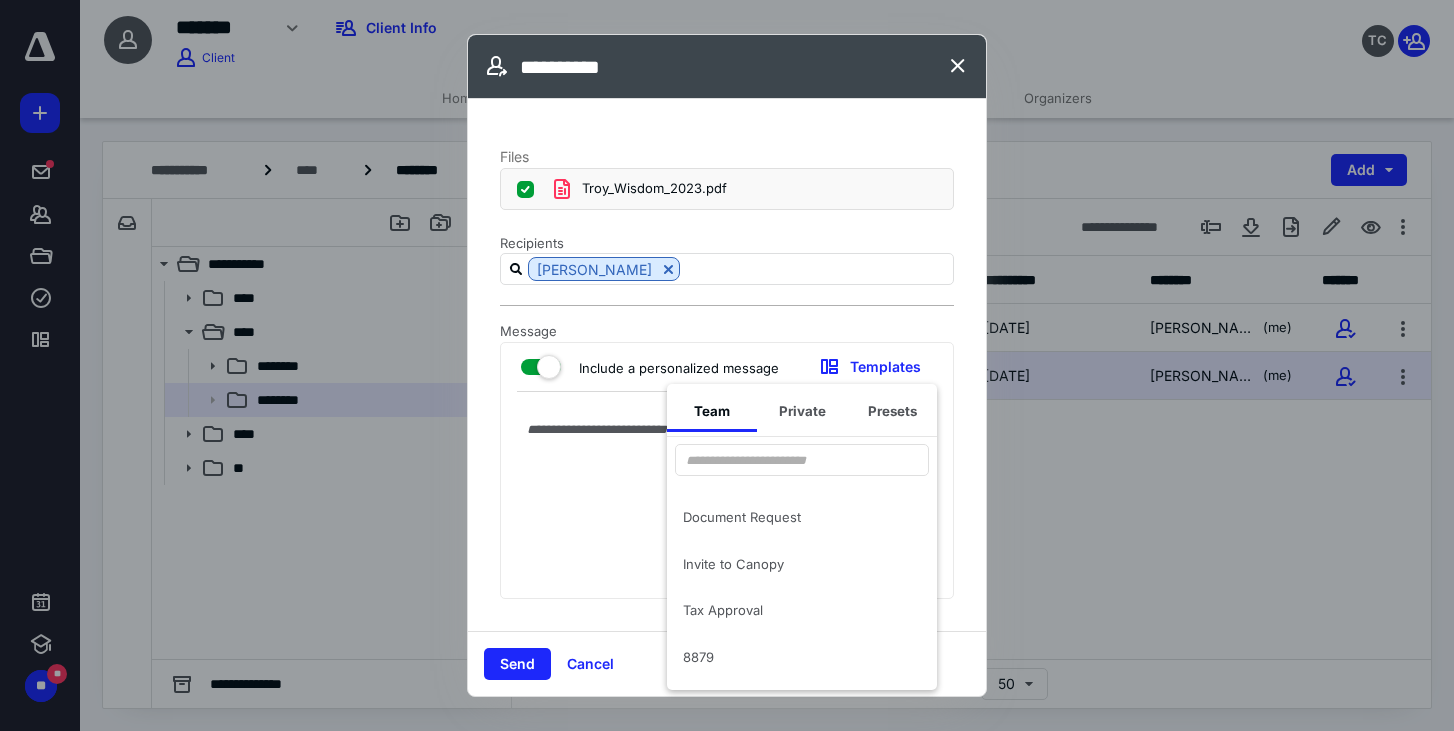 click at bounding box center (727, 500) 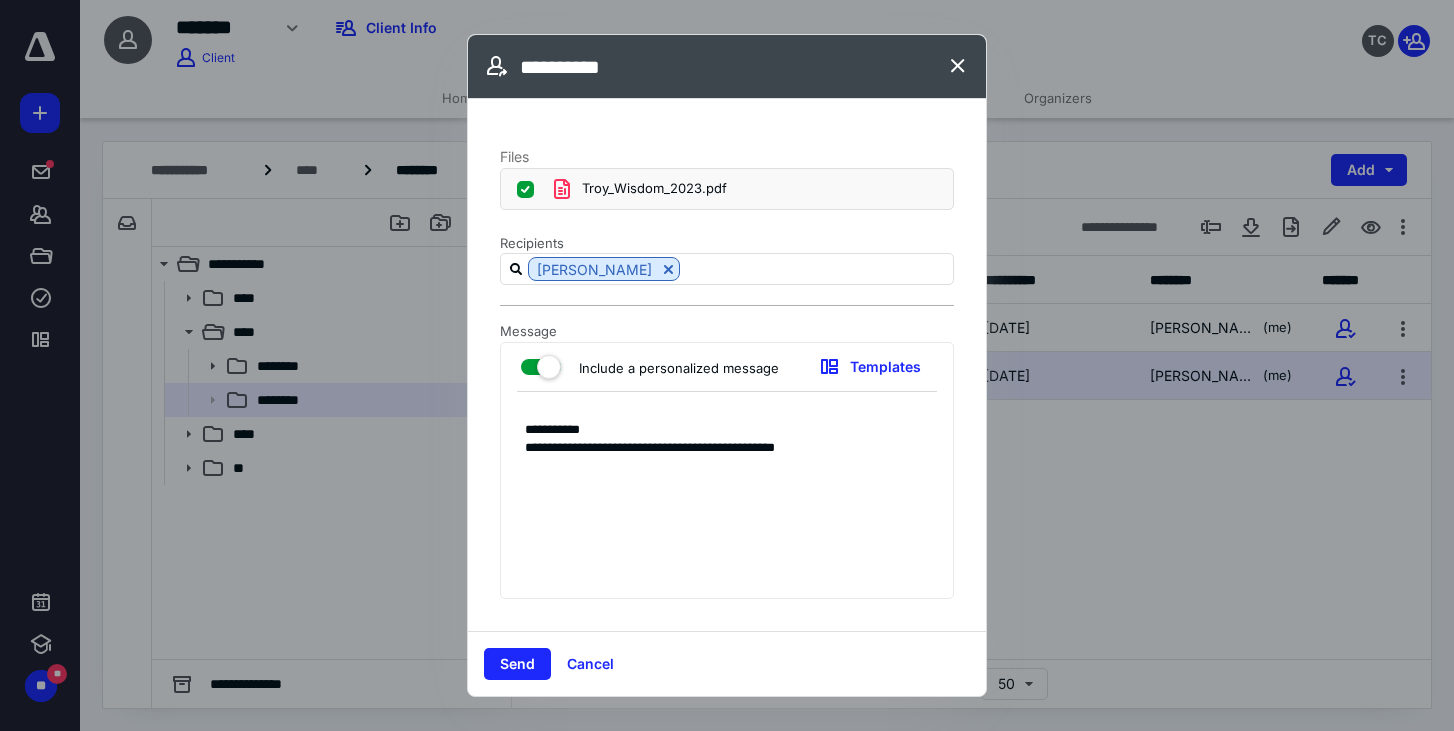 type on "**********" 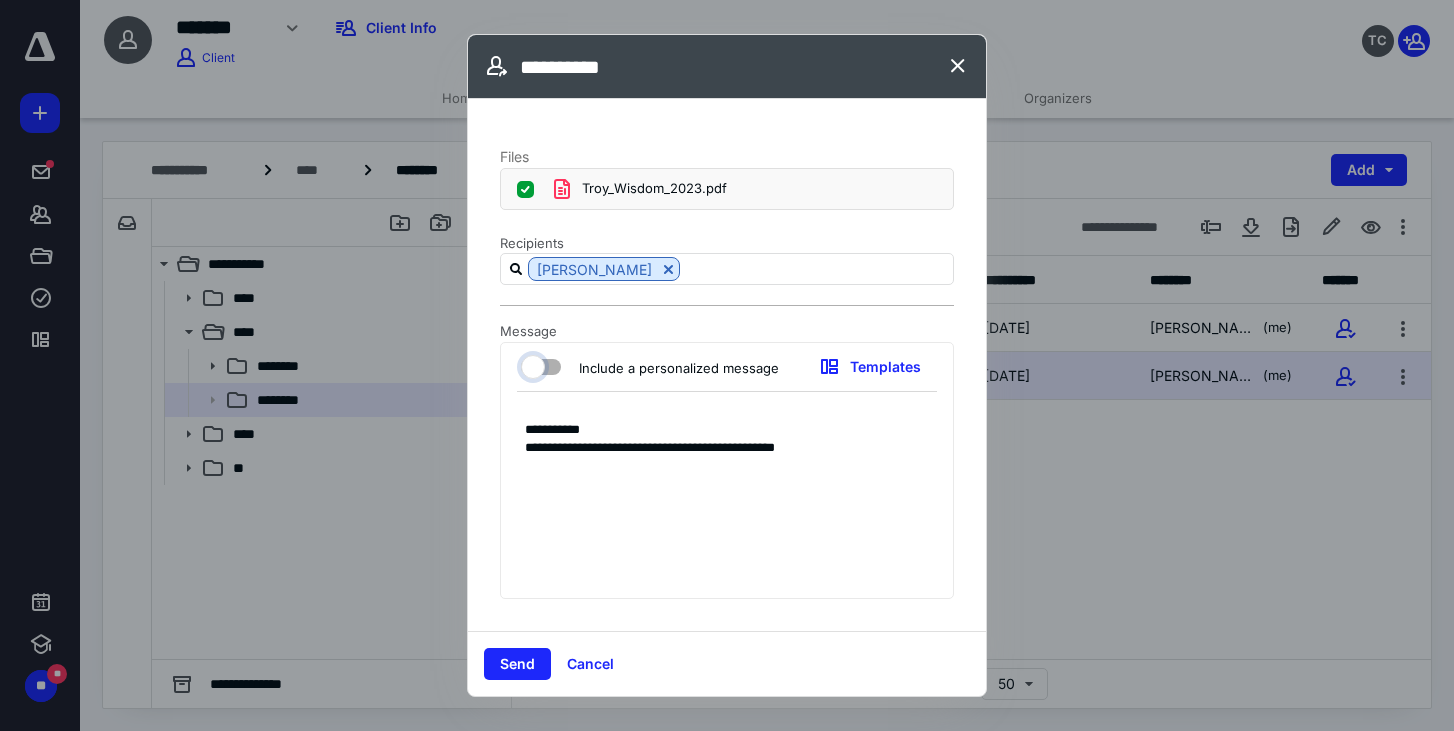 checkbox on "false" 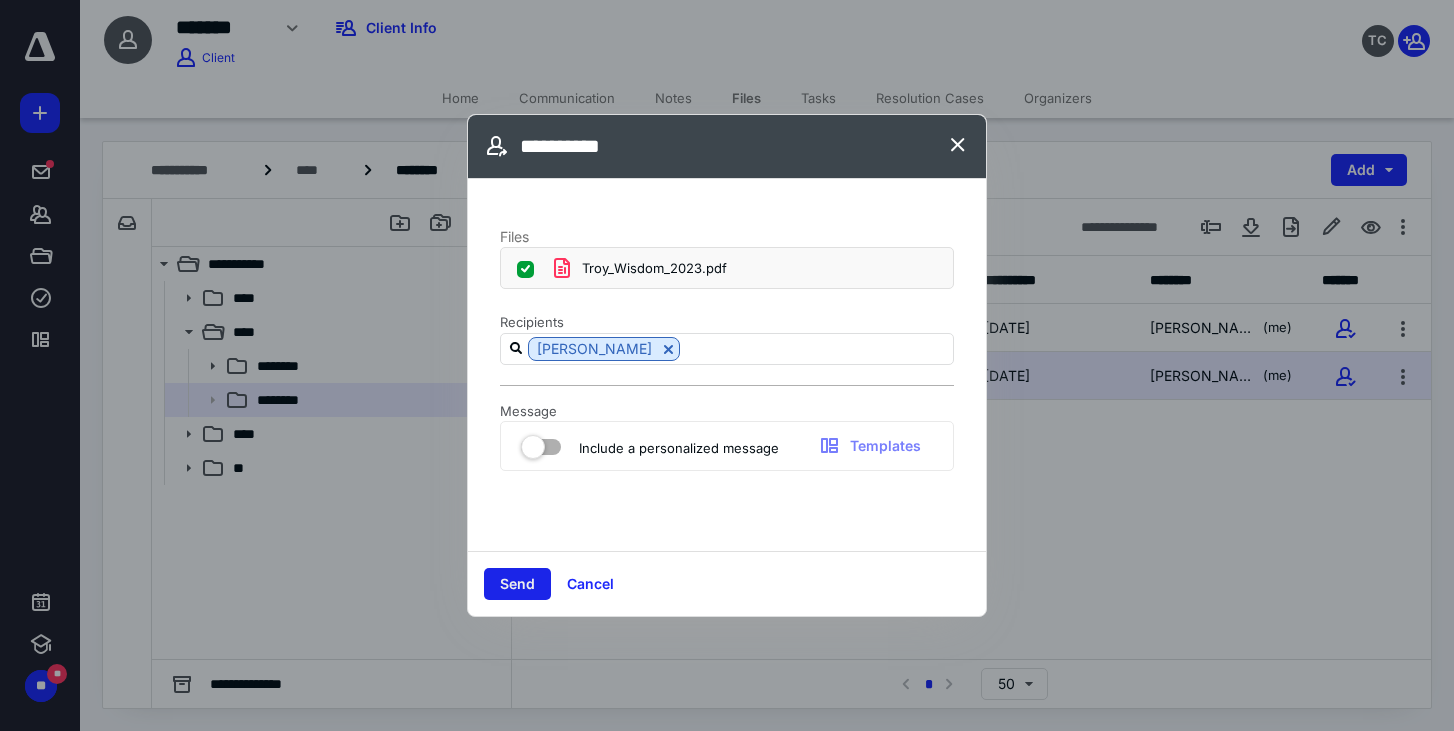 click on "Send" at bounding box center [517, 584] 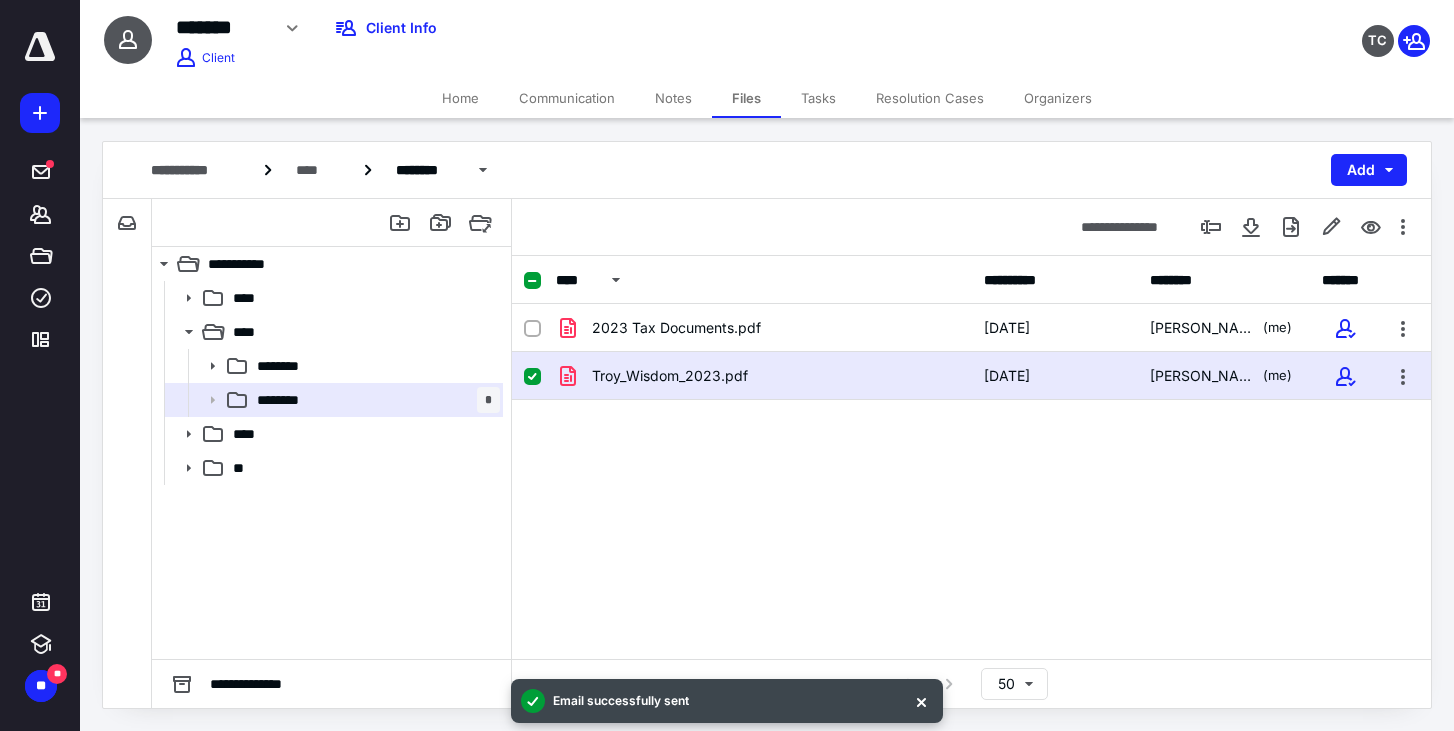 click at bounding box center [540, 376] 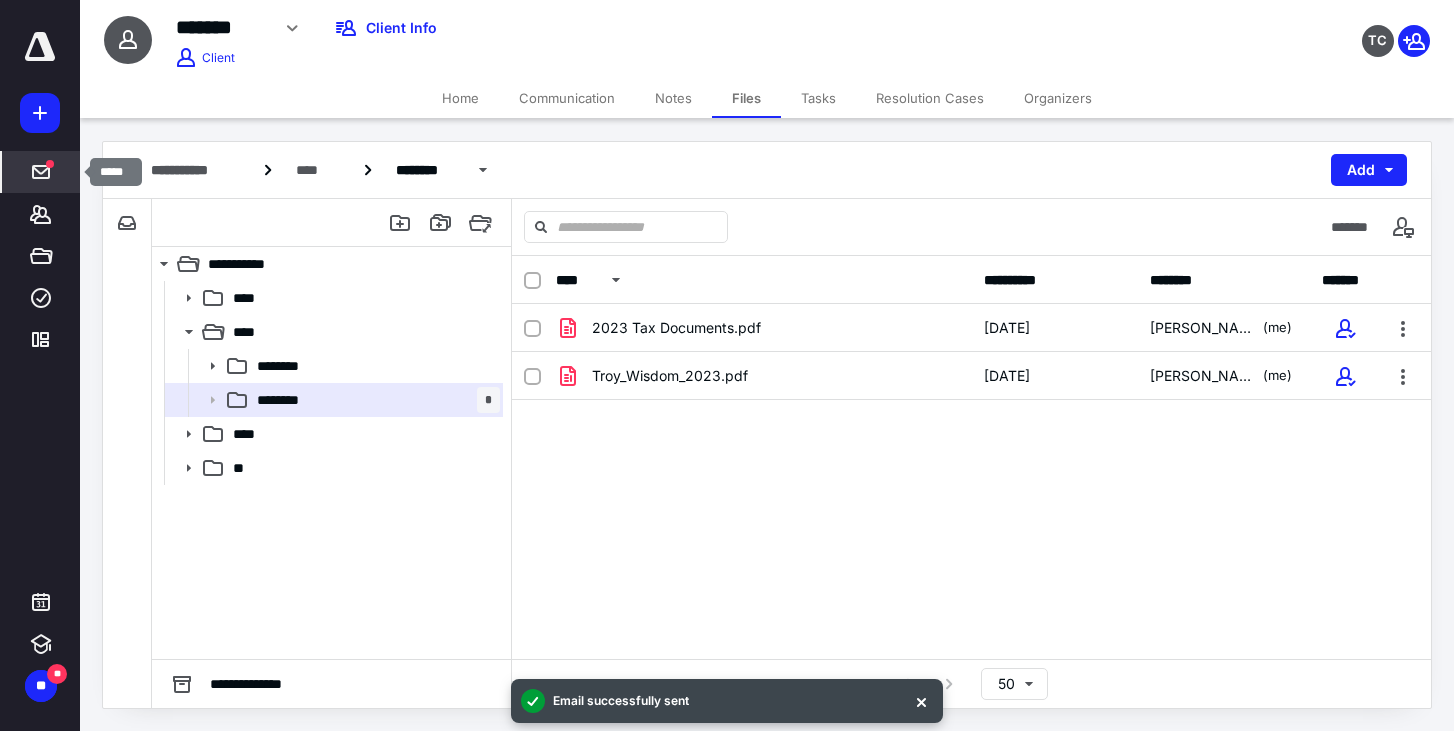 click 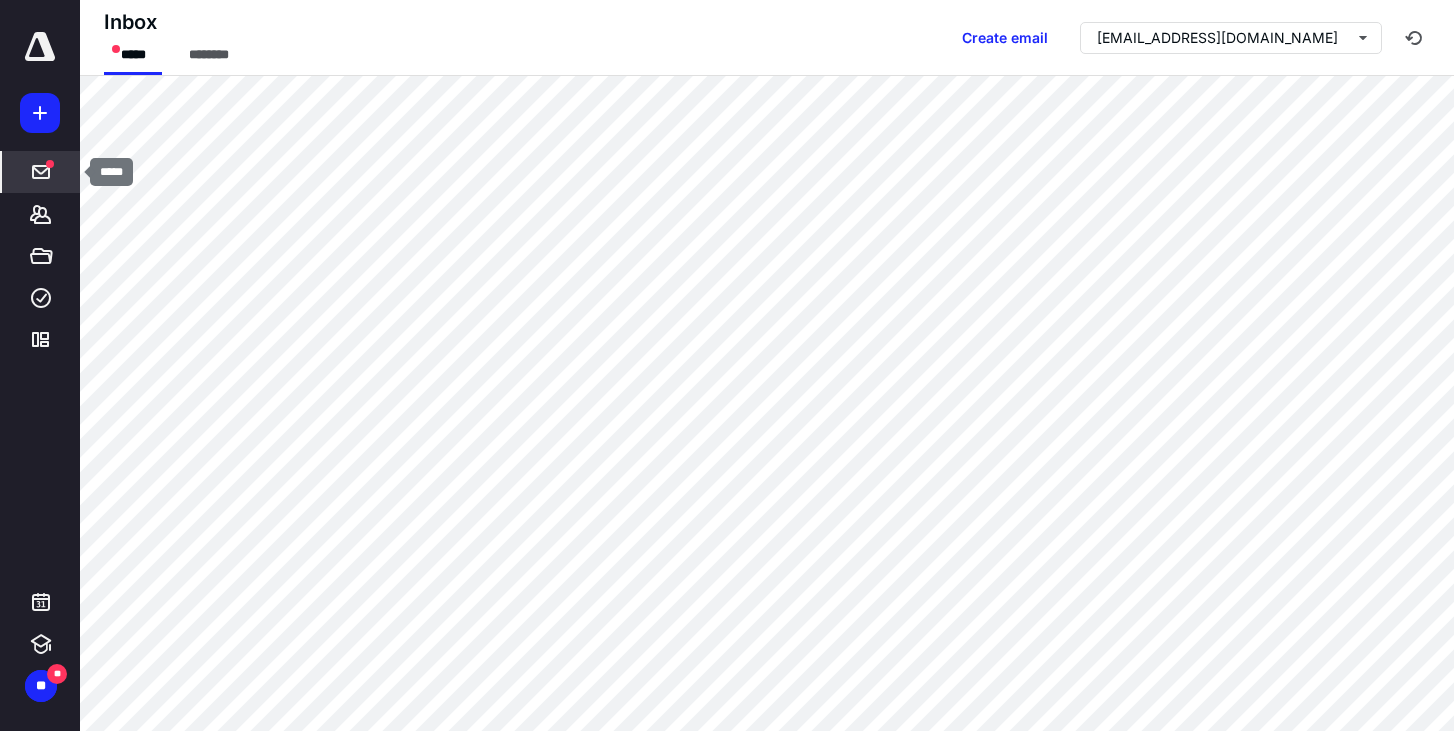 click on "*****" at bounding box center (41, 172) 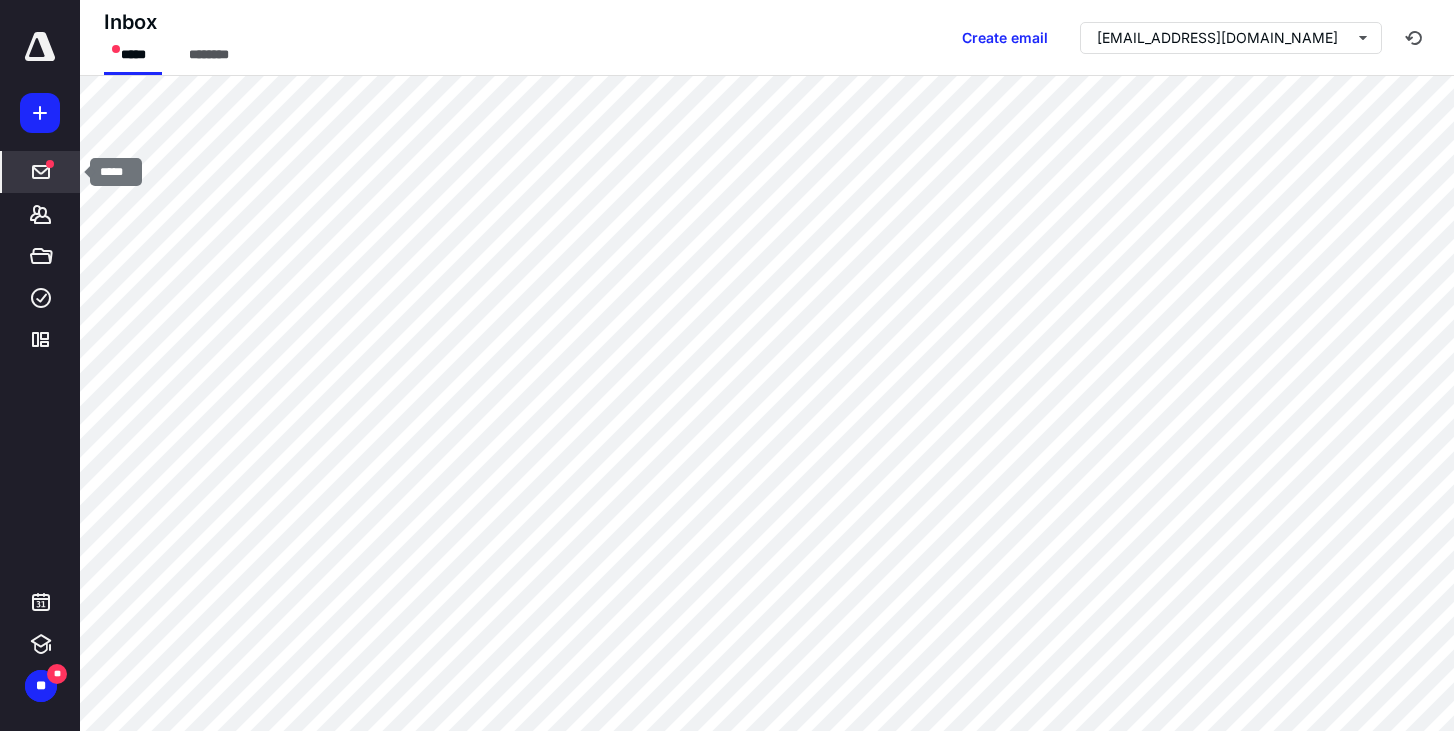 click 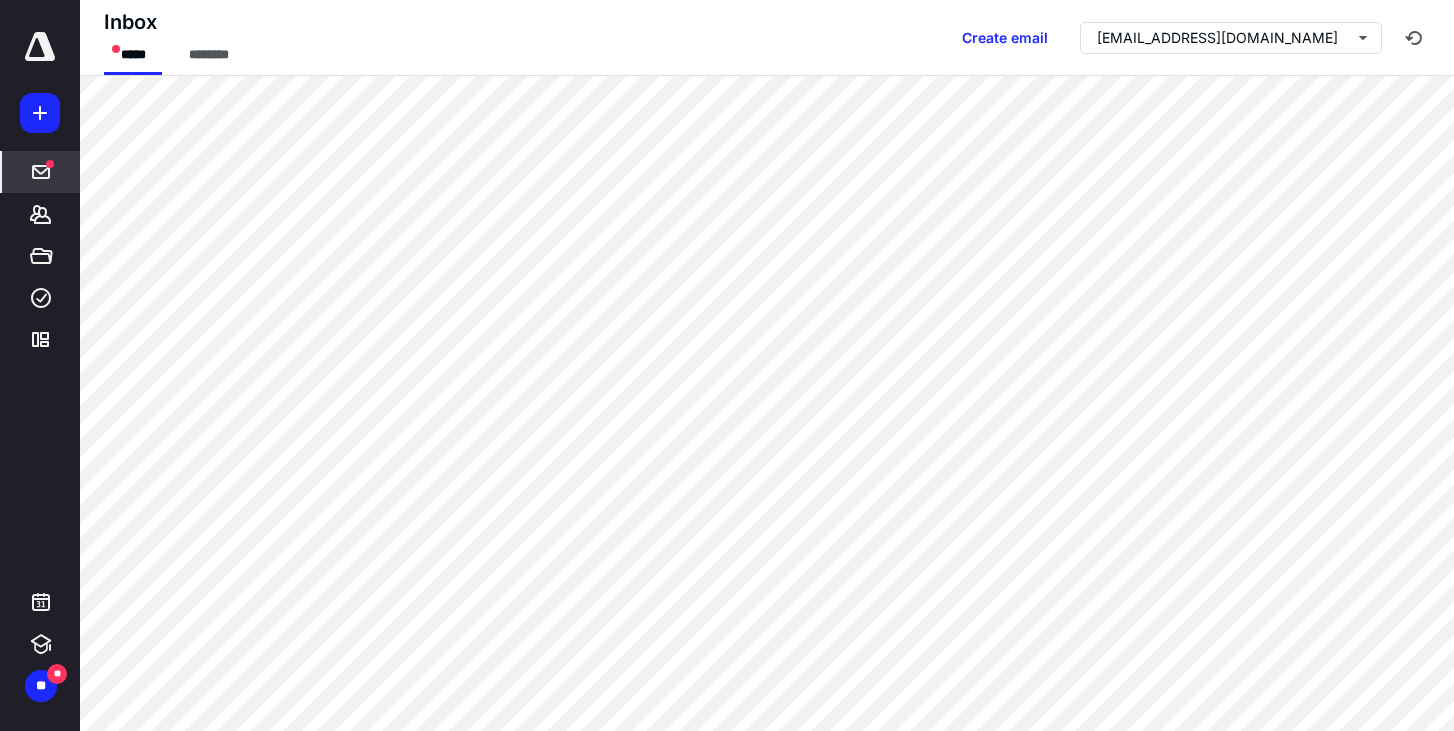 click at bounding box center [40, 47] 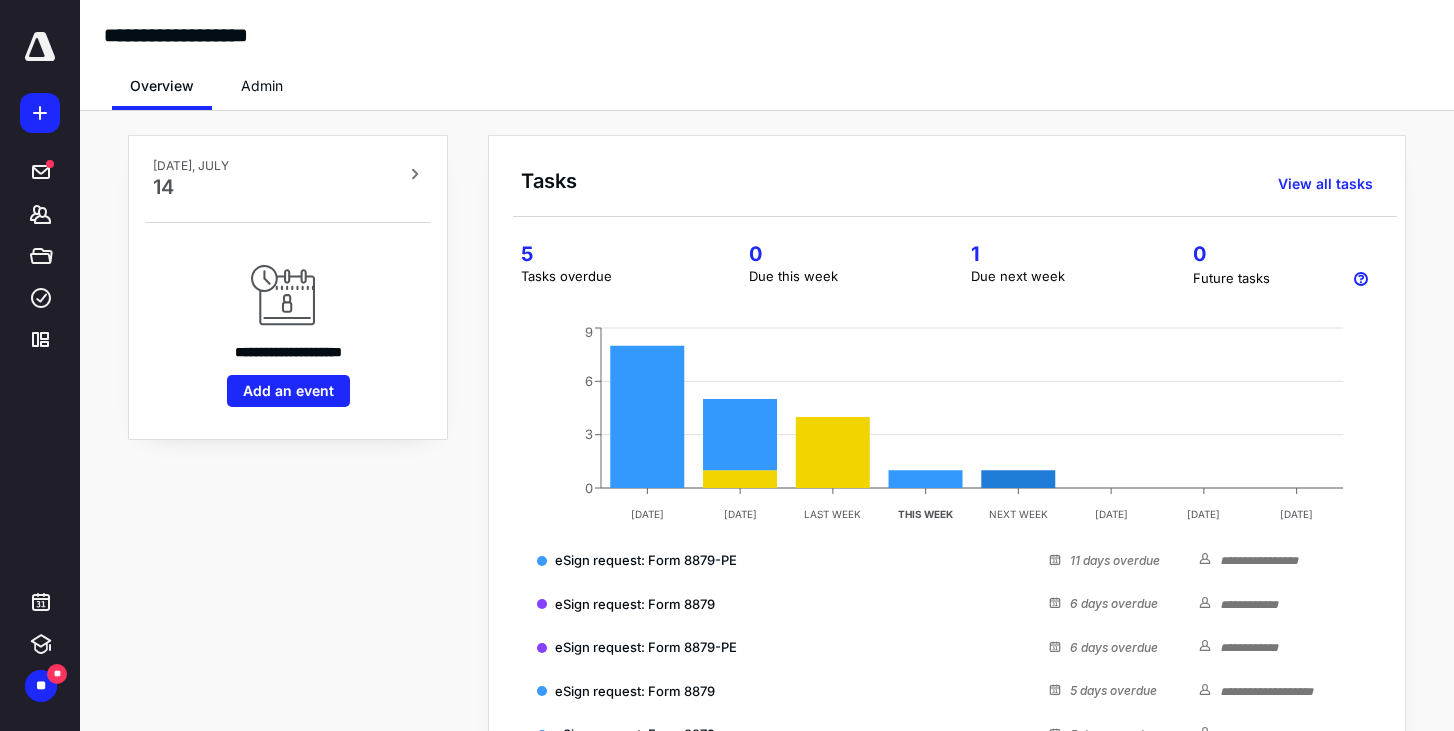 click 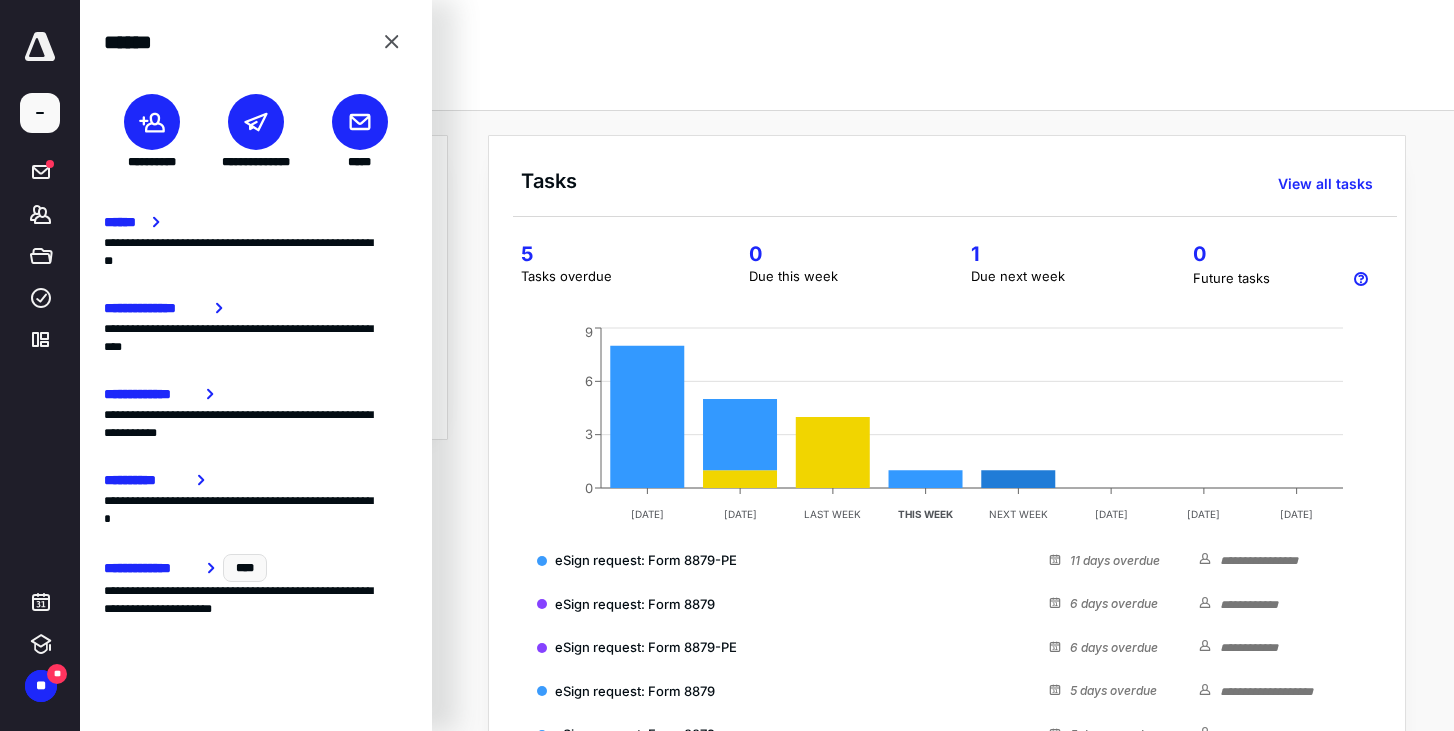 click 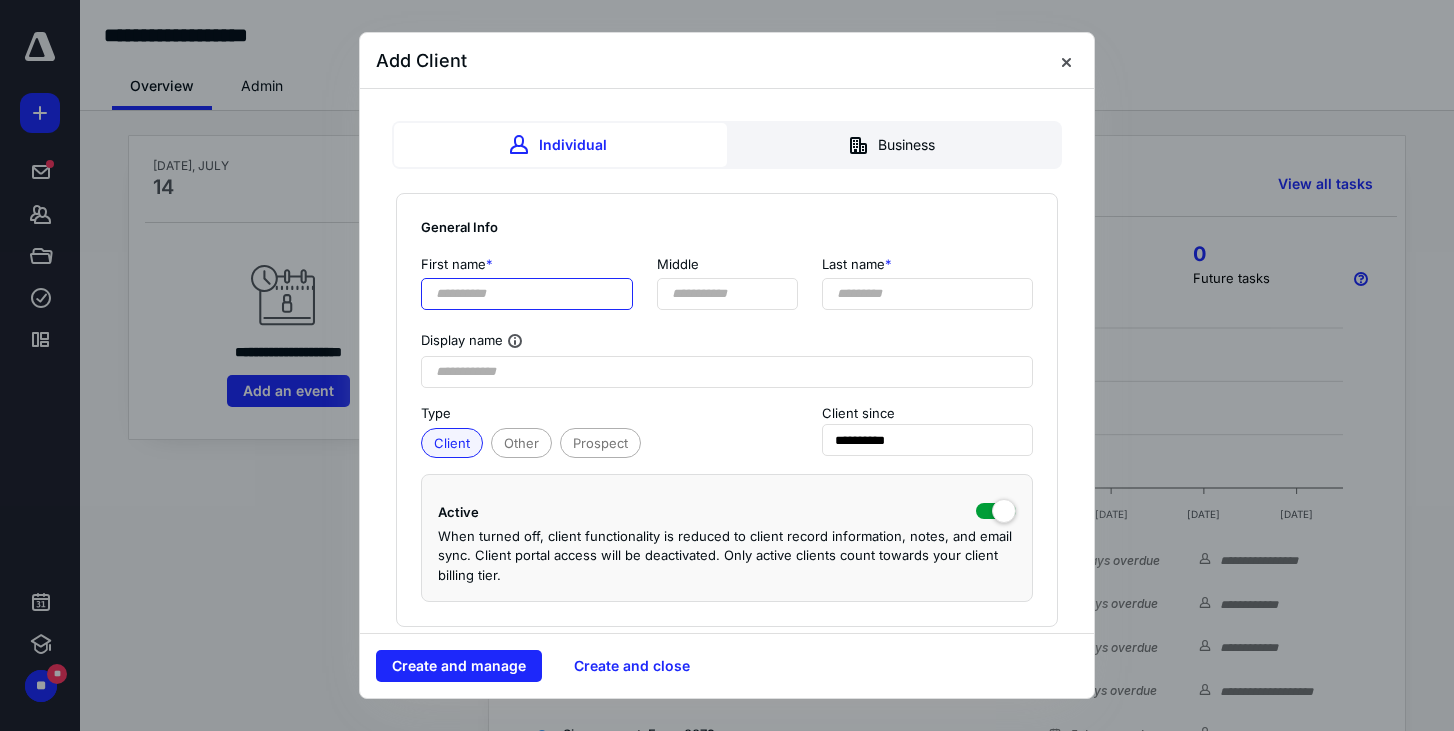 click at bounding box center [527, 294] 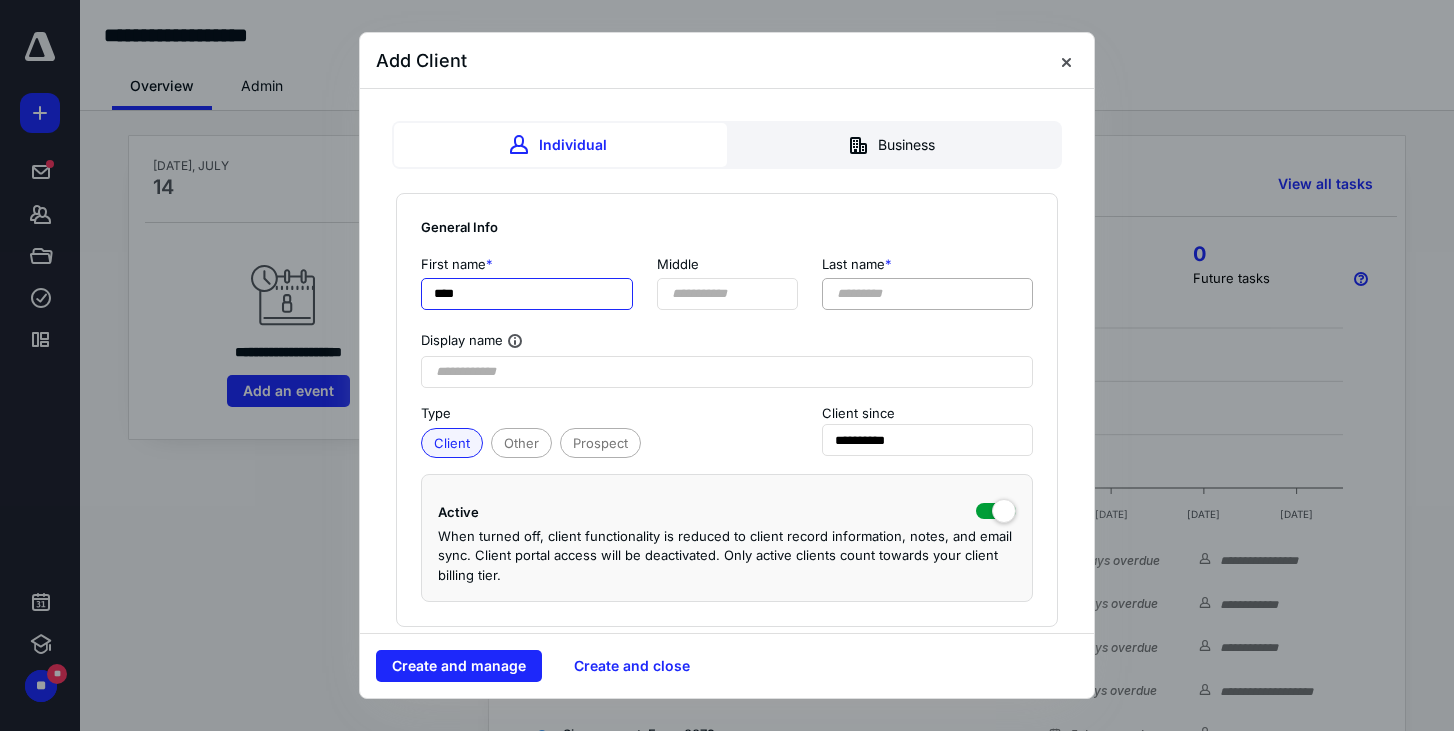 type on "****" 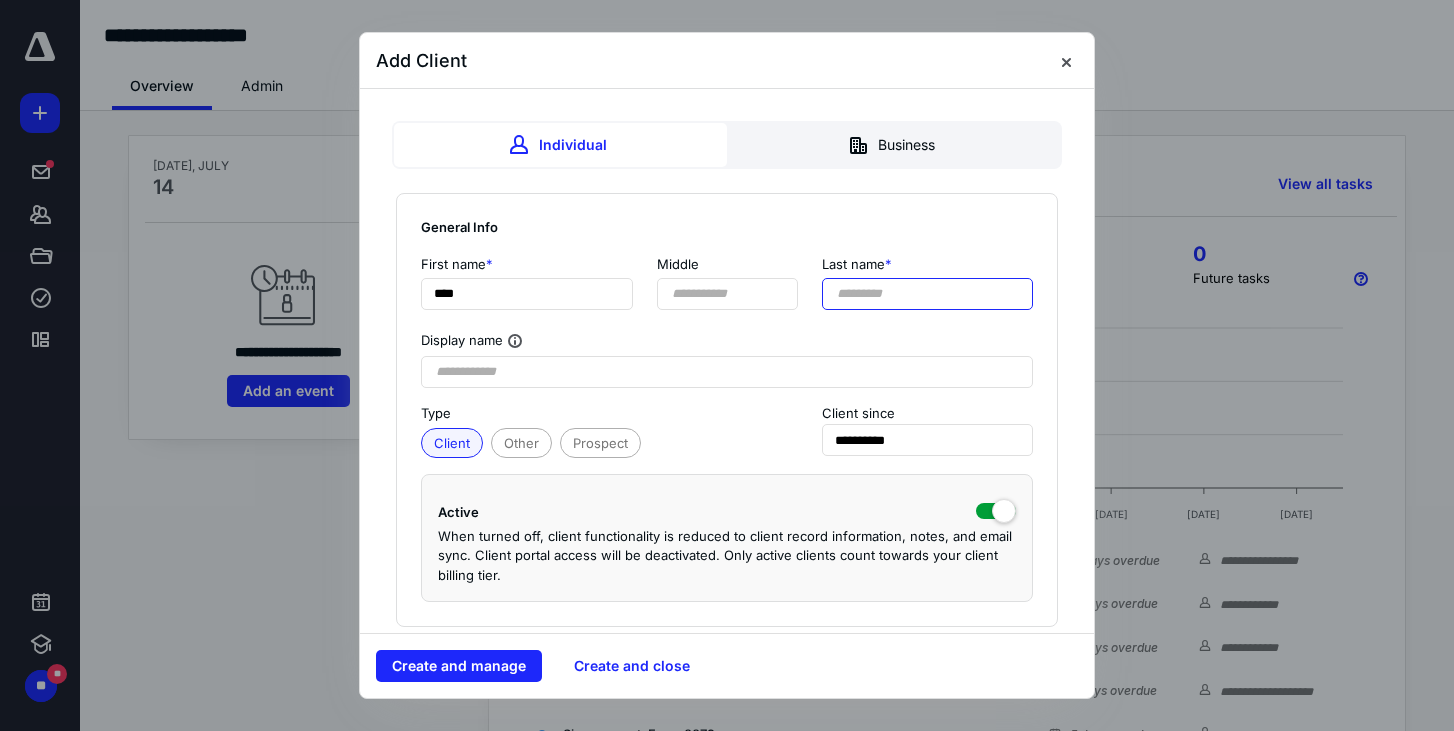 click at bounding box center [928, 294] 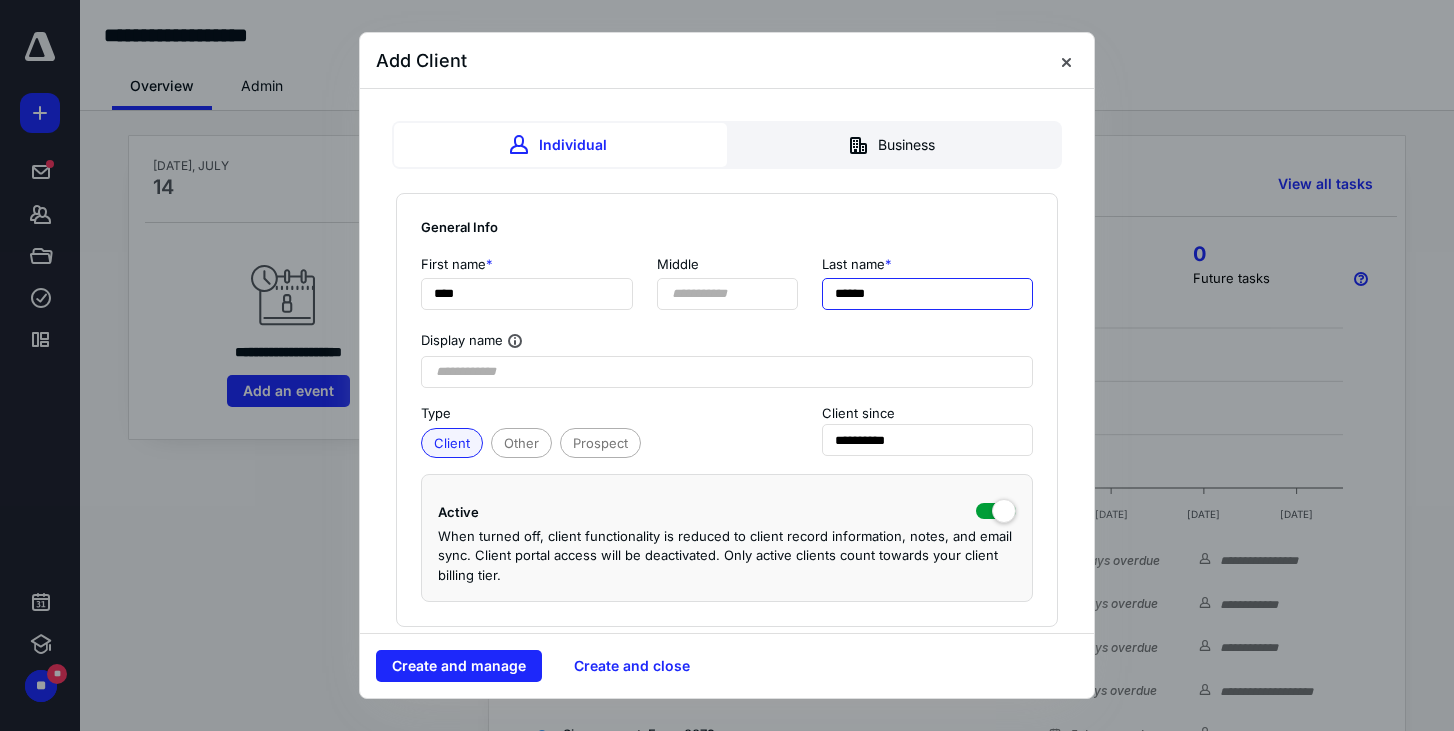 type on "******" 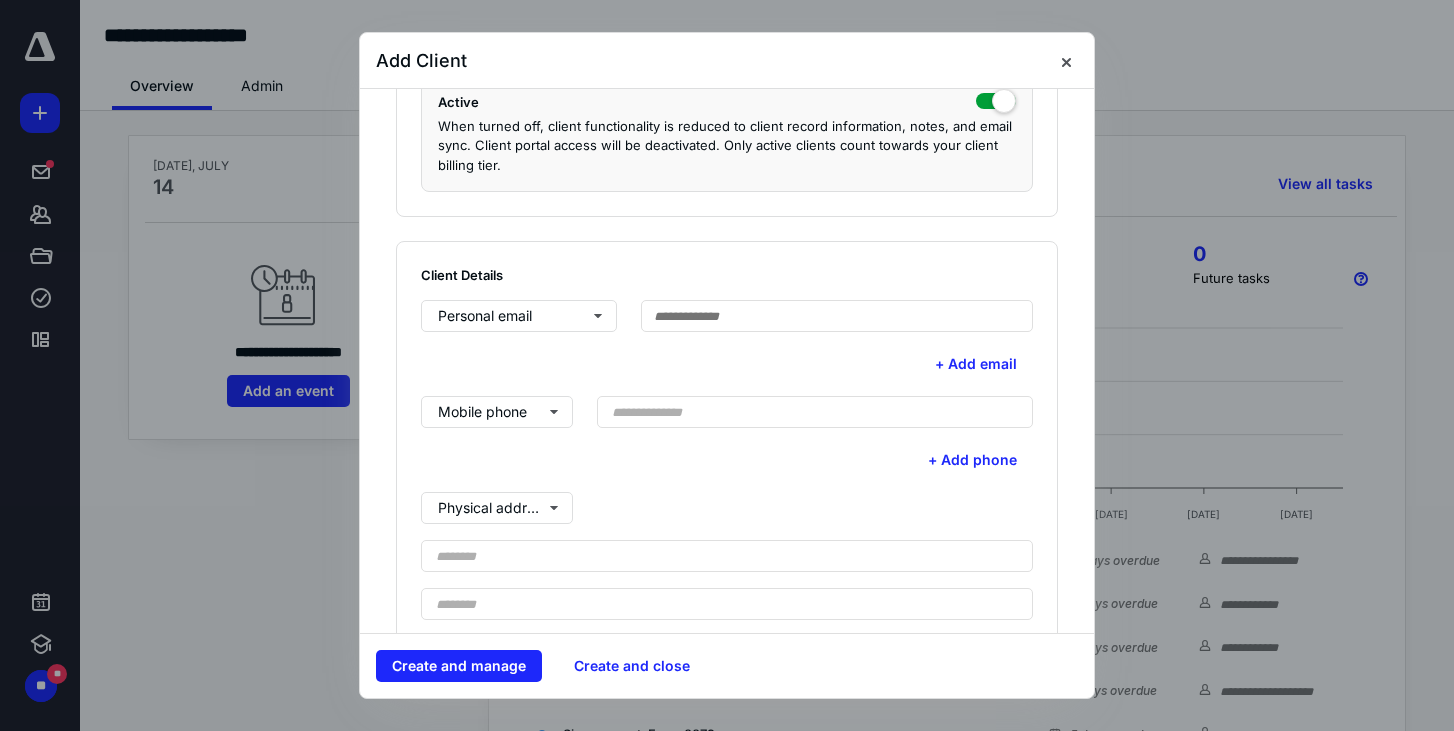scroll, scrollTop: 414, scrollLeft: 0, axis: vertical 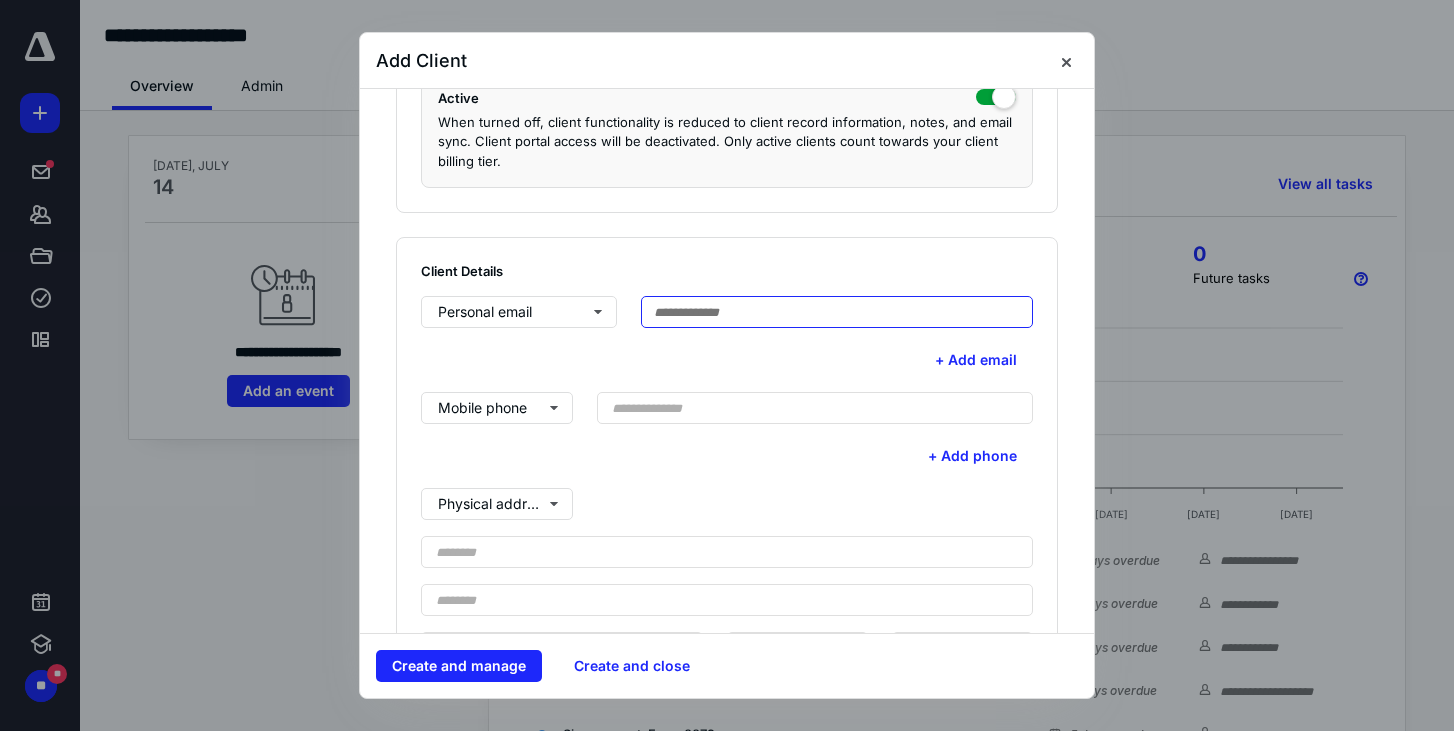 click at bounding box center (837, 312) 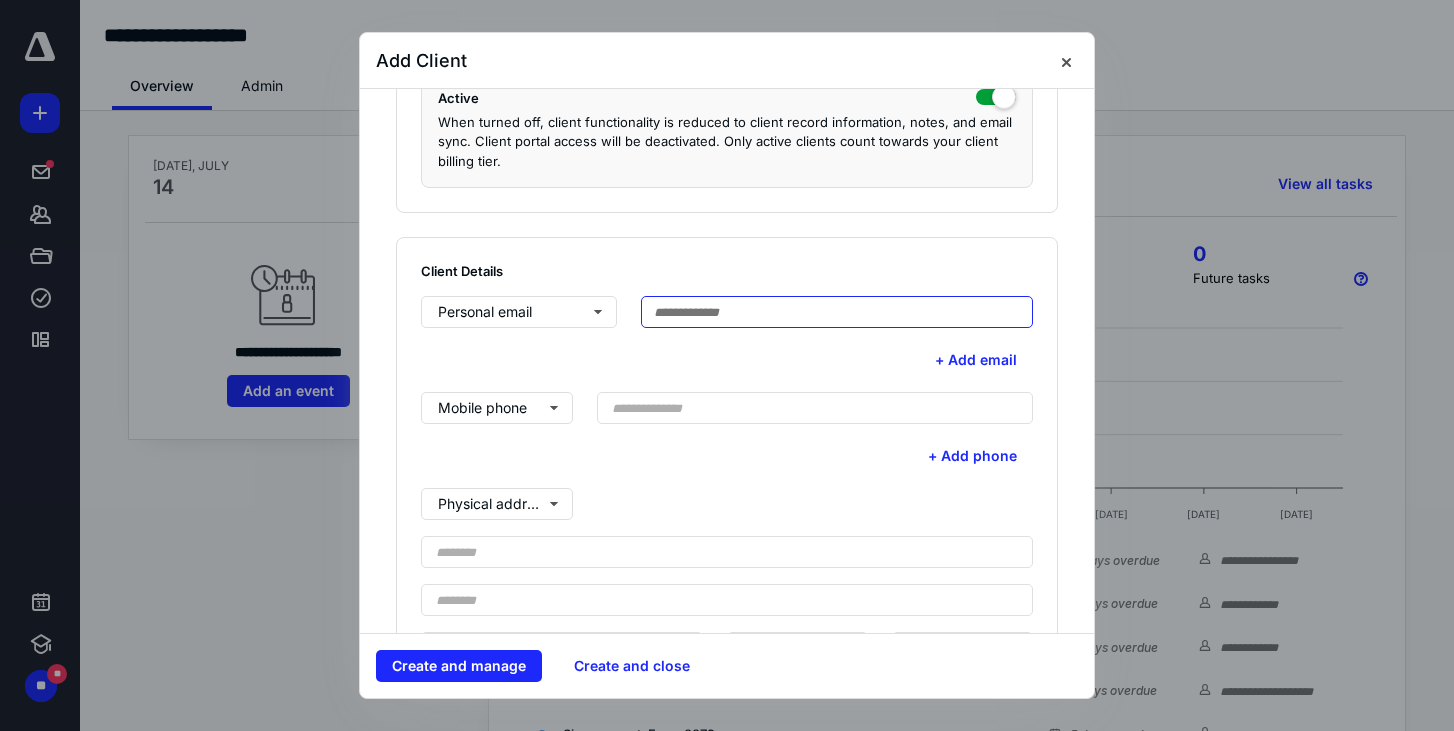 paste on "**********" 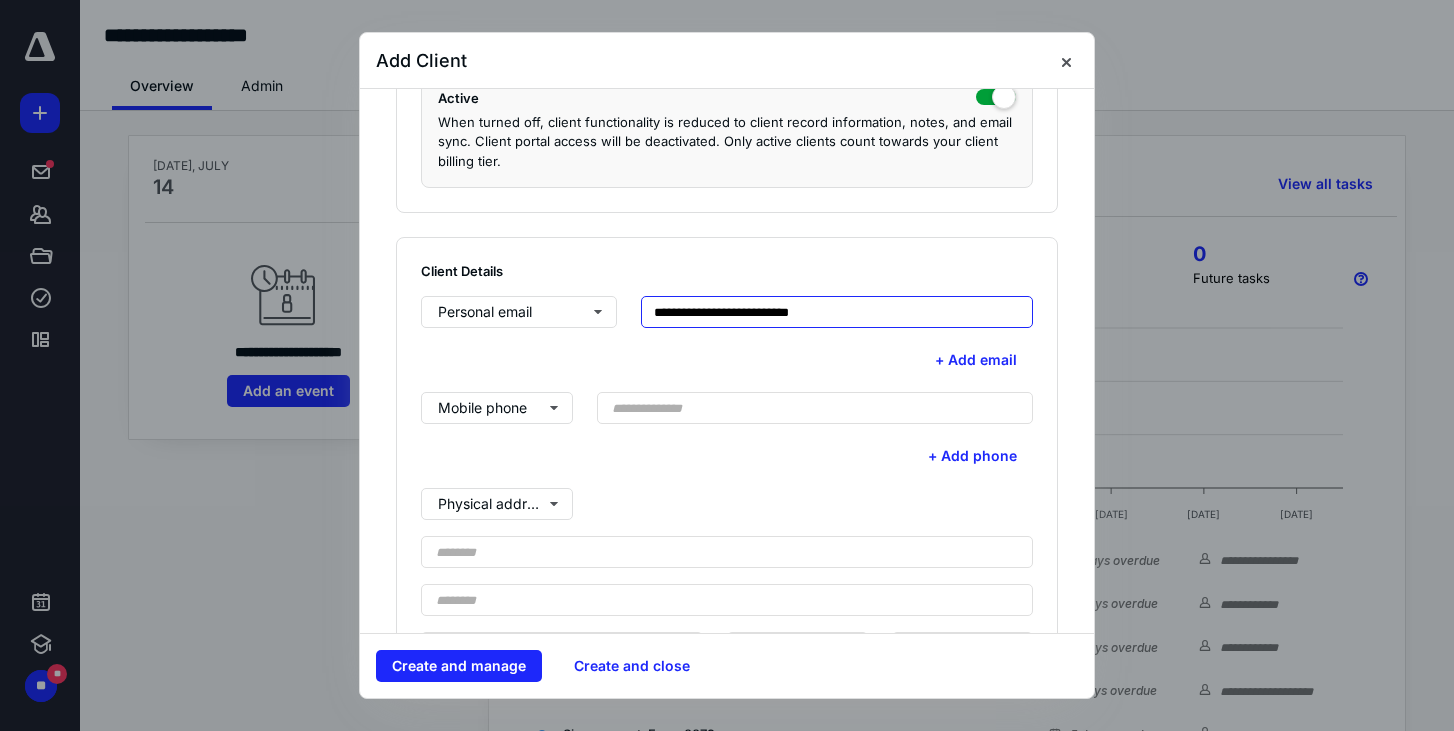 click on "**********" at bounding box center [837, 312] 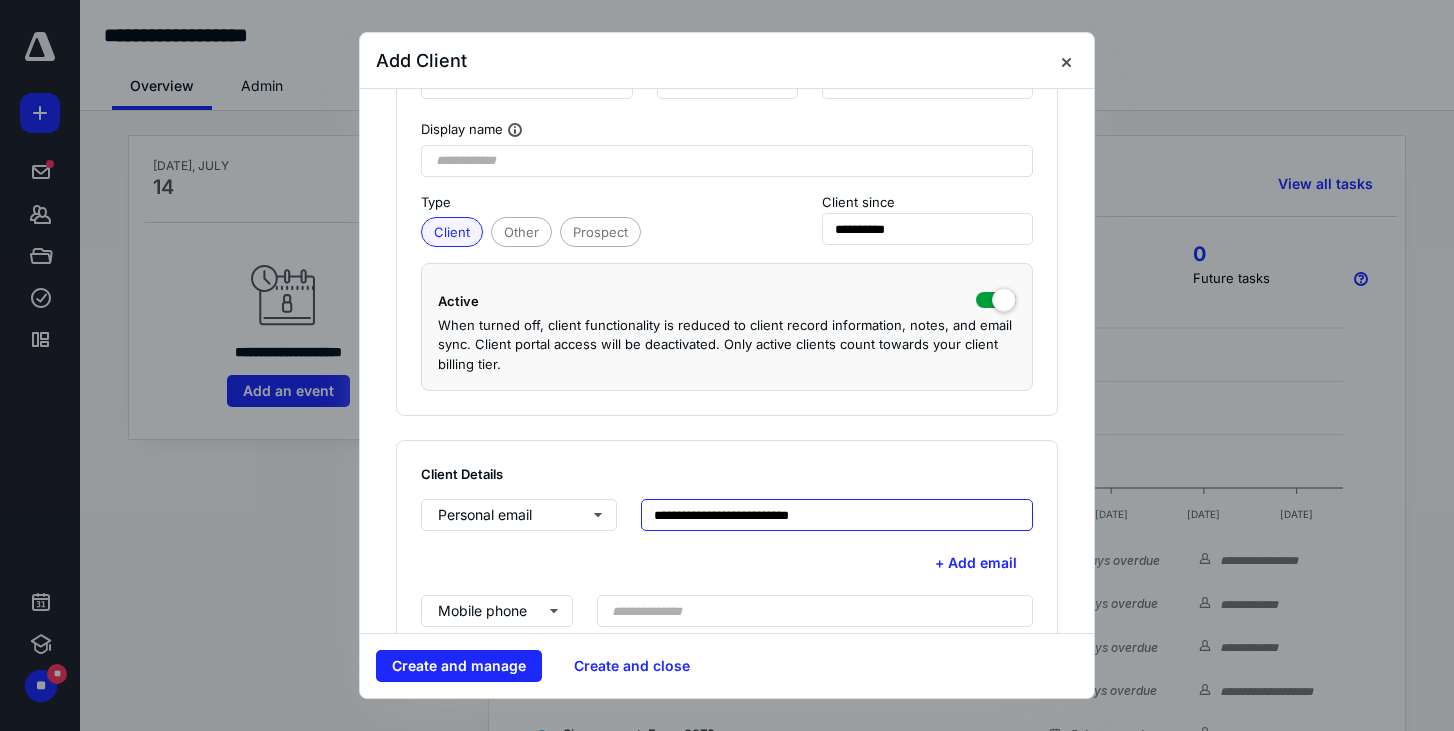 scroll, scrollTop: 104, scrollLeft: 0, axis: vertical 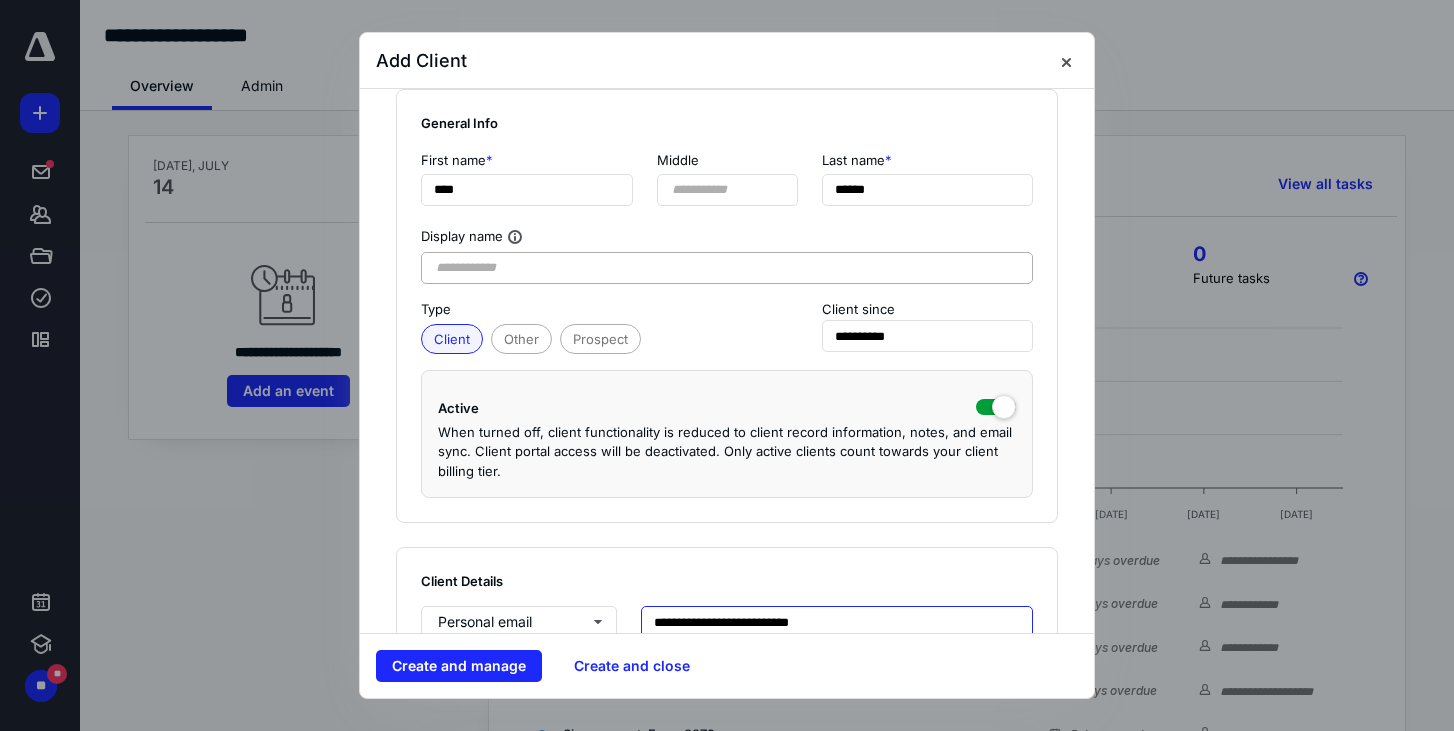 type on "**********" 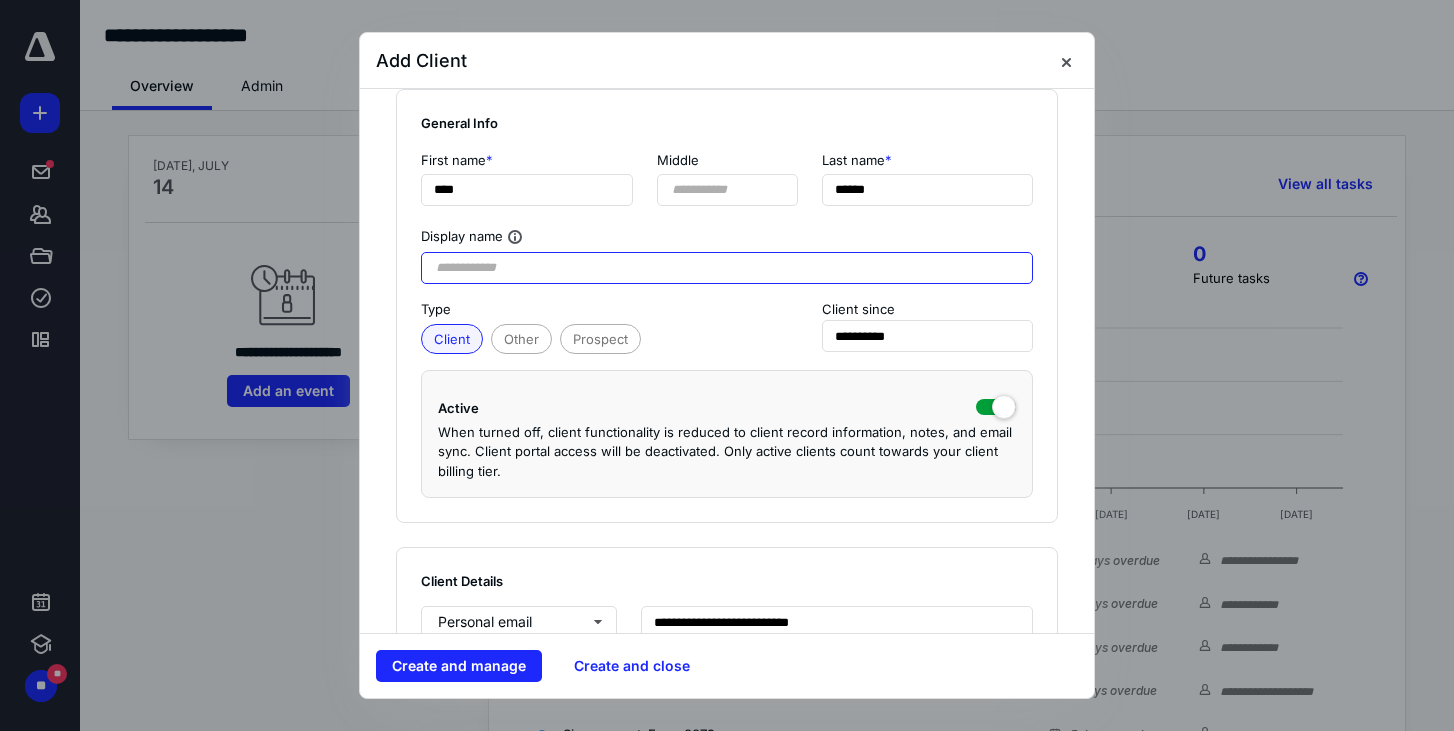 click at bounding box center (727, 268) 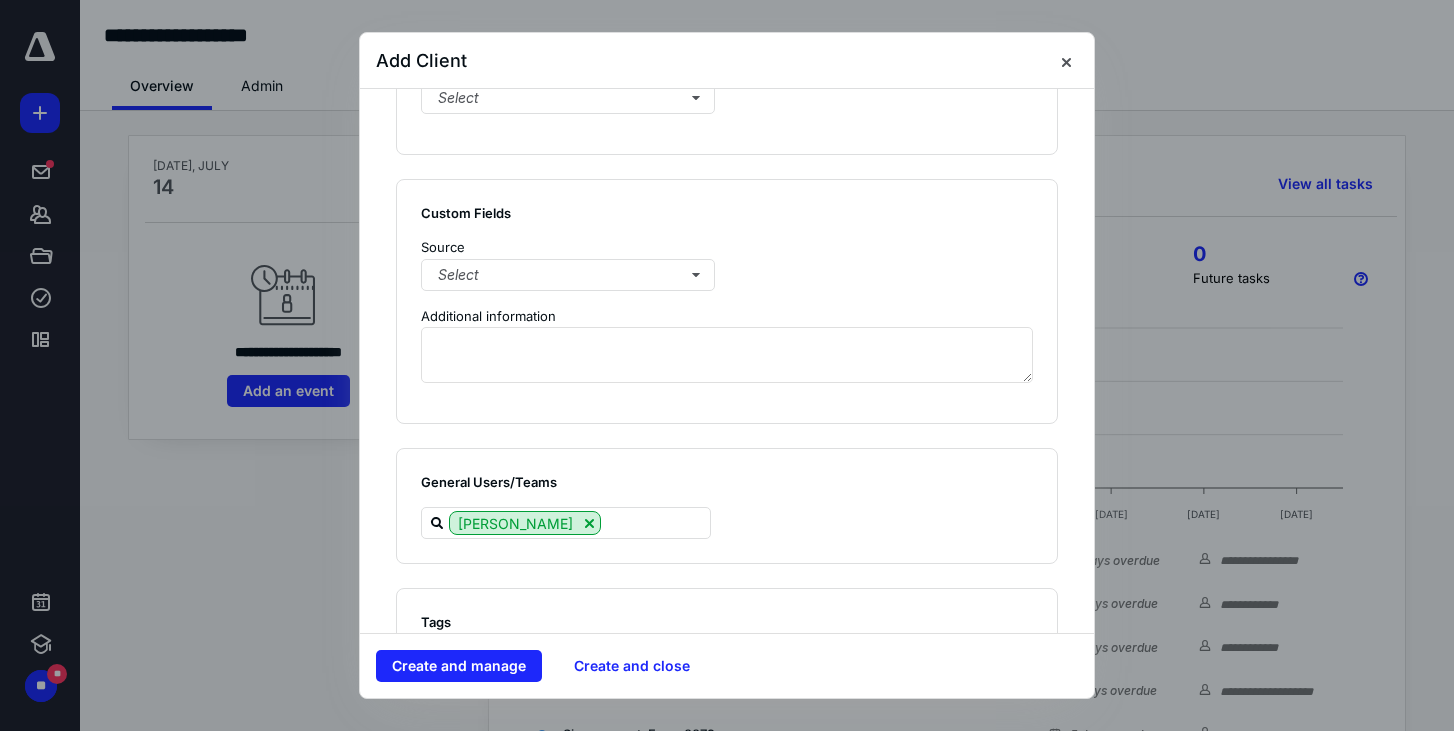 scroll, scrollTop: 1537, scrollLeft: 0, axis: vertical 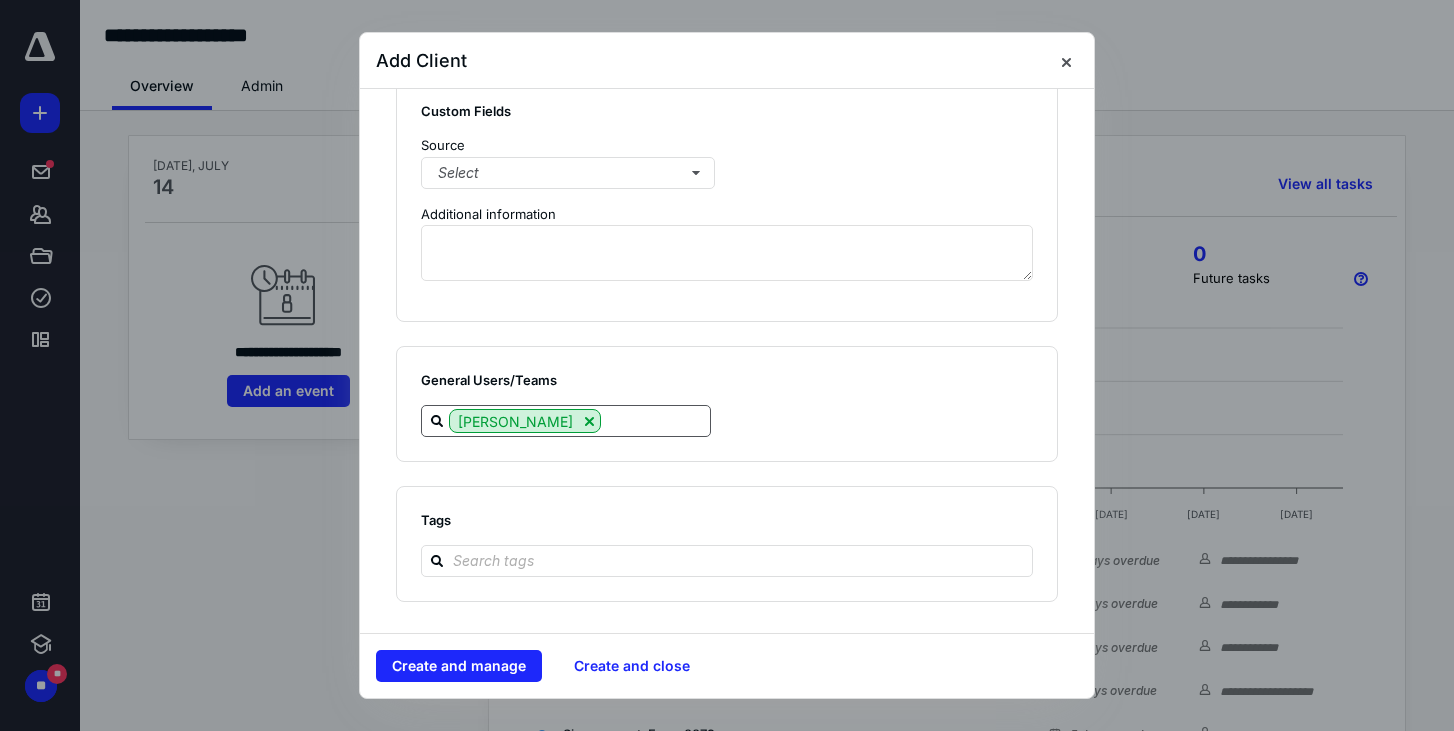 type on "*******" 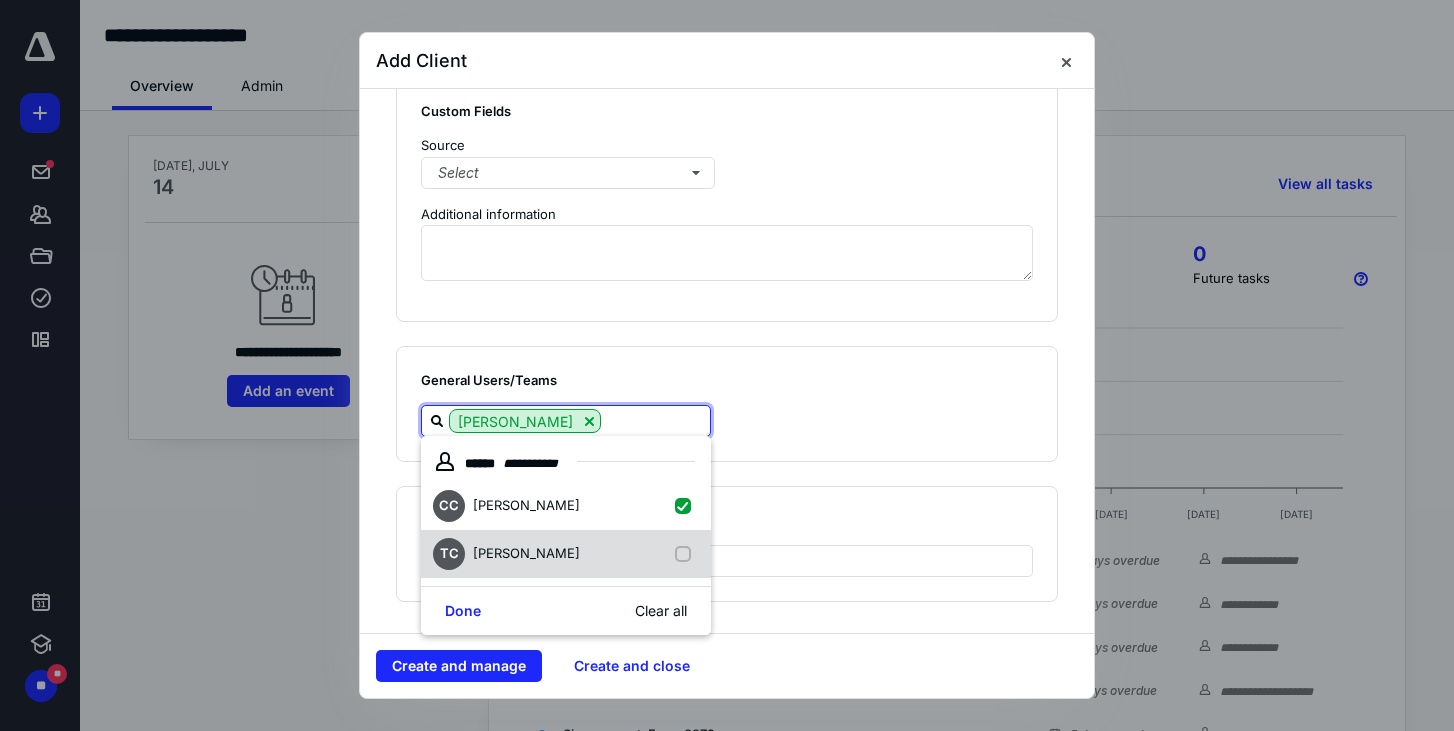 click on "TC [PERSON_NAME]" at bounding box center [566, 554] 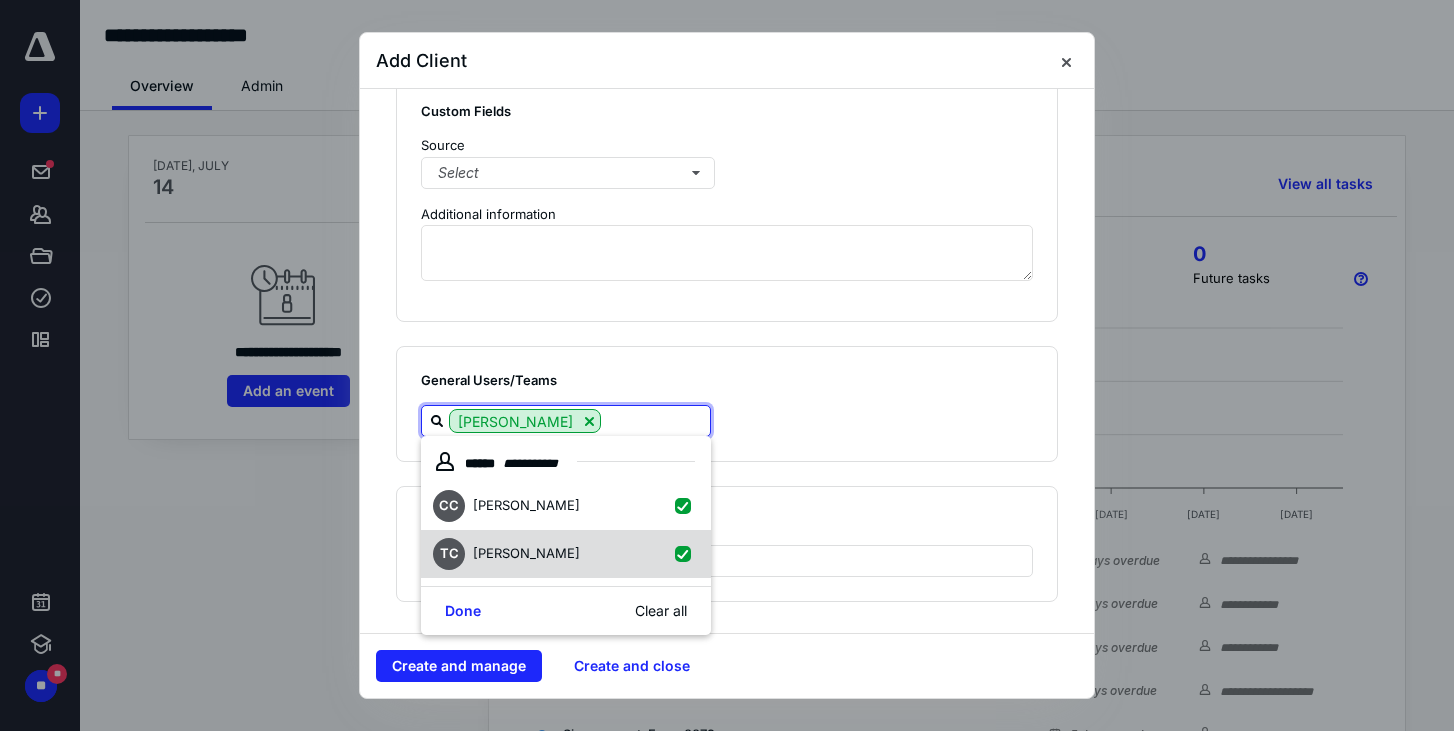 checkbox on "true" 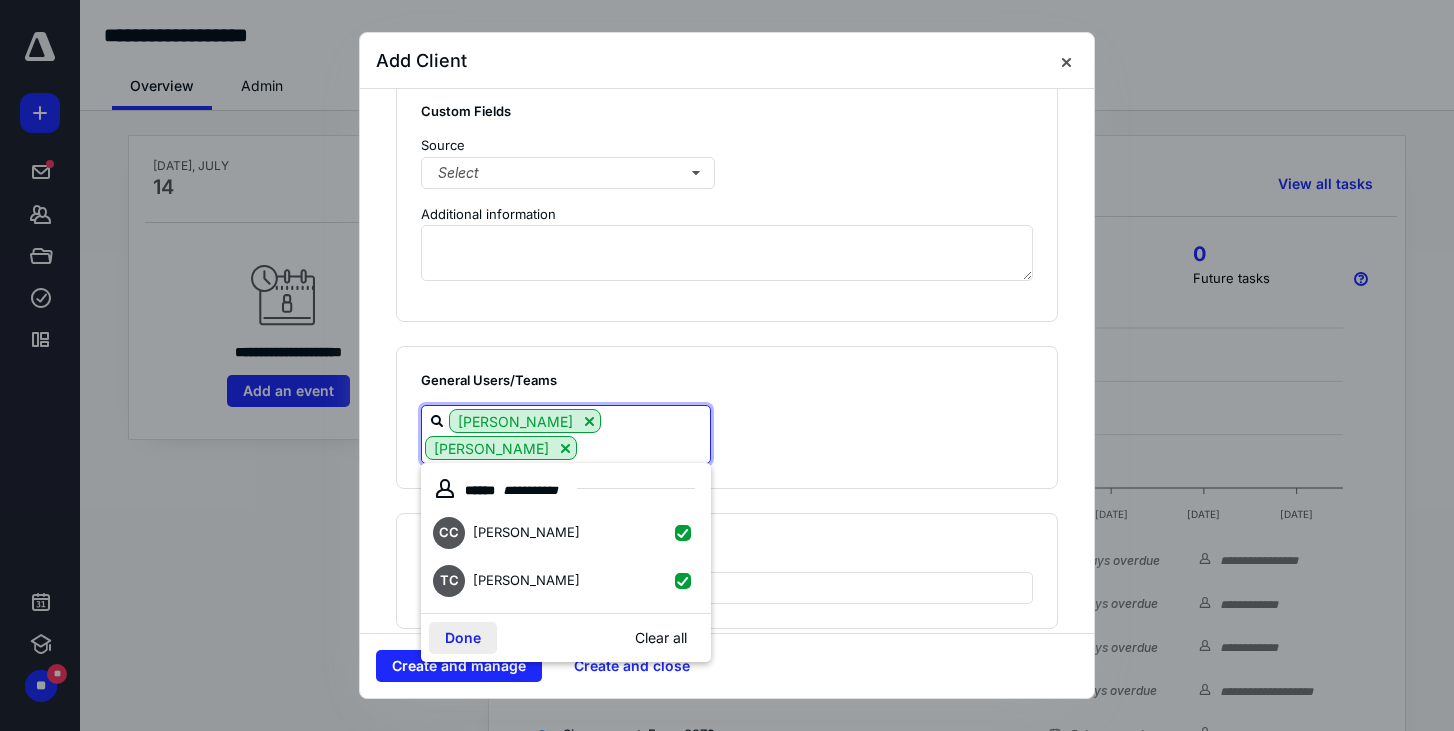 click on "Done" at bounding box center [463, 638] 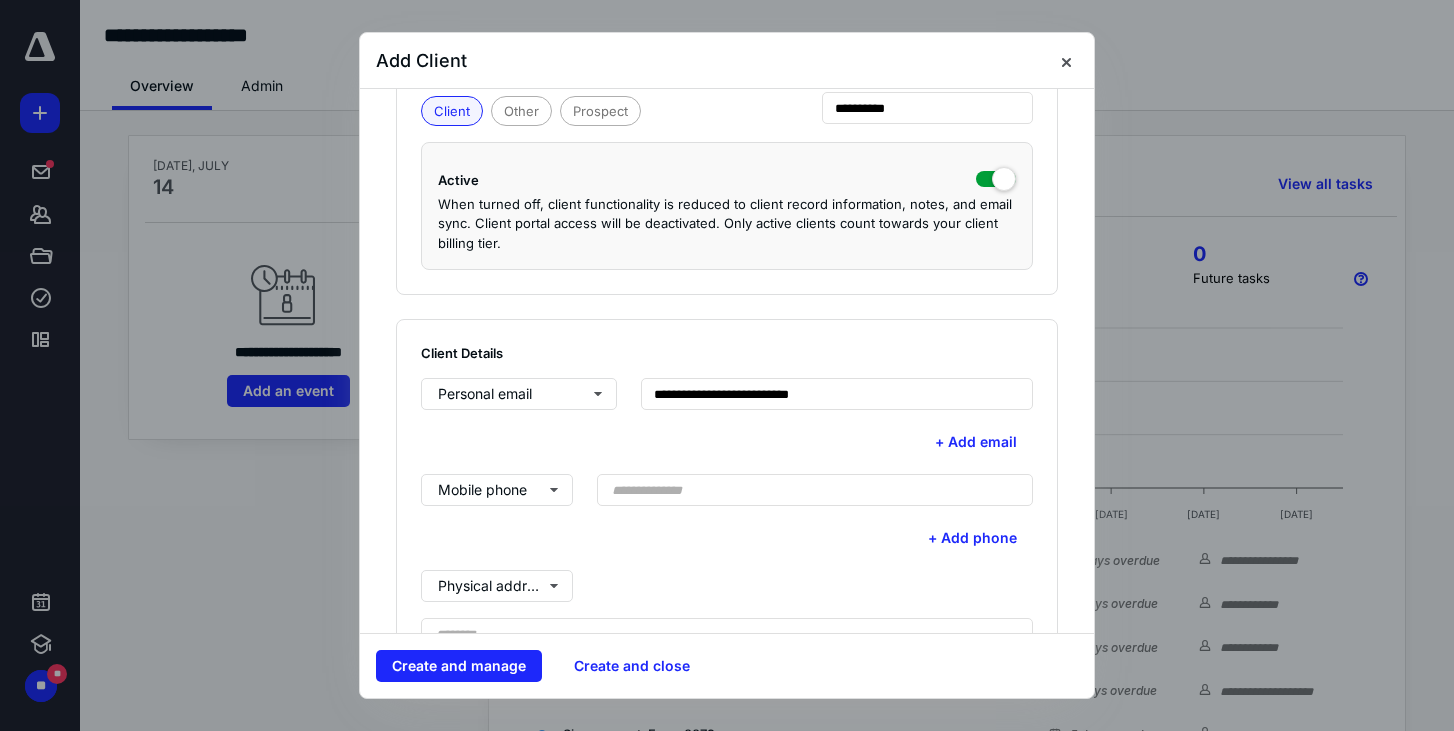 scroll, scrollTop: 0, scrollLeft: 0, axis: both 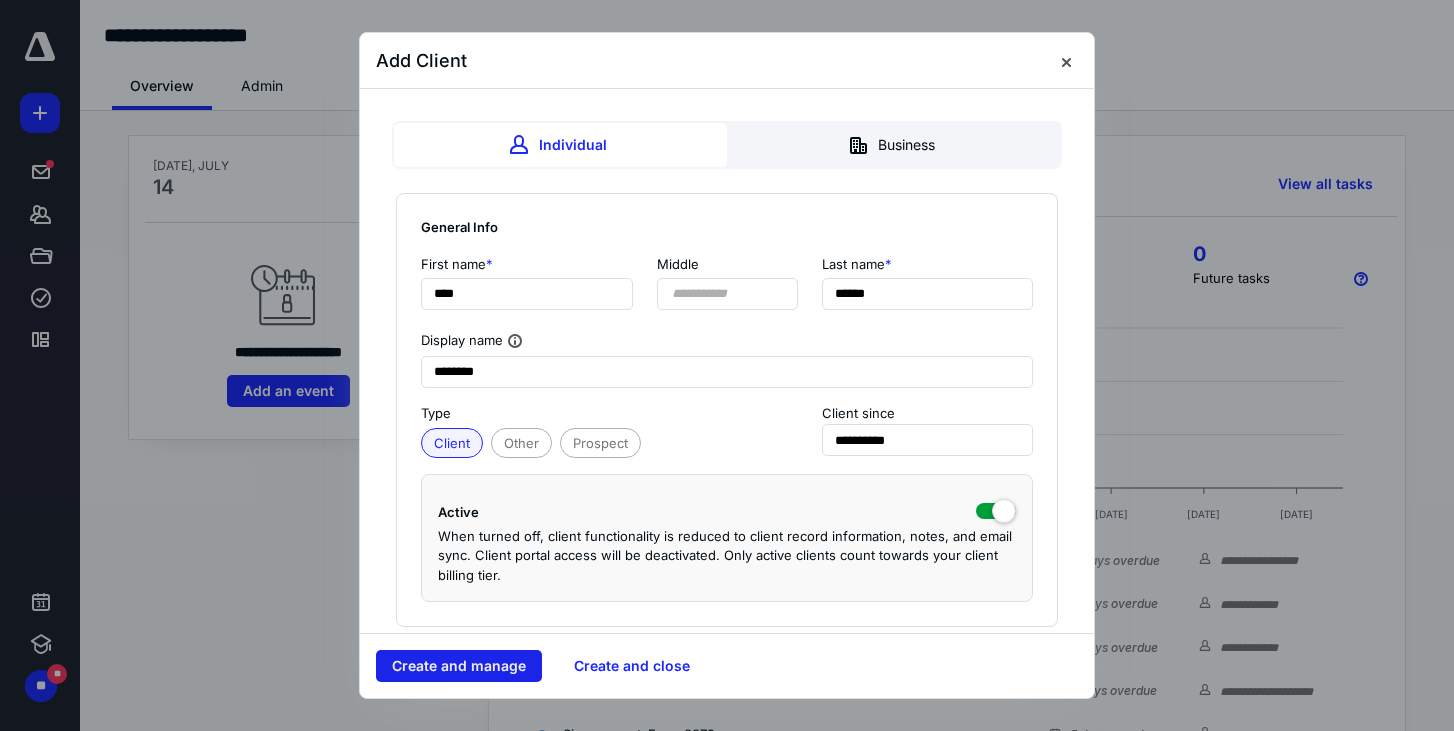 click on "Create and manage" at bounding box center (459, 666) 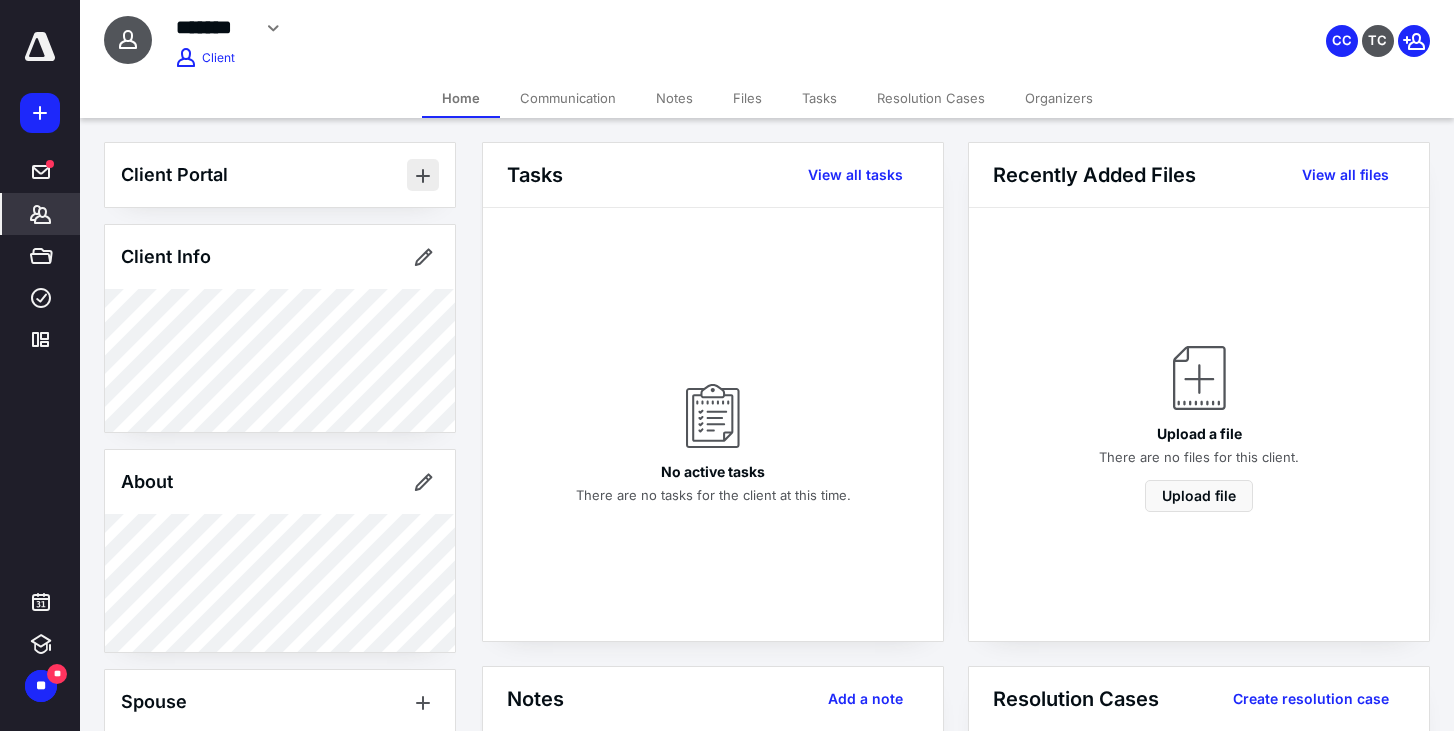 click at bounding box center (423, 175) 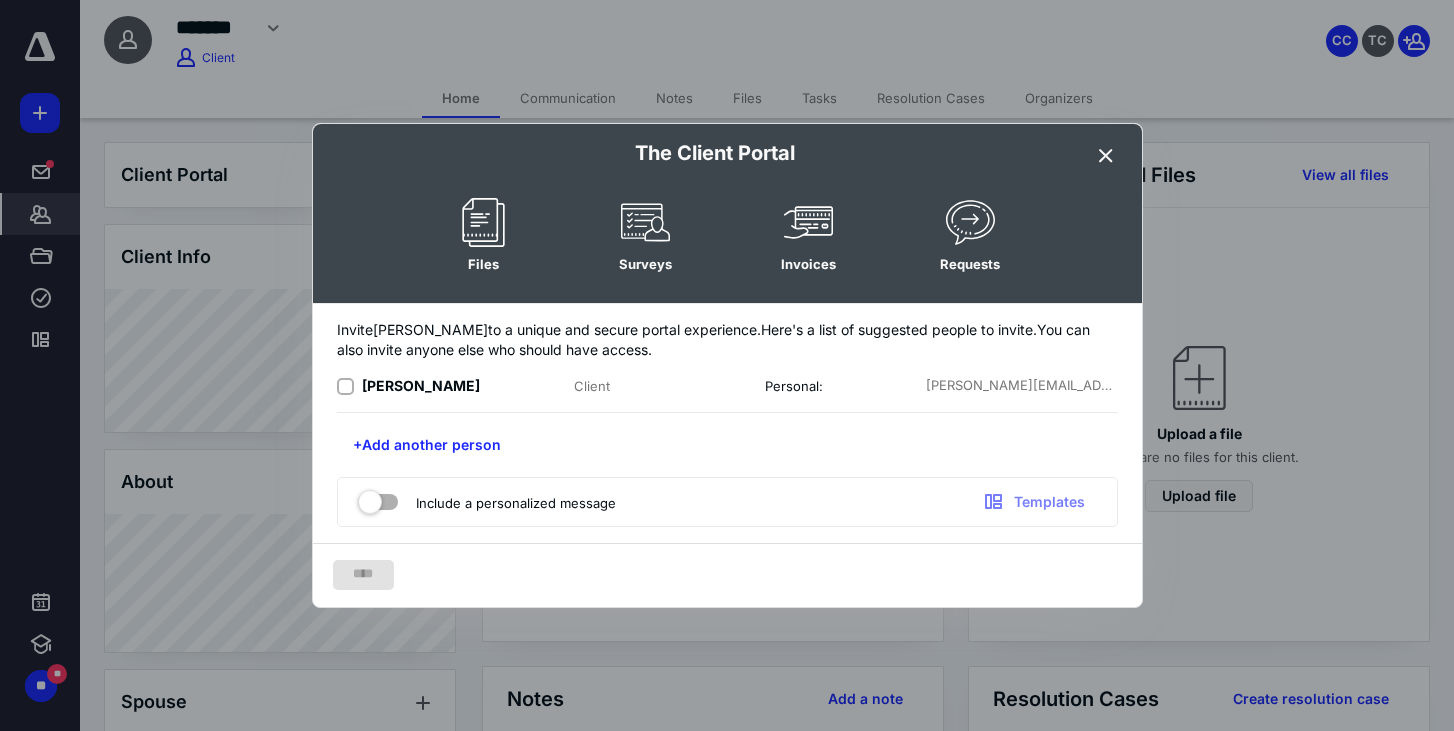 click 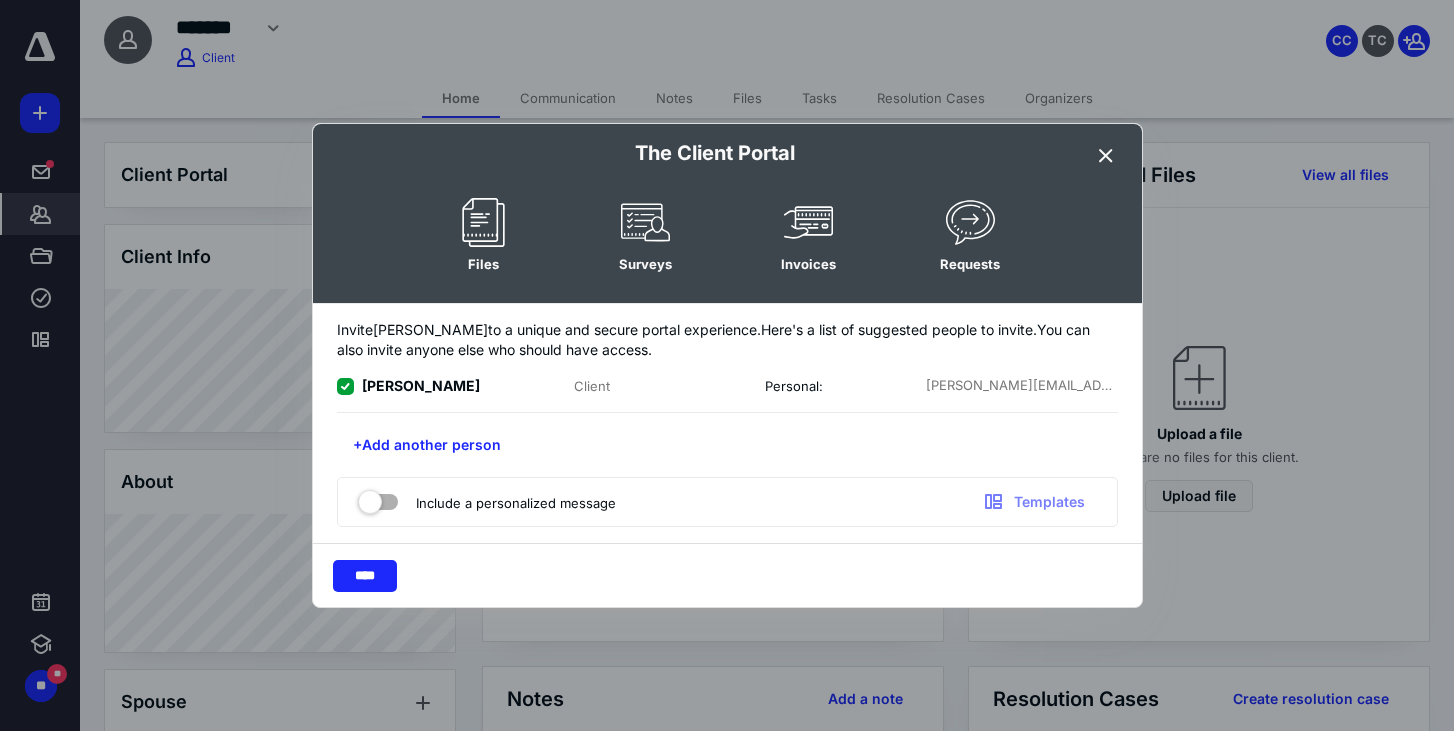 click at bounding box center (378, 498) 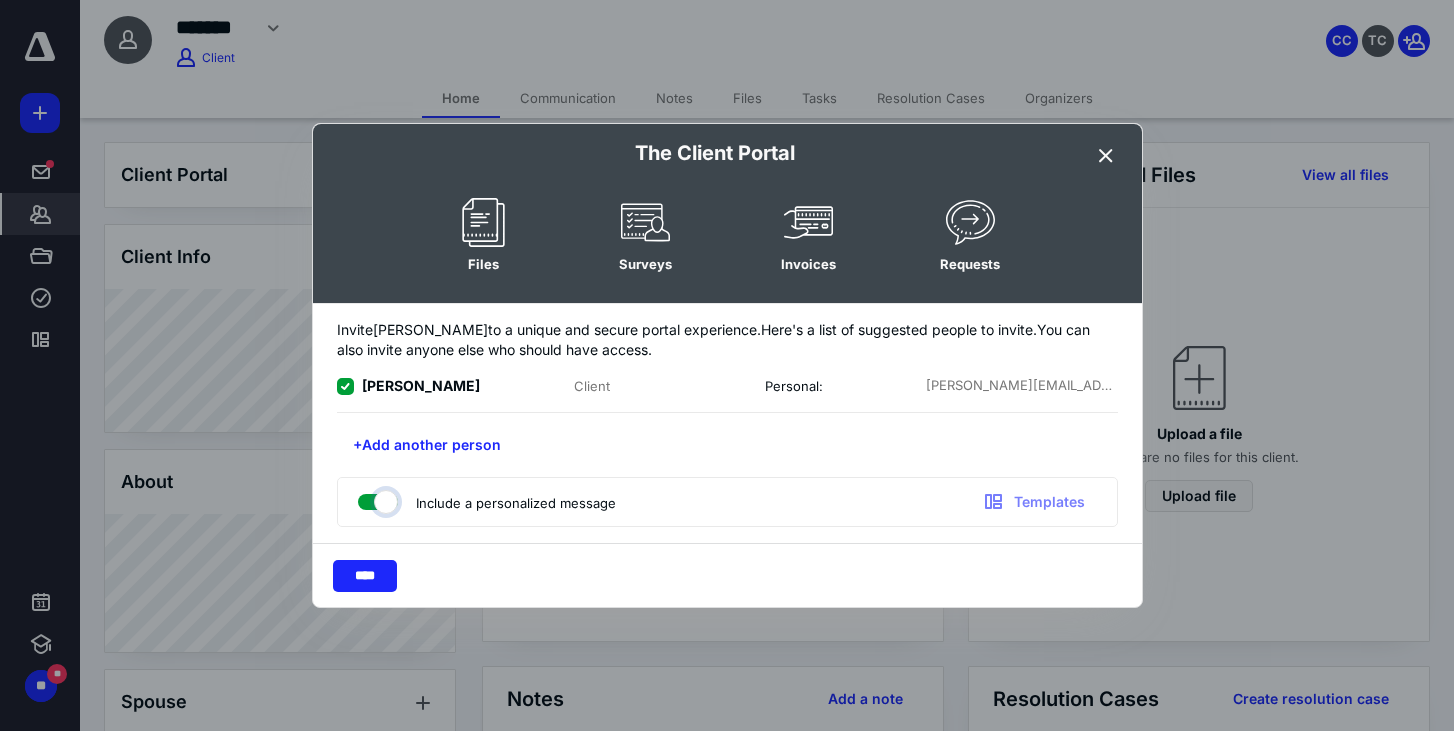 checkbox on "true" 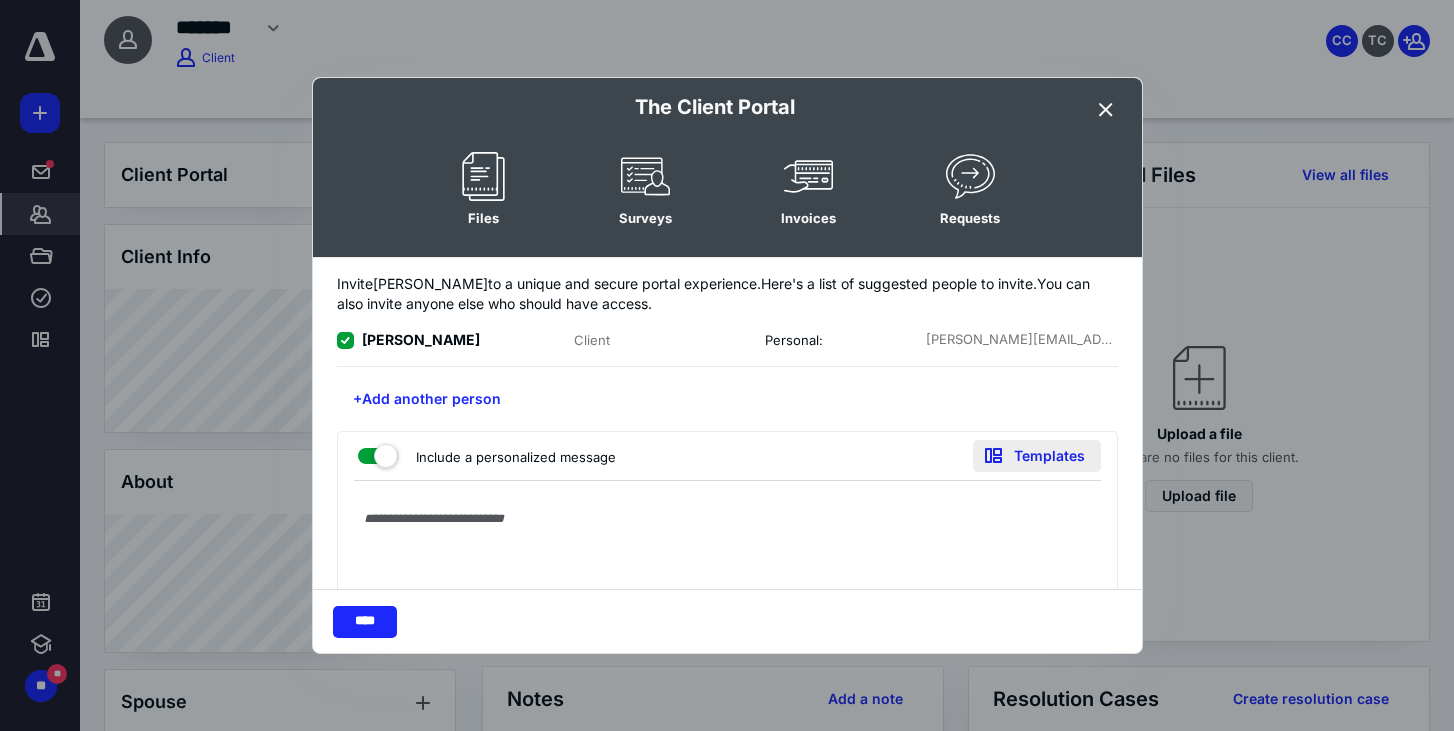 click on "Templates" at bounding box center (1037, 456) 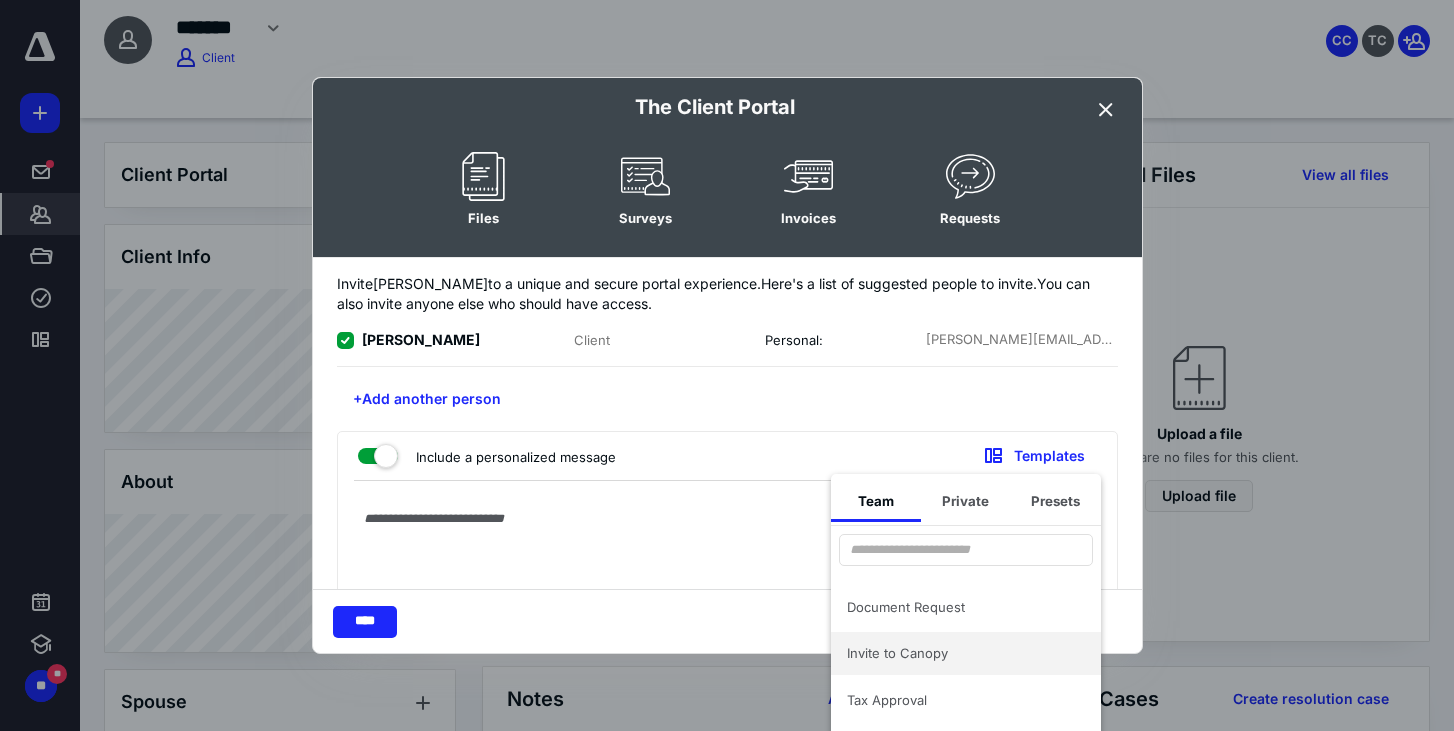 click on "Invite to Canopy" at bounding box center (954, 653) 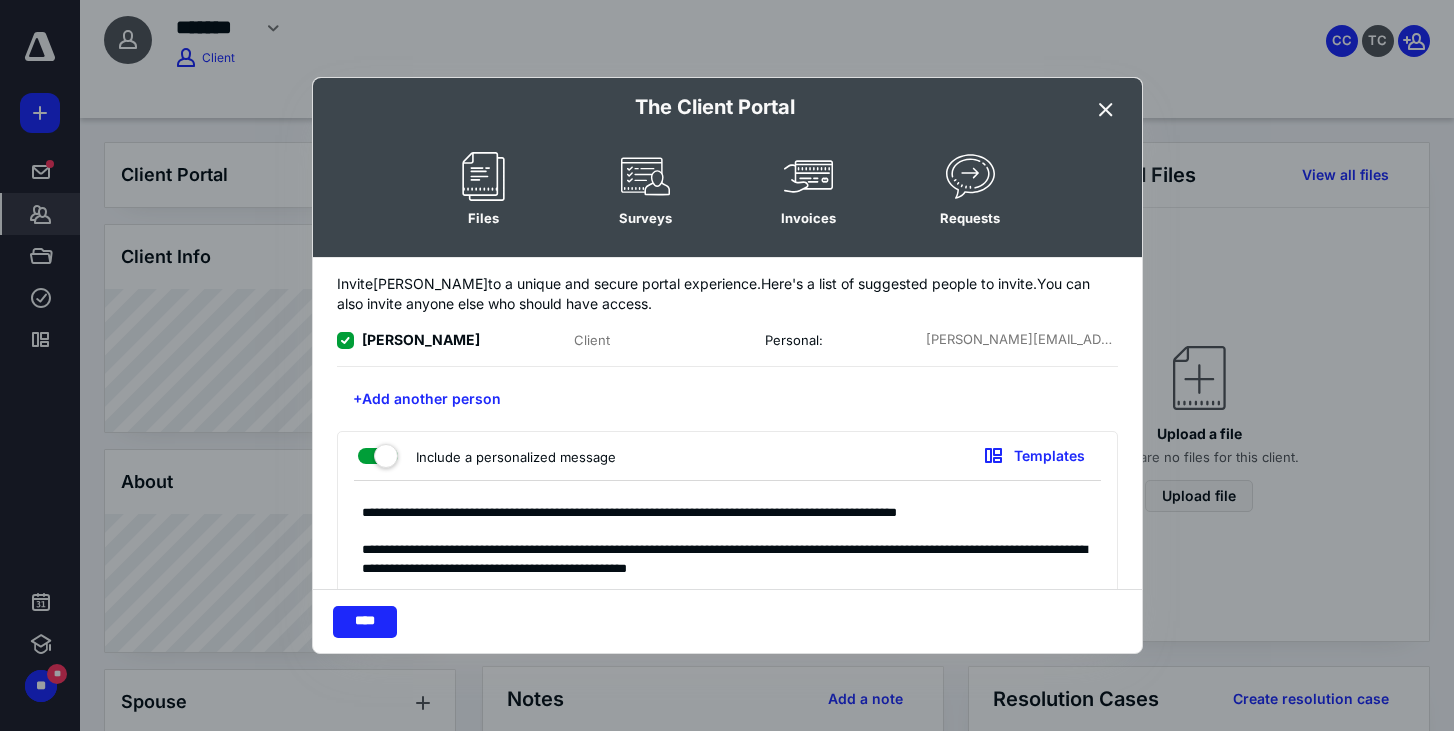 scroll, scrollTop: 190, scrollLeft: 0, axis: vertical 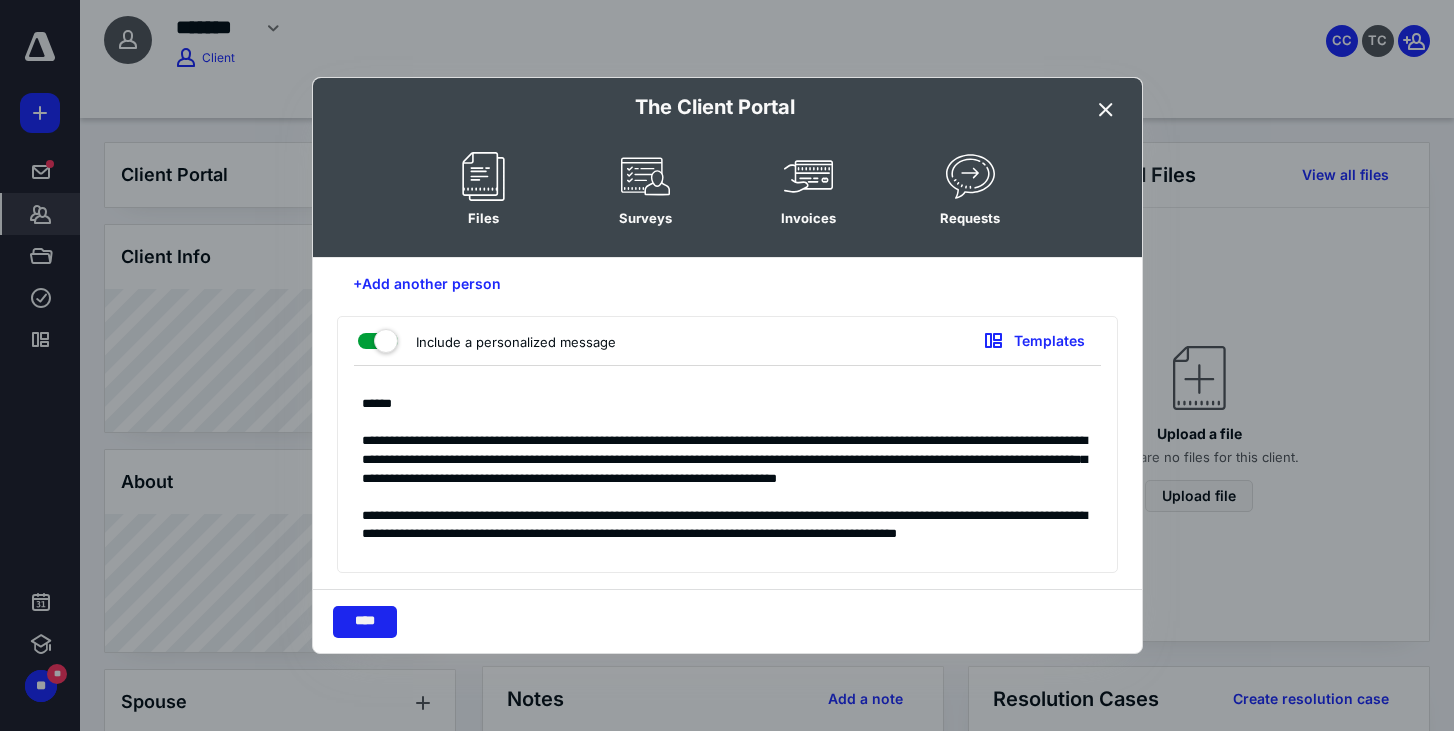click on "****" at bounding box center (365, 622) 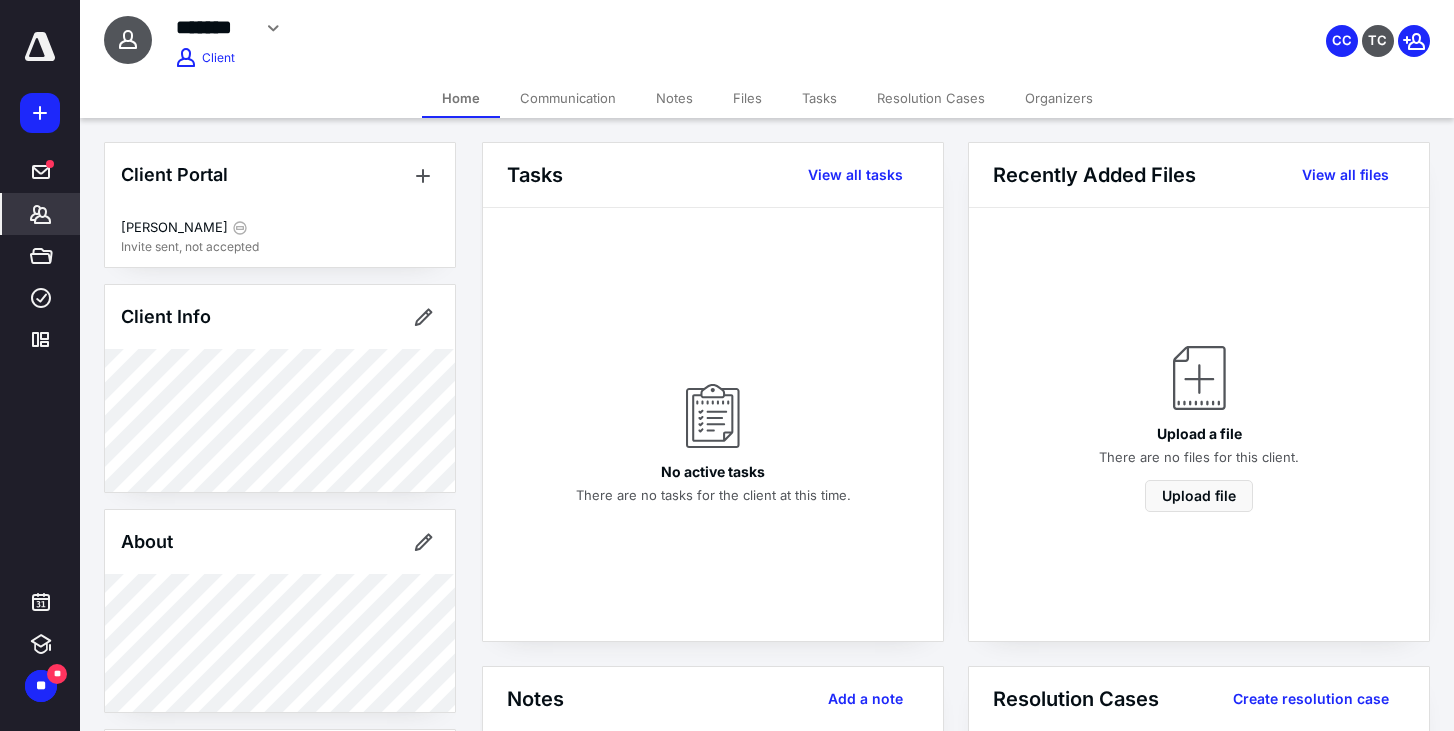 click at bounding box center (40, 47) 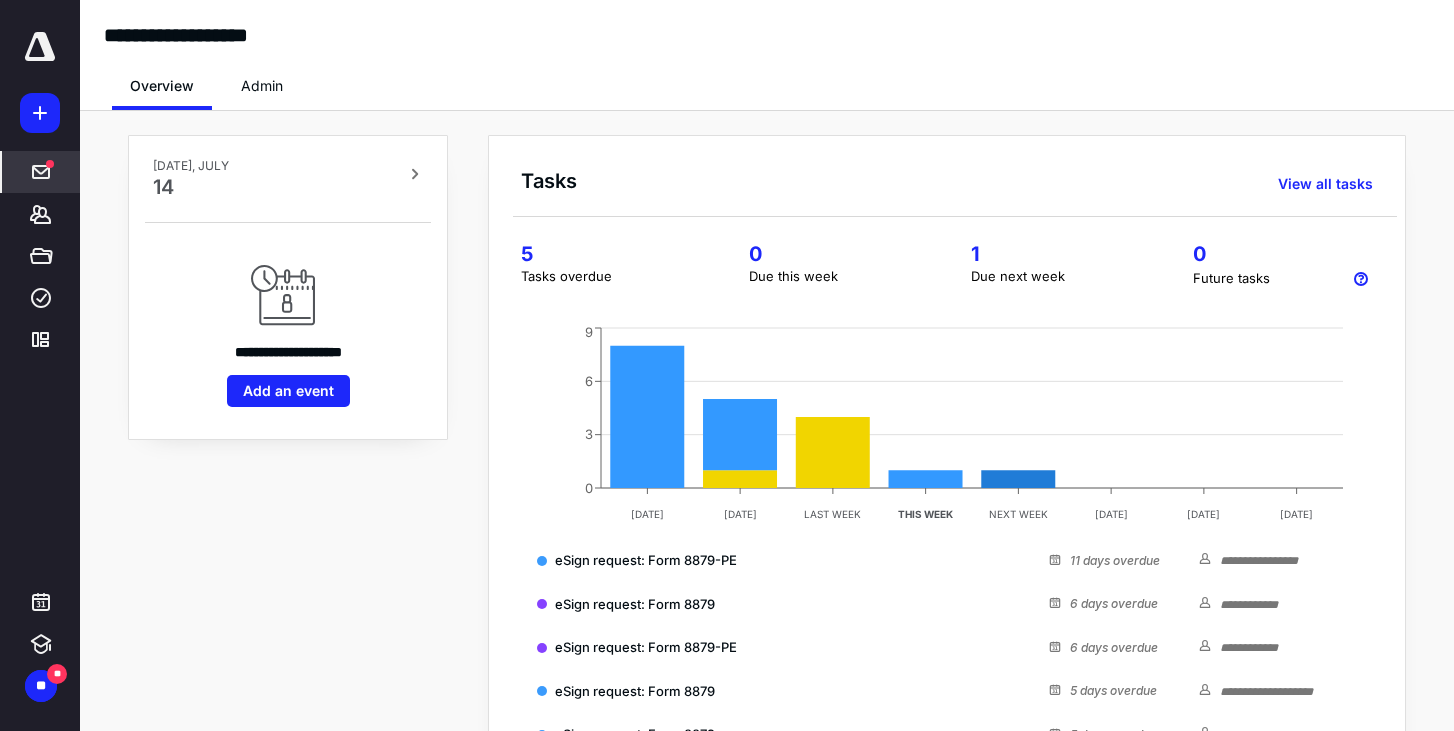 click 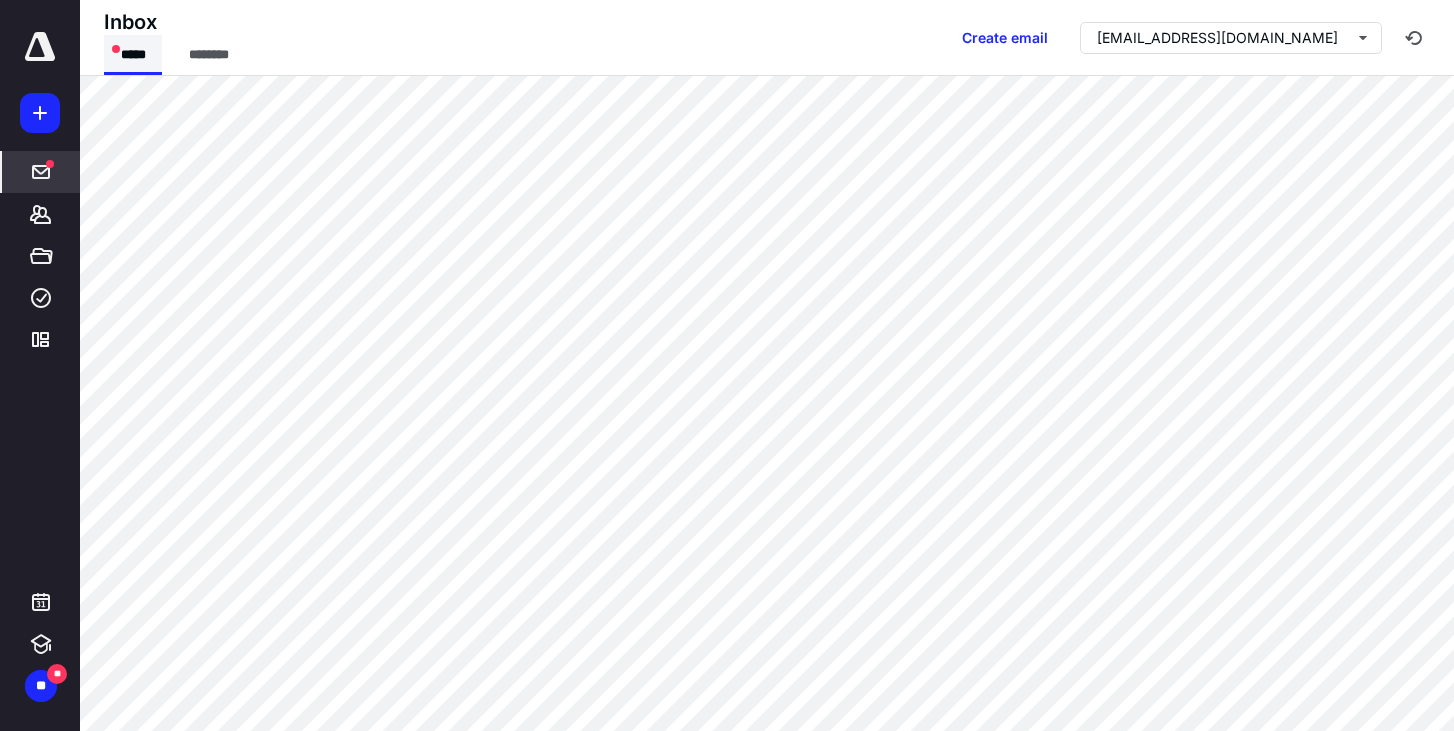 click on "*****" at bounding box center (133, 55) 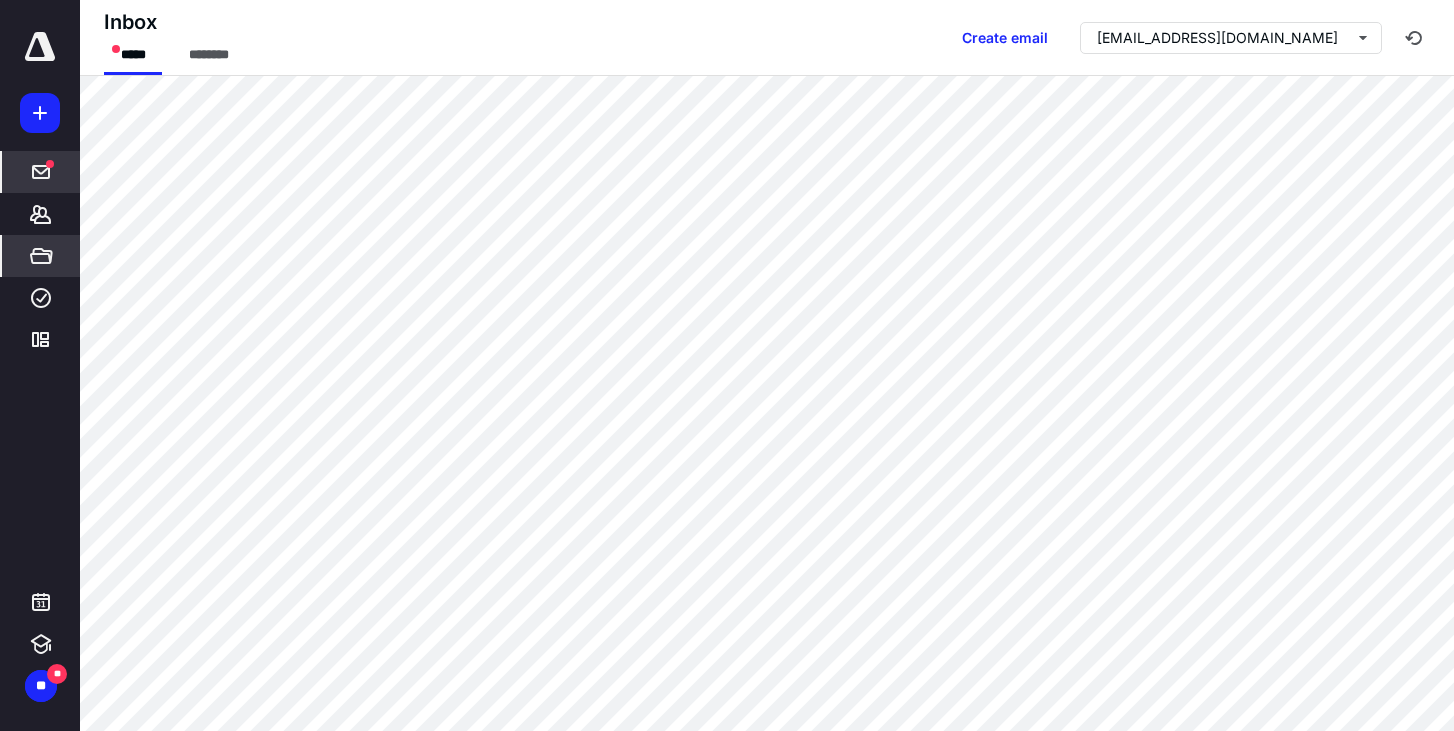 click on "*****" at bounding box center (41, 256) 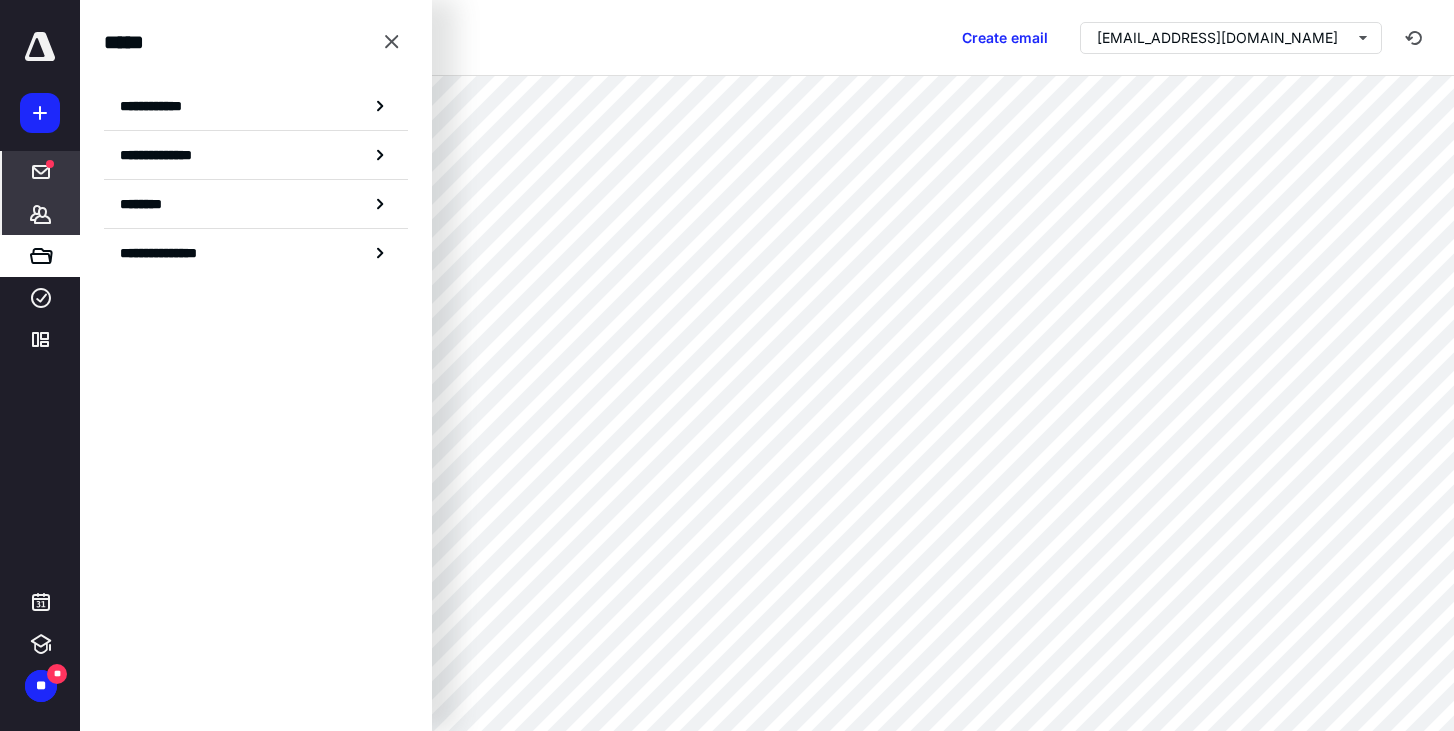 click 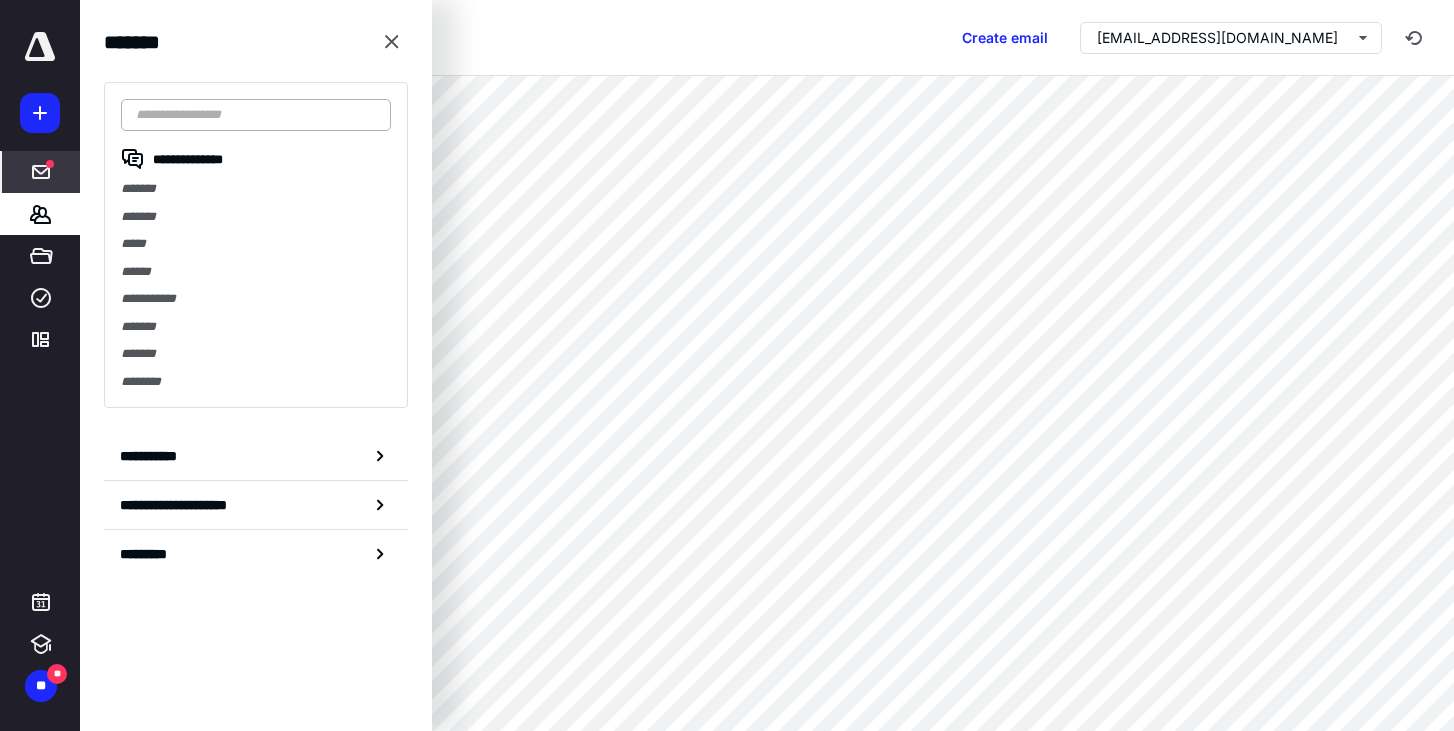 click at bounding box center (256, 115) 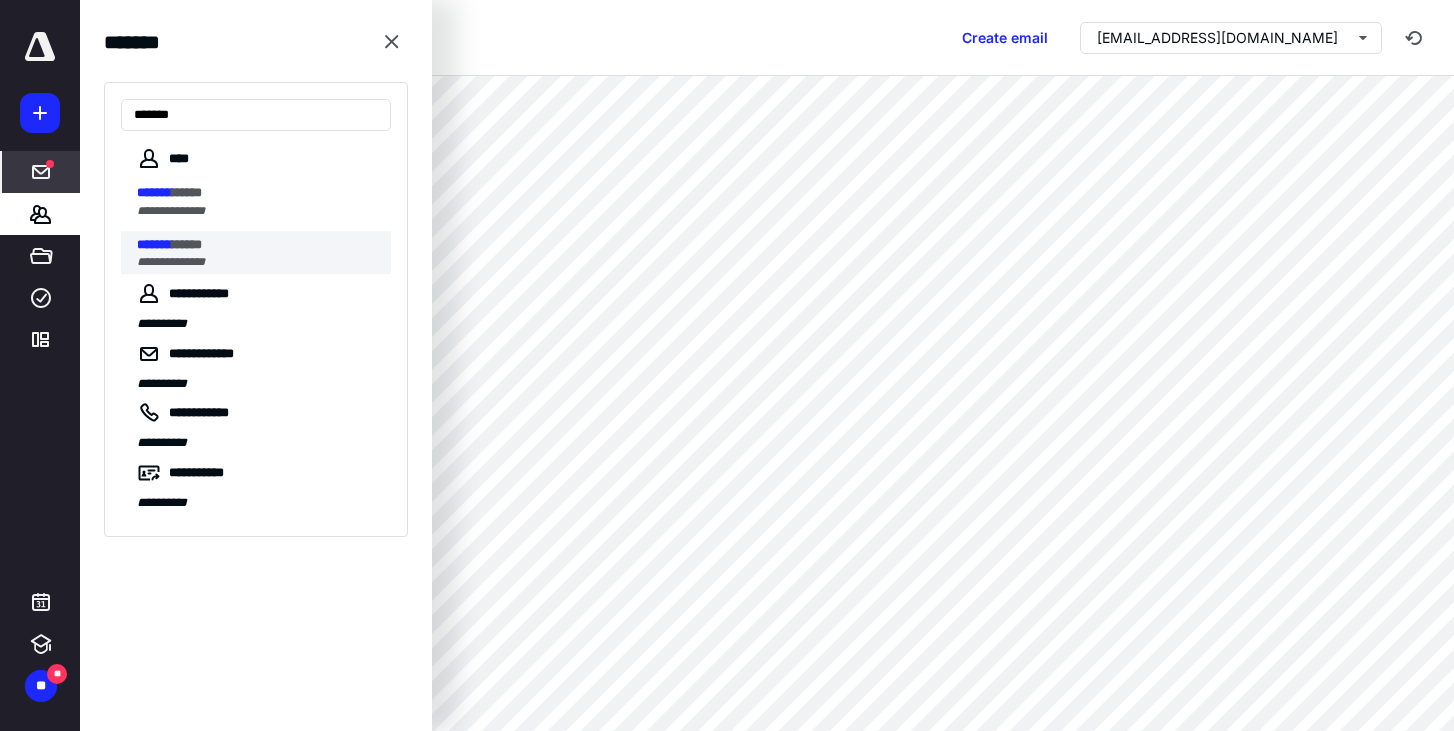 type on "*******" 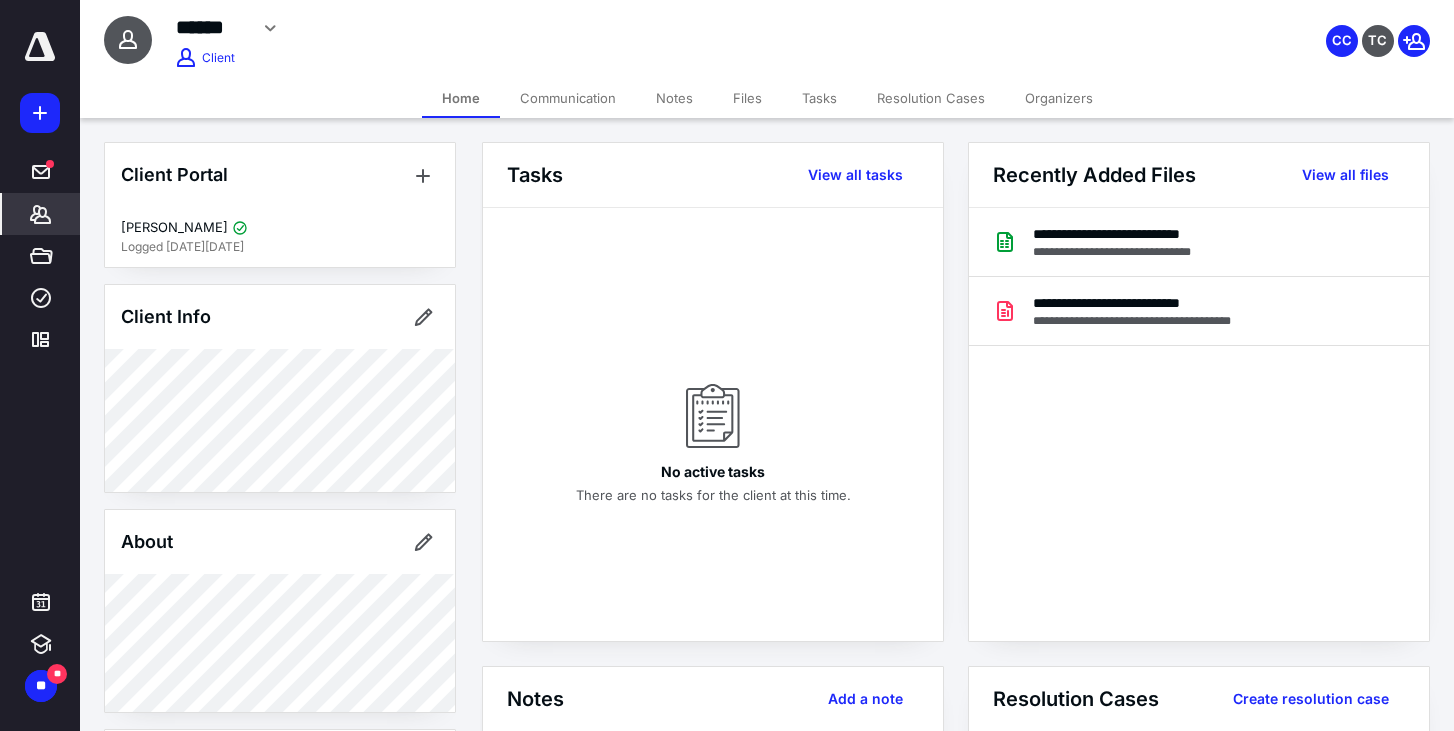 click at bounding box center (40, 47) 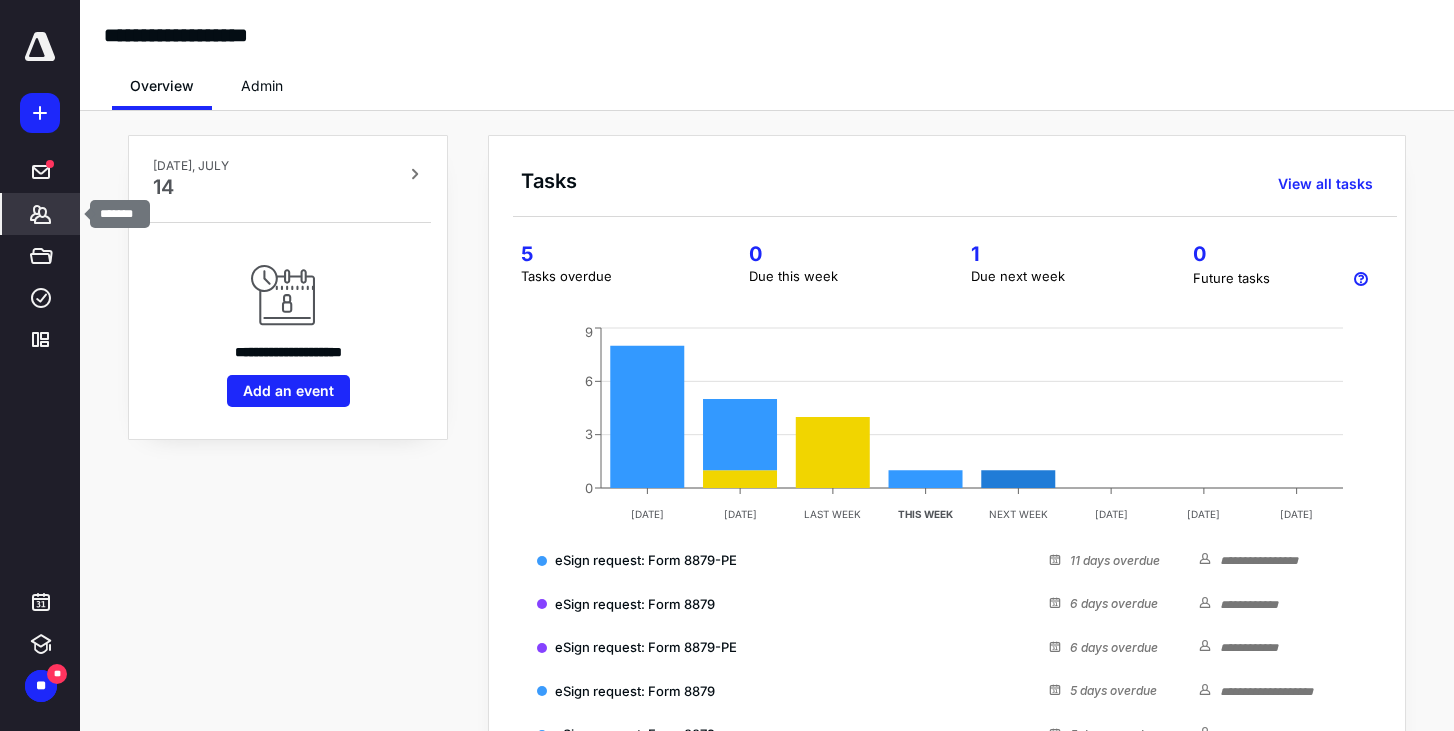 click on "*******" at bounding box center [41, 214] 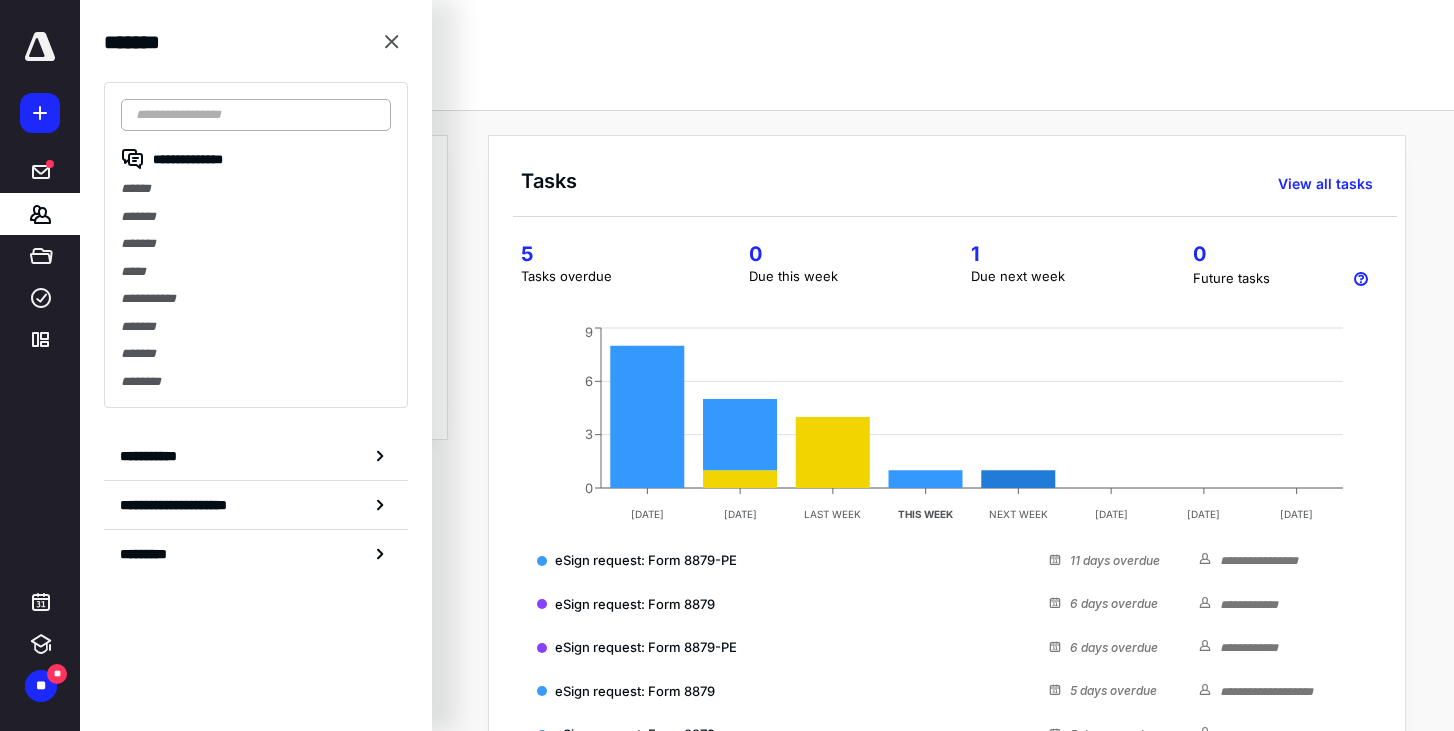 click at bounding box center [256, 115] 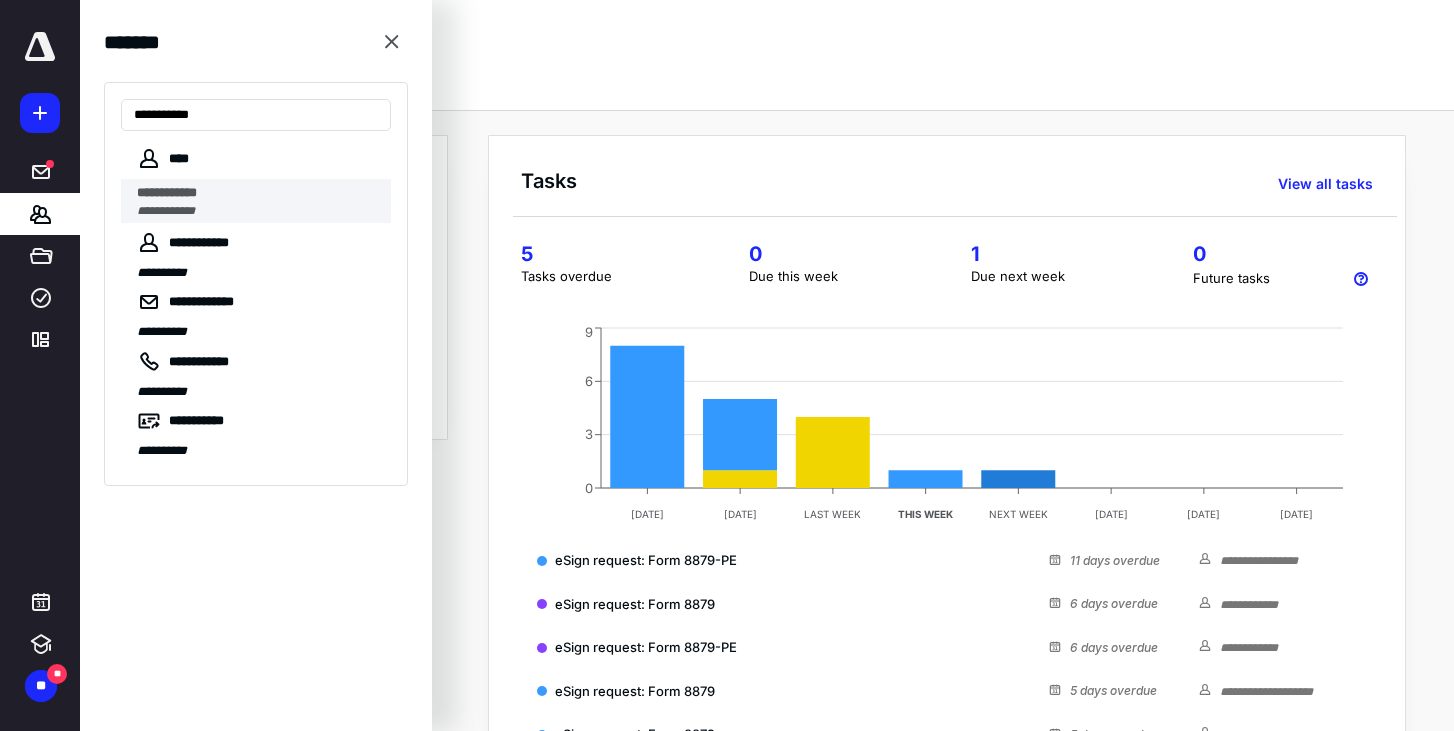 type on "**********" 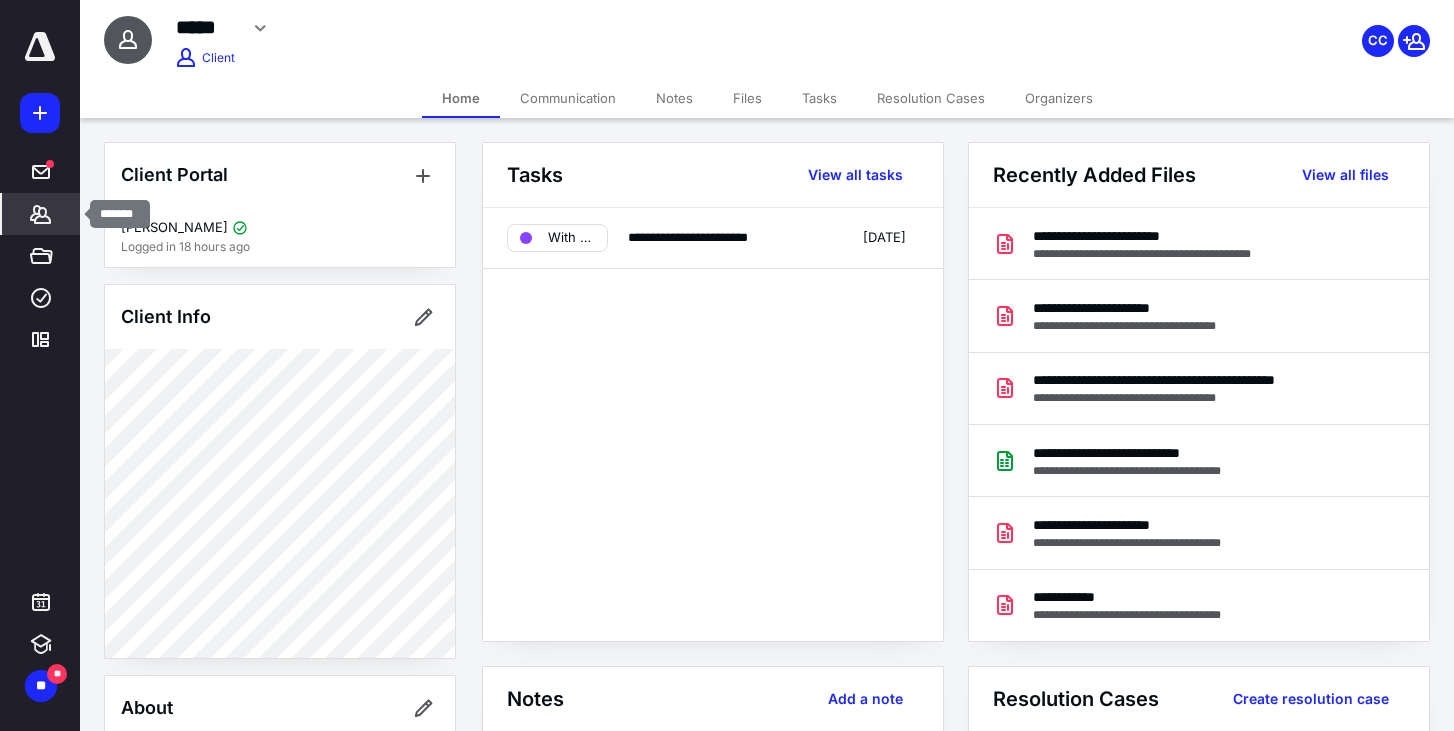 click 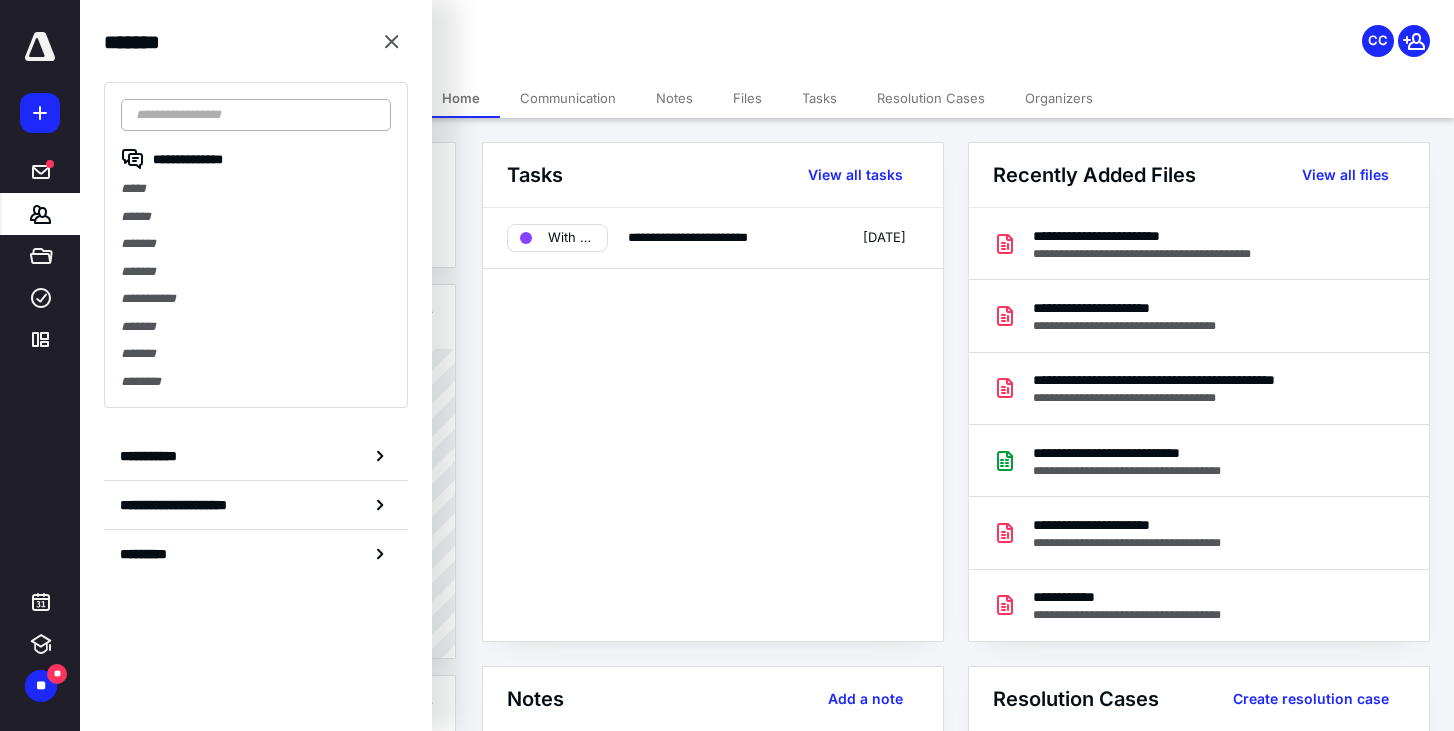 click at bounding box center (256, 115) 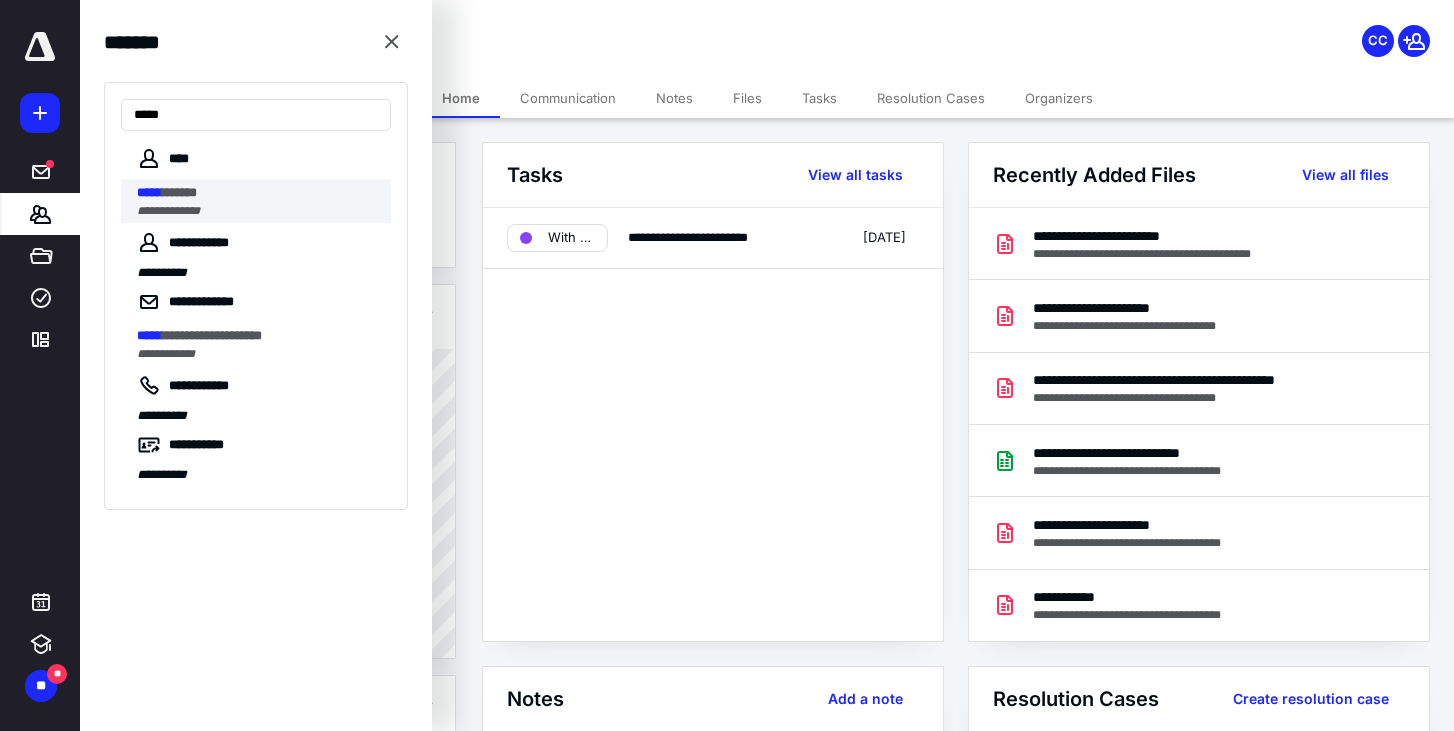 type on "*****" 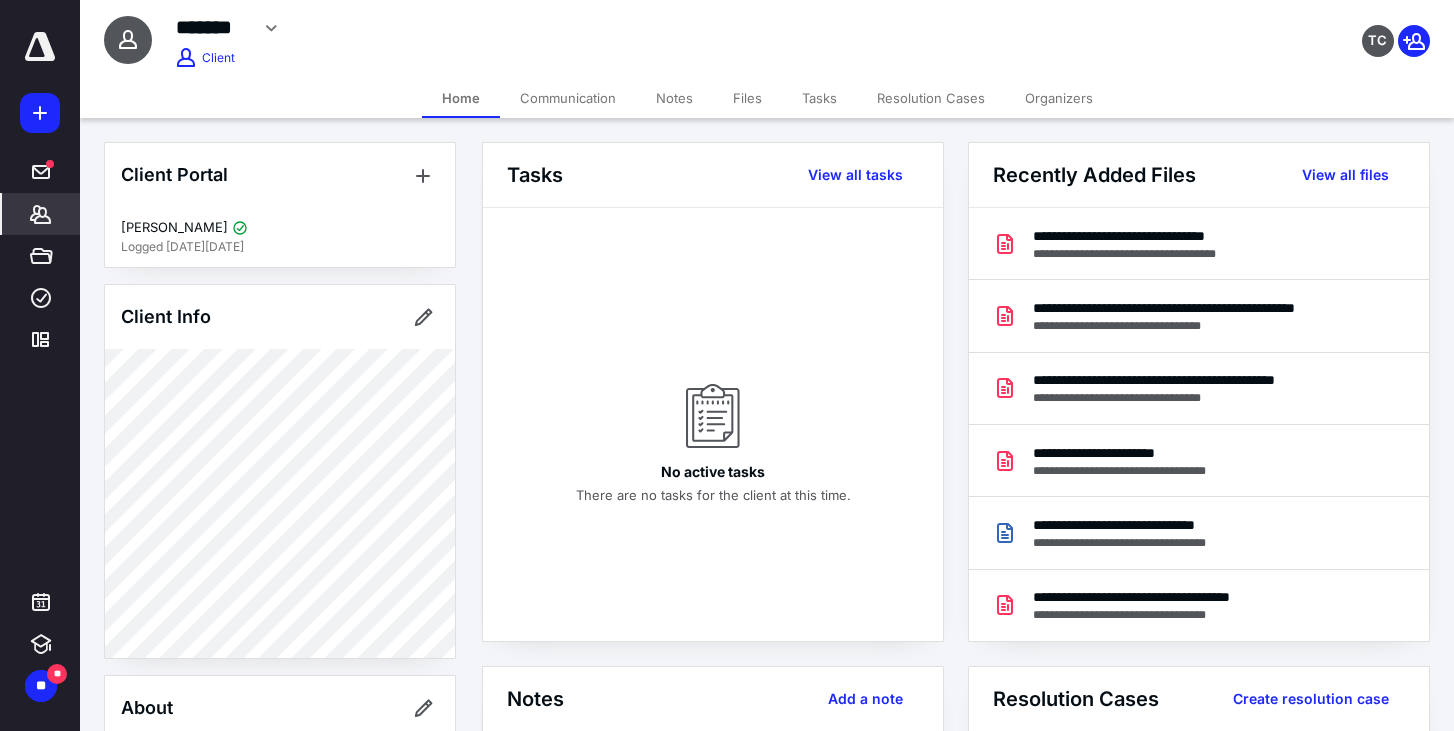 click on "Files" at bounding box center [747, 98] 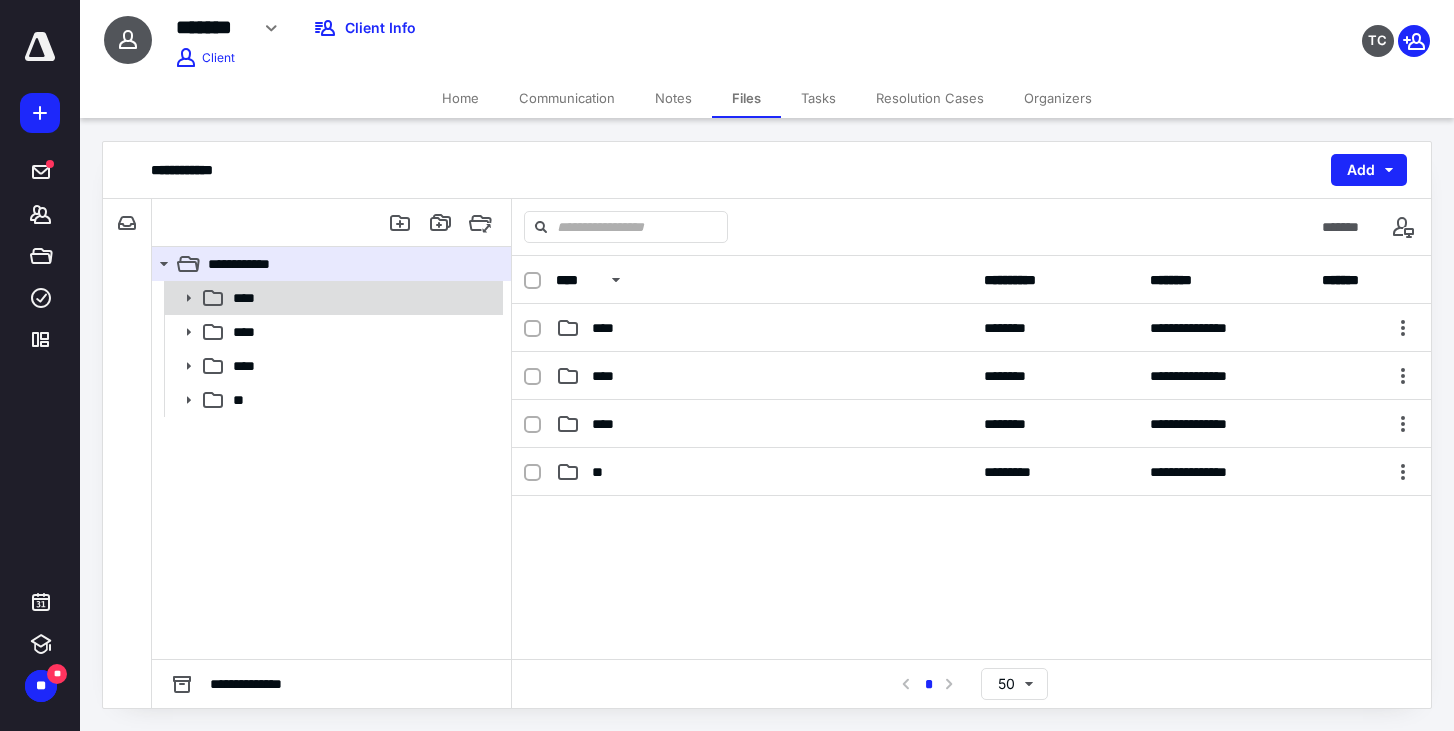 click 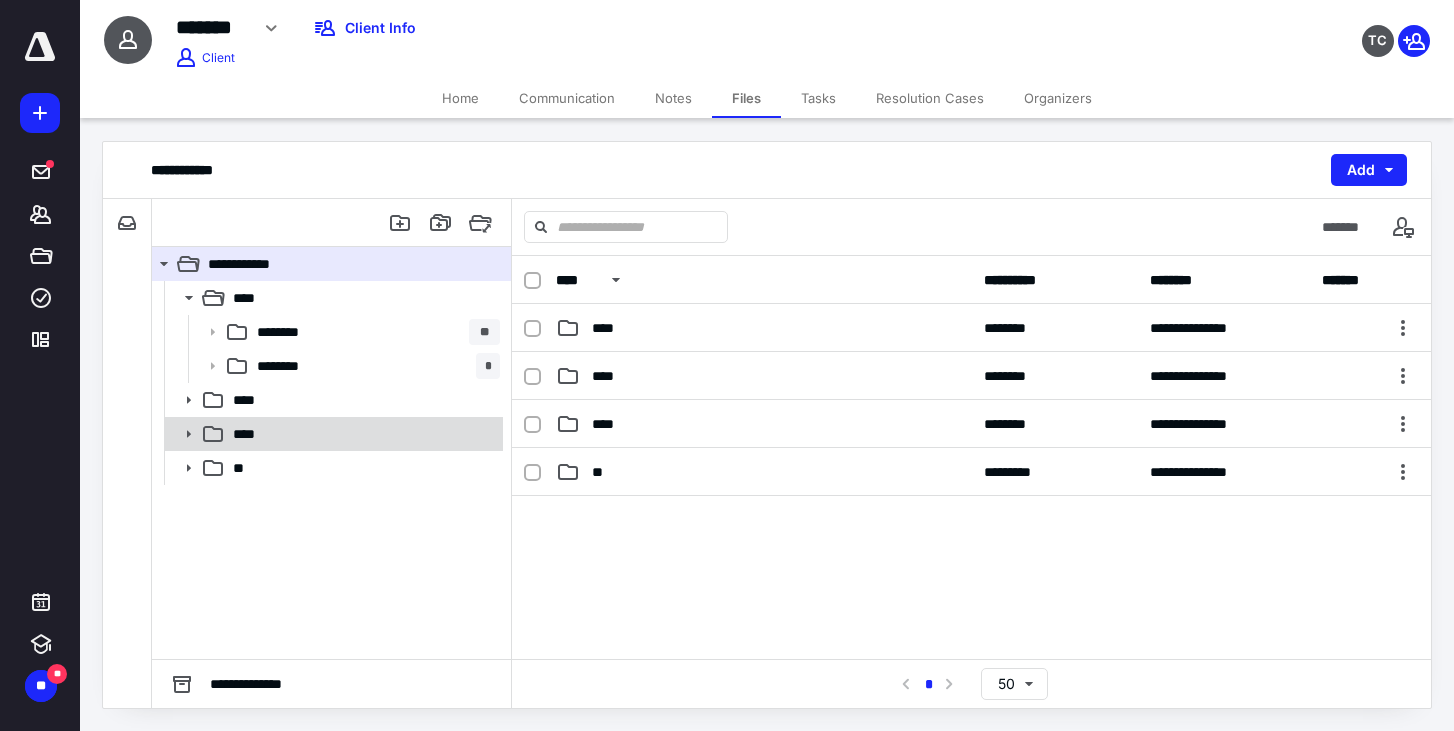 click 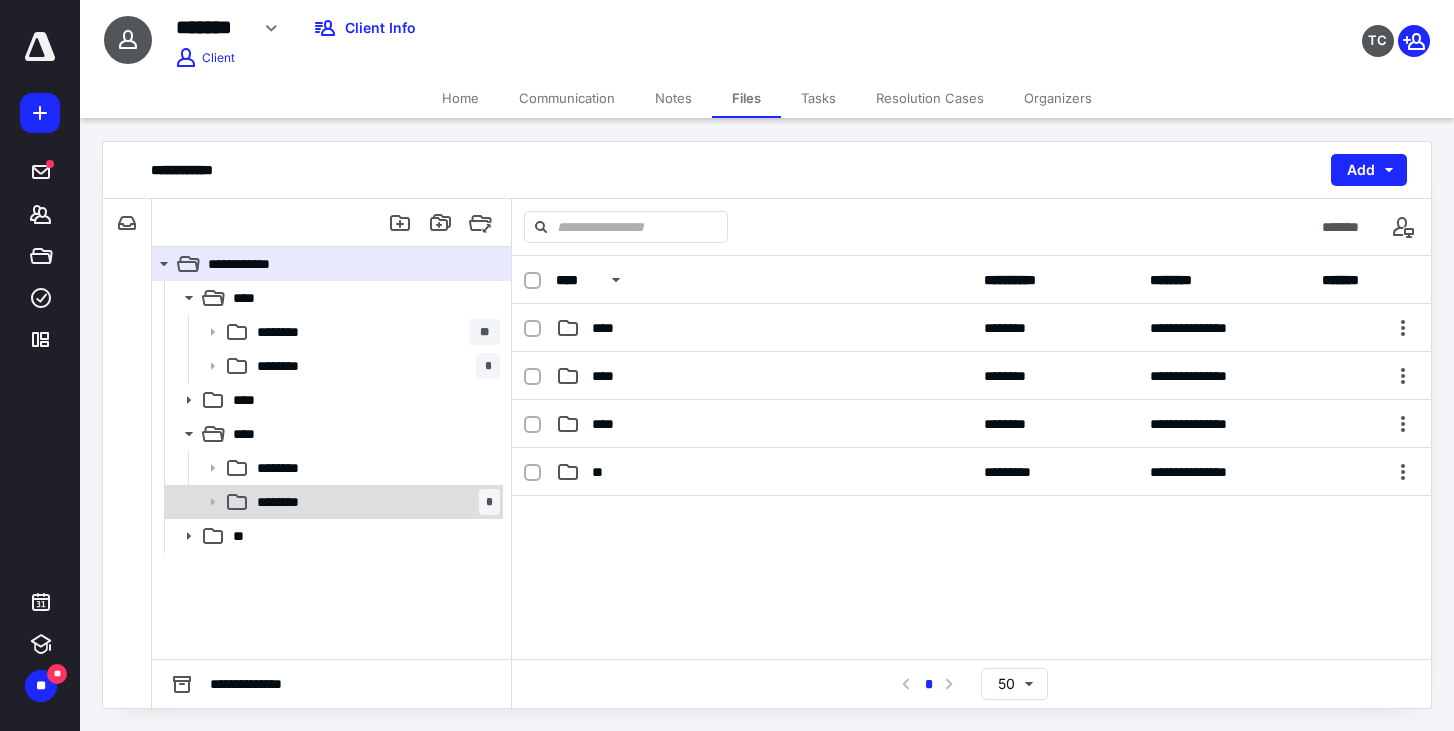 click on "********" at bounding box center (286, 502) 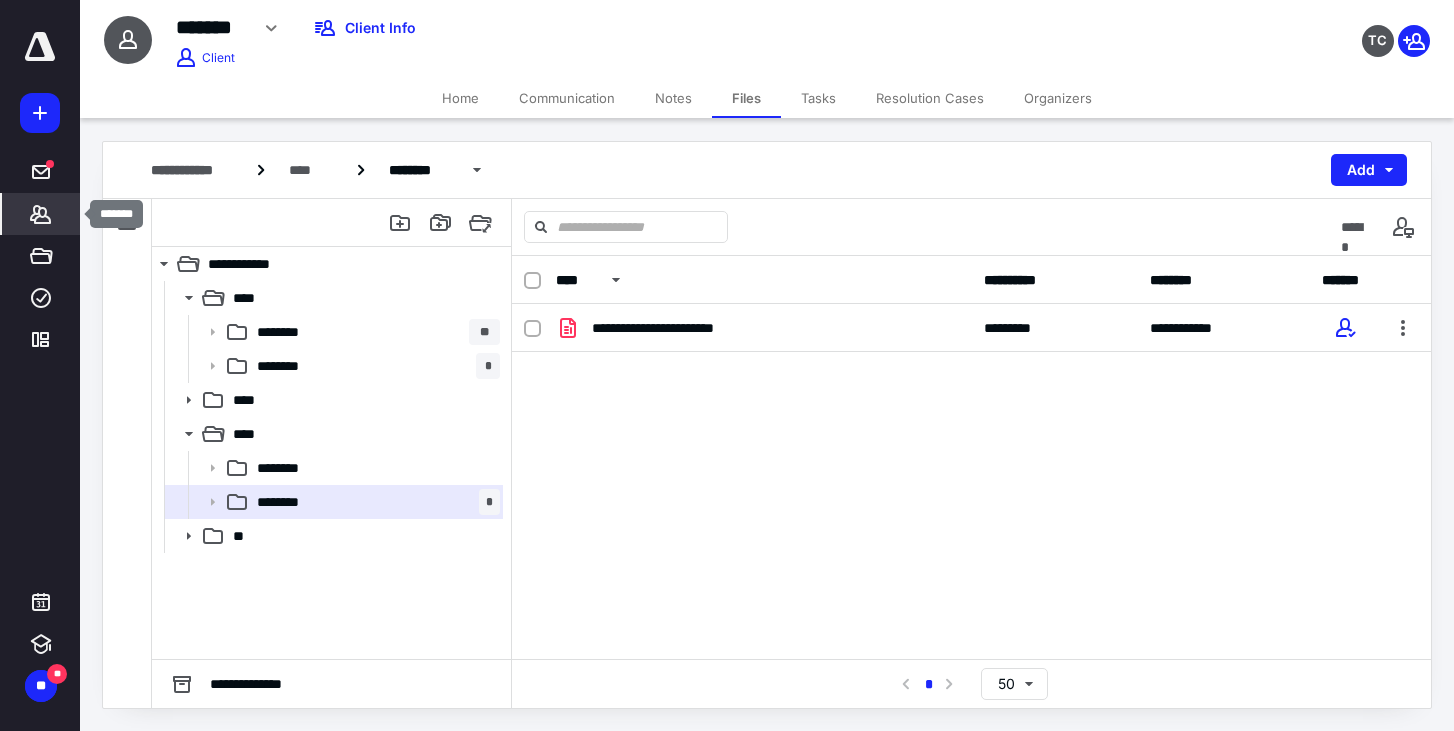 click 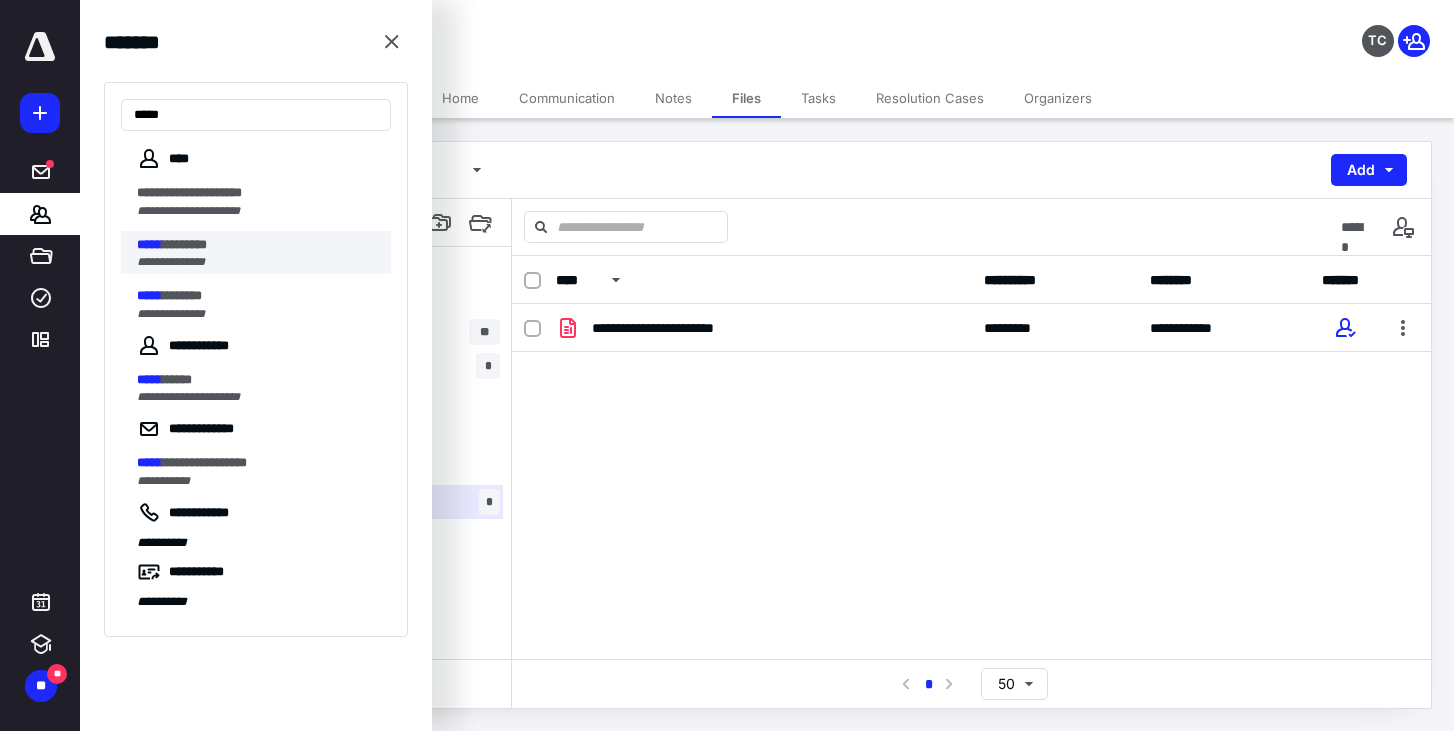 type on "*****" 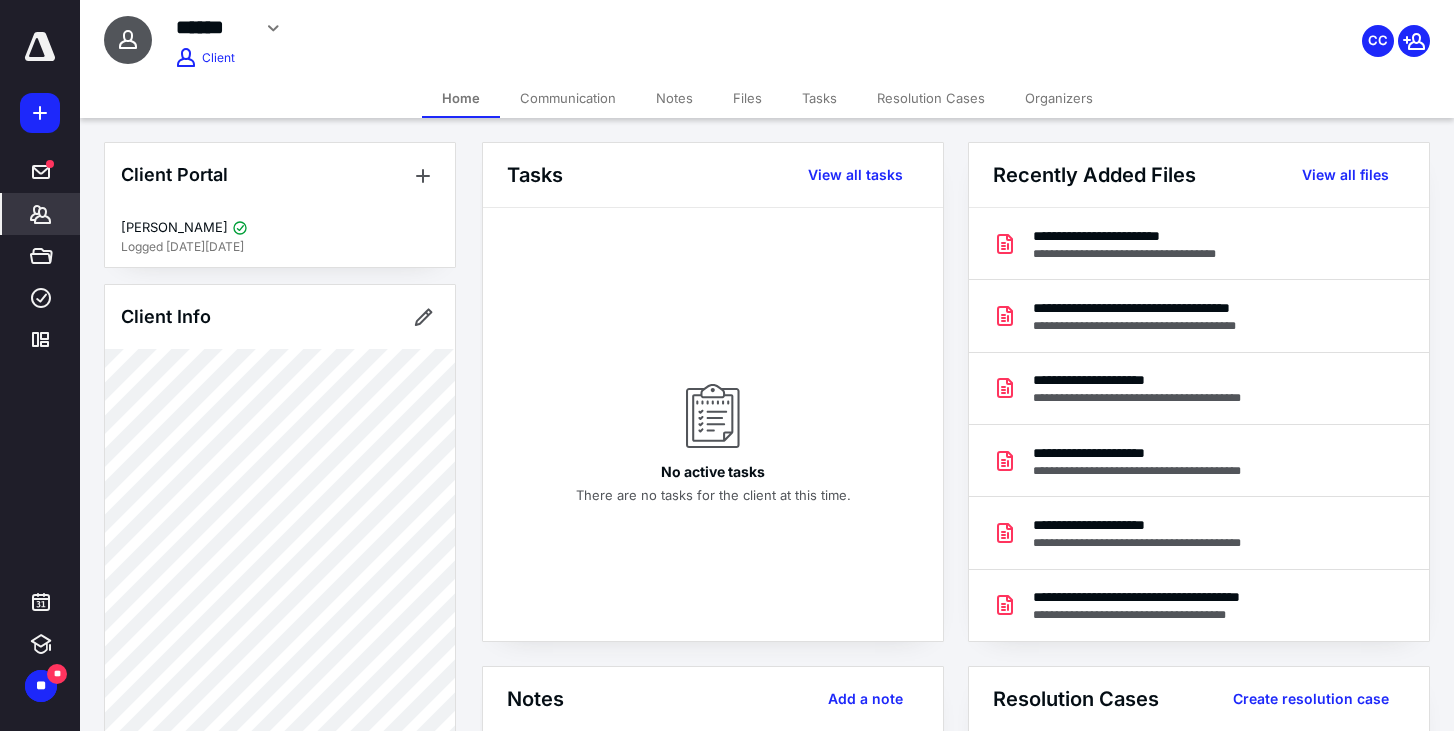 click on "Files" at bounding box center [747, 98] 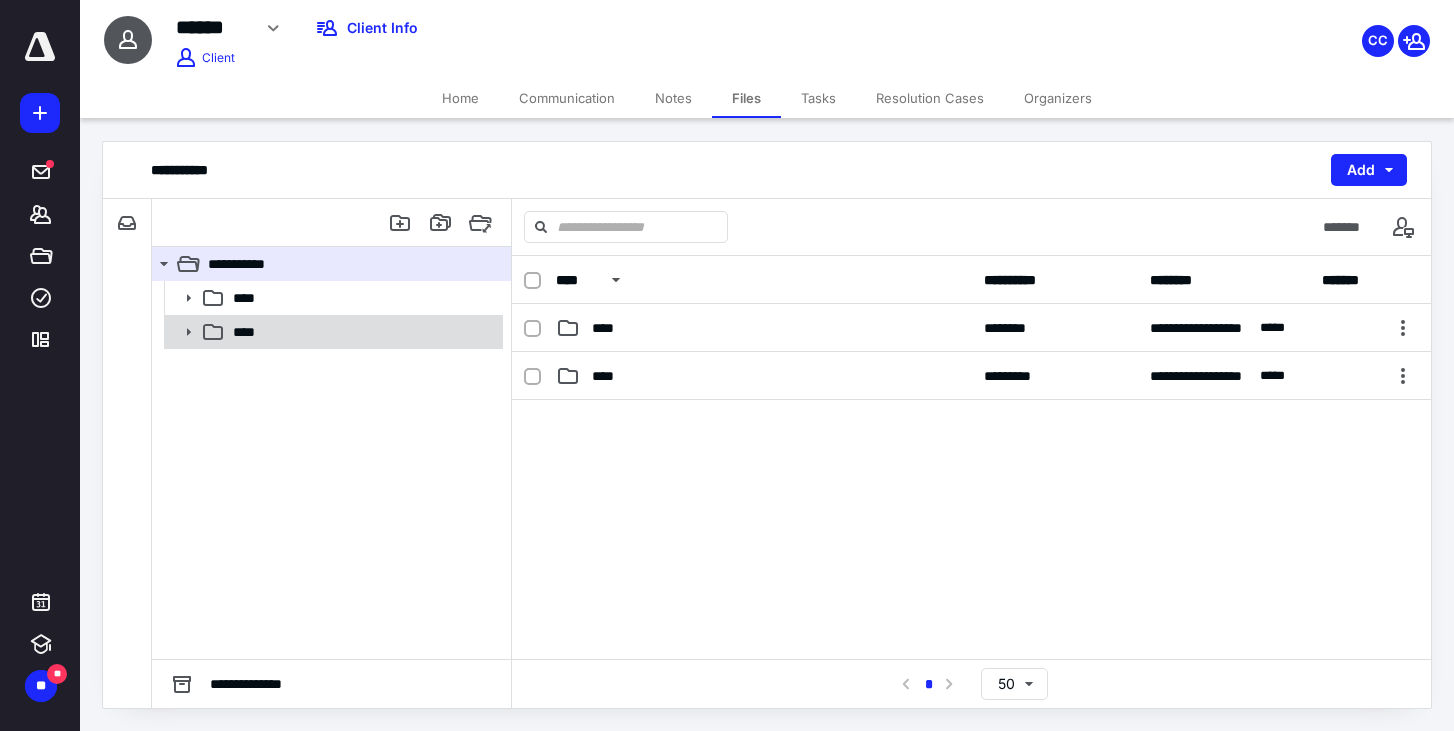 click 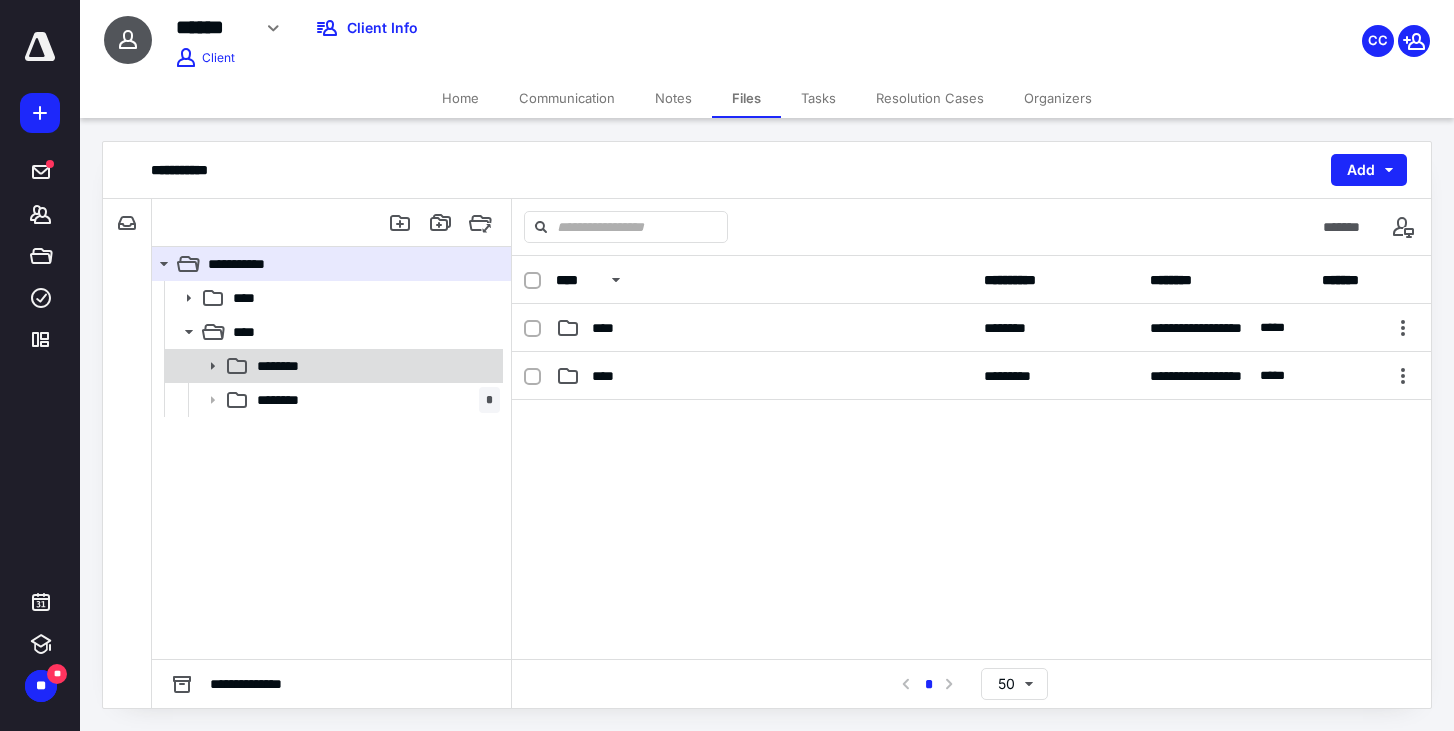 click 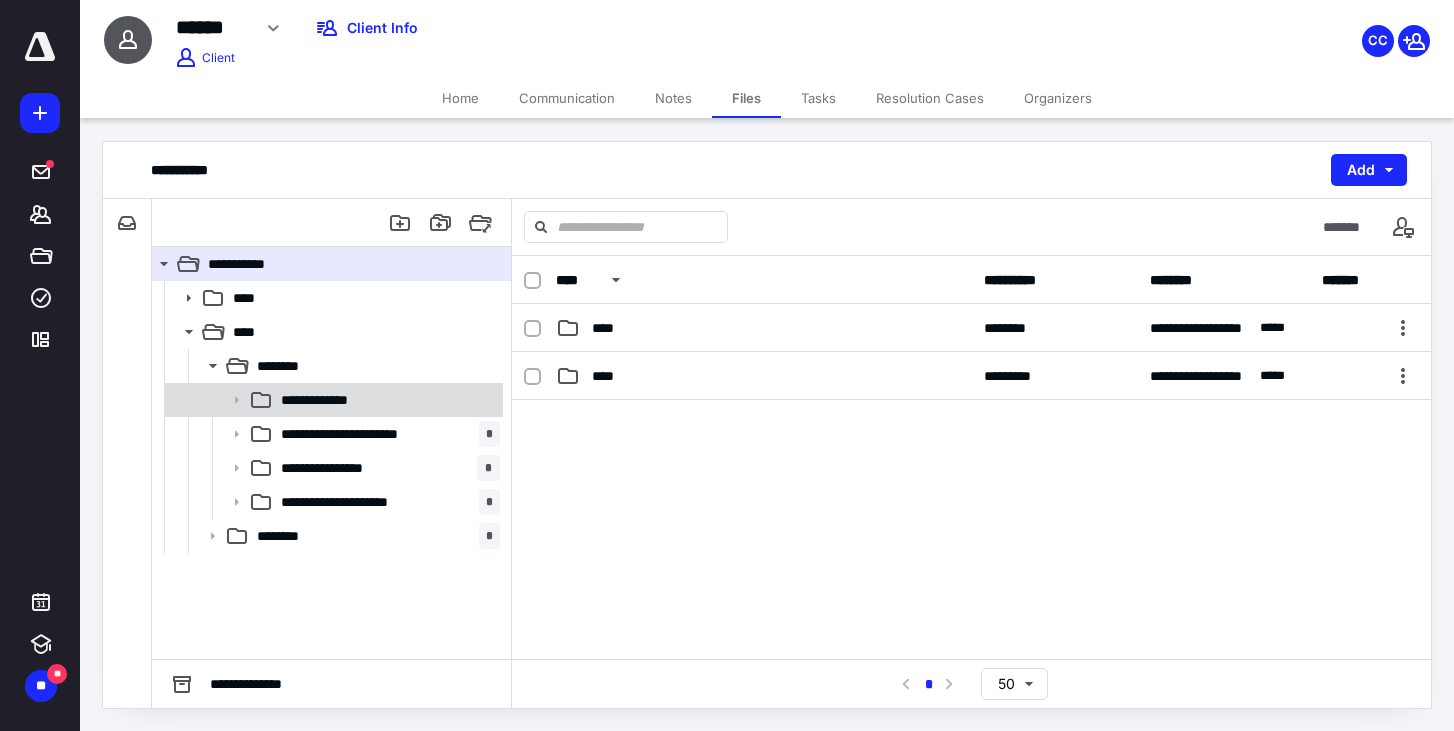 click at bounding box center (230, 400) 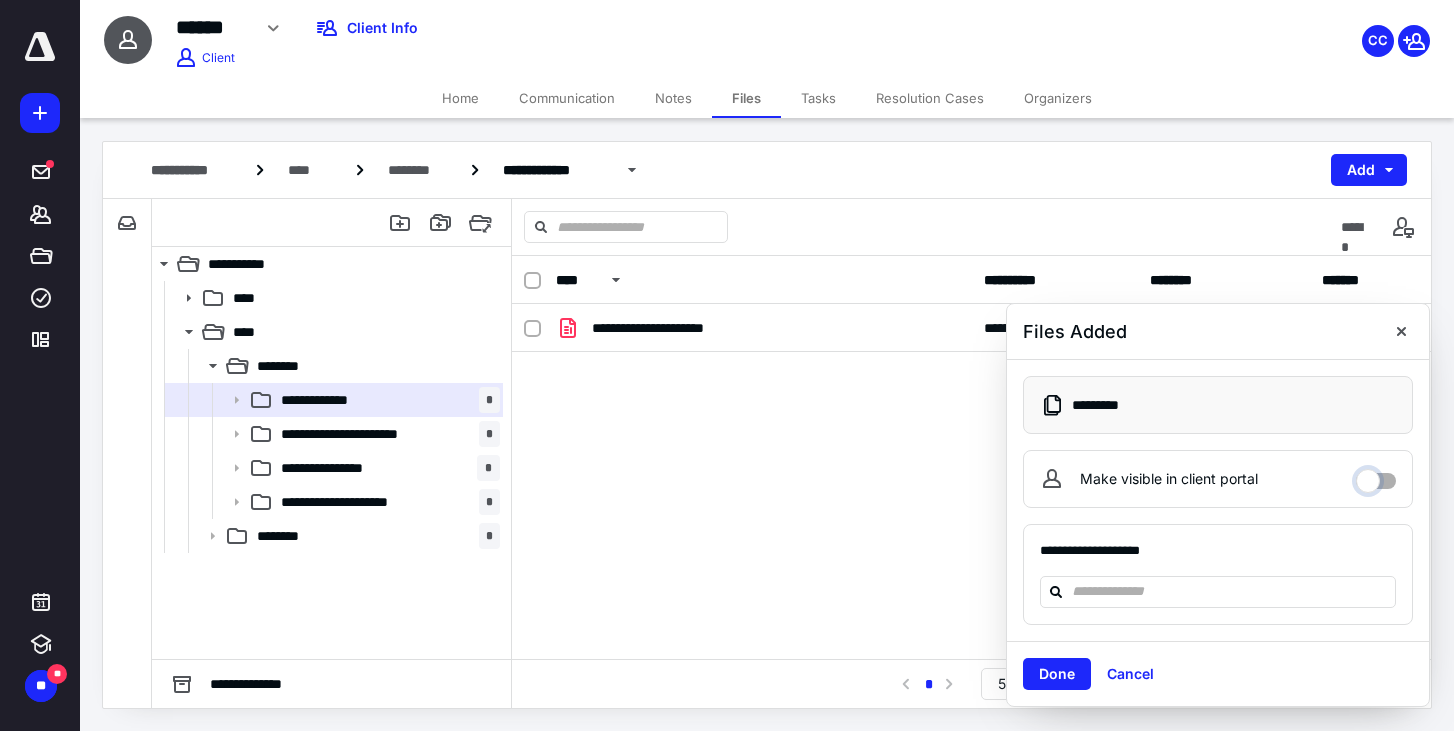 click on "Make visible in client portal" at bounding box center [1376, 476] 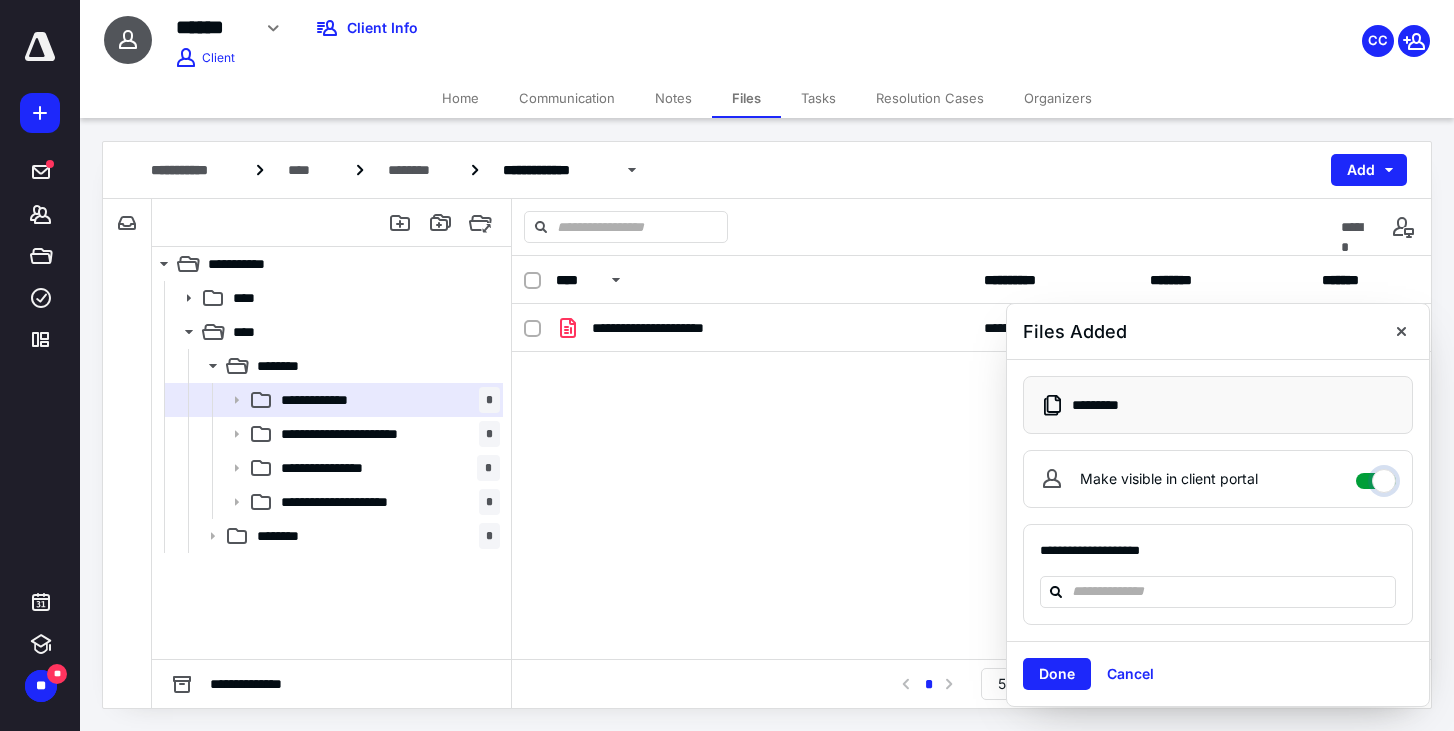 checkbox on "****" 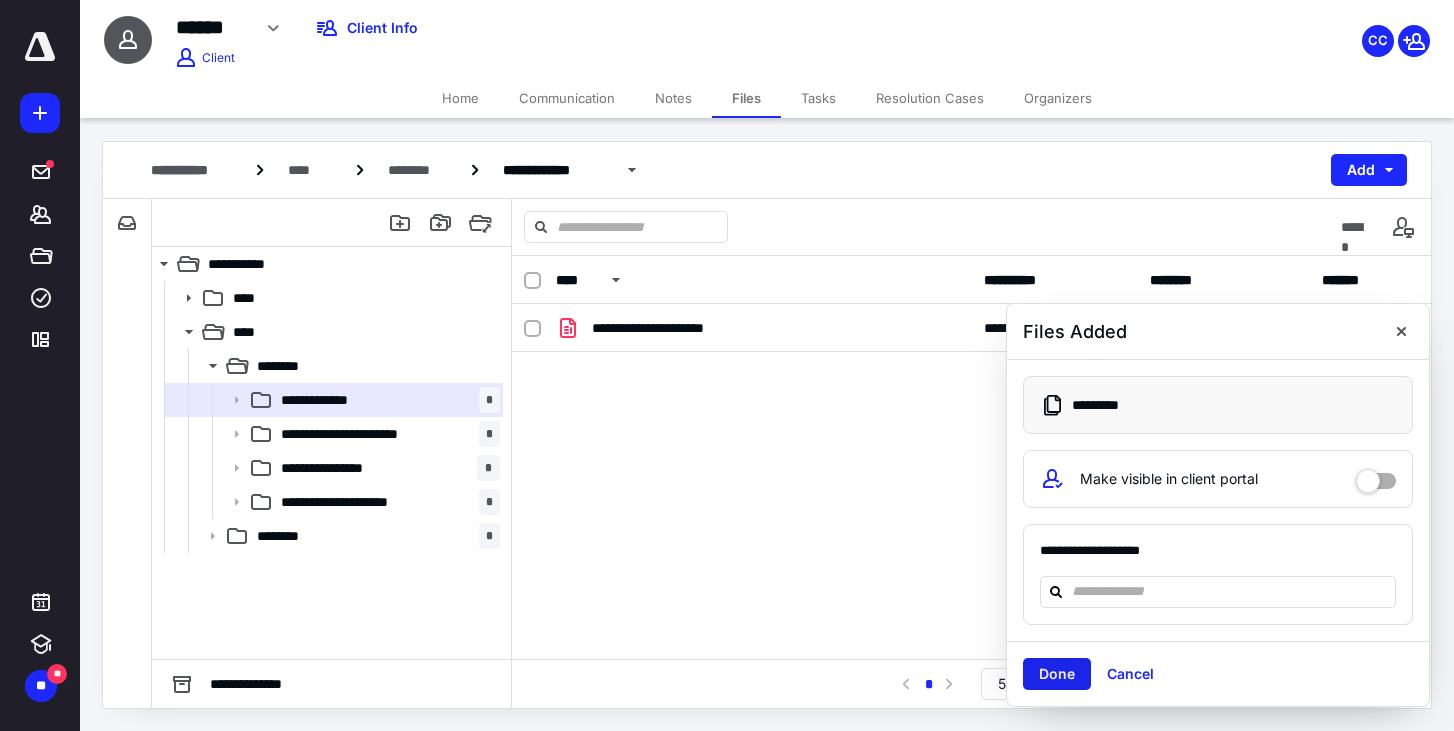 click on "Done" at bounding box center [1057, 674] 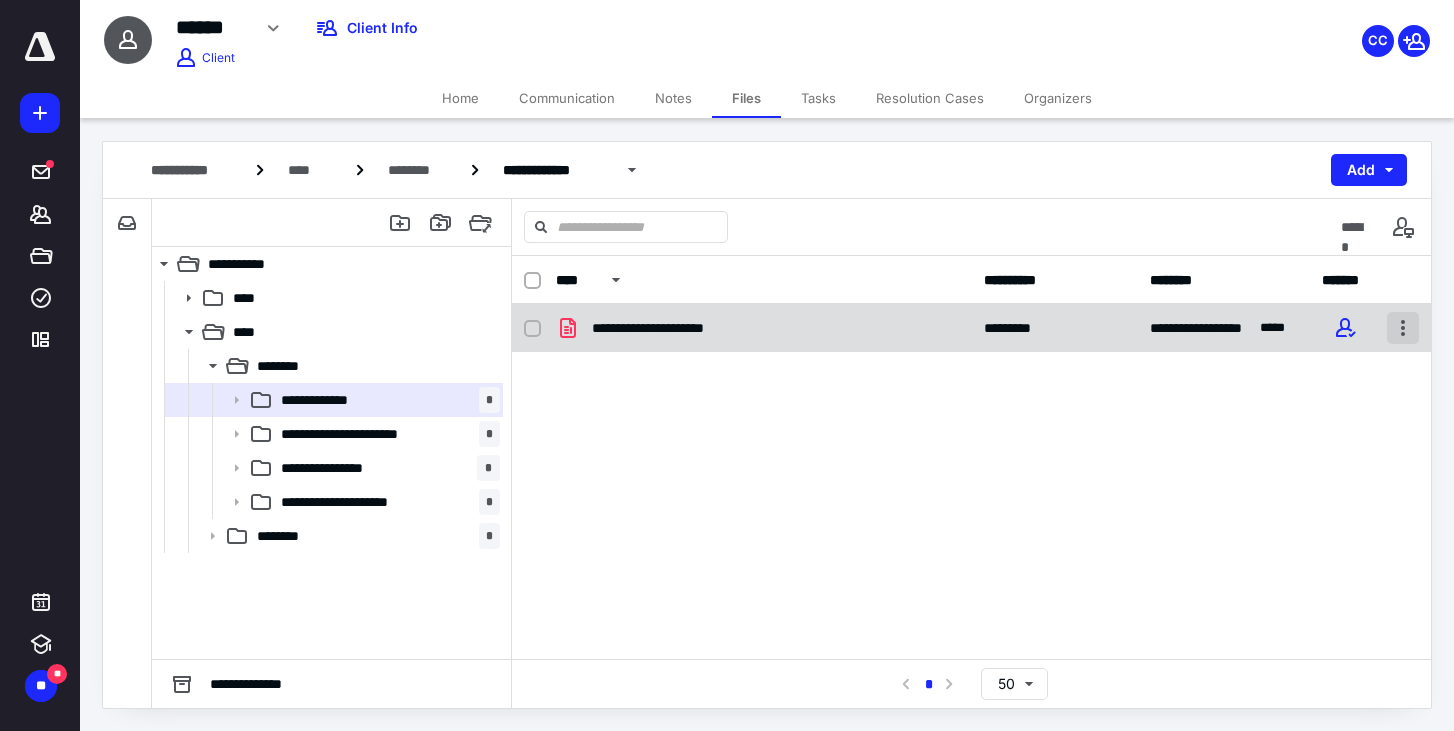 click at bounding box center (1403, 328) 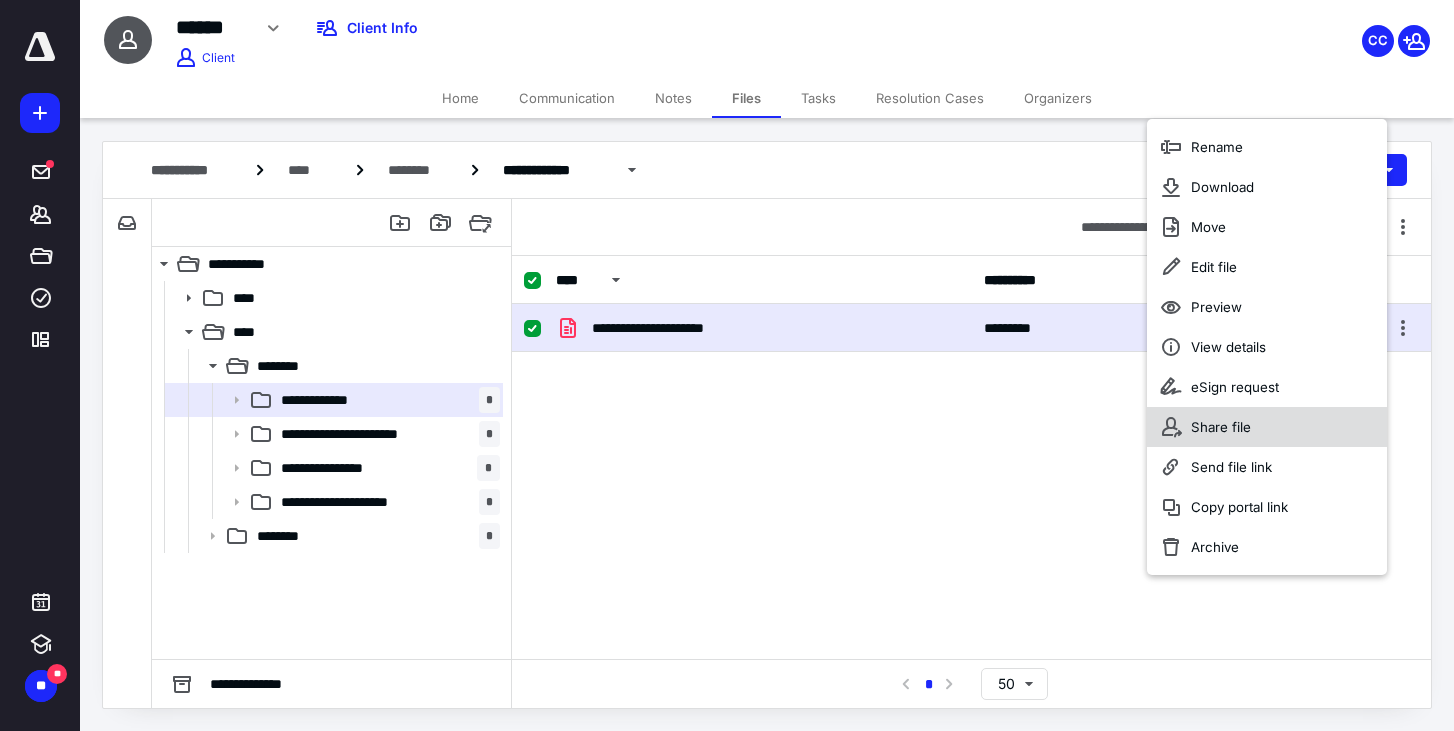 click on "Share file" at bounding box center (1267, 427) 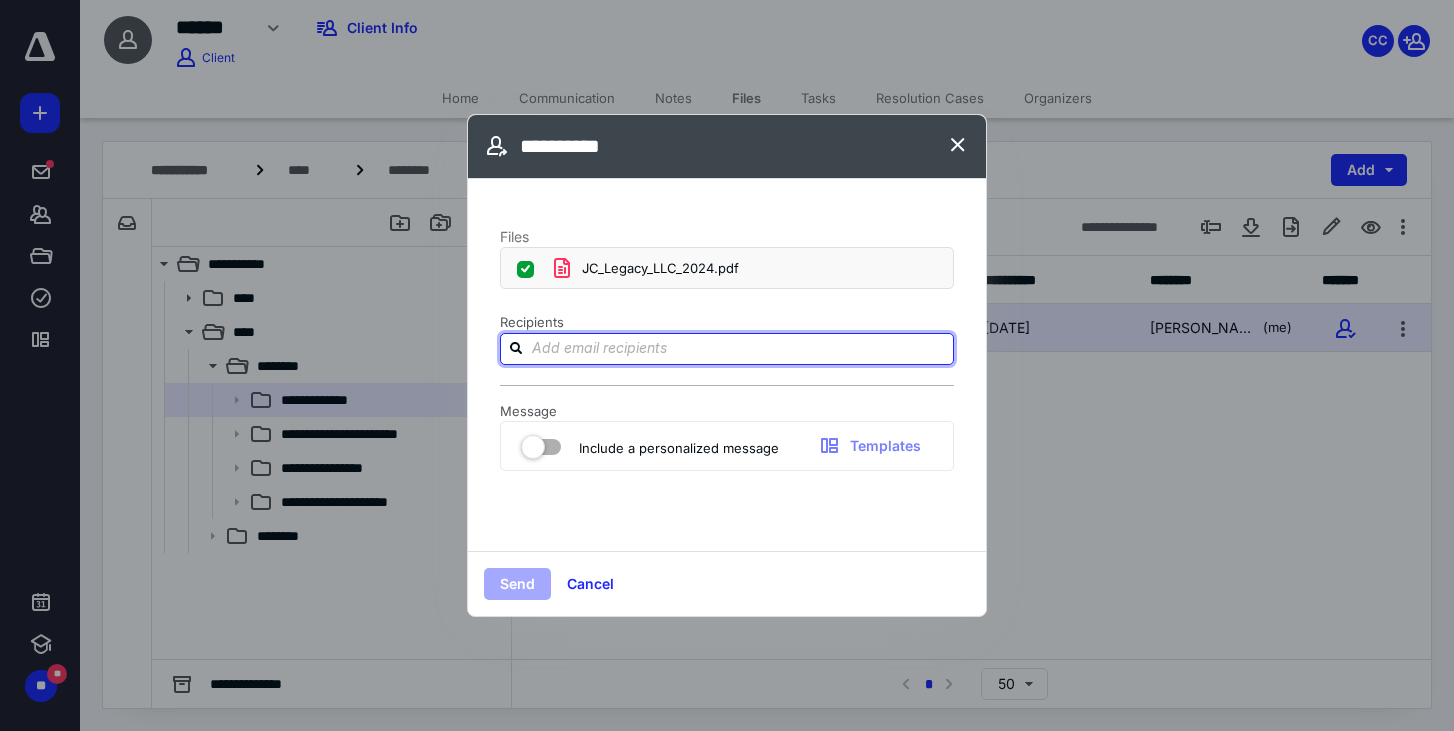 click at bounding box center [739, 348] 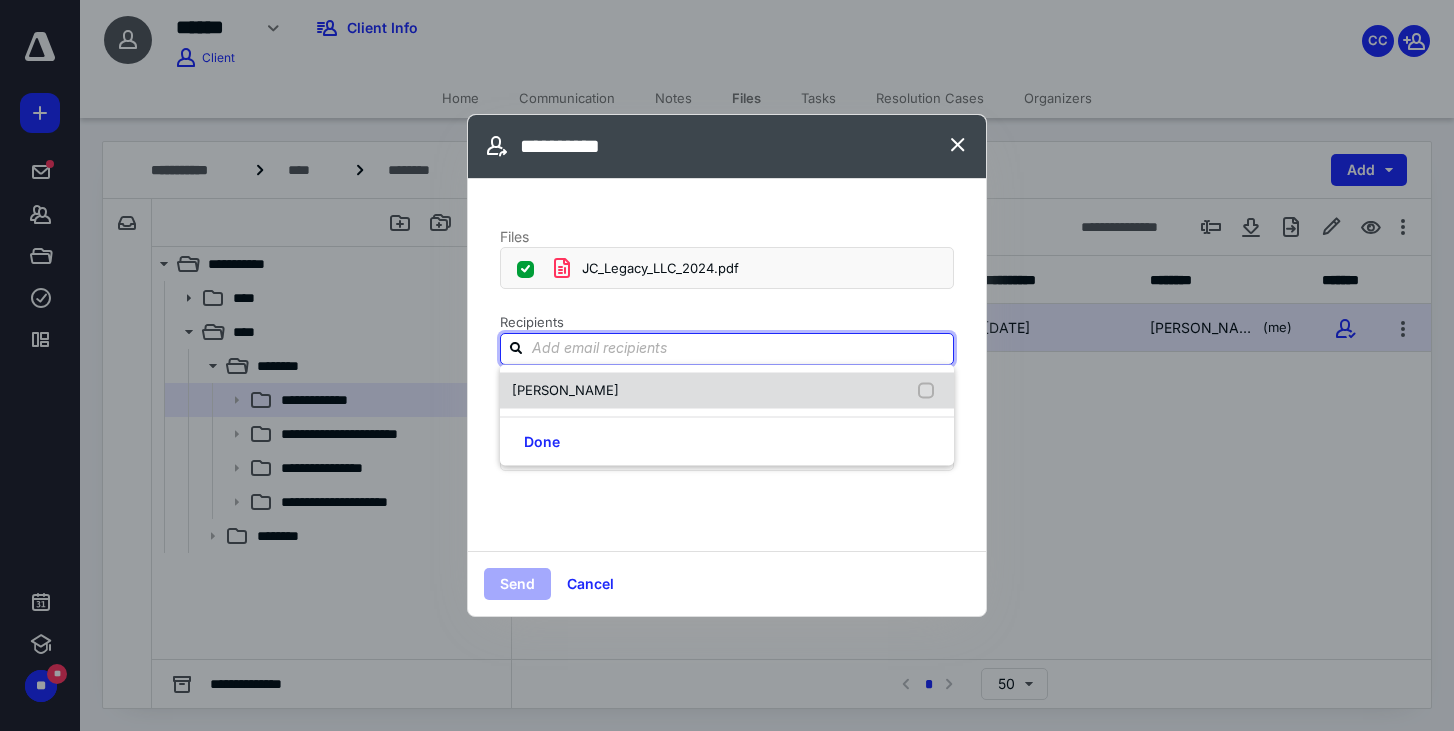 click on "[PERSON_NAME]" at bounding box center [727, 391] 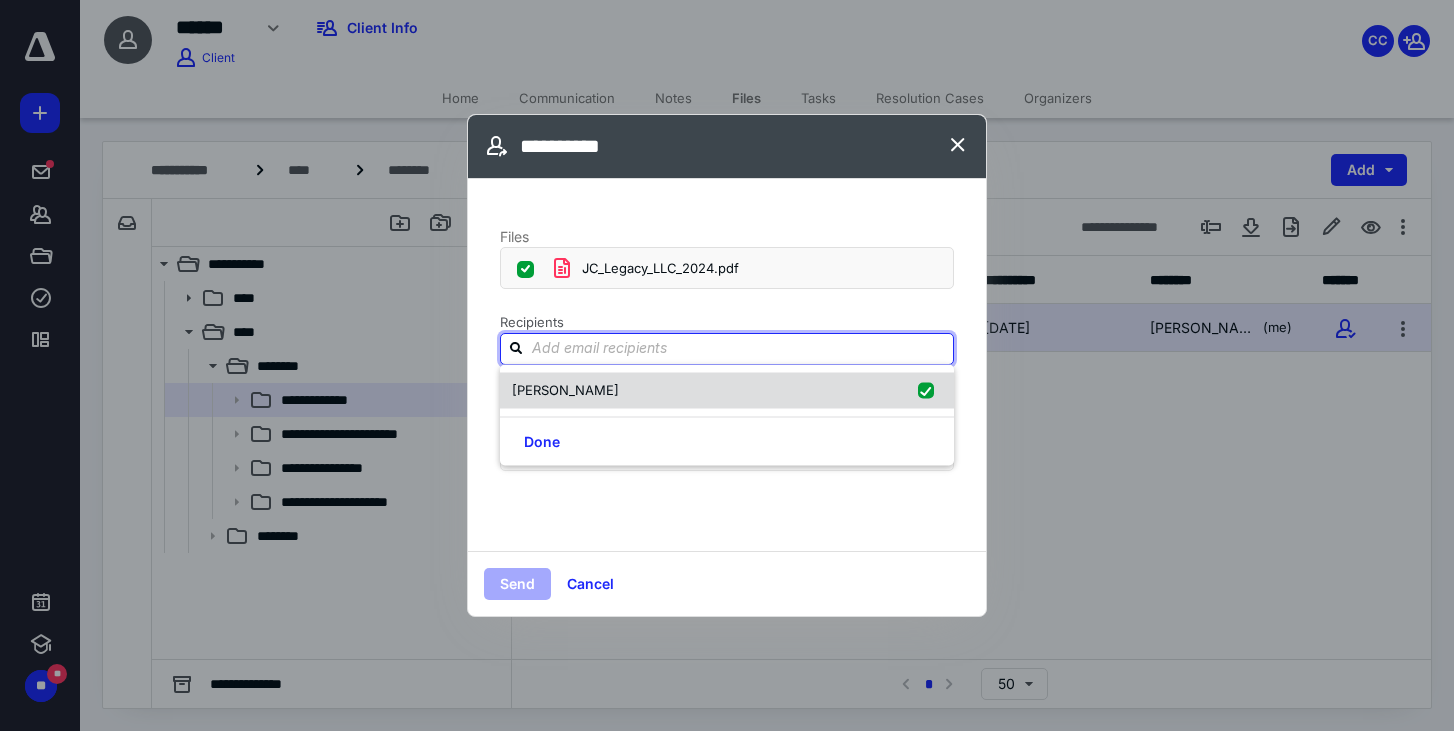 checkbox on "true" 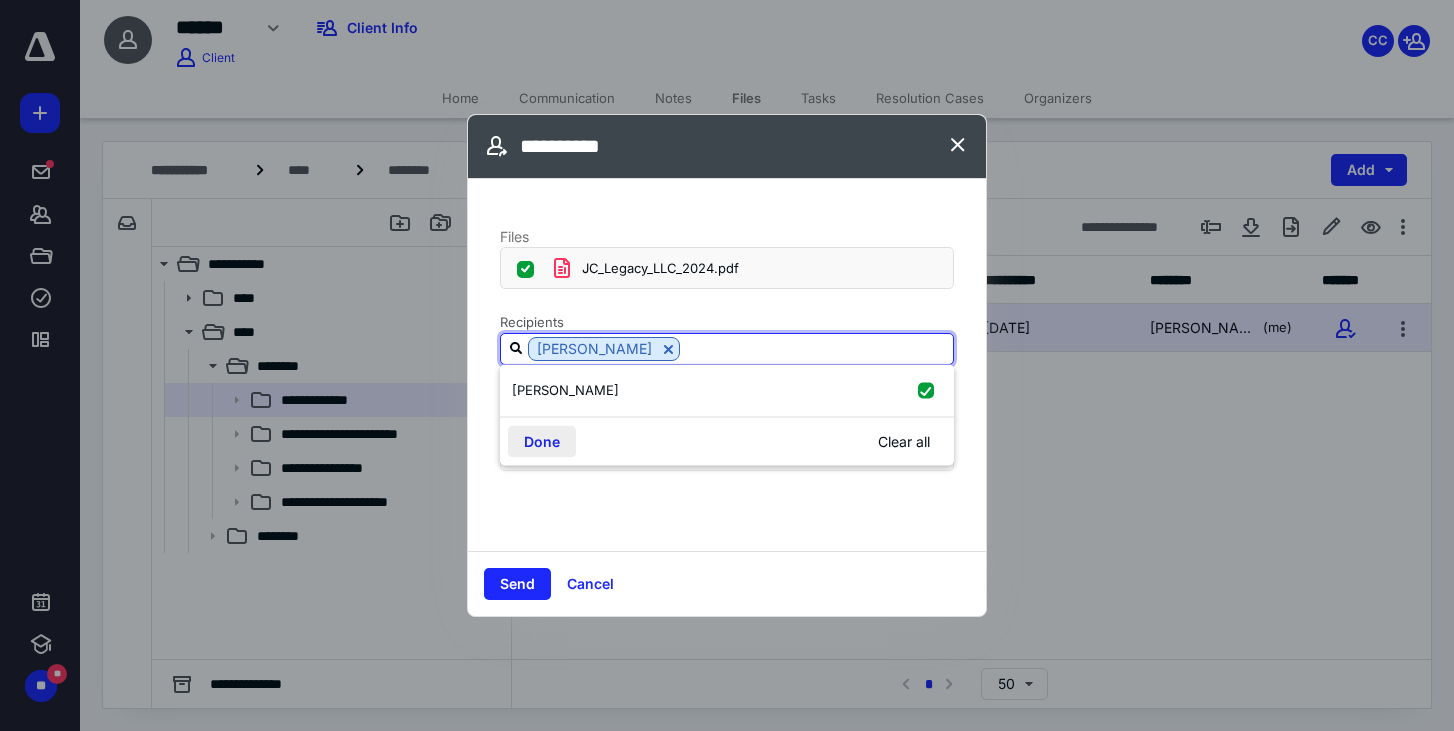 click on "Done" at bounding box center (542, 441) 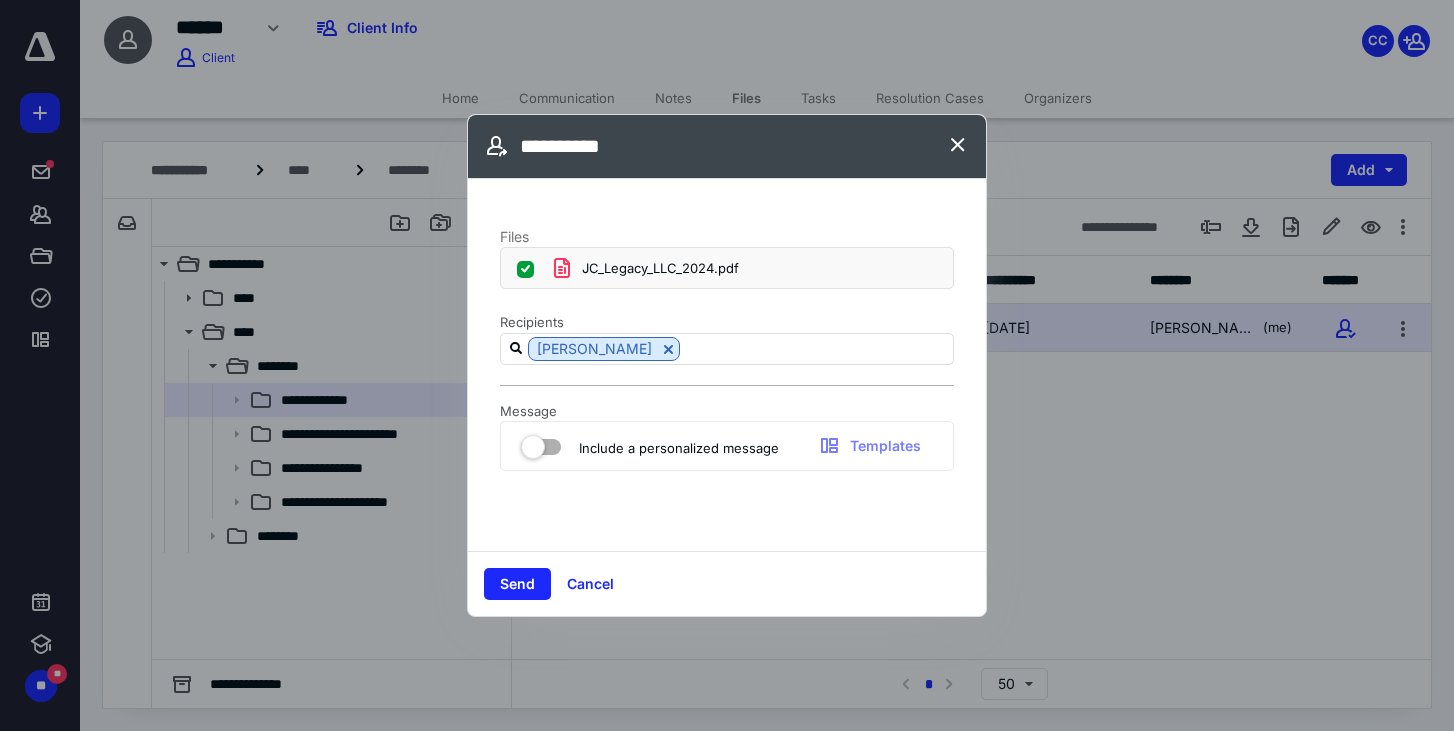 click at bounding box center (541, 443) 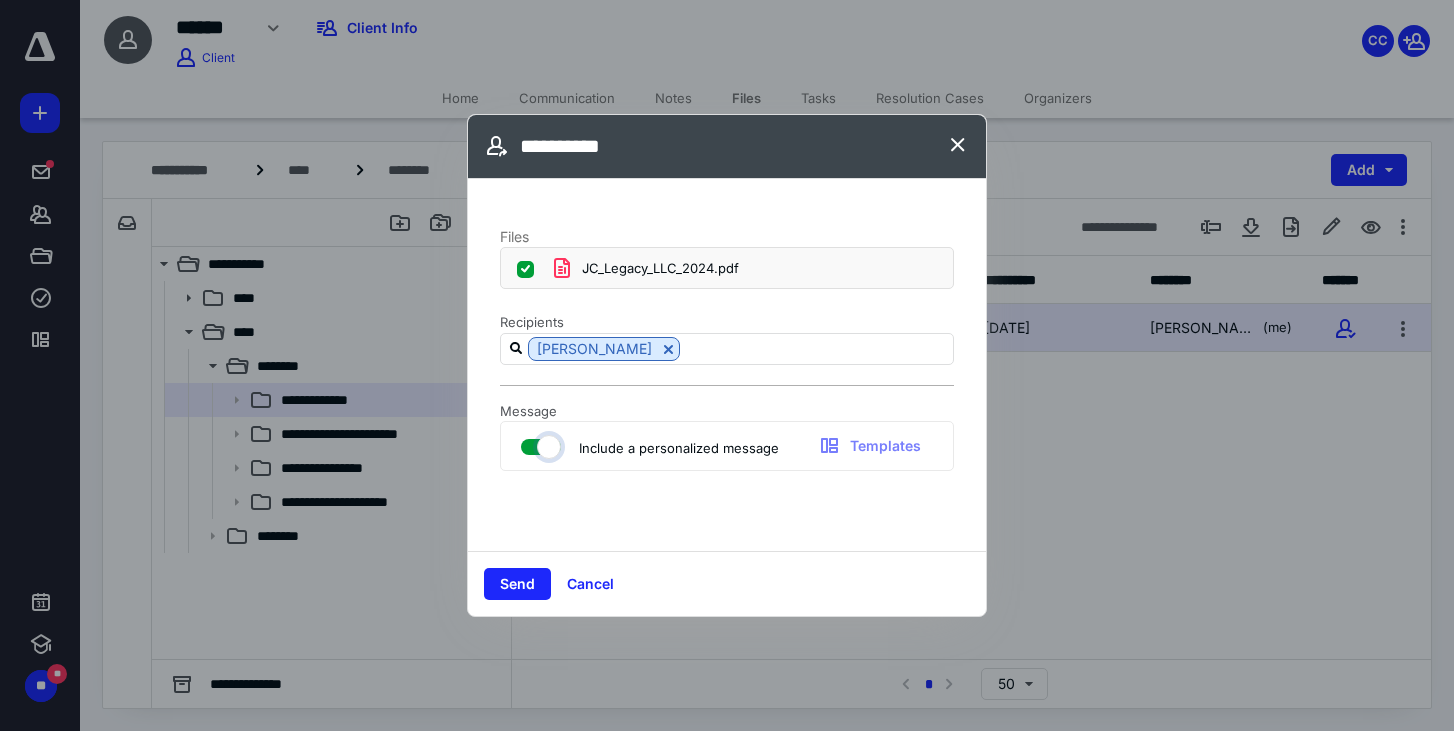 checkbox on "true" 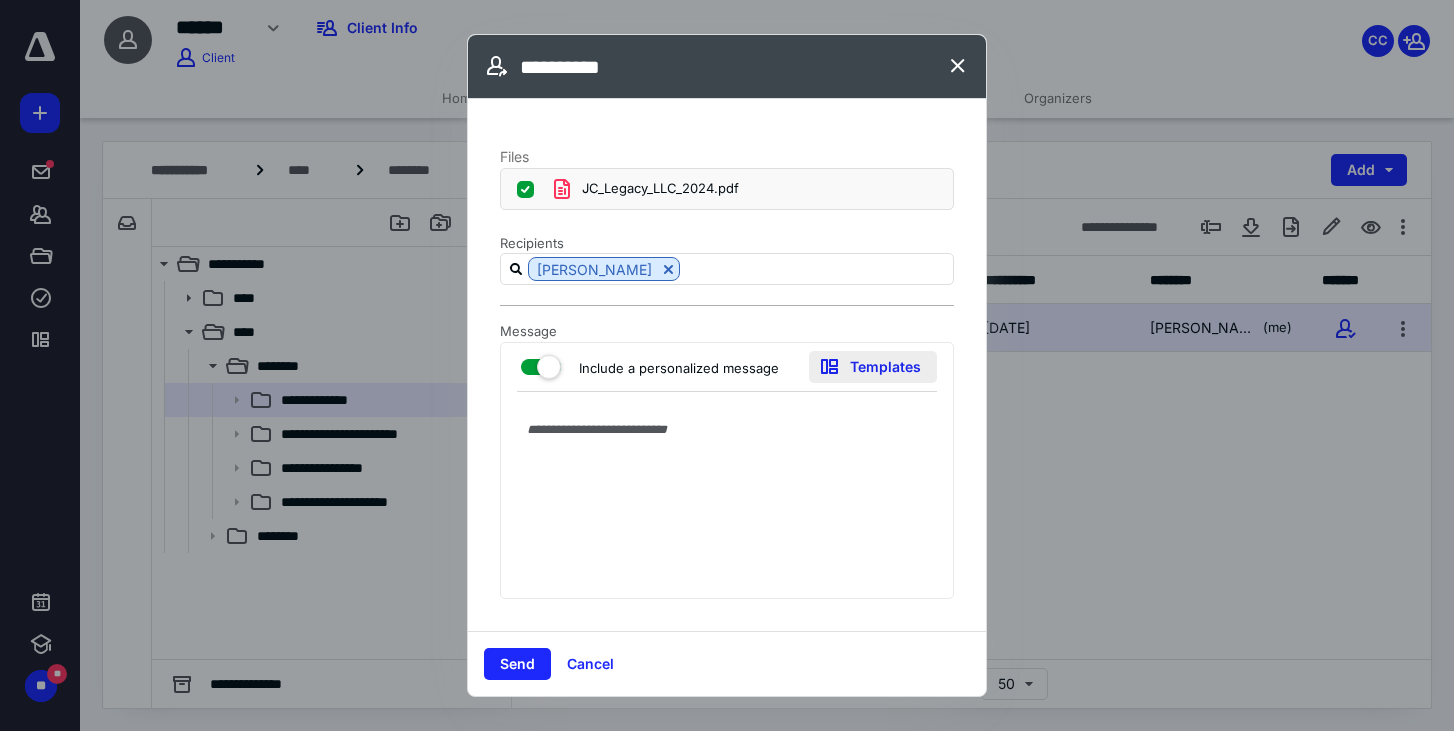 click on "Templates" at bounding box center (873, 367) 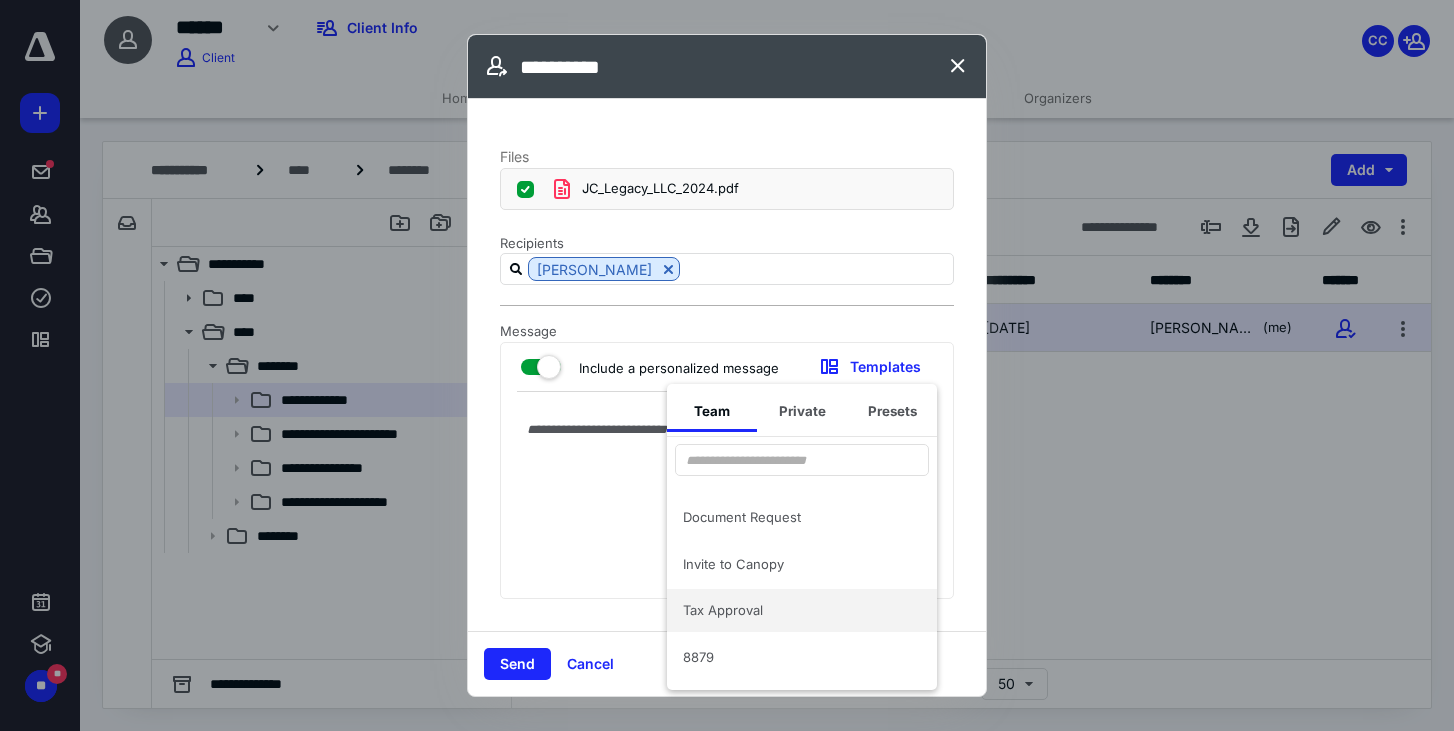 click on "Tax Approval" at bounding box center (790, 610) 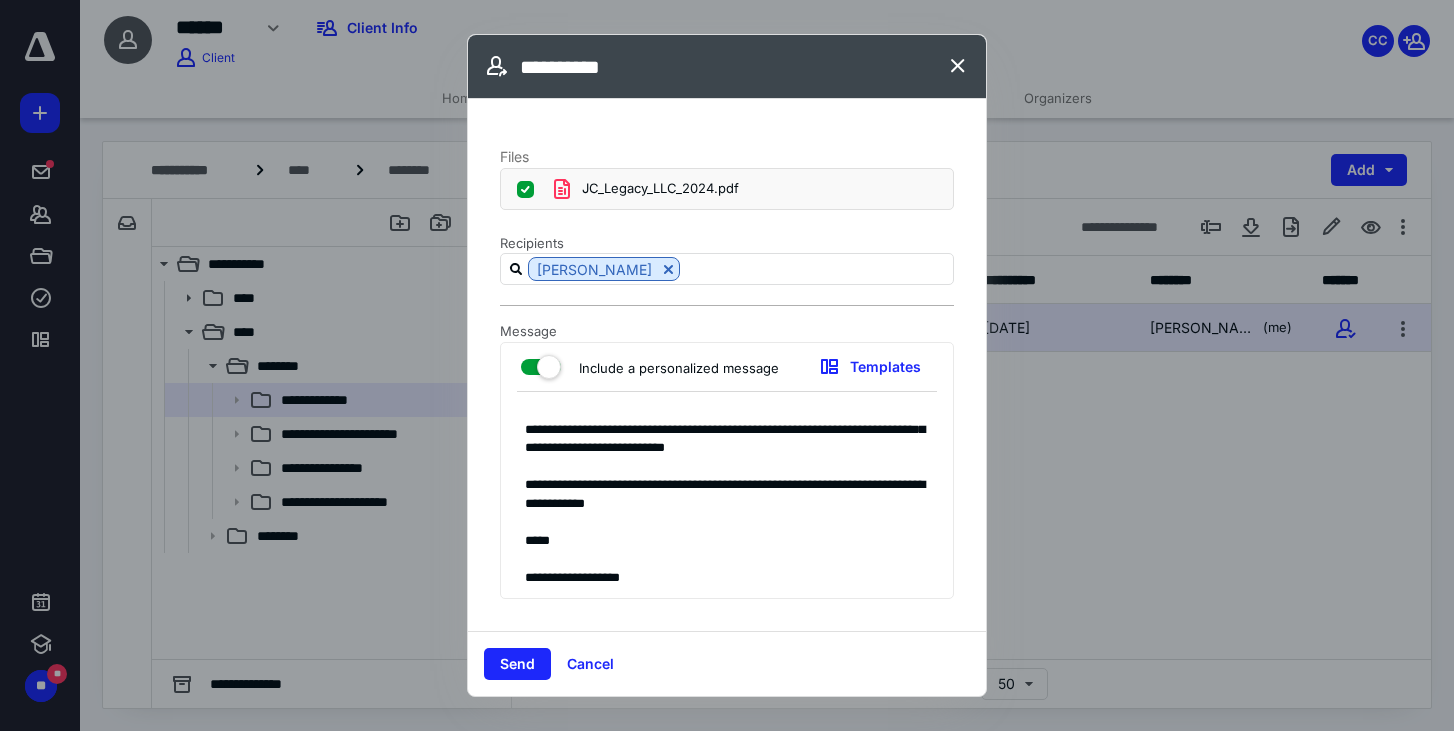scroll, scrollTop: 191, scrollLeft: 0, axis: vertical 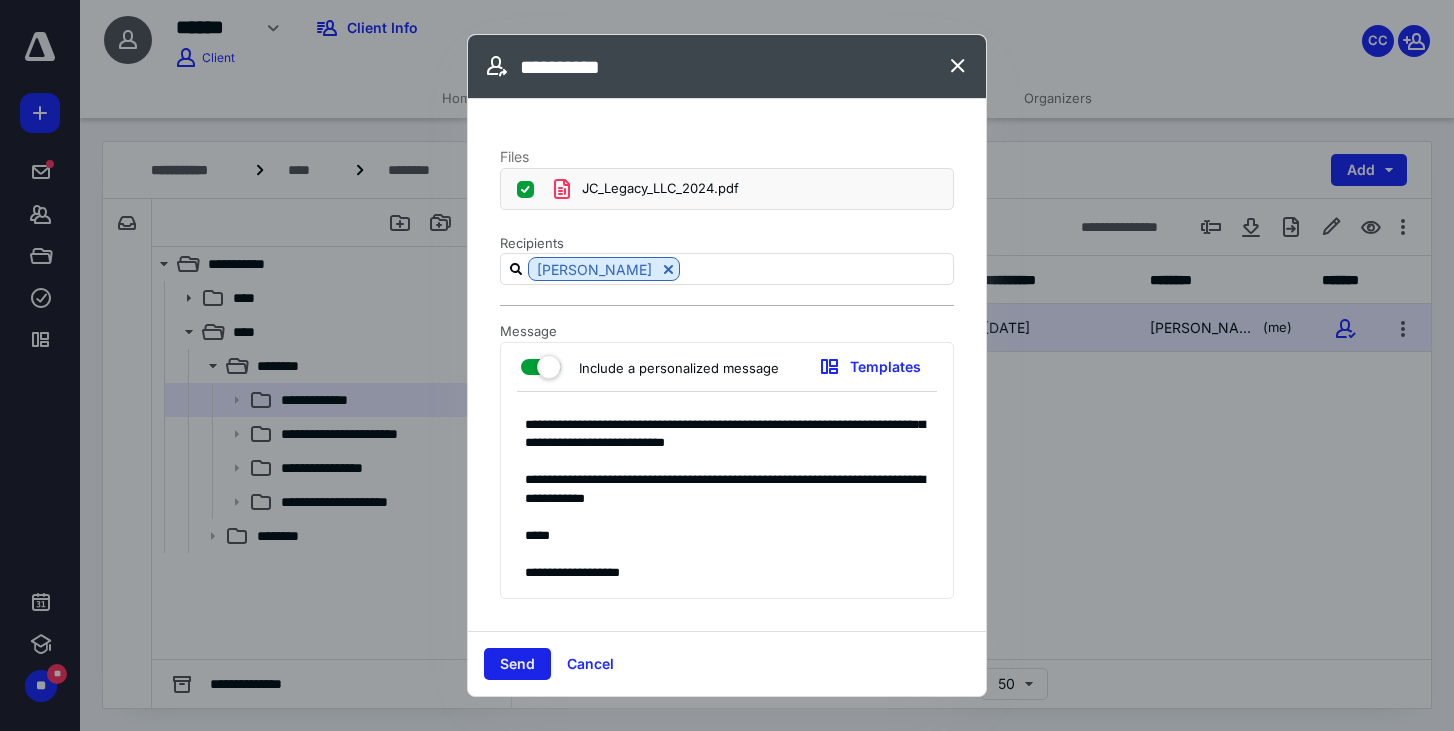 click on "Send" at bounding box center (517, 664) 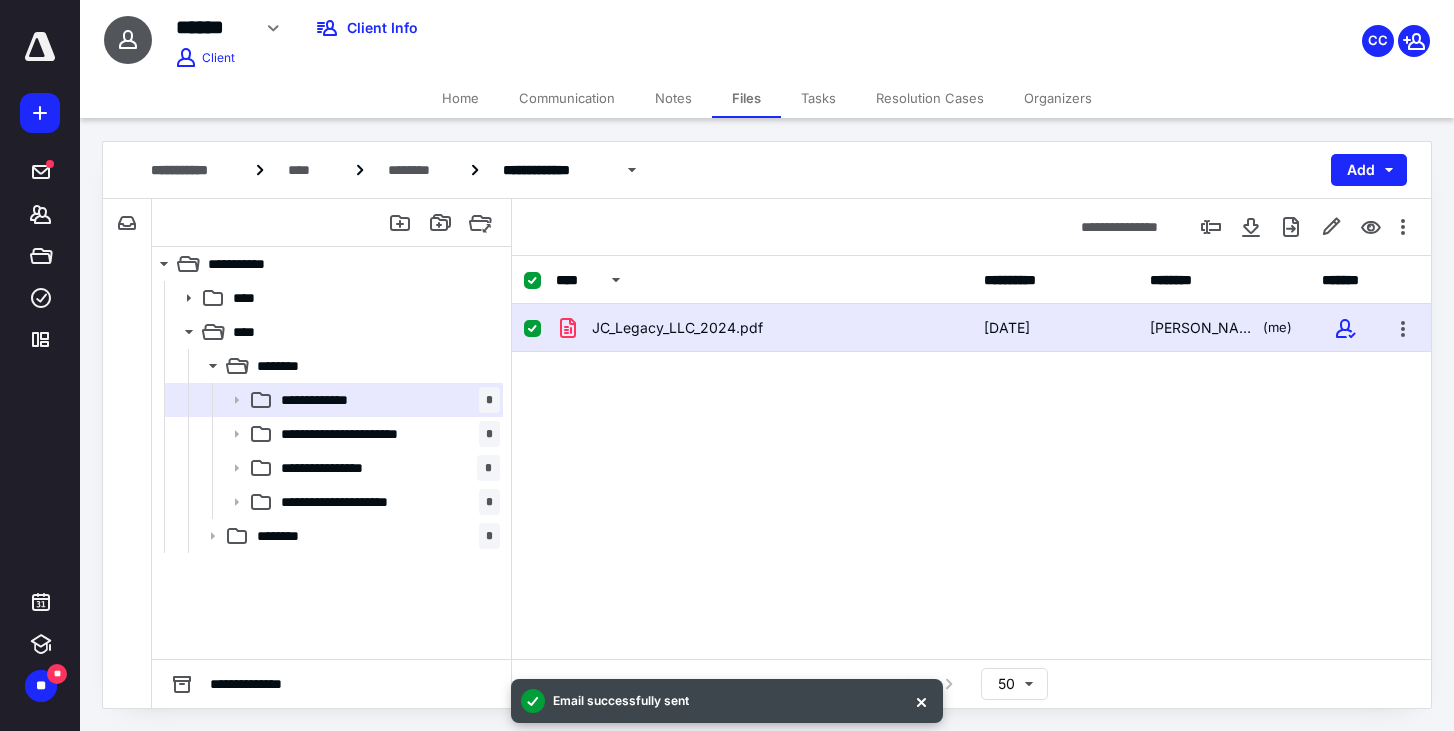 click at bounding box center (40, 47) 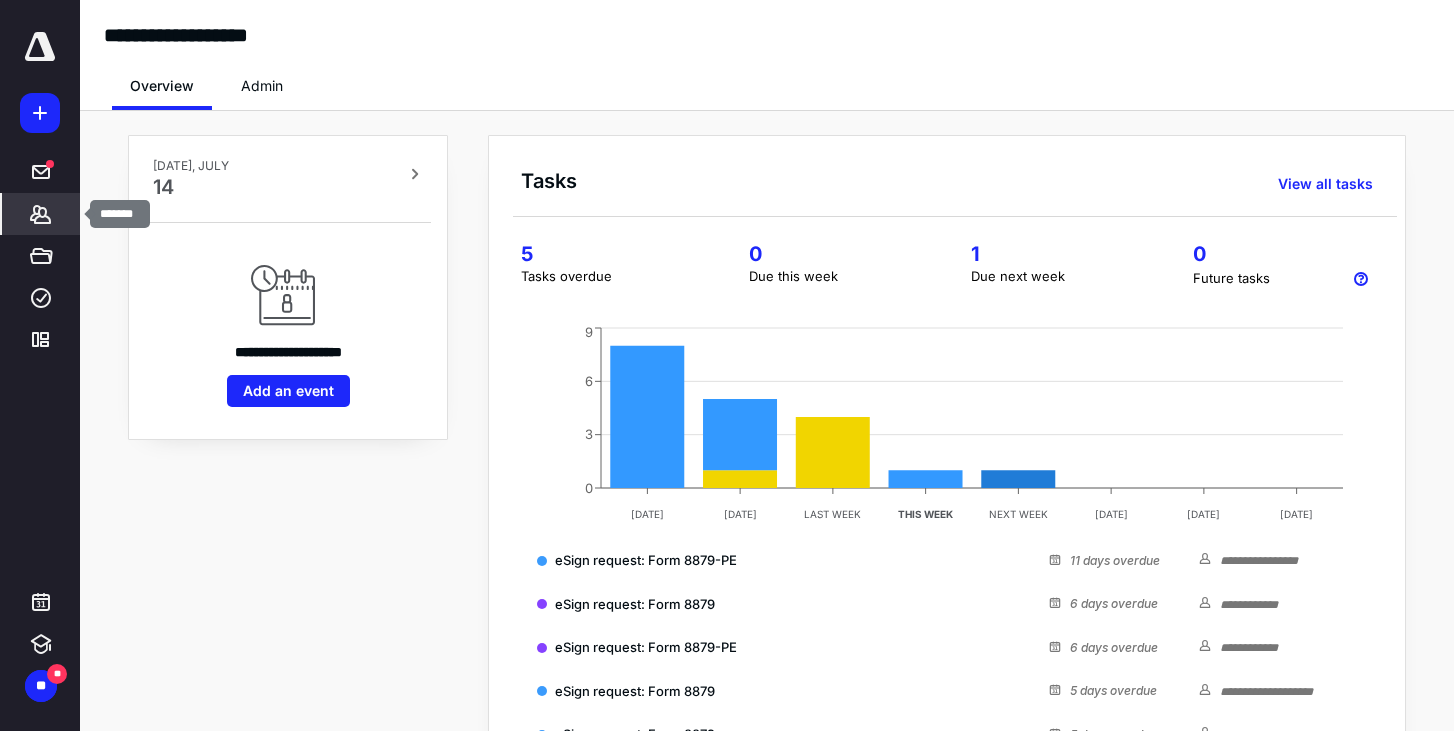 click on "*******" at bounding box center (41, 214) 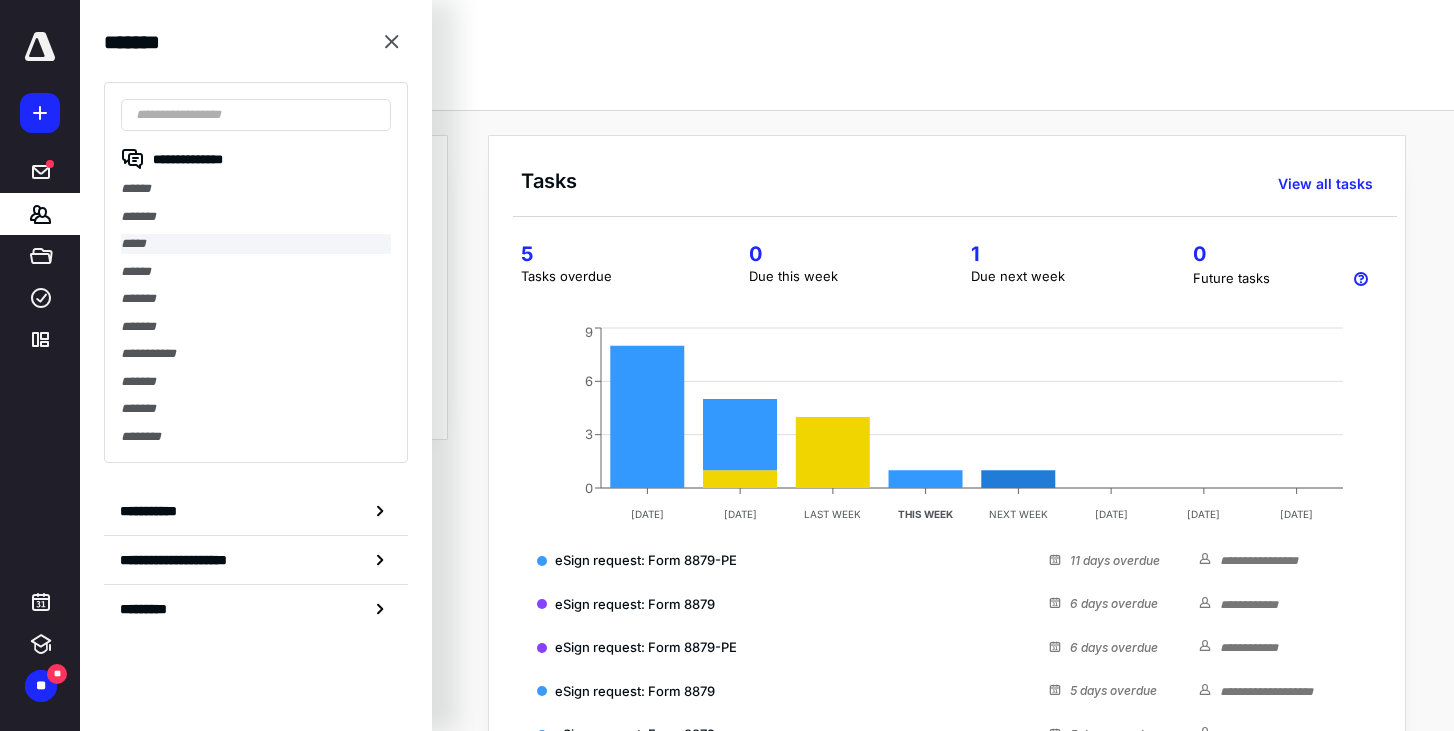 click on "*****" at bounding box center [256, 244] 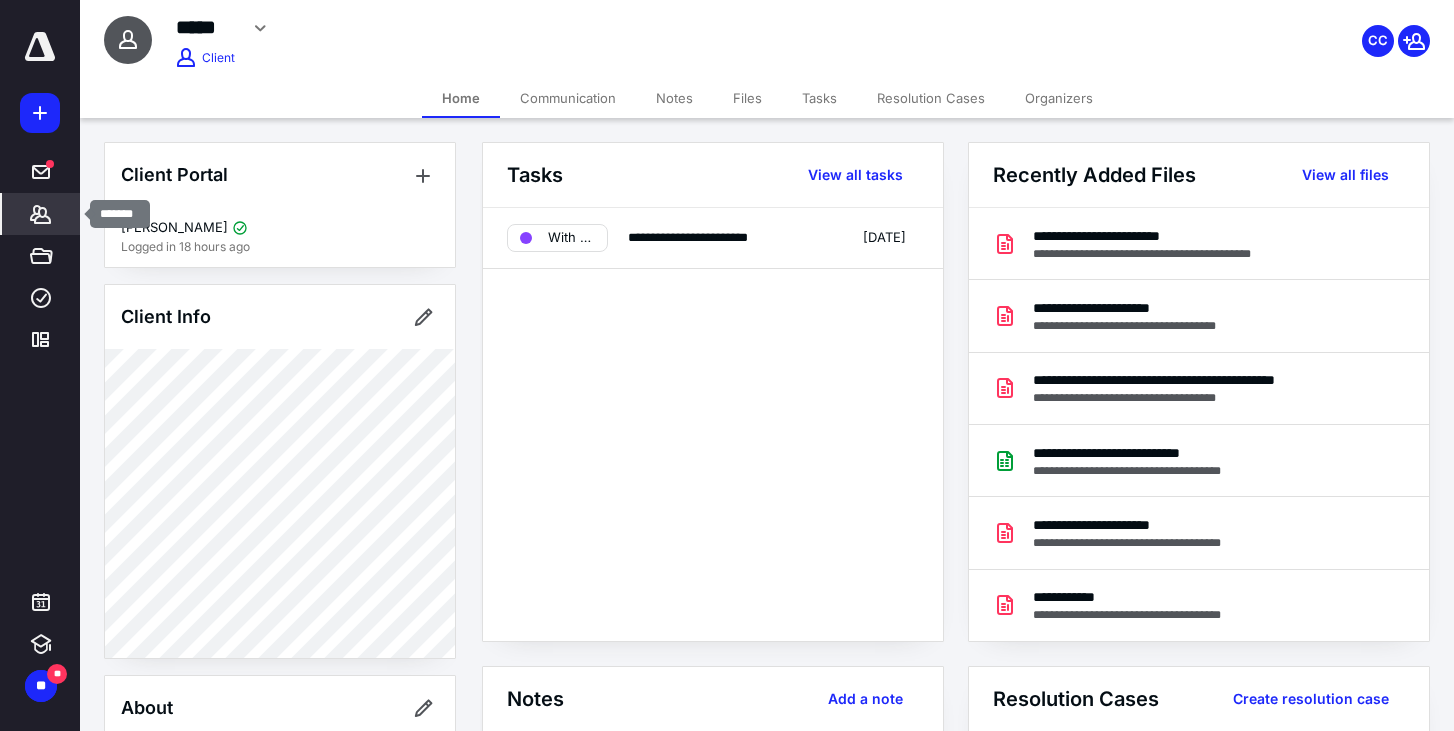 click 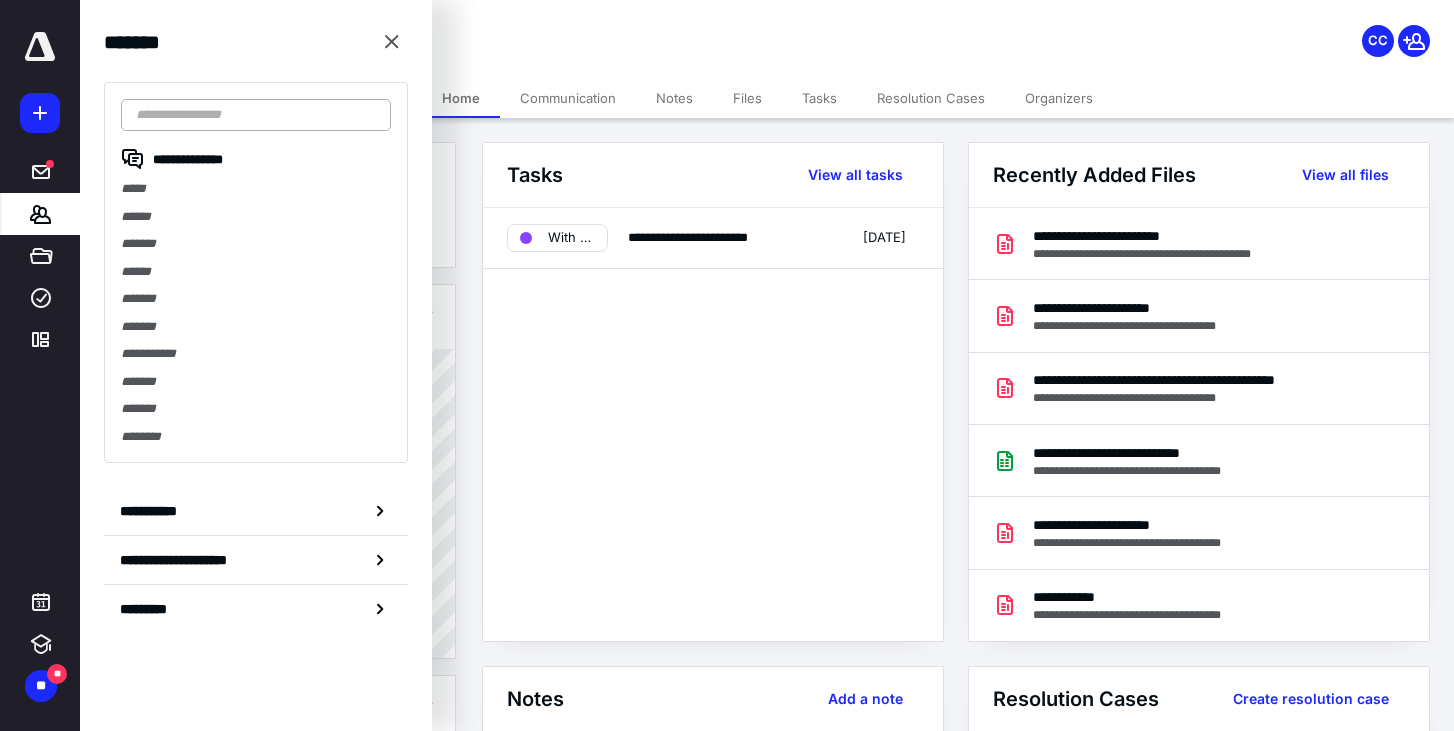 click at bounding box center [256, 115] 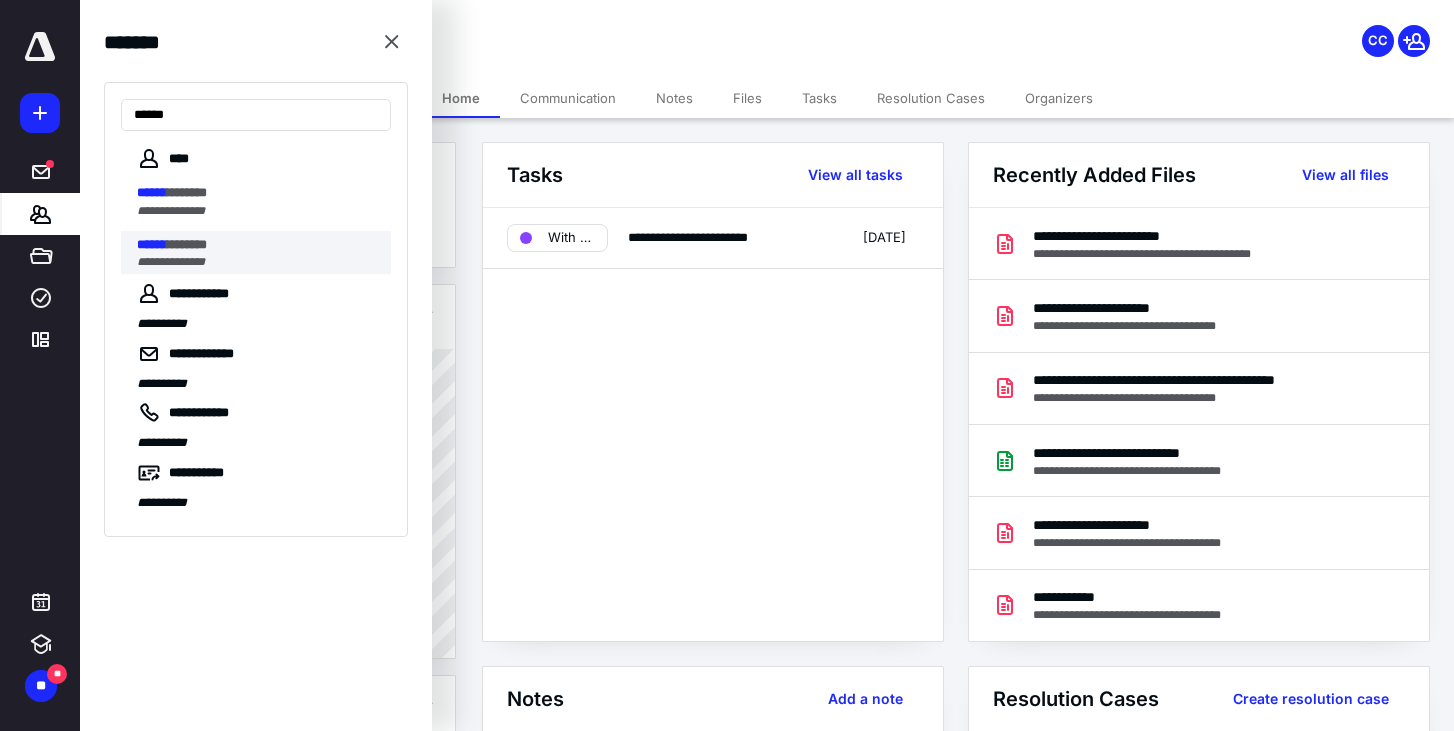 type on "******" 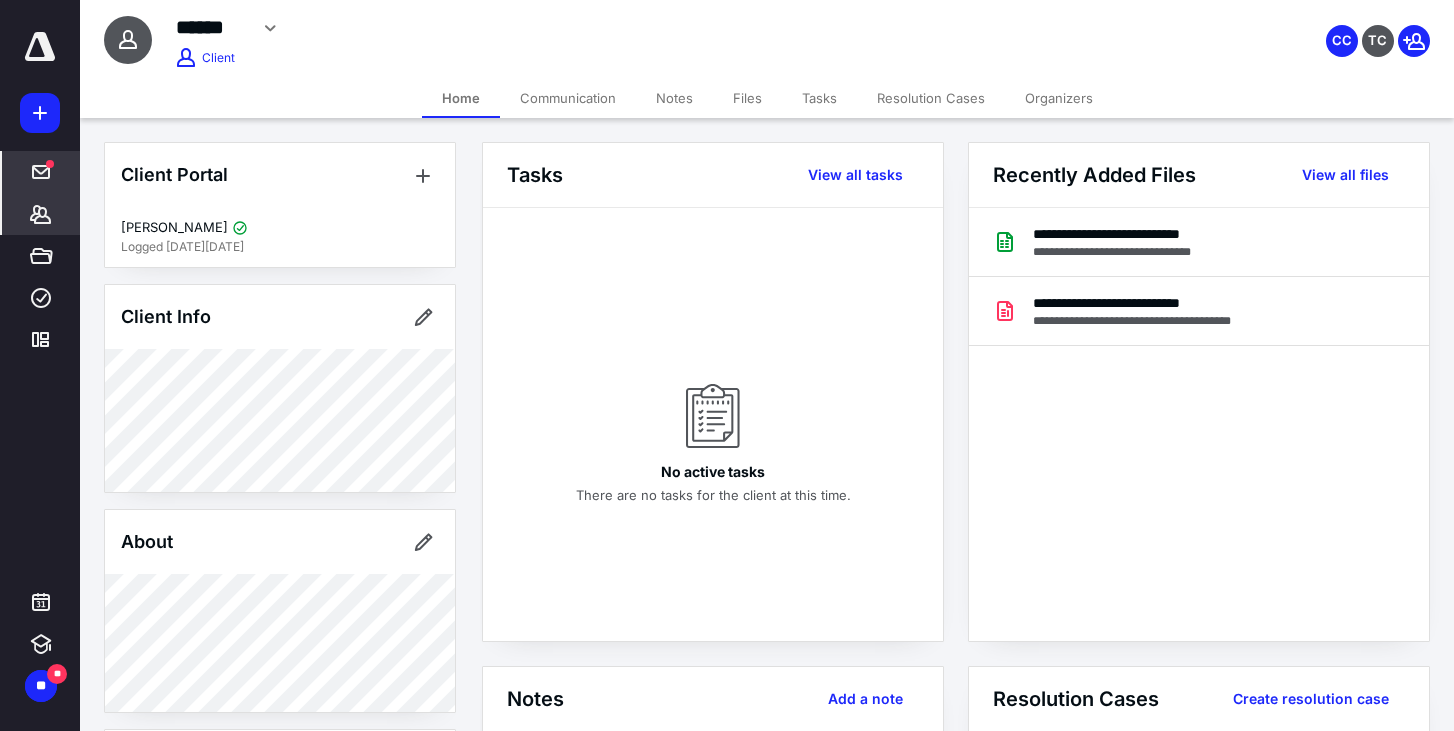 click at bounding box center (50, 164) 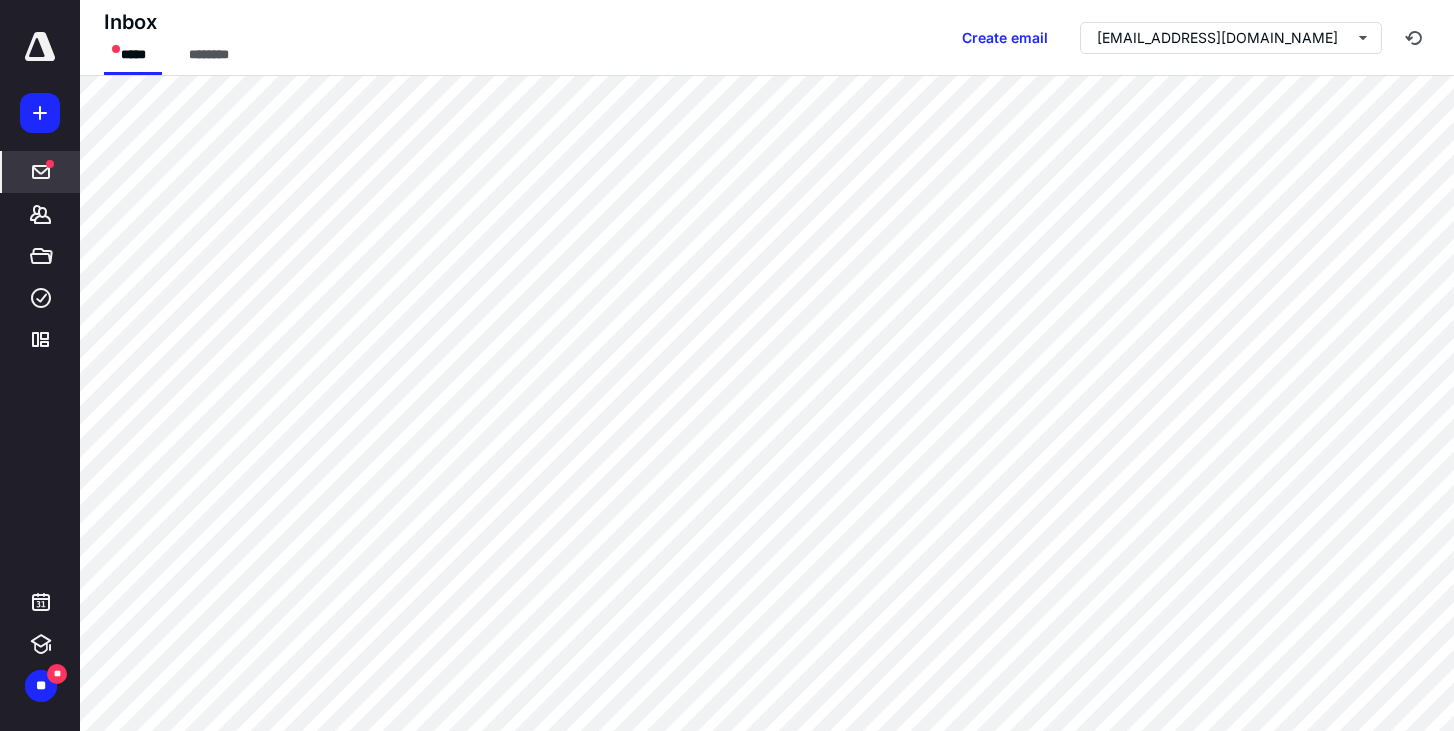 click on "**********" at bounding box center (40, 365) 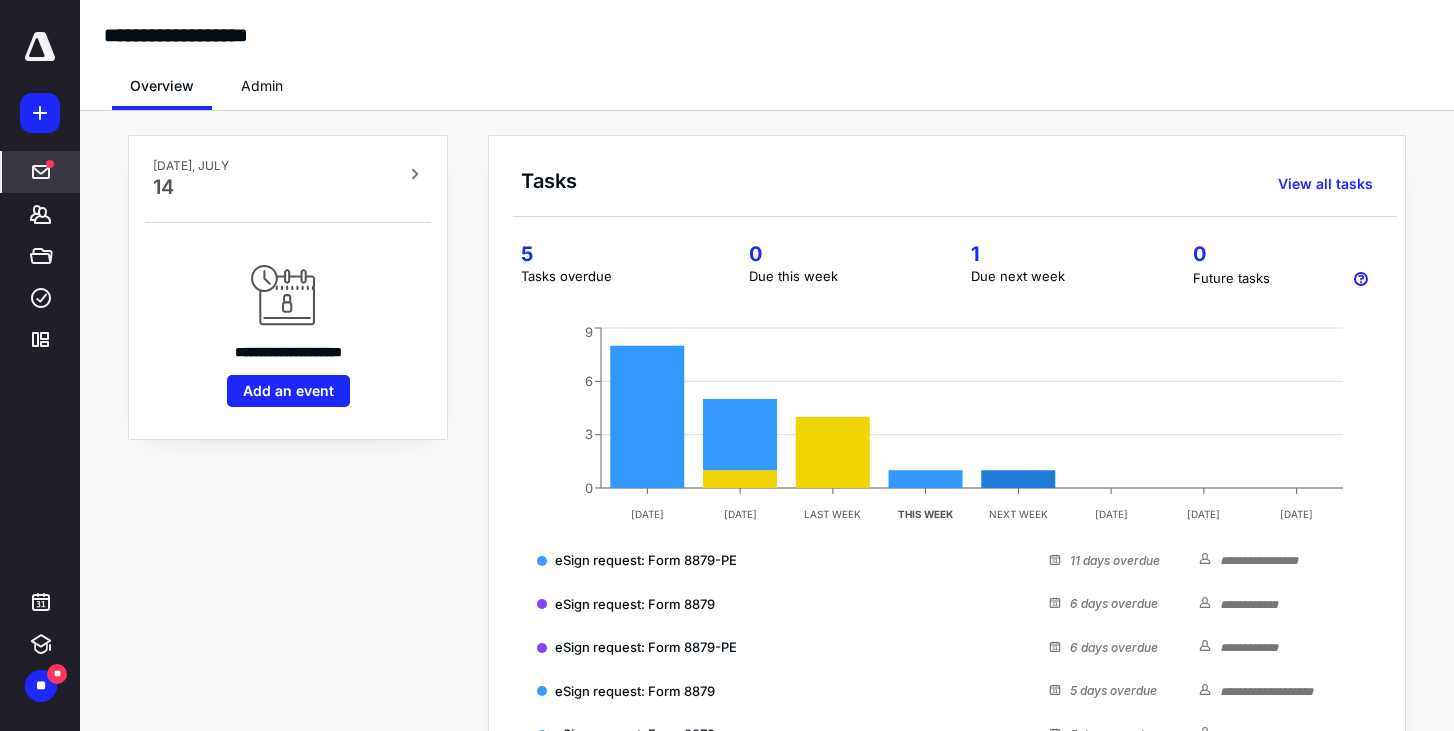 click at bounding box center (50, 164) 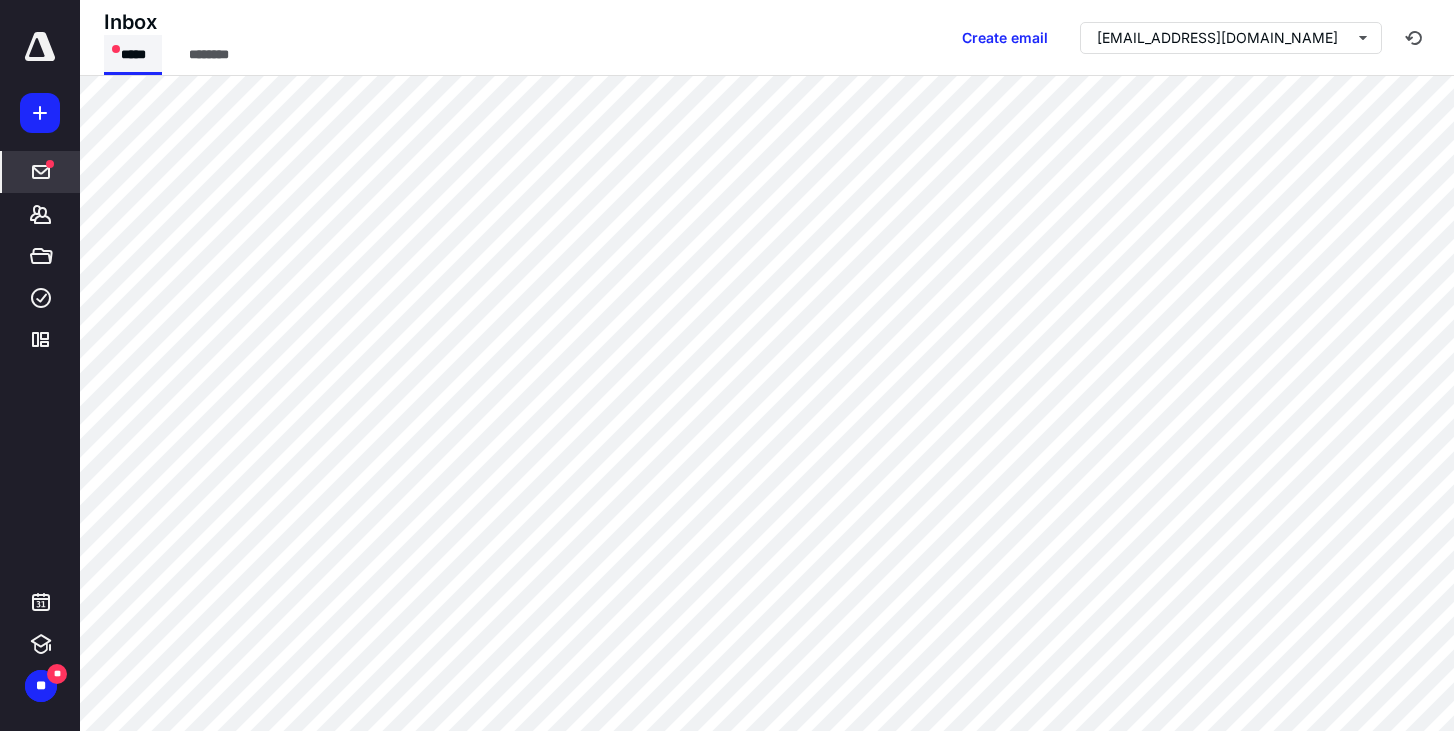 click on "*****" at bounding box center [133, 55] 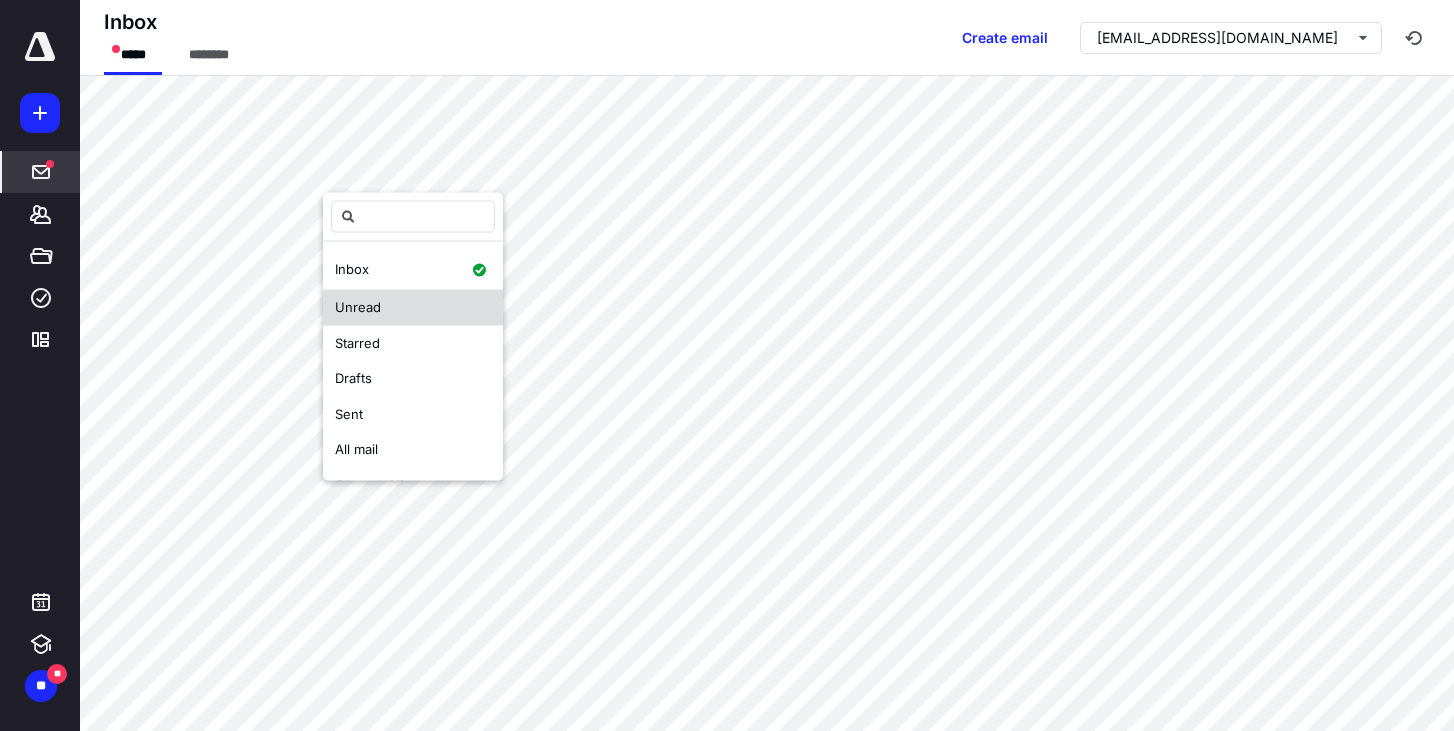 click on "Unread" at bounding box center (413, 308) 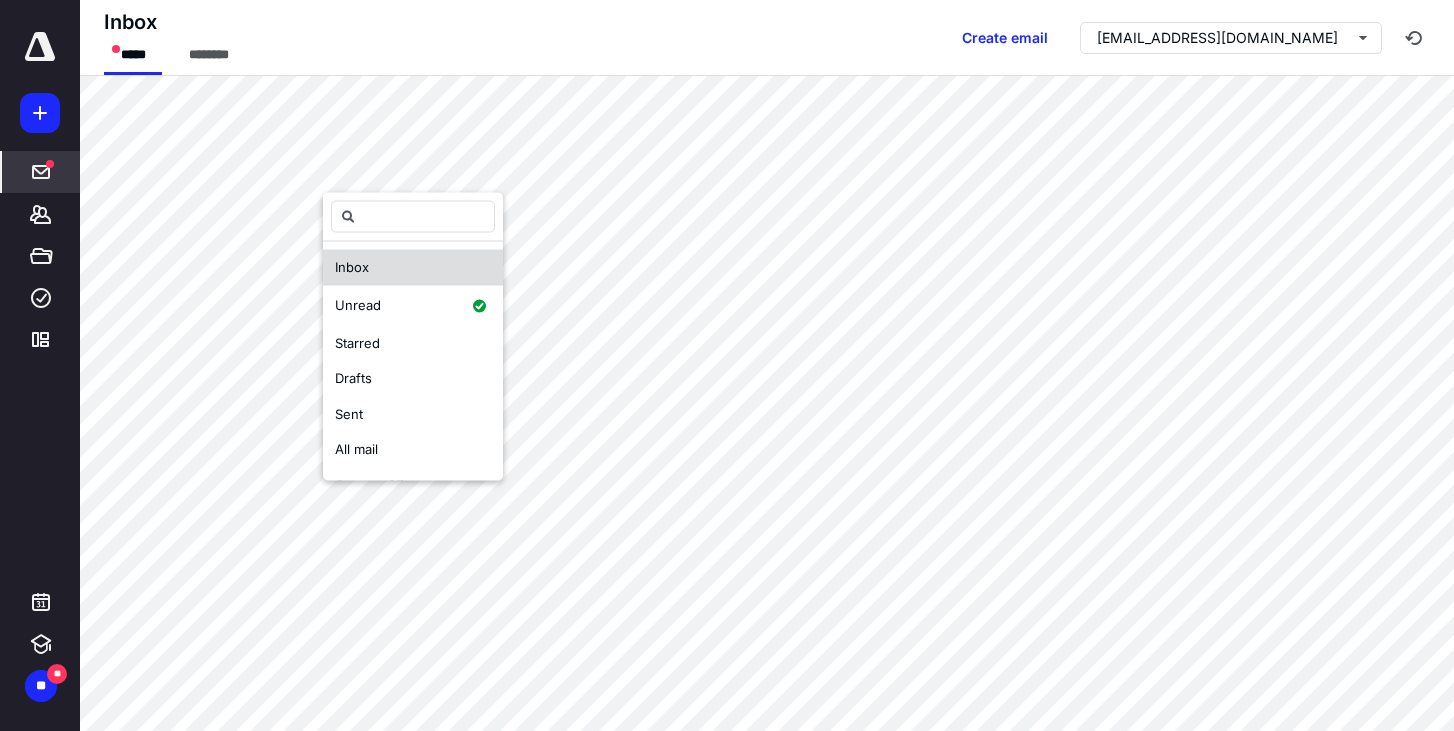 click on "Inbox" at bounding box center (413, 268) 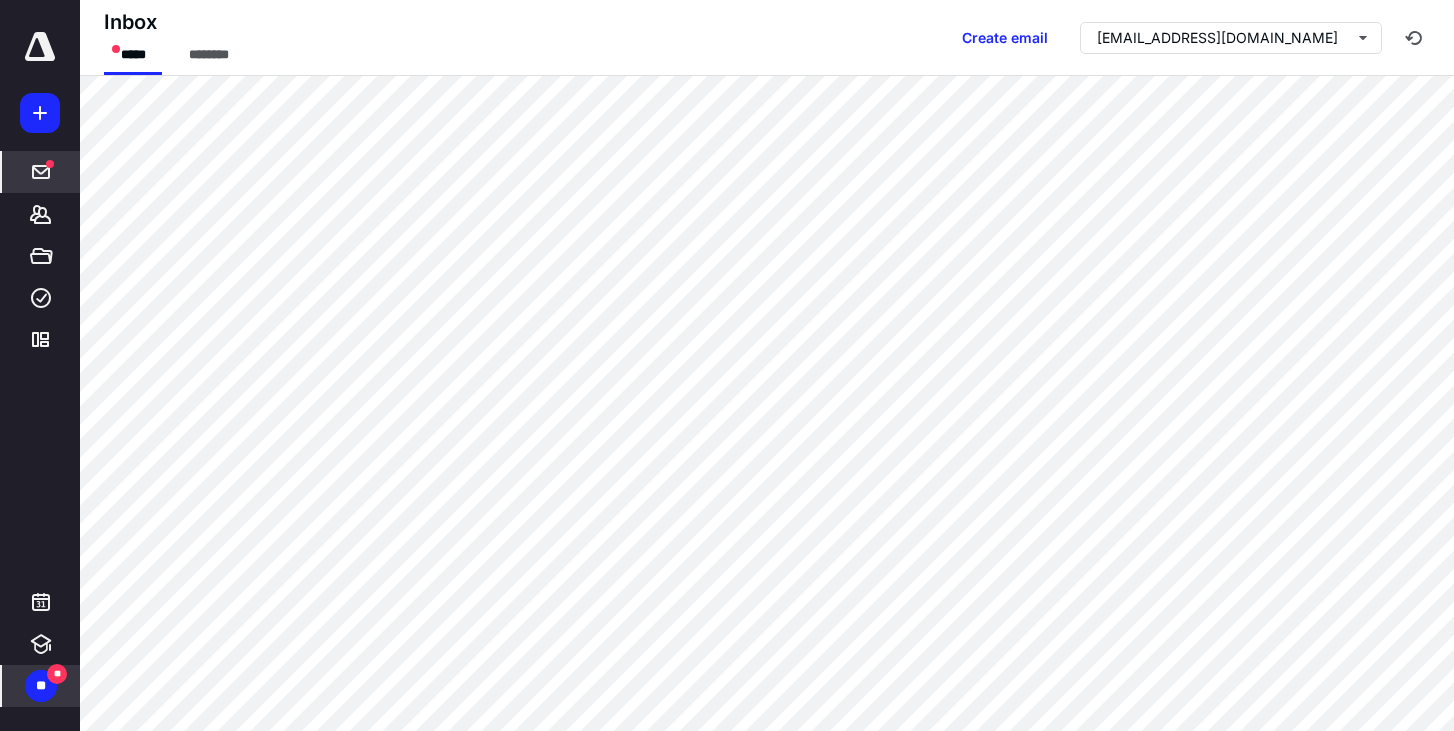 click on "**" at bounding box center [41, 686] 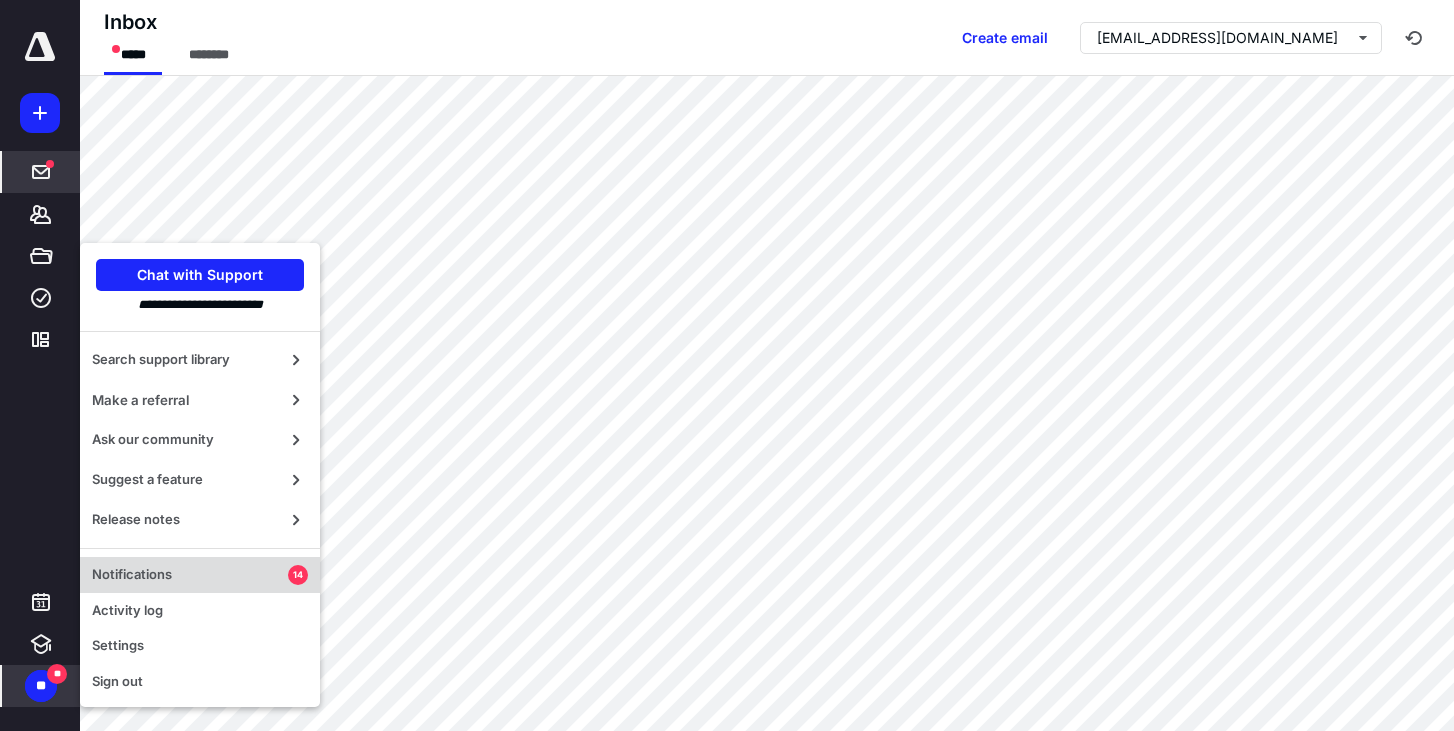 click on "Notifications" at bounding box center [190, 575] 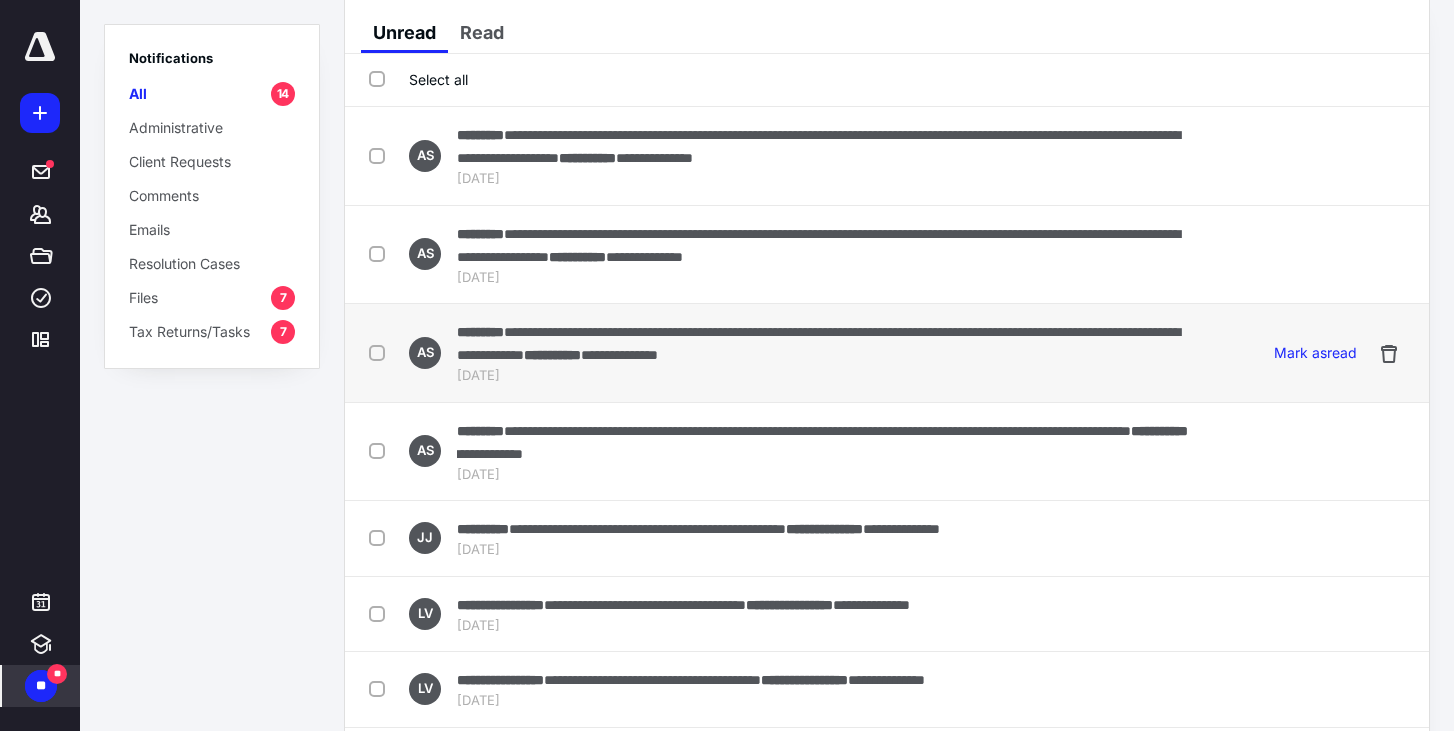 scroll, scrollTop: 44, scrollLeft: 0, axis: vertical 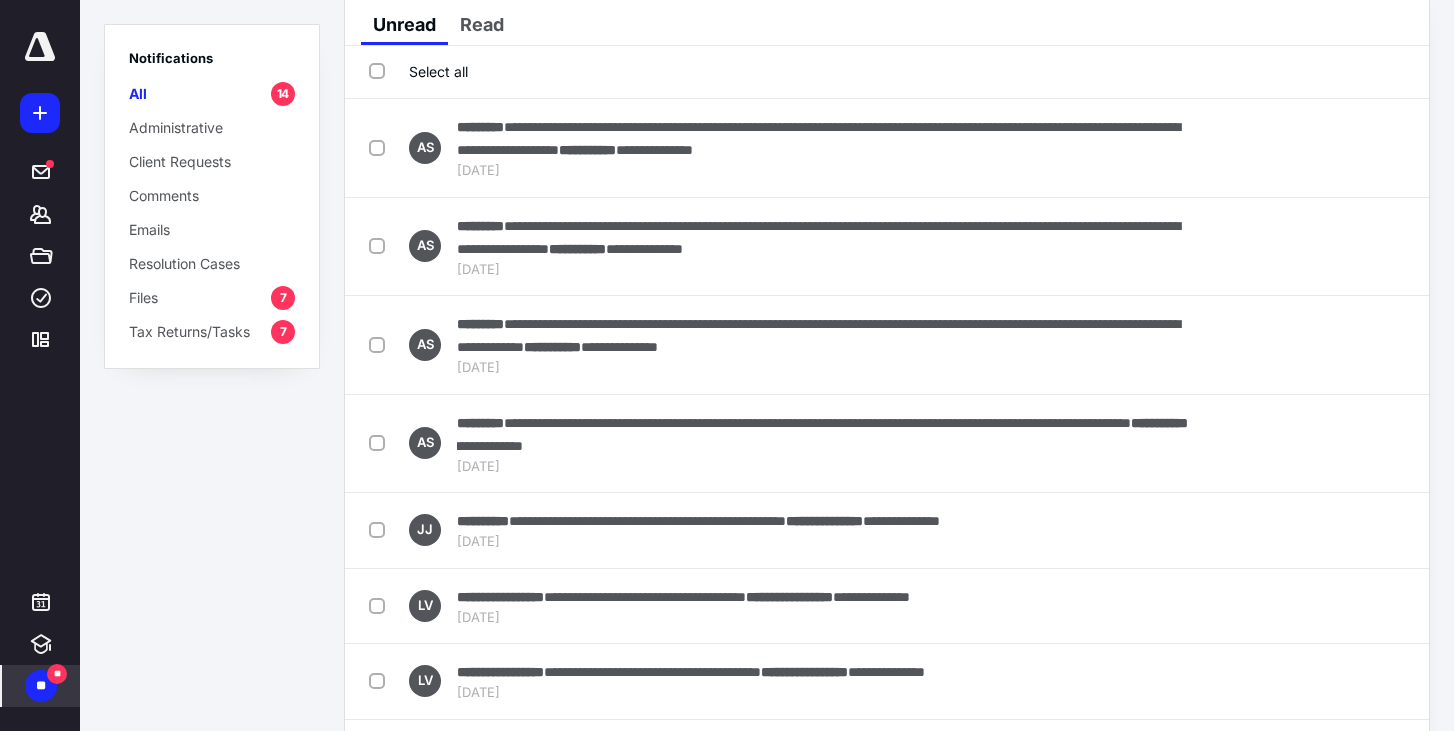click on "Tax Returns/Tasks" at bounding box center (189, 331) 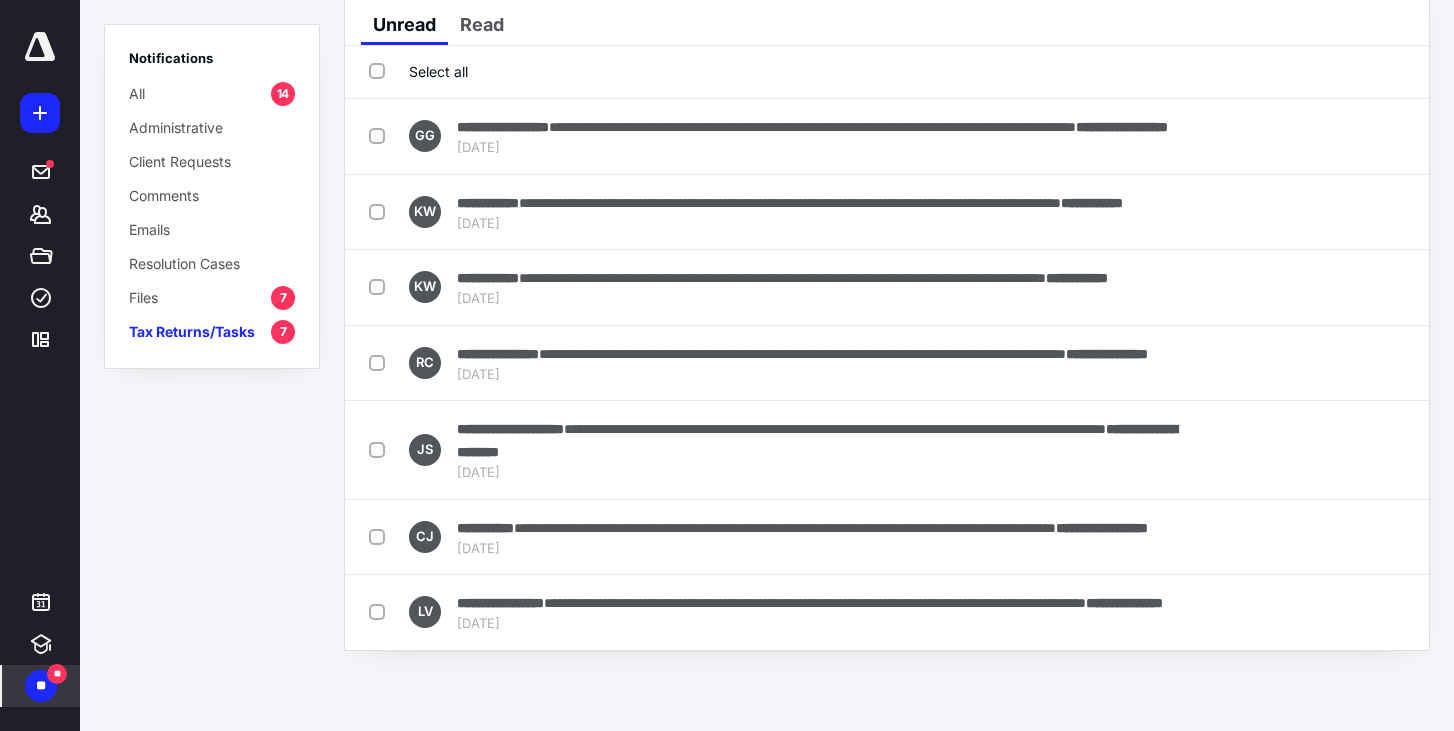 scroll, scrollTop: 0, scrollLeft: 0, axis: both 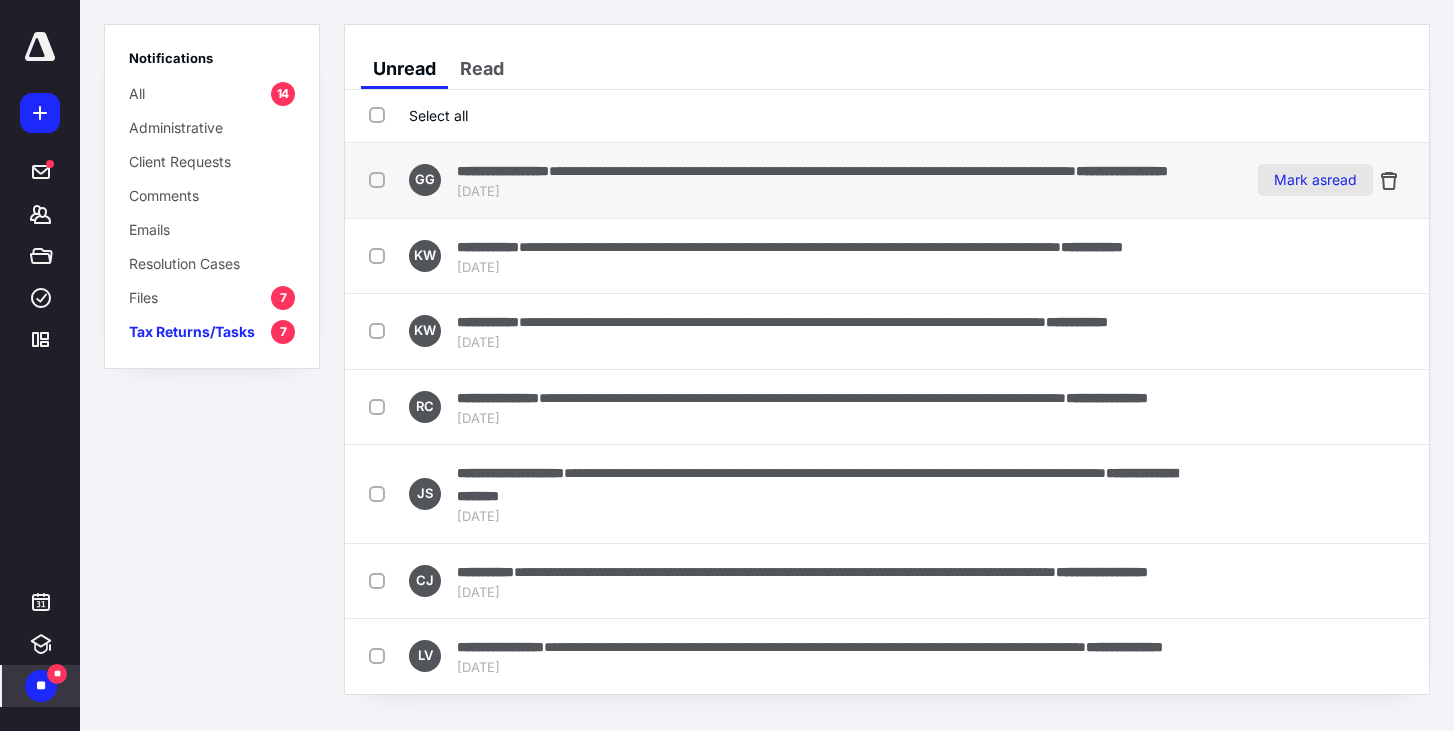 click on "Mark as  read" at bounding box center (1315, 180) 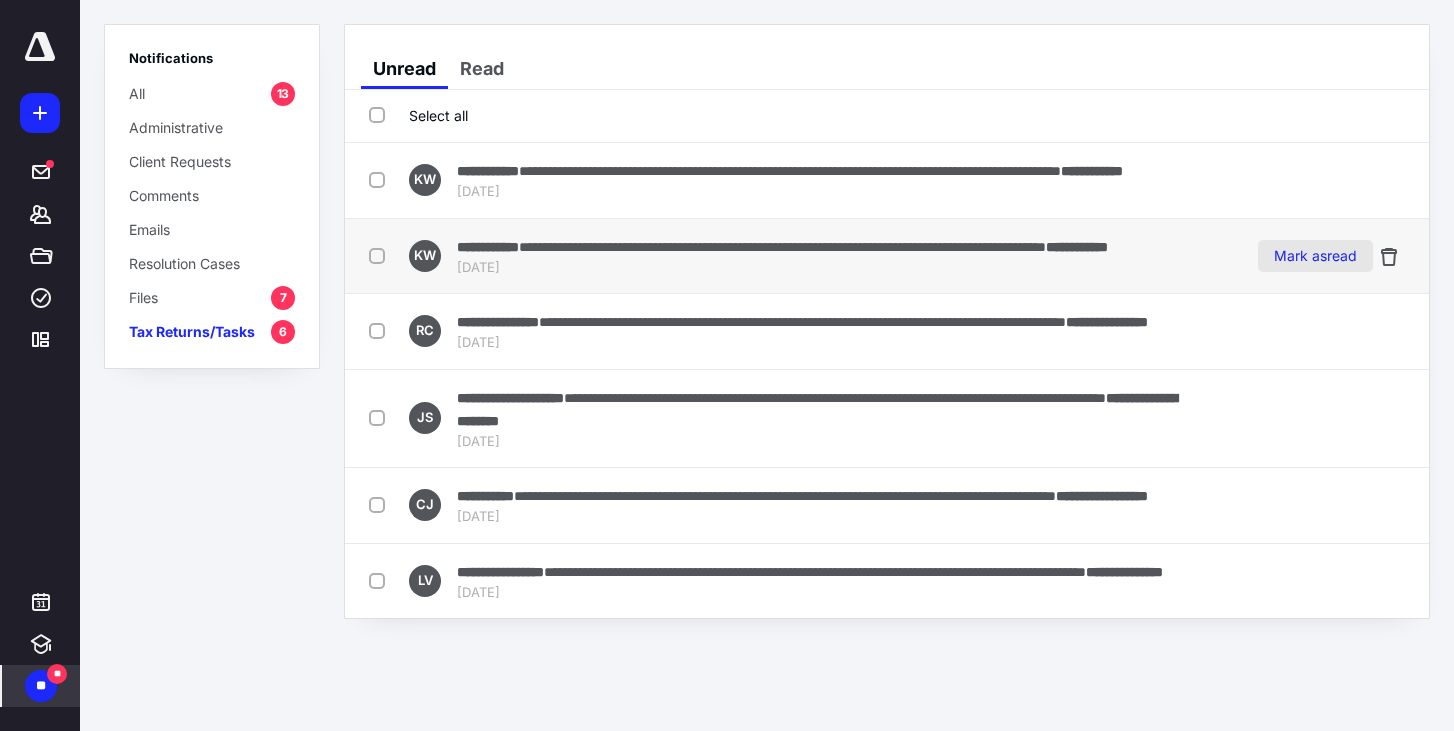 click on "Mark as  read" at bounding box center (1315, 256) 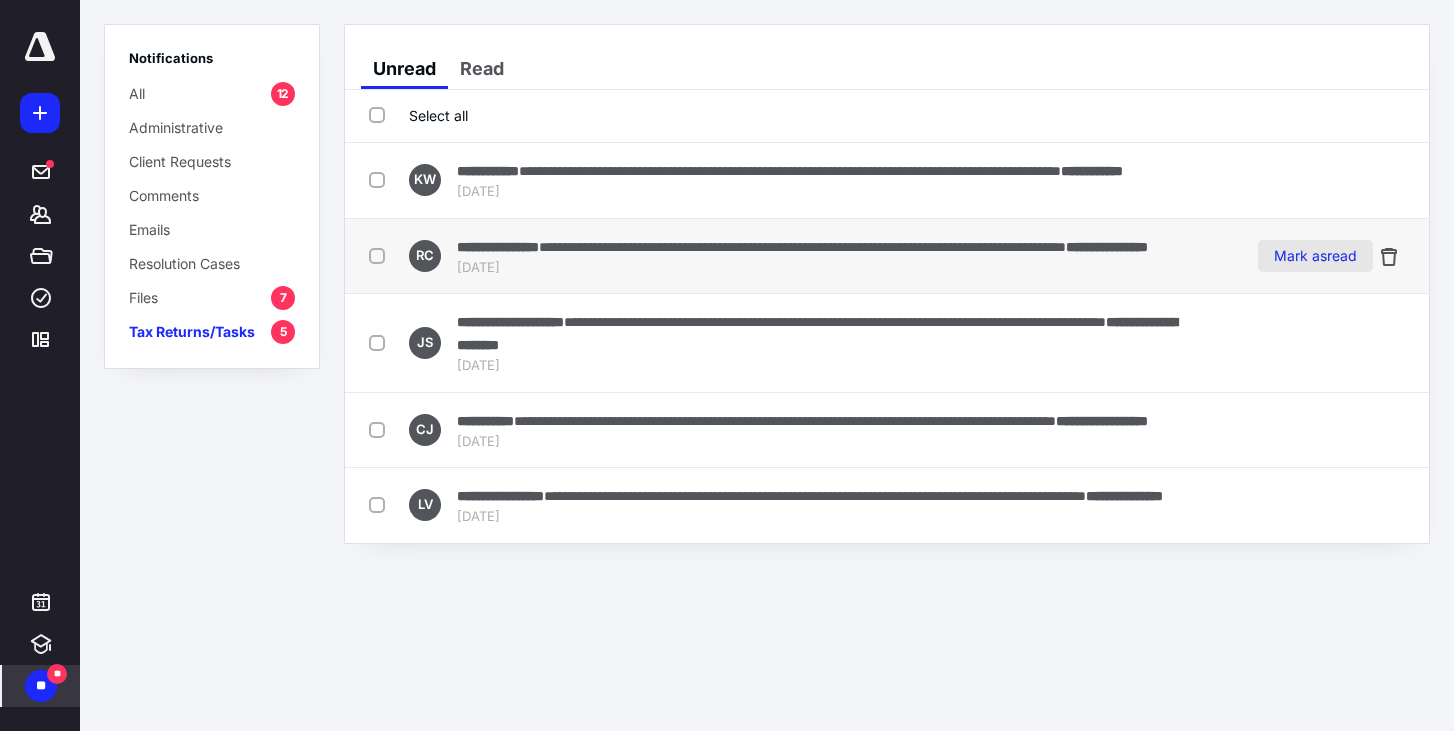 click on "Mark as  read" at bounding box center [1315, 256] 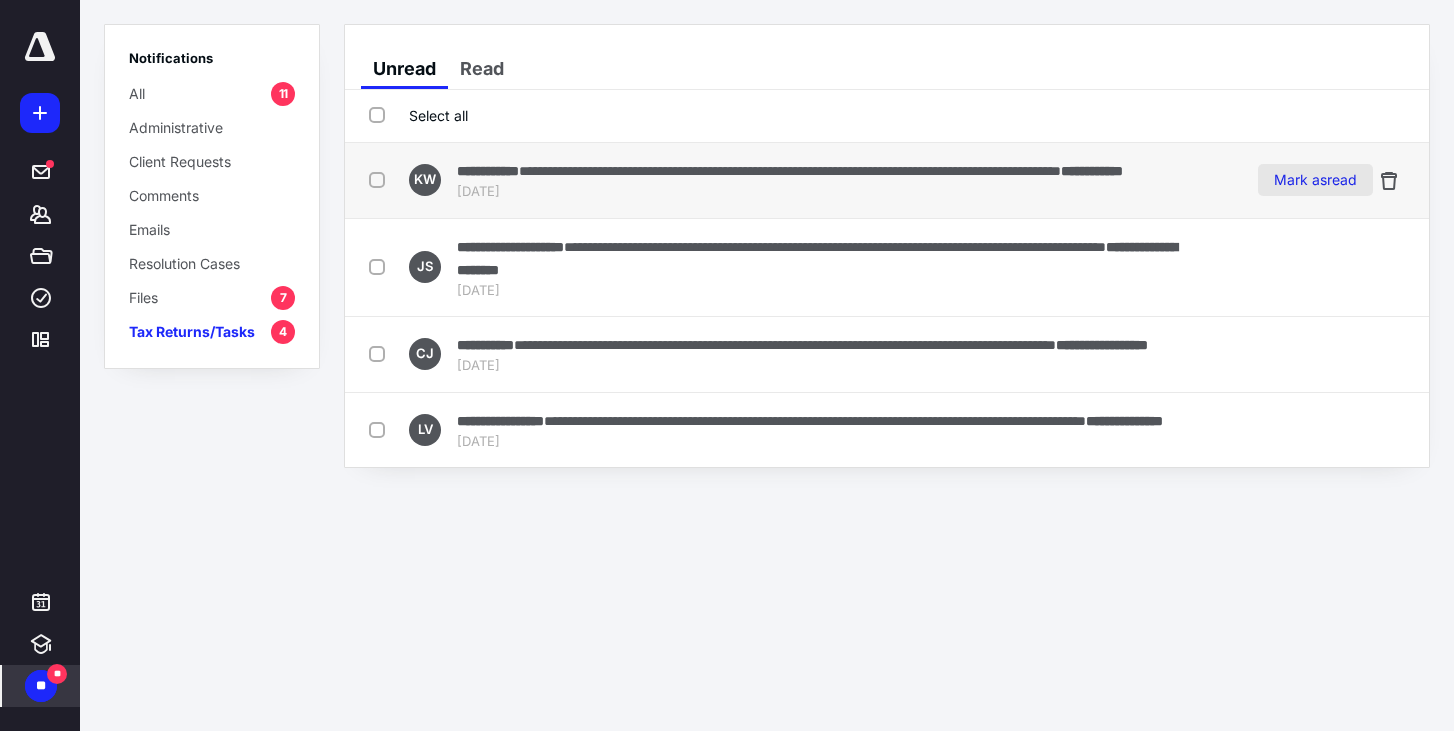 click on "Mark as  read" at bounding box center (1315, 180) 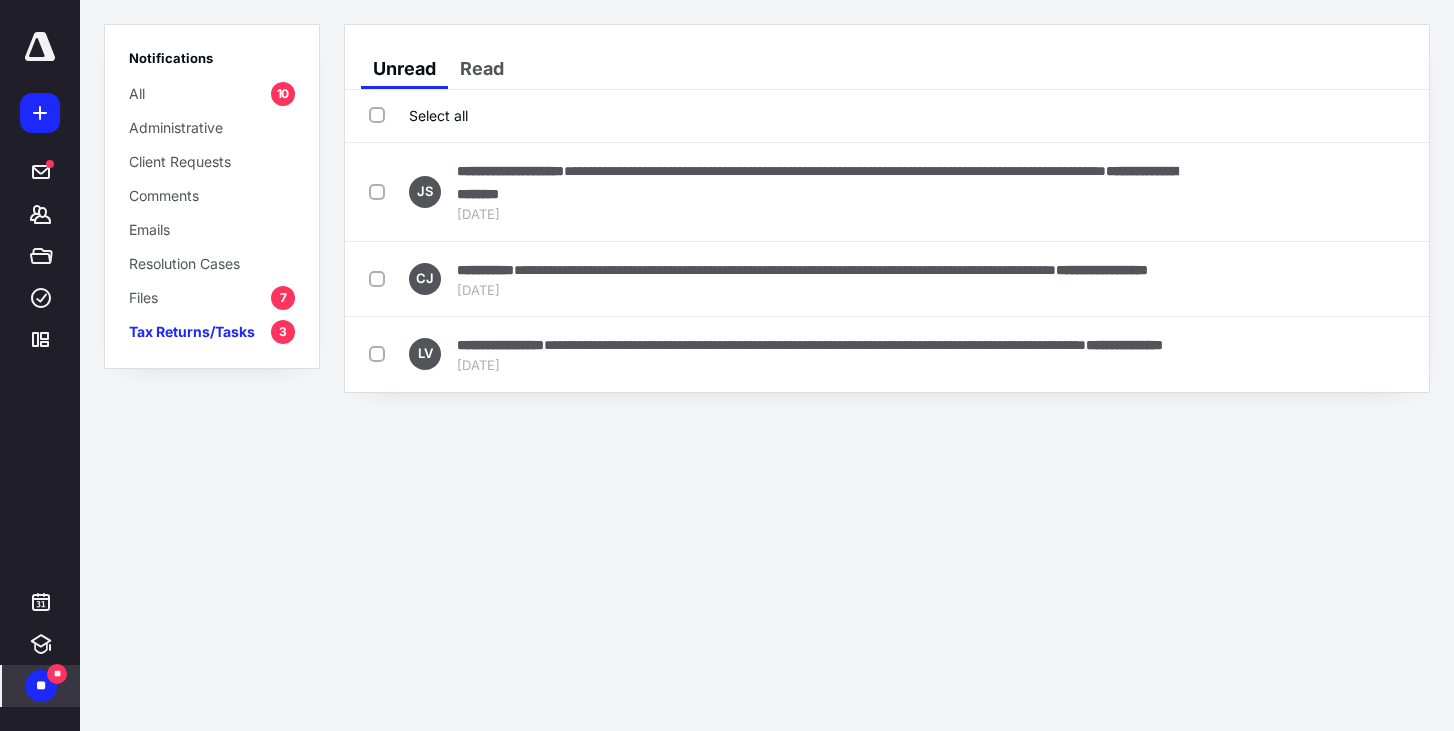 click on "Mark as  read" at bounding box center (1315, 192) 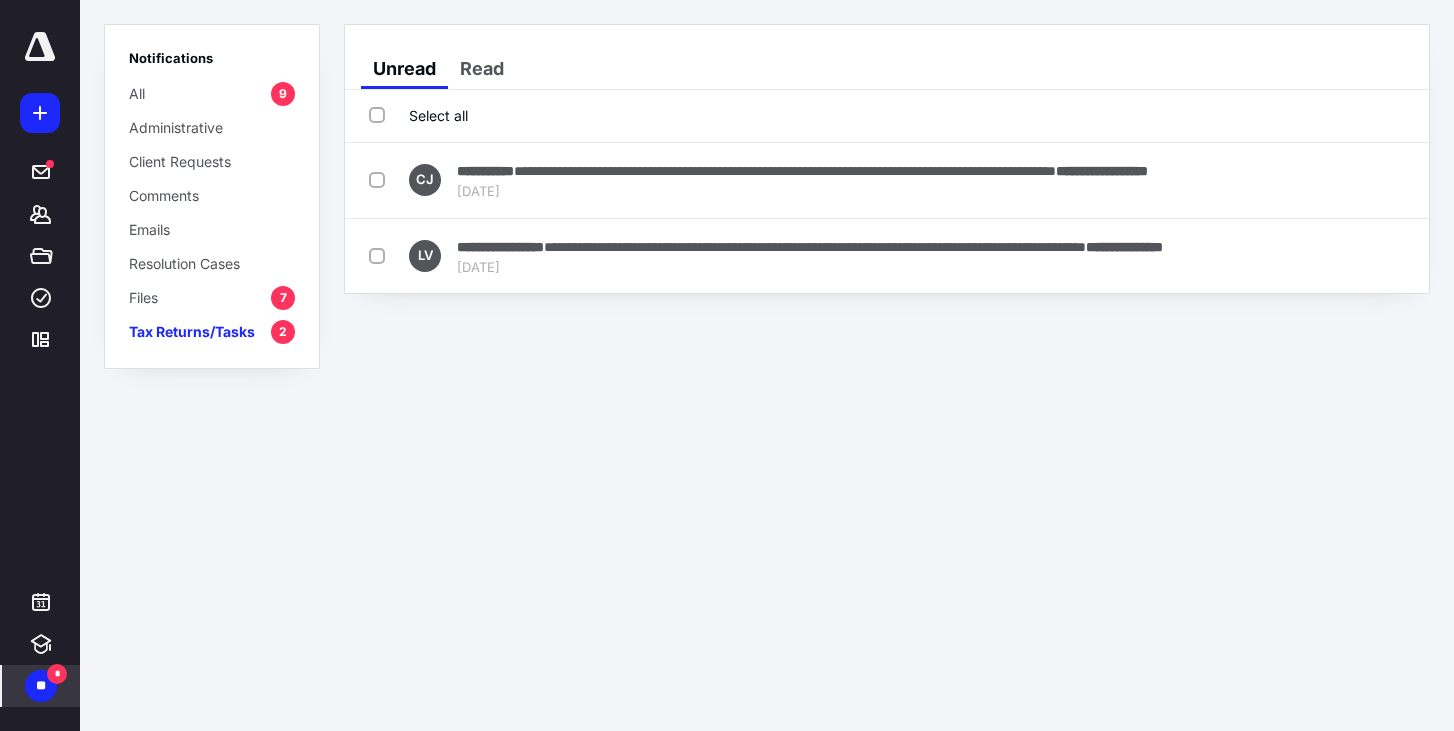 click on "Mark as  read" at bounding box center [1315, 180] 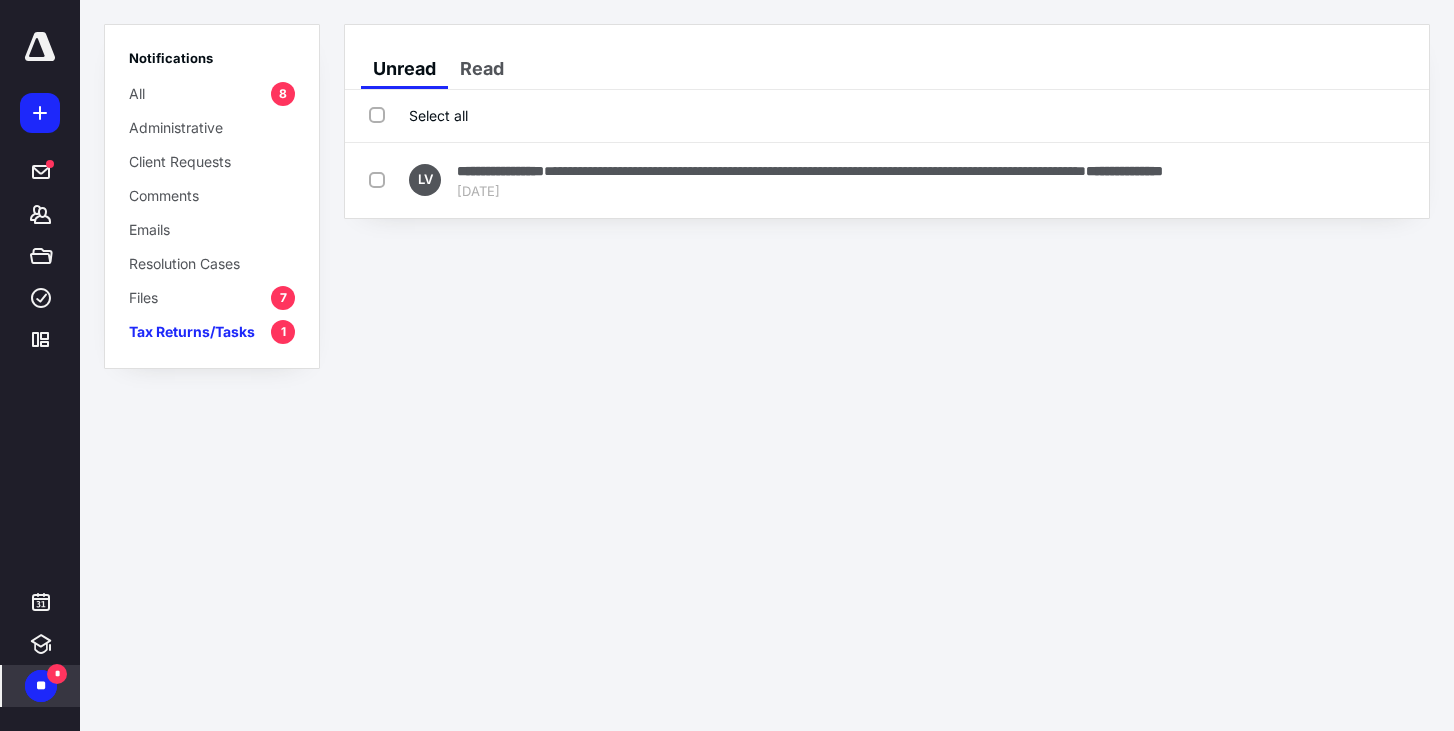 click on "Mark as  read" at bounding box center (1315, 180) 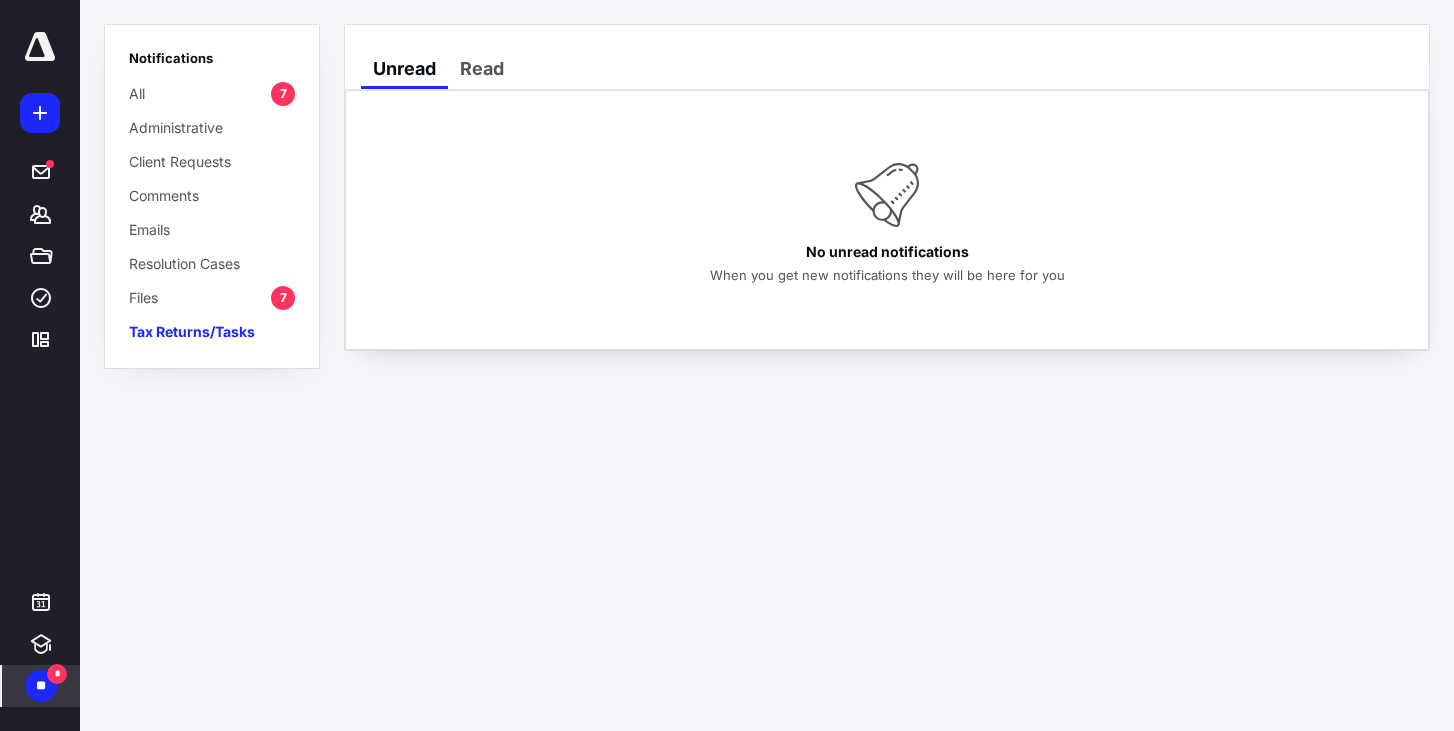 click on "Files 7" at bounding box center (212, 297) 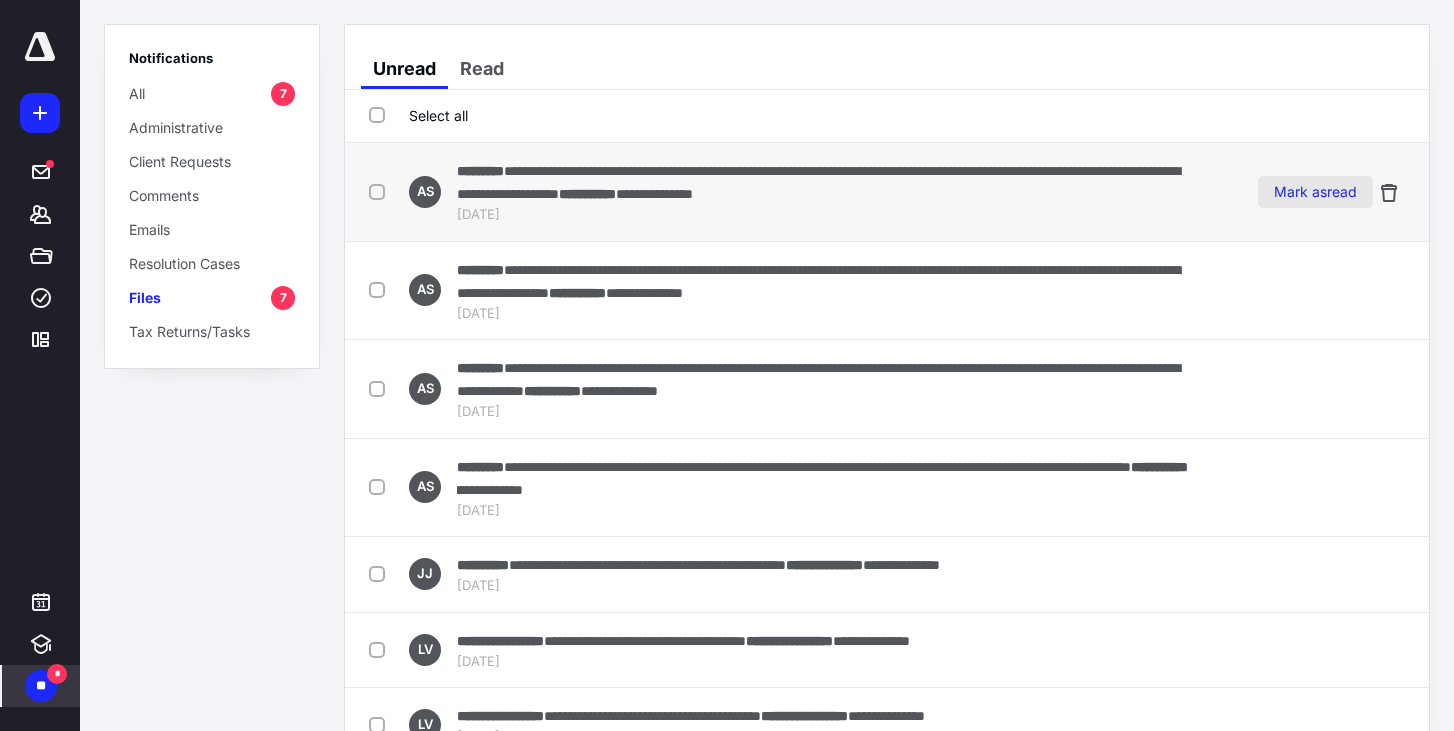 click on "Mark as  read" at bounding box center (1315, 192) 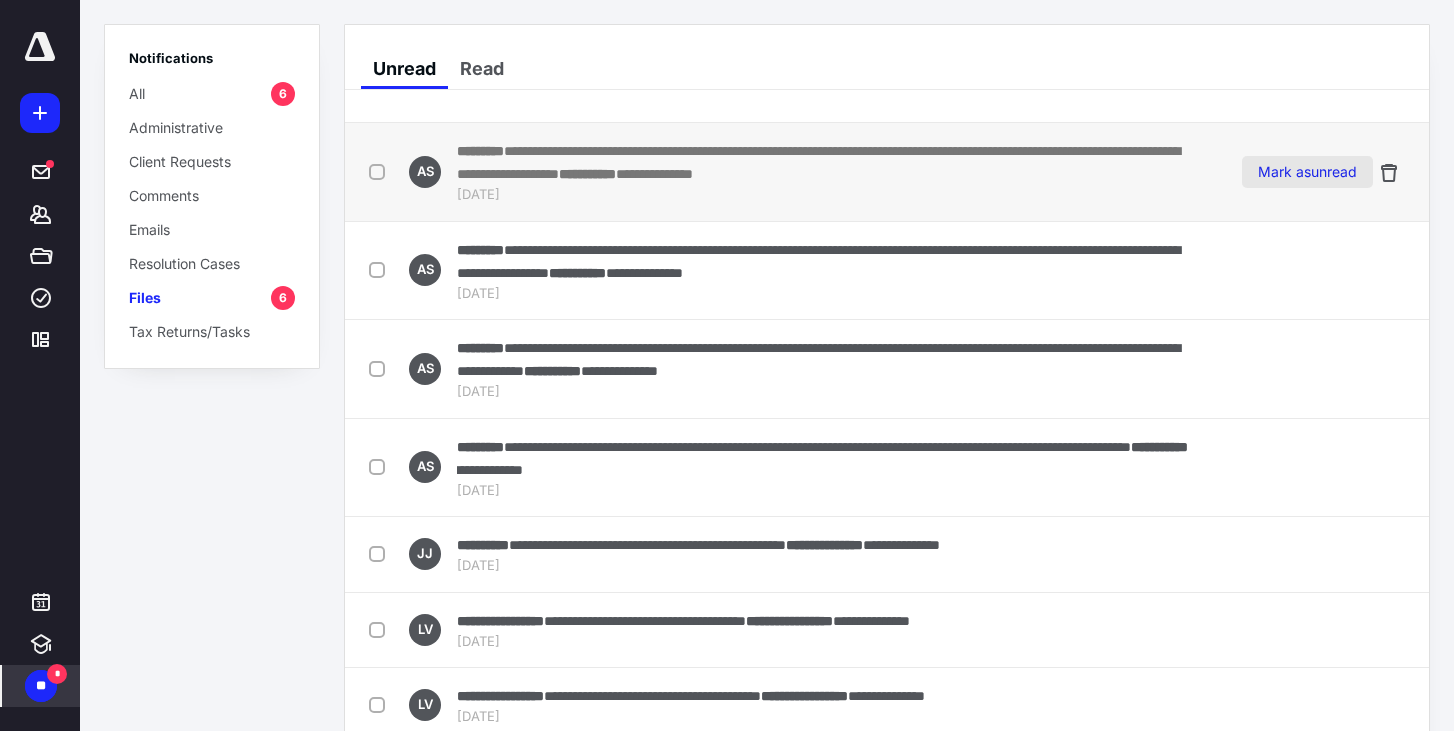 click on "Mark as  read" at bounding box center (1315, 270) 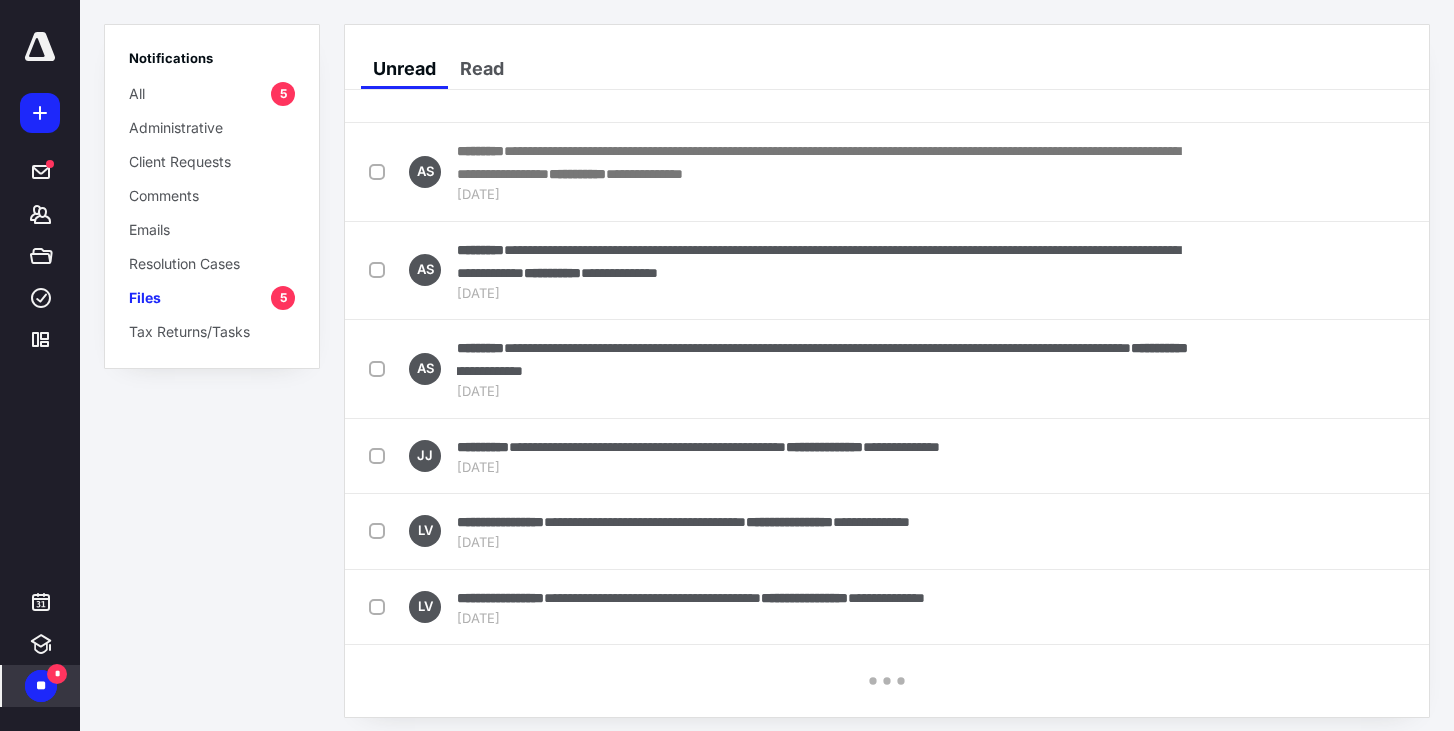 click on "Mark as  read" at bounding box center [1315, 270] 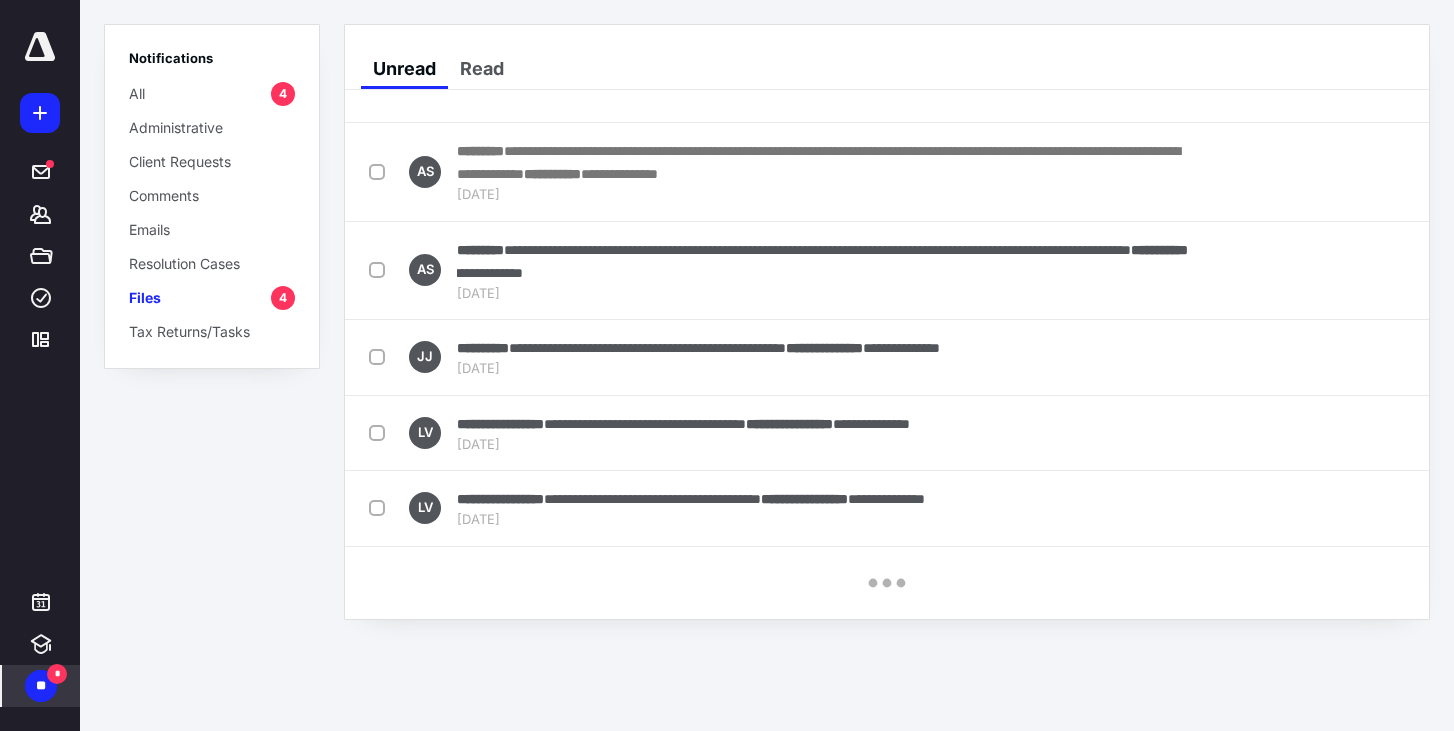 click on "Mark as  read" at bounding box center [1315, 270] 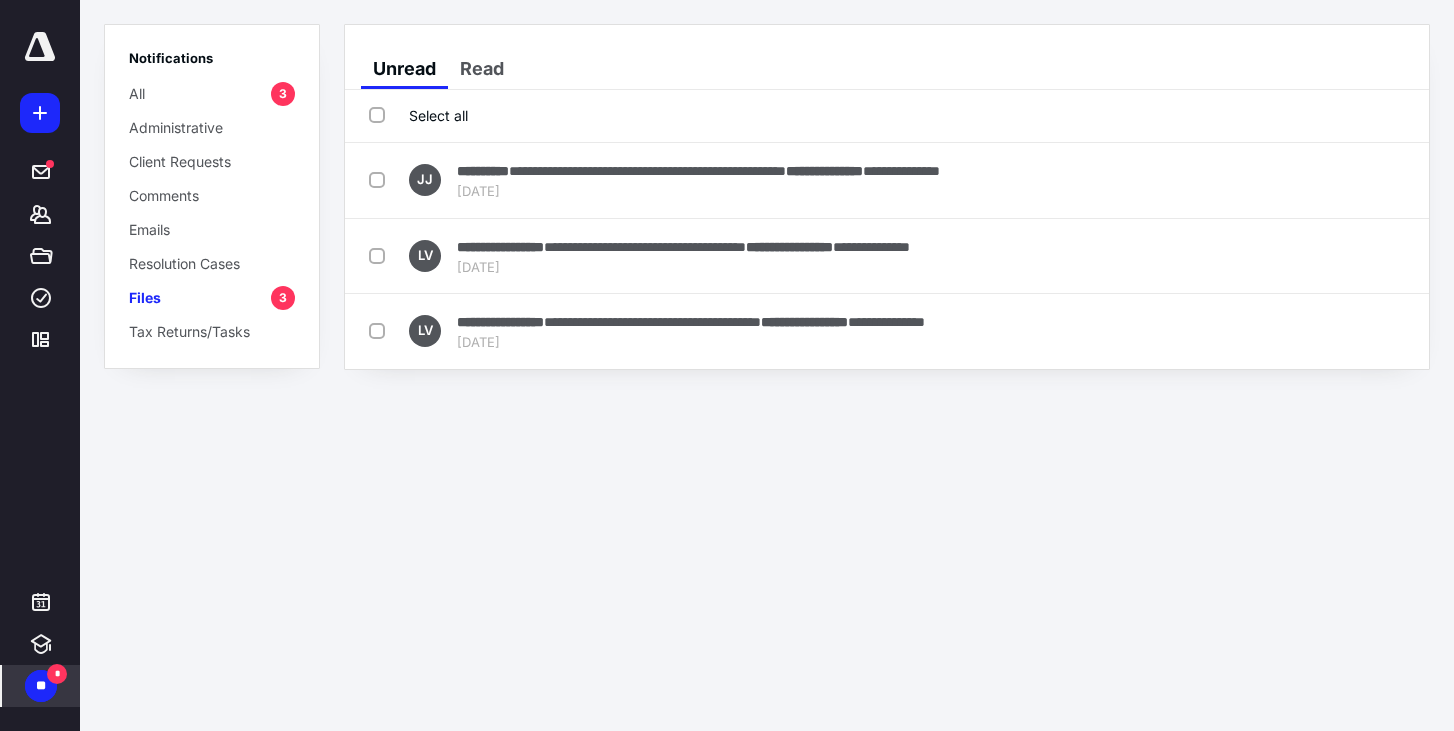 click on "**********" at bounding box center (887, 181) 